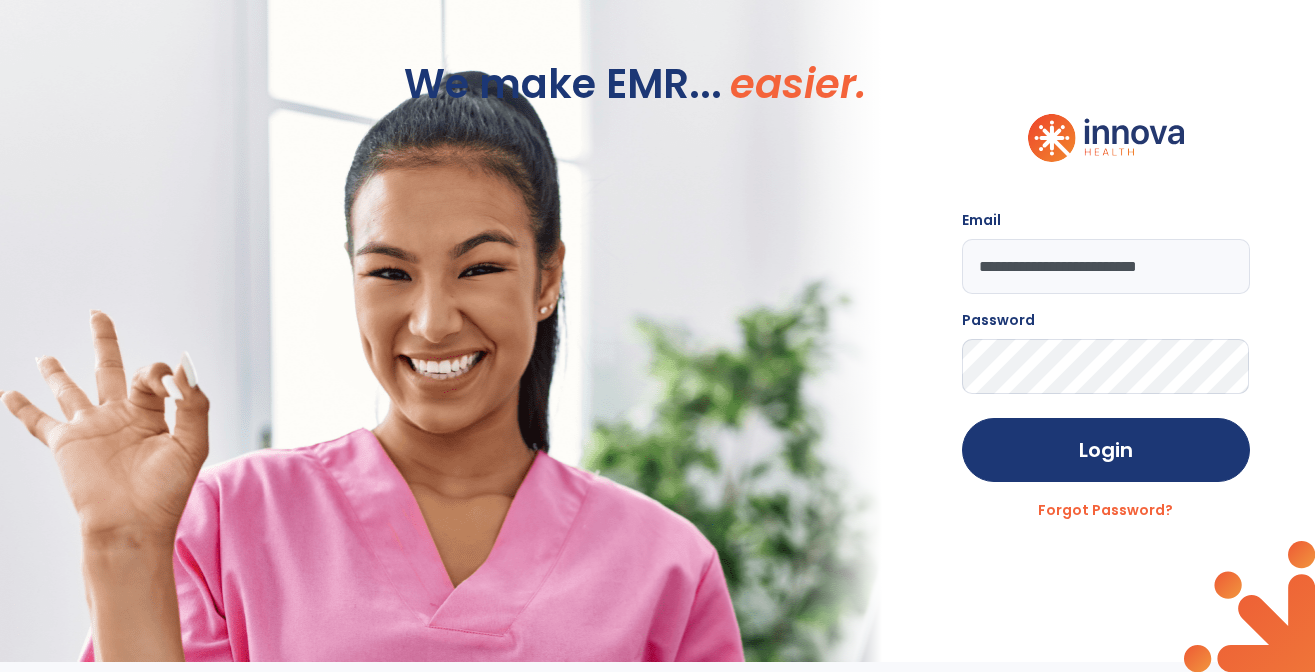 scroll, scrollTop: 0, scrollLeft: 0, axis: both 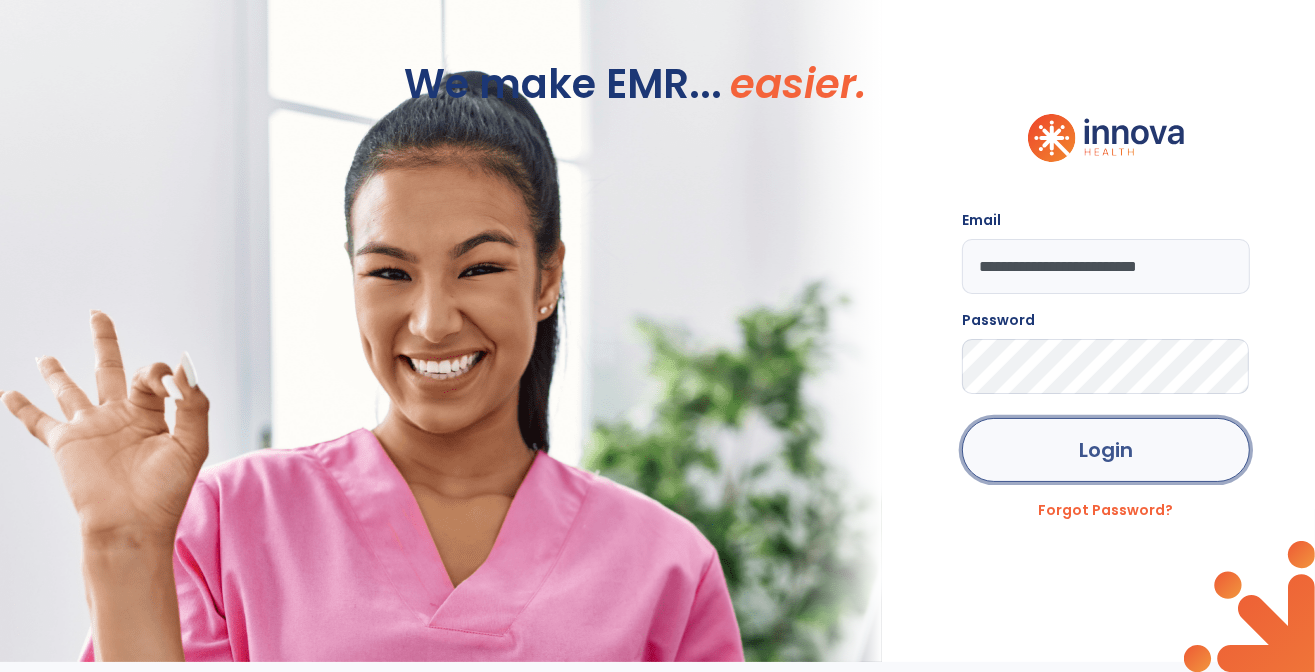 click on "Login" 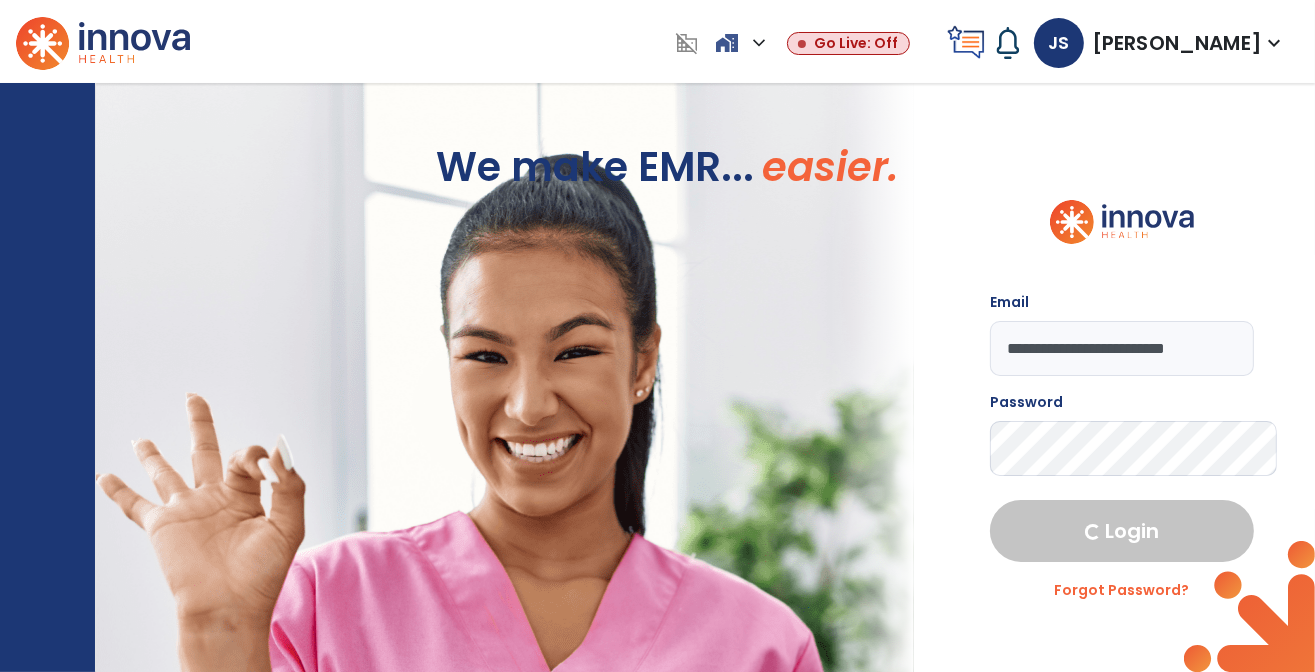 select on "***" 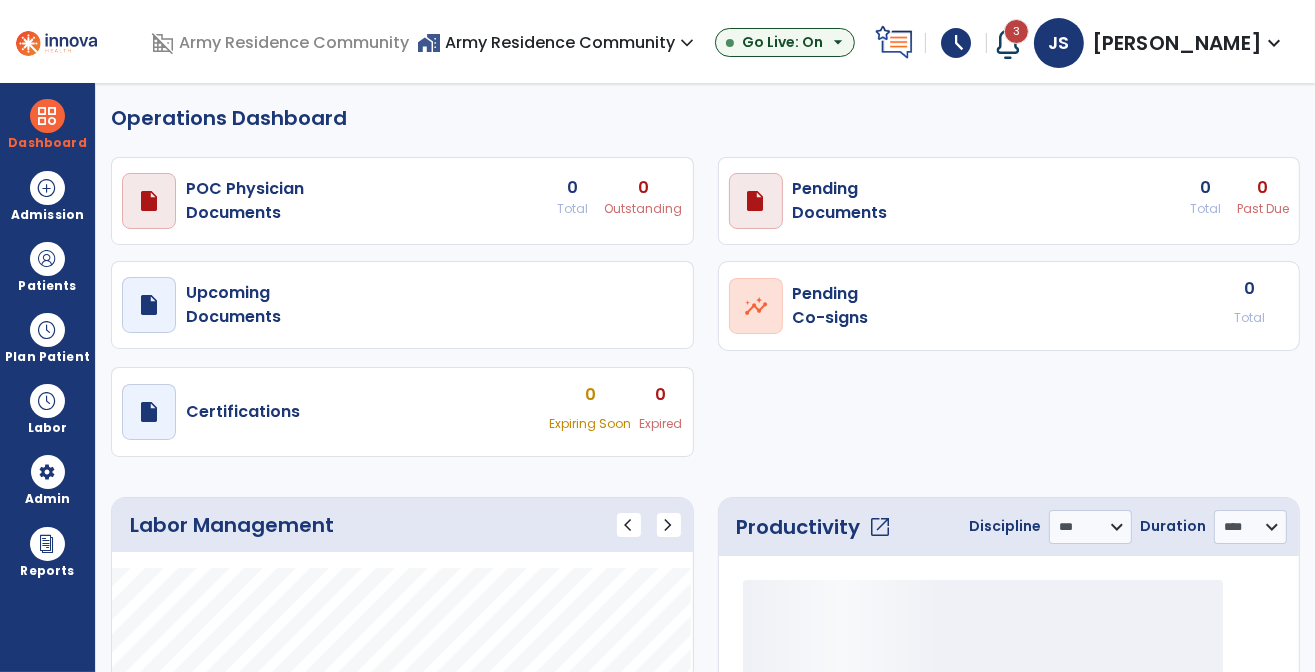 select on "***" 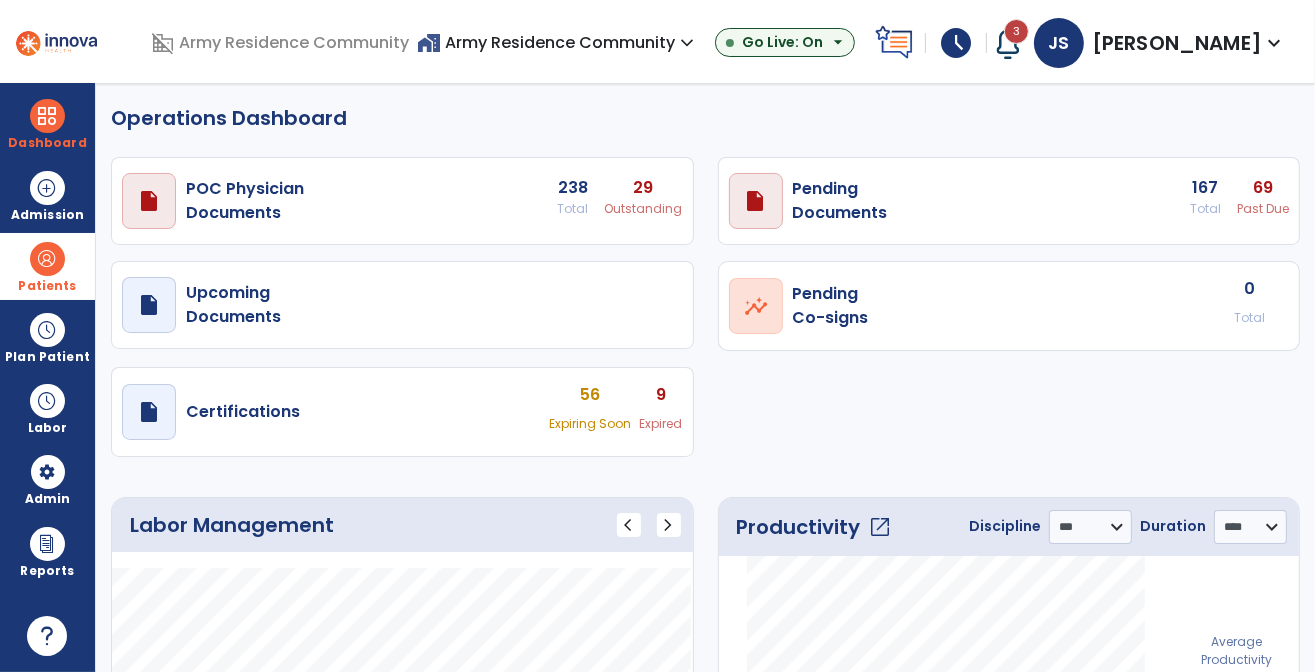 click at bounding box center (47, 259) 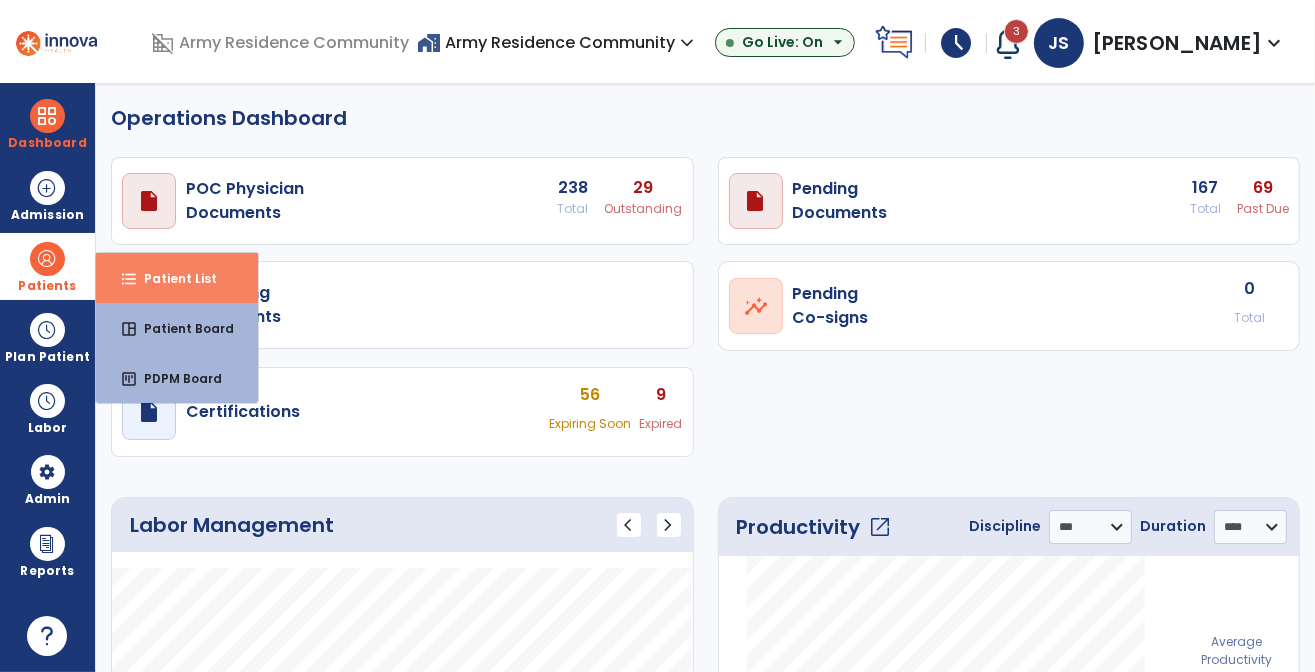 click on "Patient List" at bounding box center (172, 278) 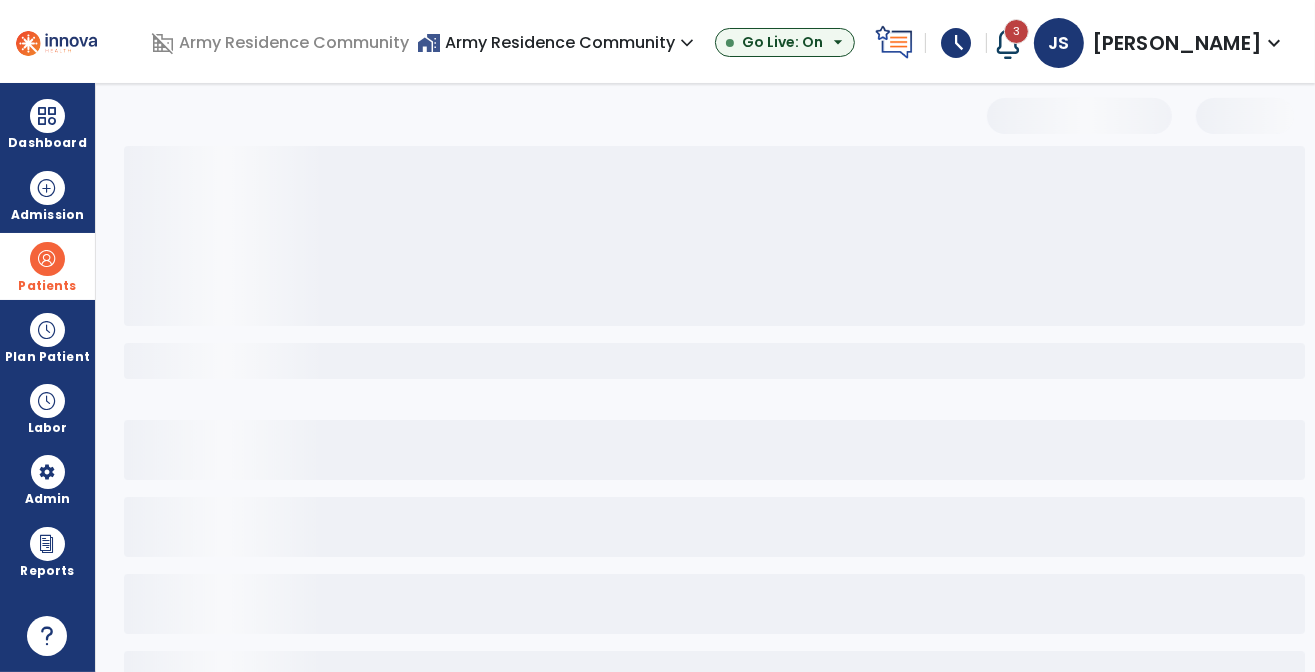 select on "***" 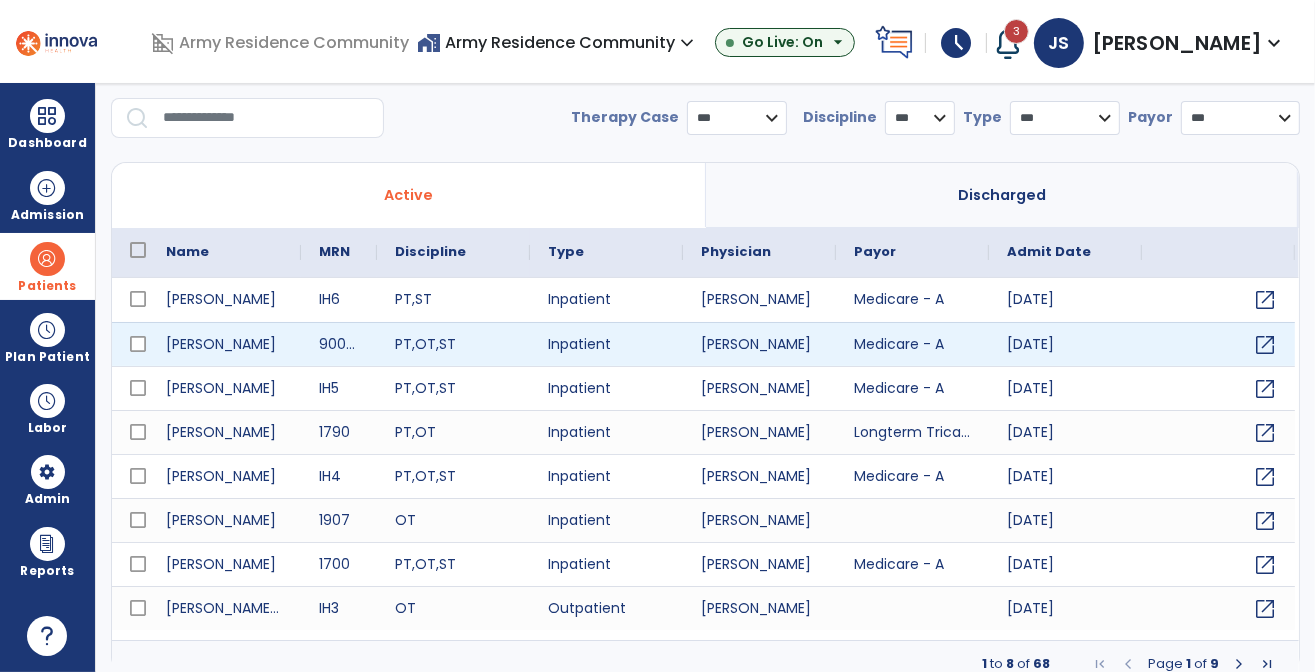 scroll, scrollTop: 69, scrollLeft: 0, axis: vertical 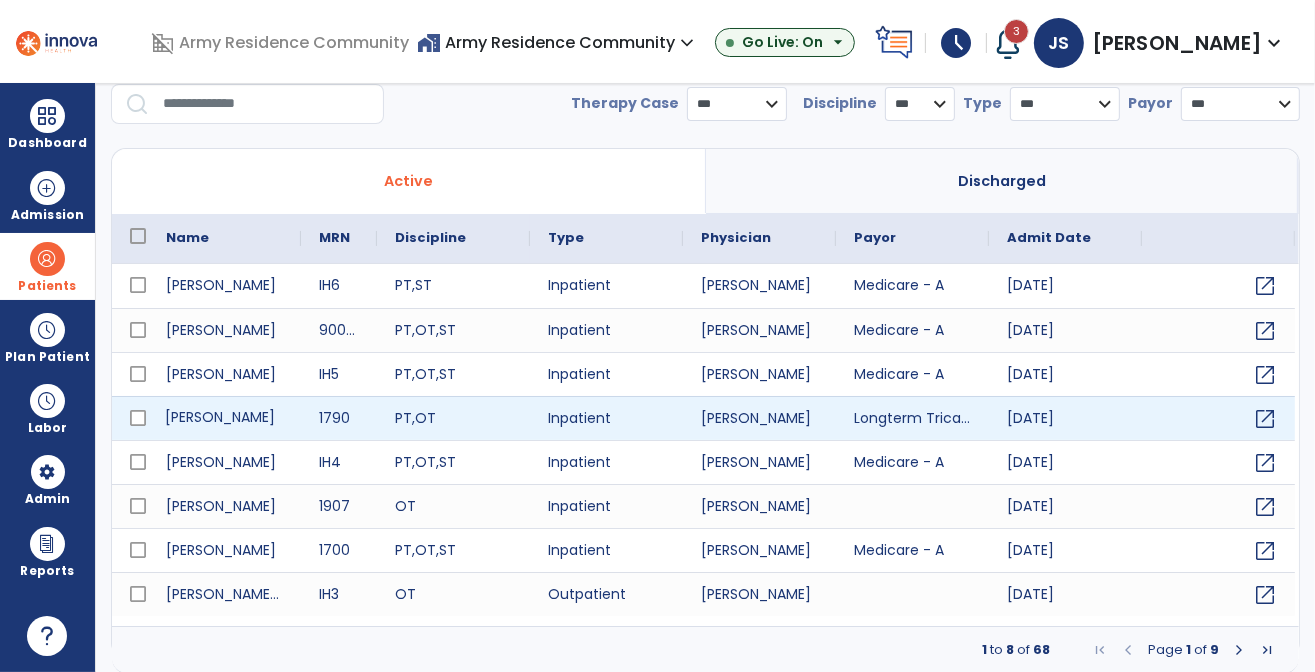 click on "[PERSON_NAME]" at bounding box center [224, 418] 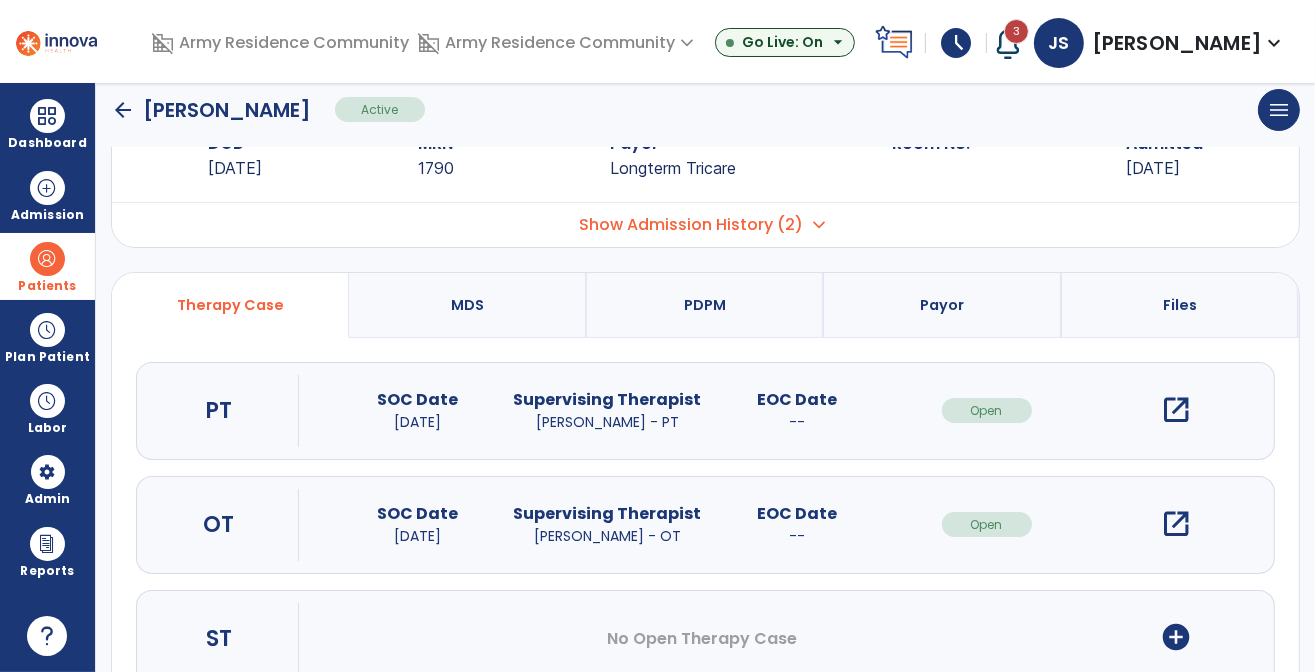 scroll, scrollTop: 0, scrollLeft: 0, axis: both 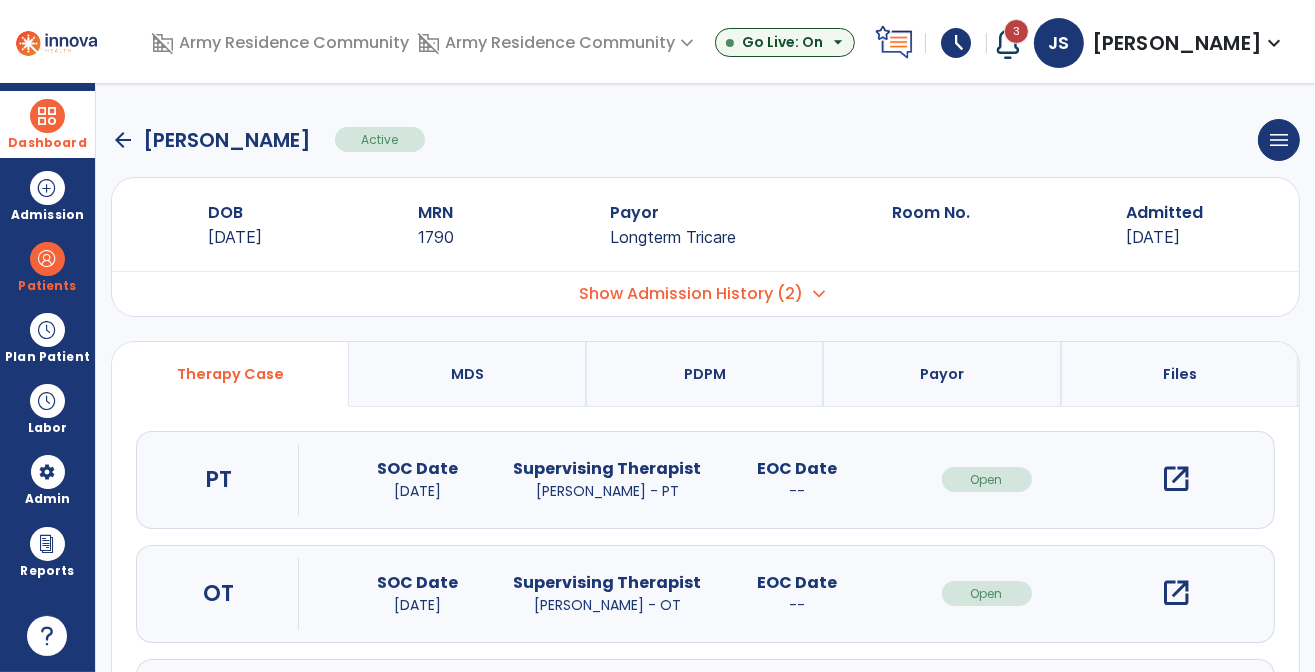 click at bounding box center (47, 116) 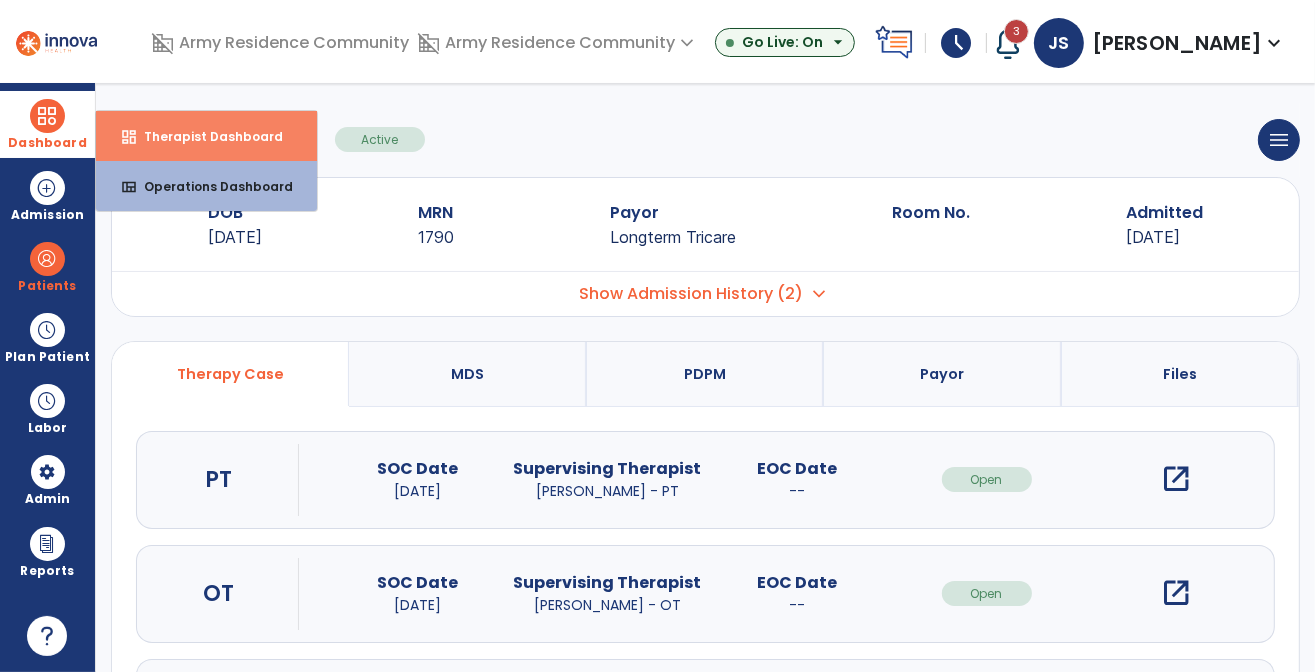 click on "Therapist Dashboard" at bounding box center [205, 136] 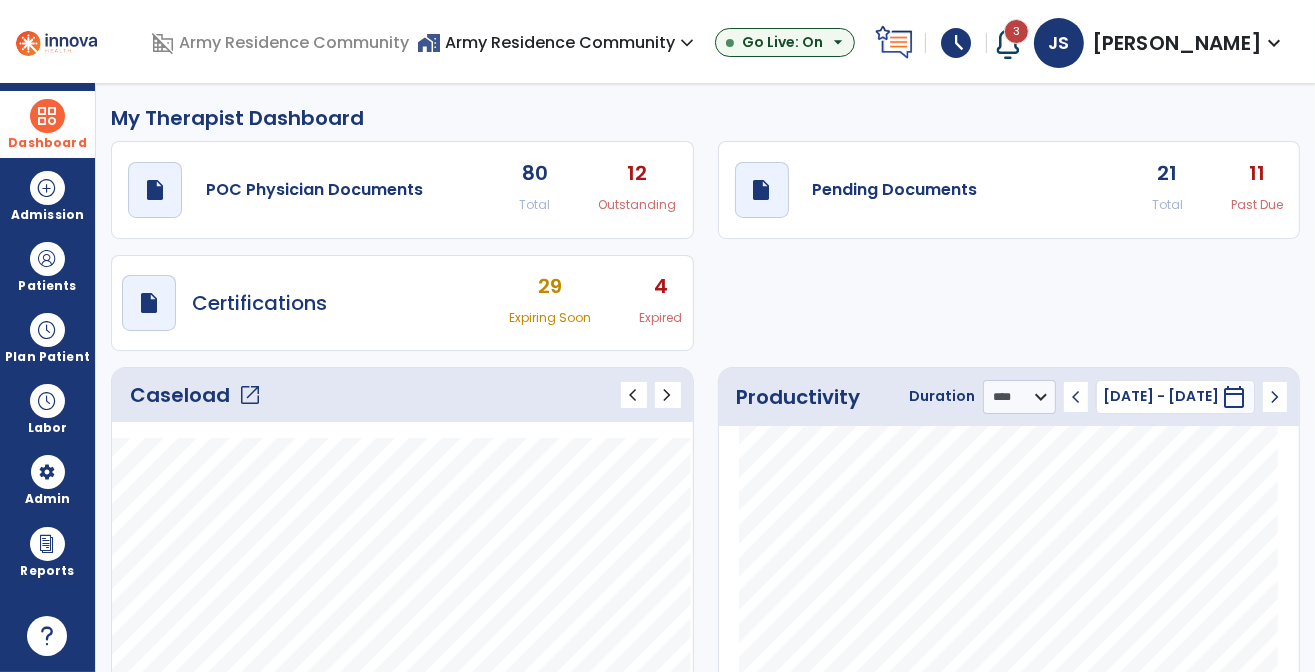 click on "11" 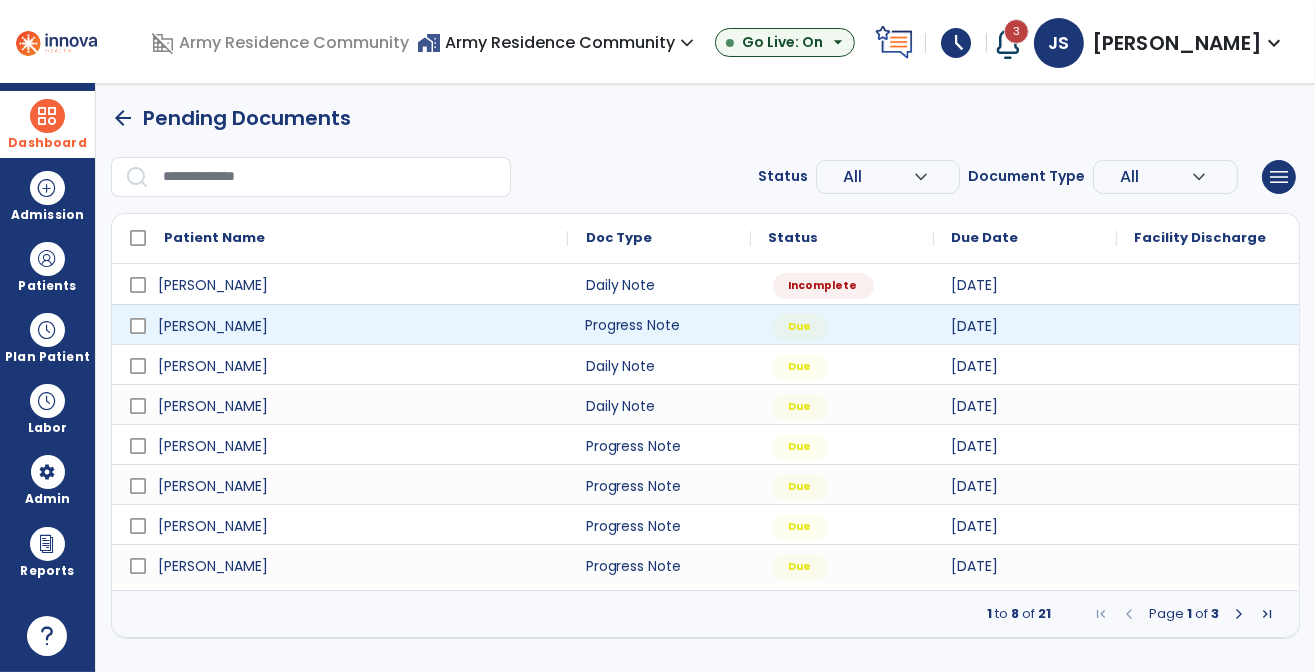 click on "Progress Note" at bounding box center [659, 324] 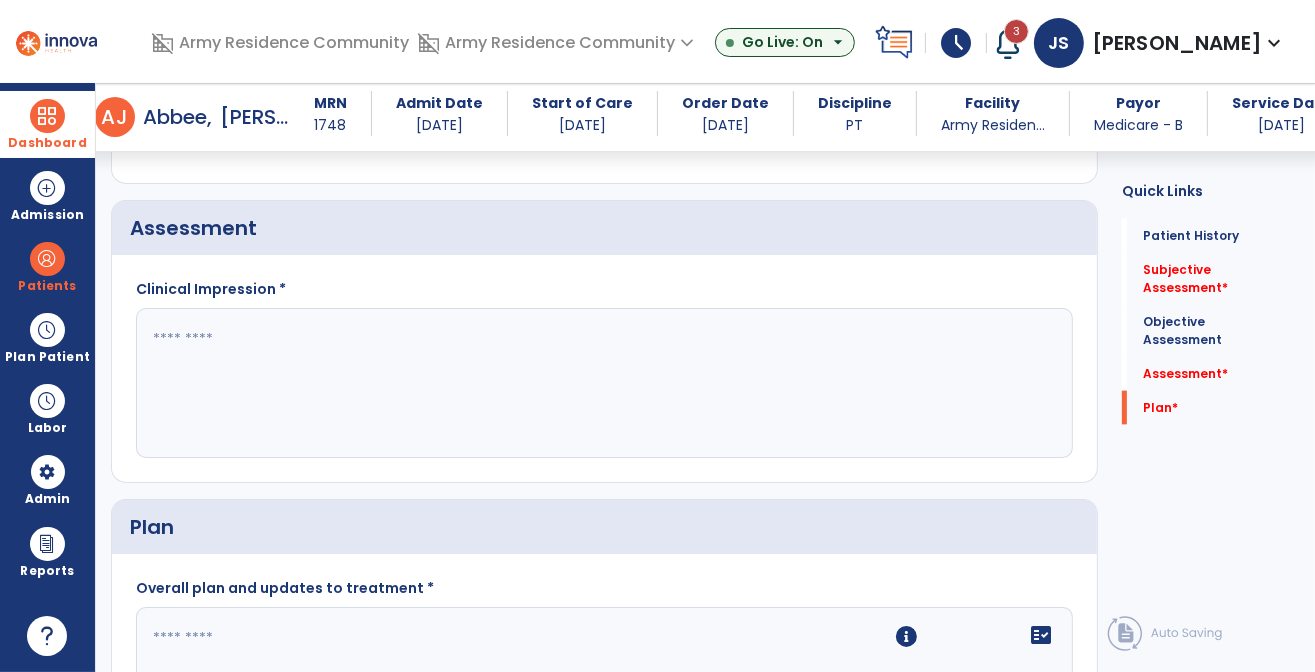 scroll, scrollTop: 2568, scrollLeft: 0, axis: vertical 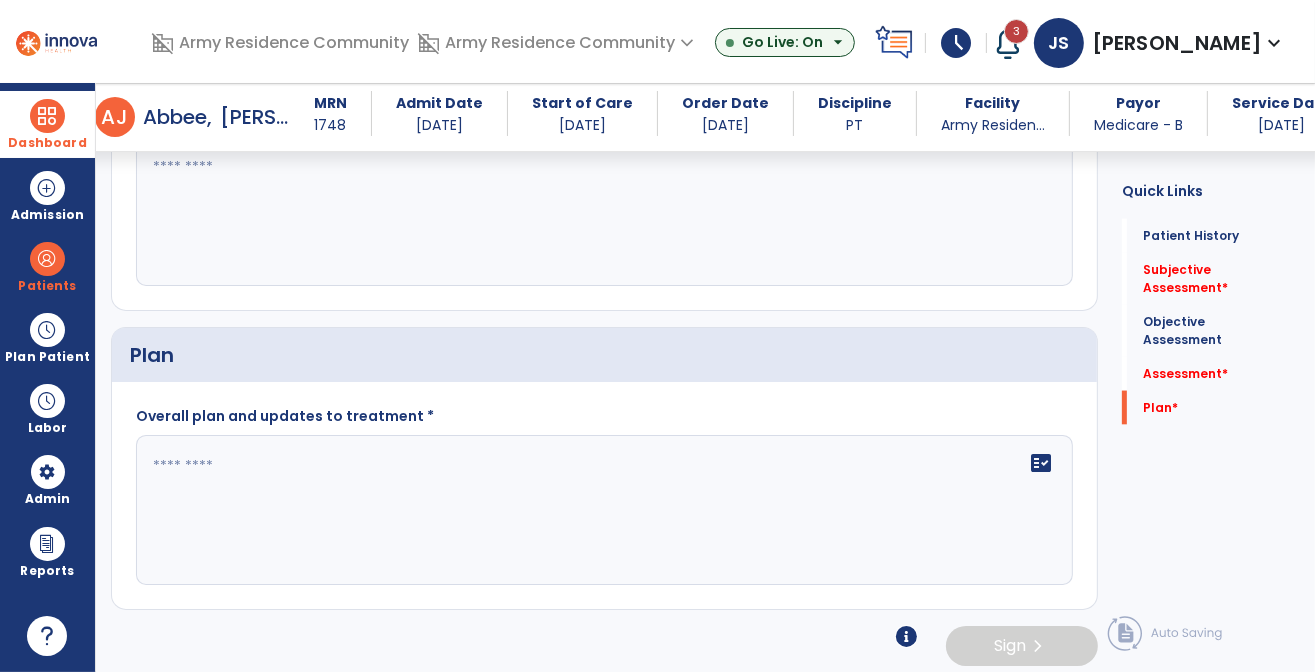 click 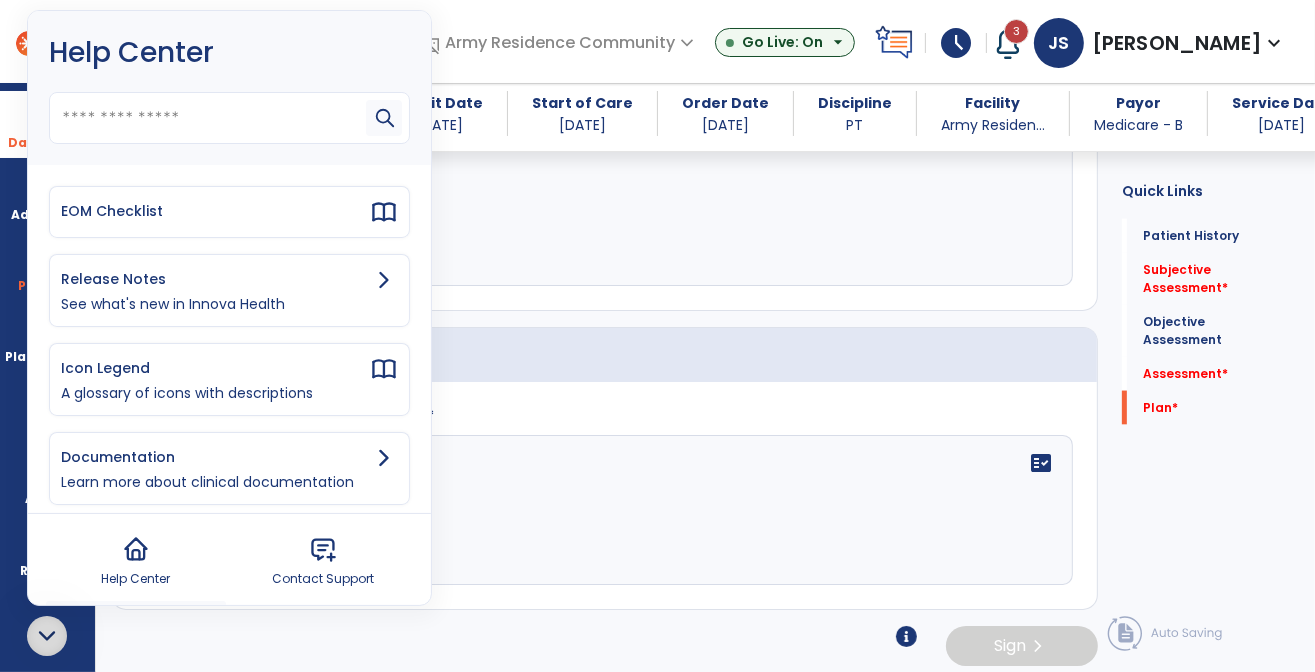click 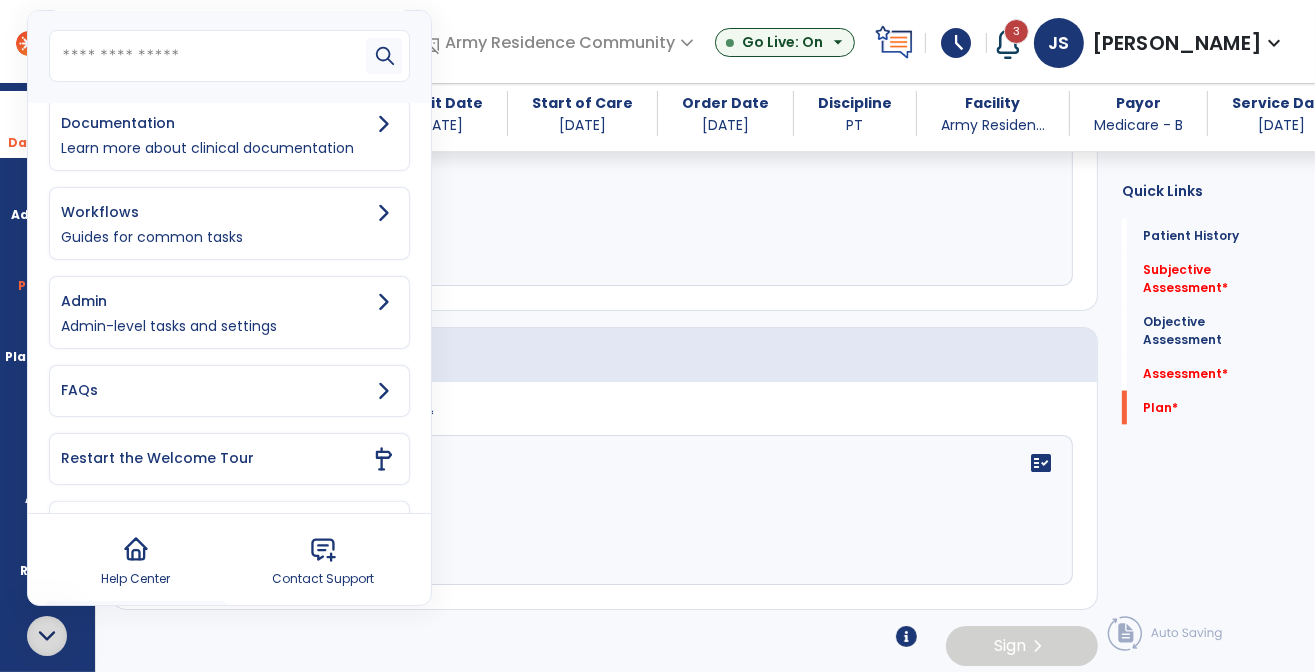 scroll, scrollTop: 393, scrollLeft: 0, axis: vertical 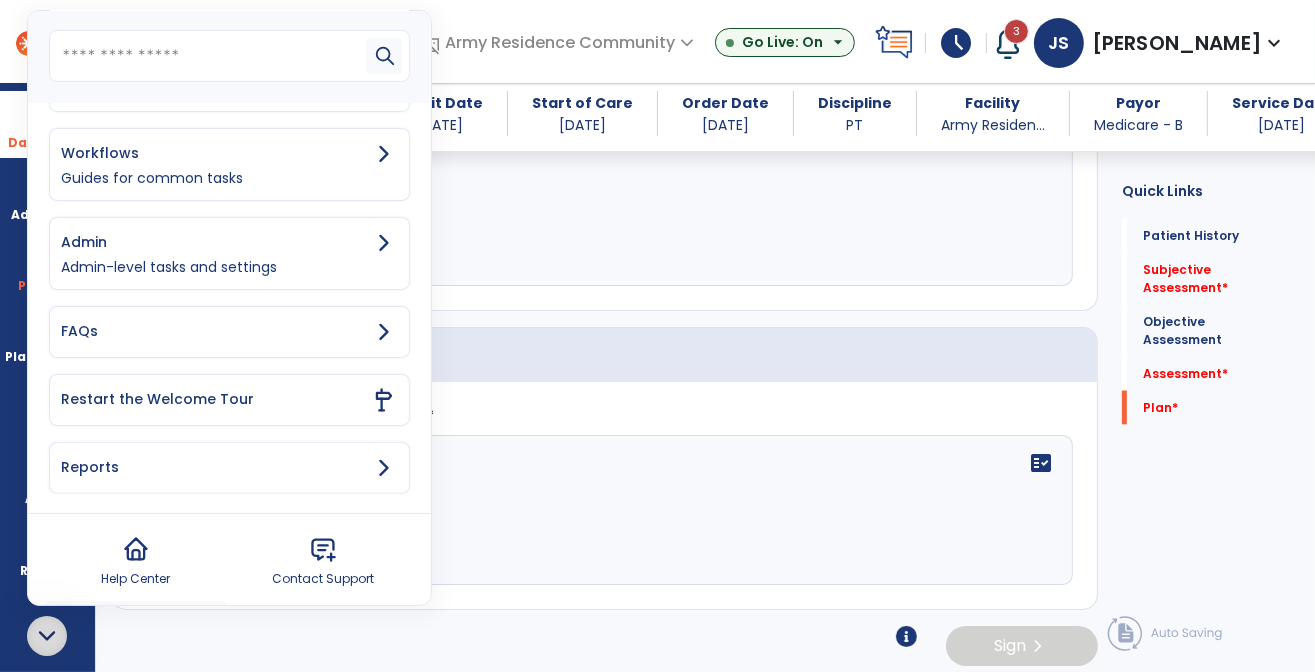 click 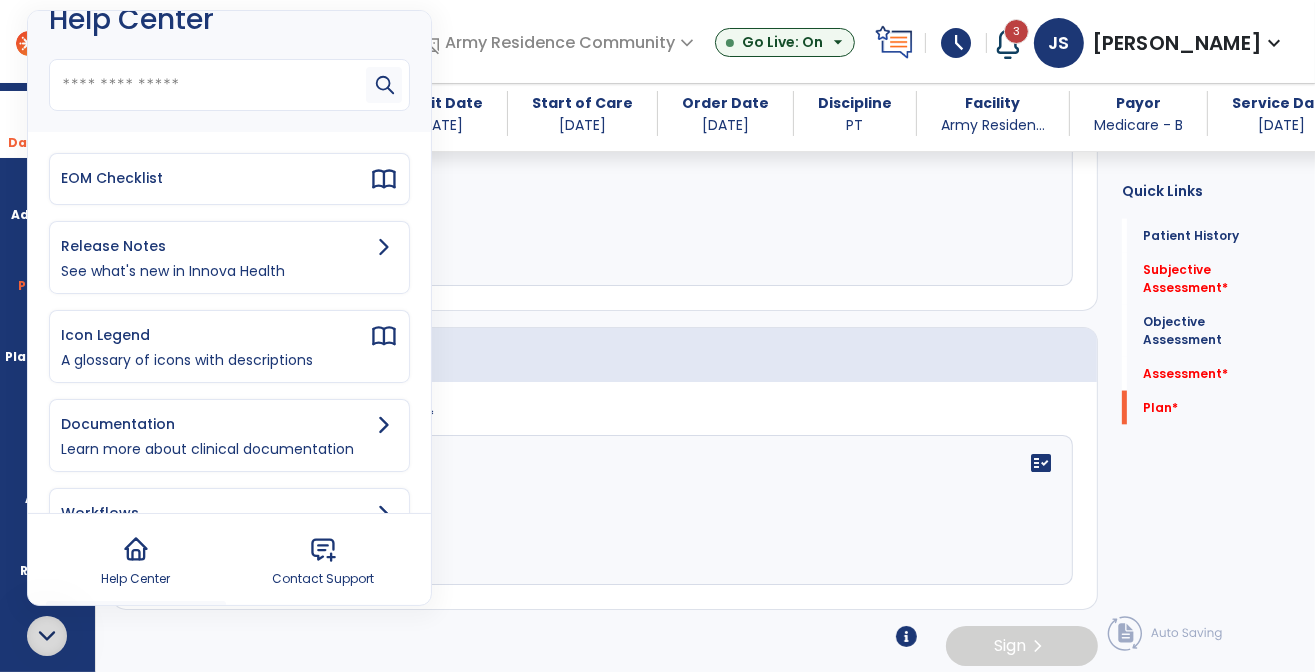 scroll, scrollTop: 0, scrollLeft: 0, axis: both 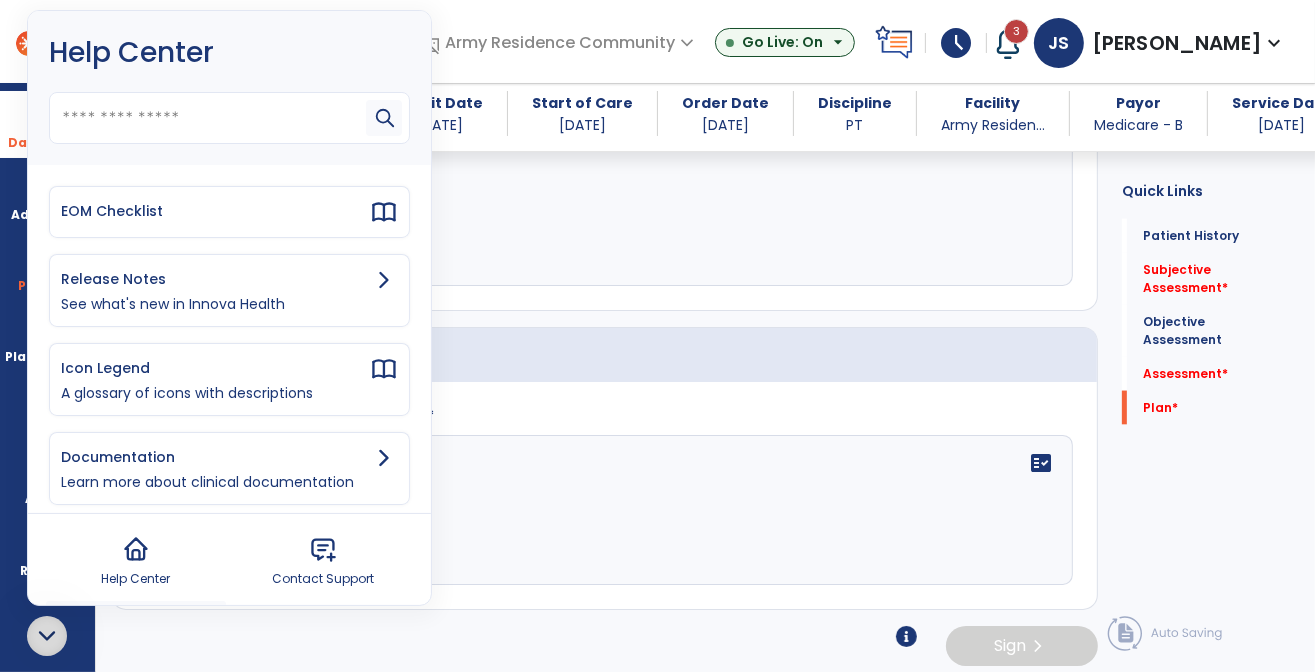 click on "See what's new in Innova Health" at bounding box center (229, 304) 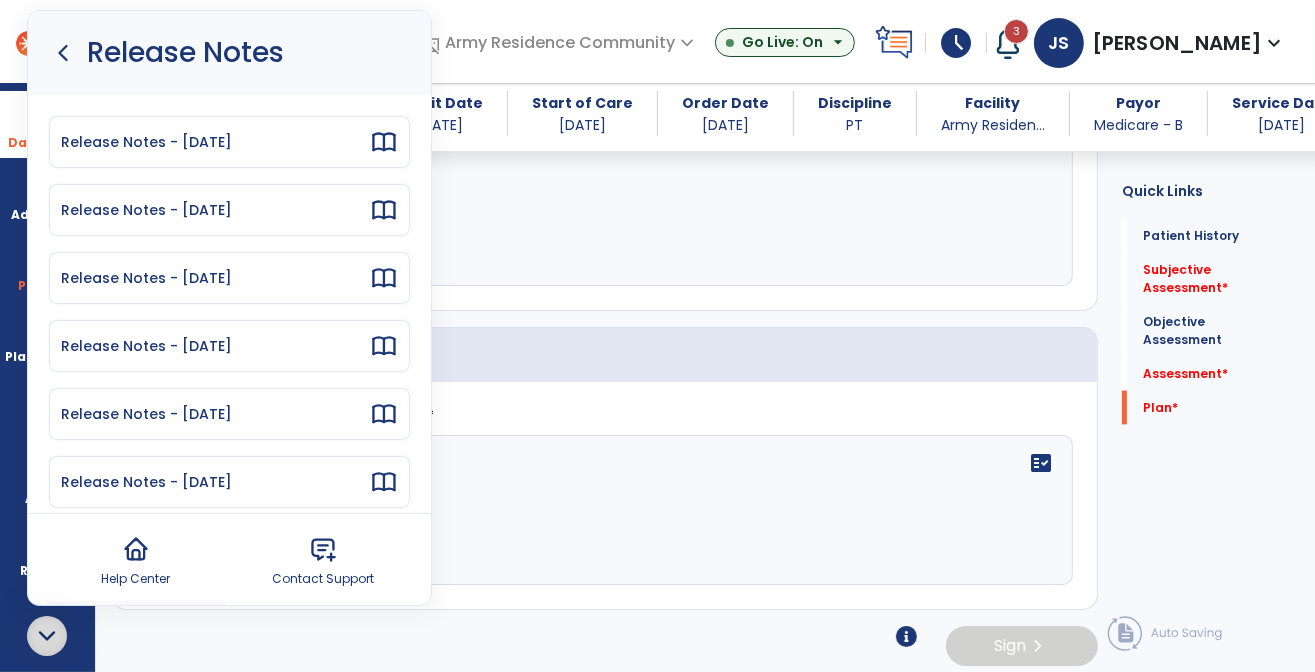 click 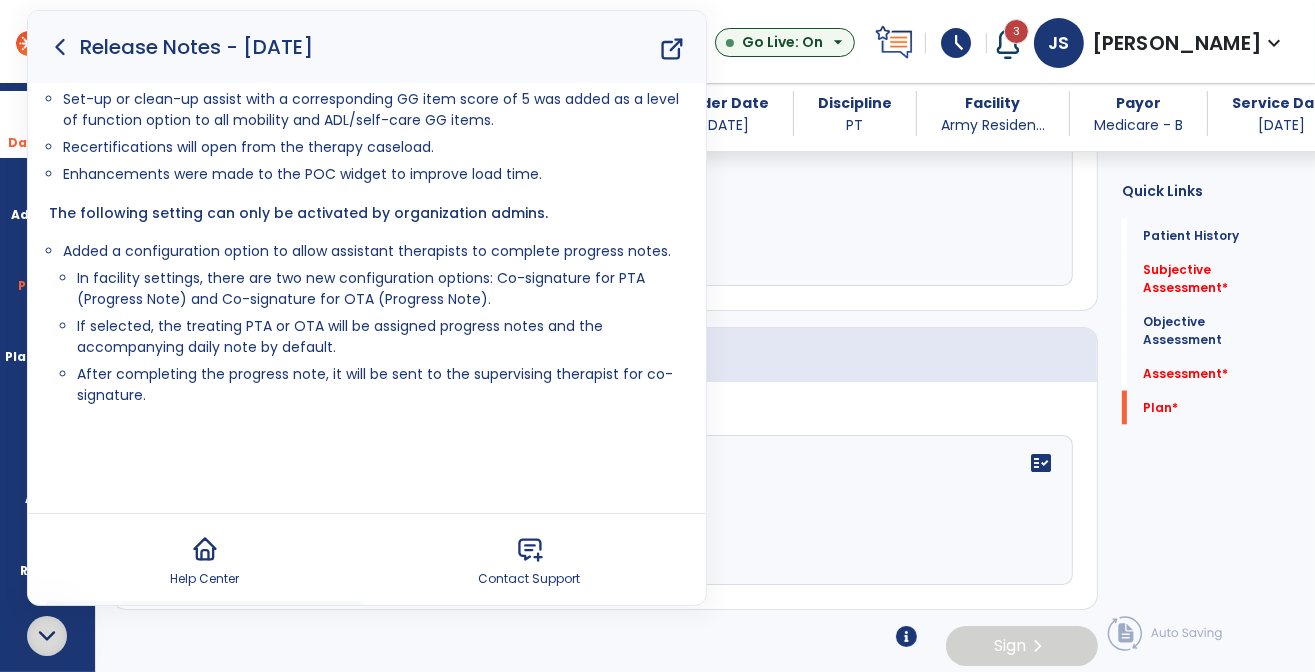 click on "Set-up or clean-up assist with a corresponding GG item score of 5 was added as a level of function option to all mobility and ADL/self-care GG items. Recertifications will open from the therapy caseload. Enhancements were made to the POC widget to improve load time. The following setting can only be activated by organization admins. Added a configuration option to allow assistant therapists to complete progress notes. In facility settings, there are two new configuration options: Co-signature for PTA (Progress Note) and Co-signature for OTA (Progress Note). If selected, the treating PTA or OTA will be assigned progress notes and the accompanying daily note by default. After completing the progress note, it will be sent to the supervising therapist for co-signature." at bounding box center (367, 298) 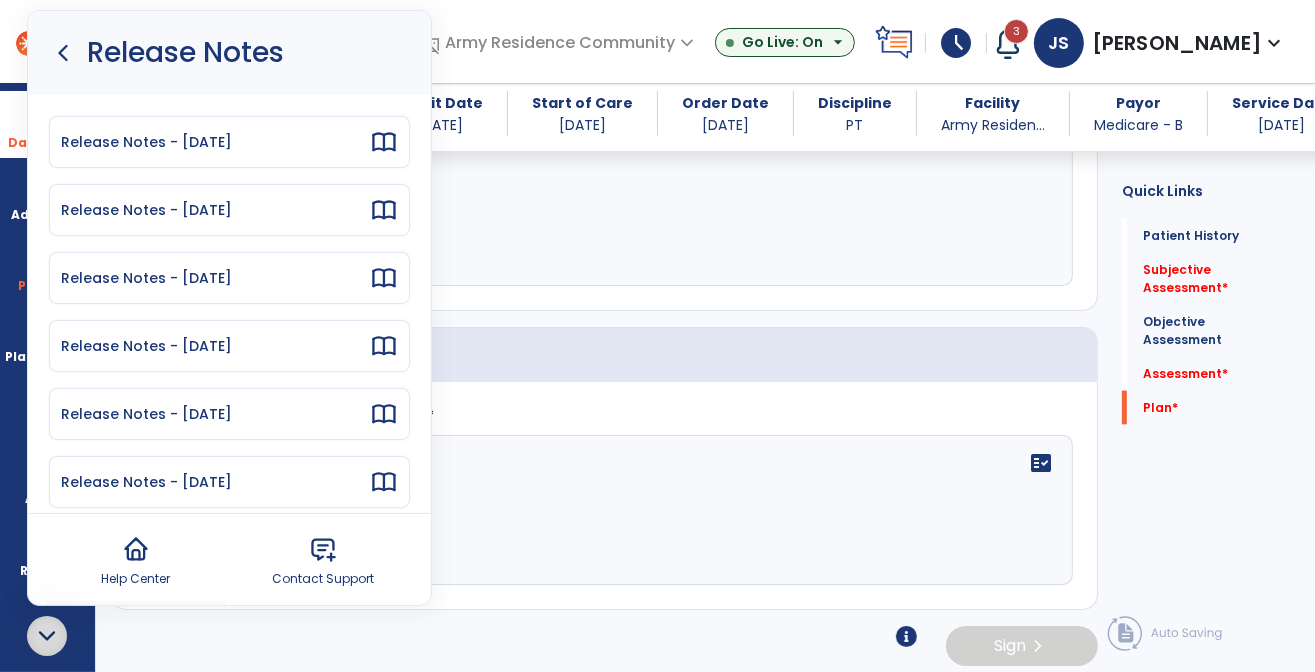 click 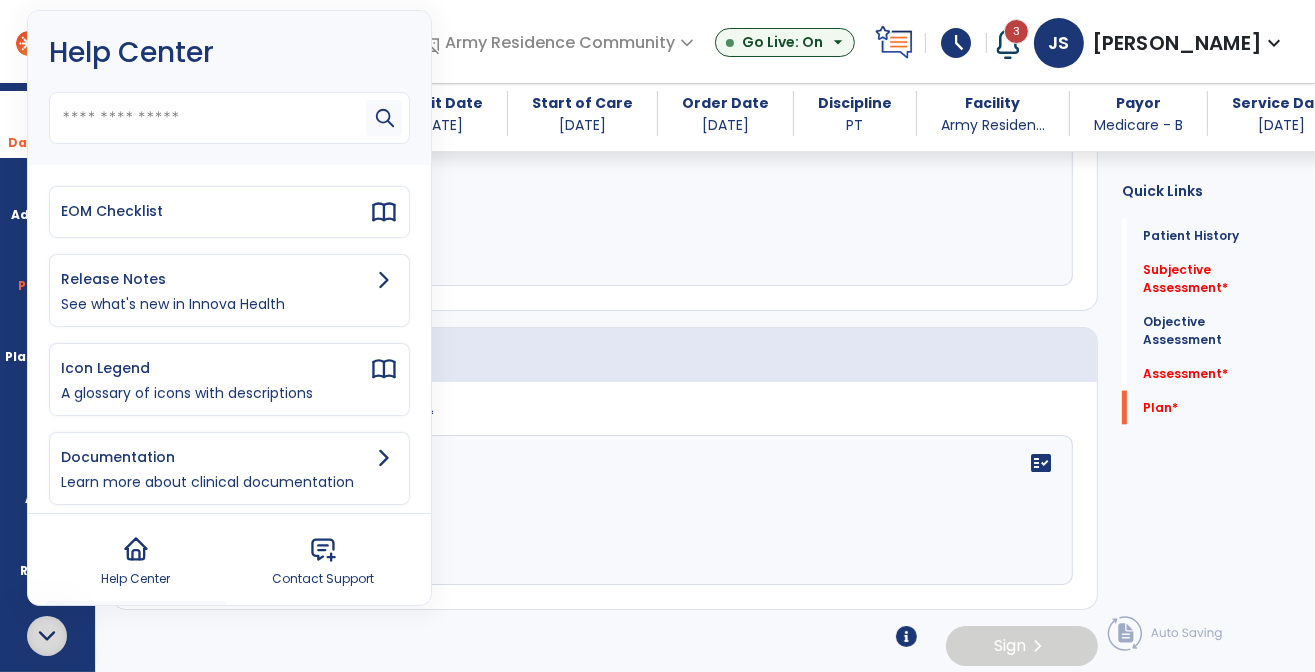 click on "Help Center" at bounding box center (229, 53) 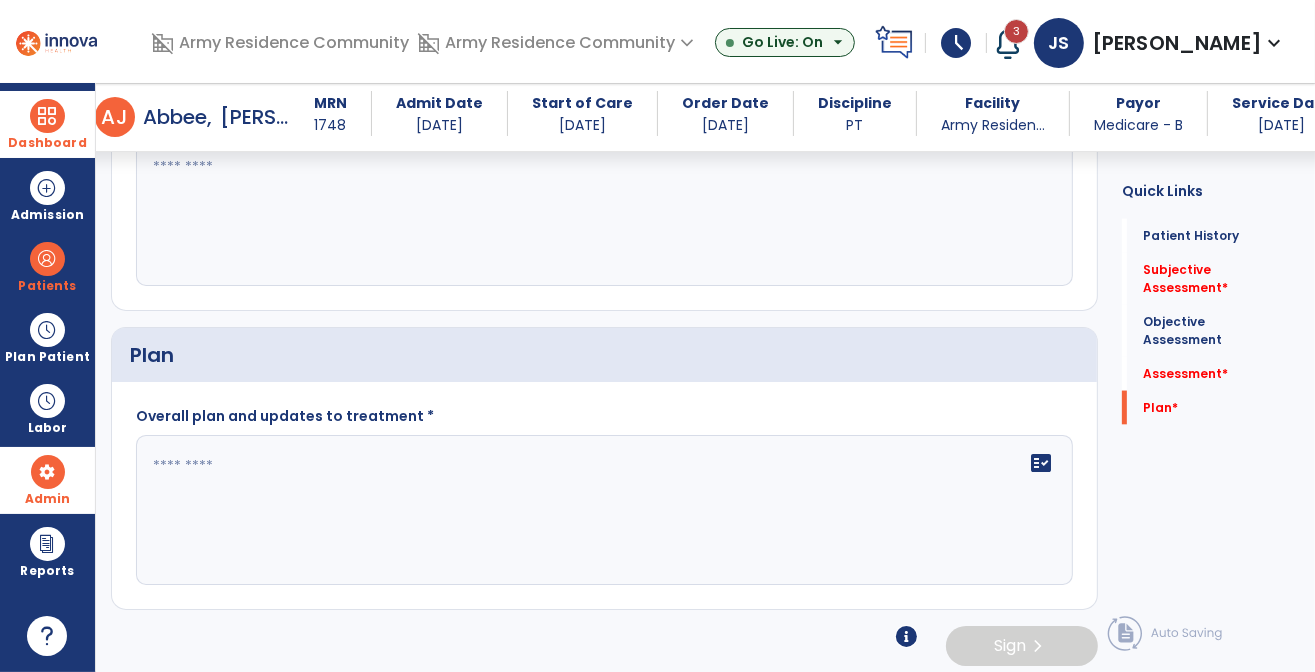 click at bounding box center [48, 472] 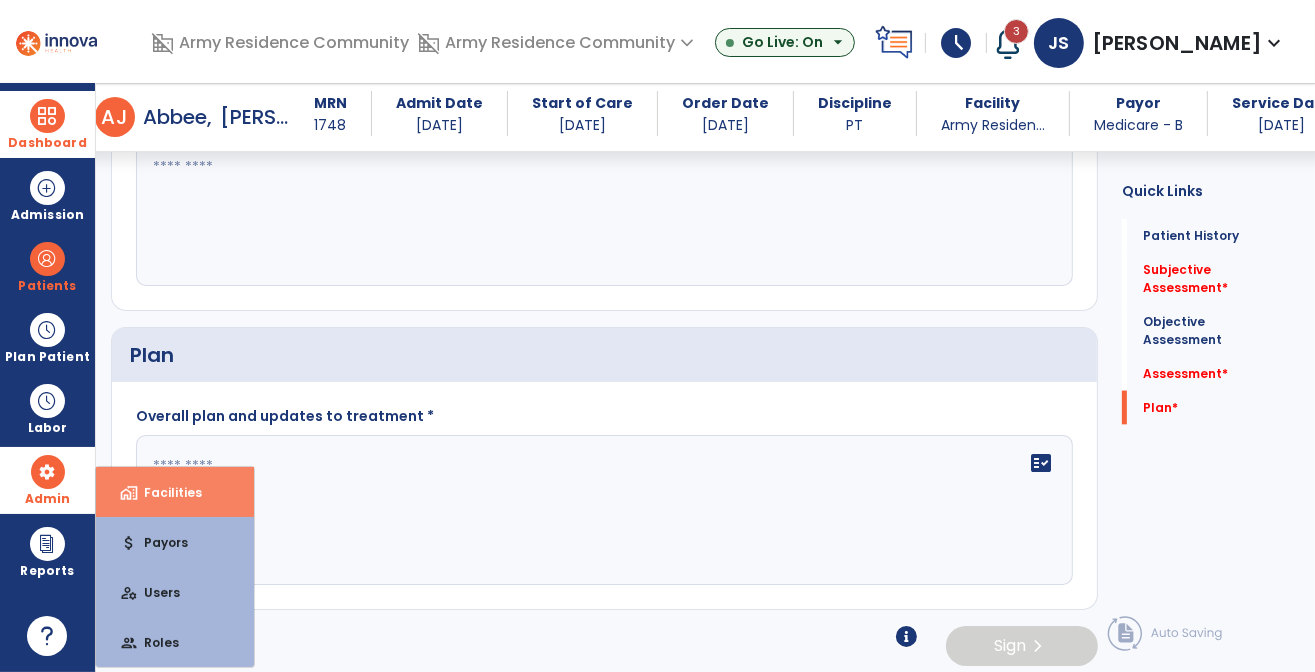 click on "Facilities" at bounding box center (165, 492) 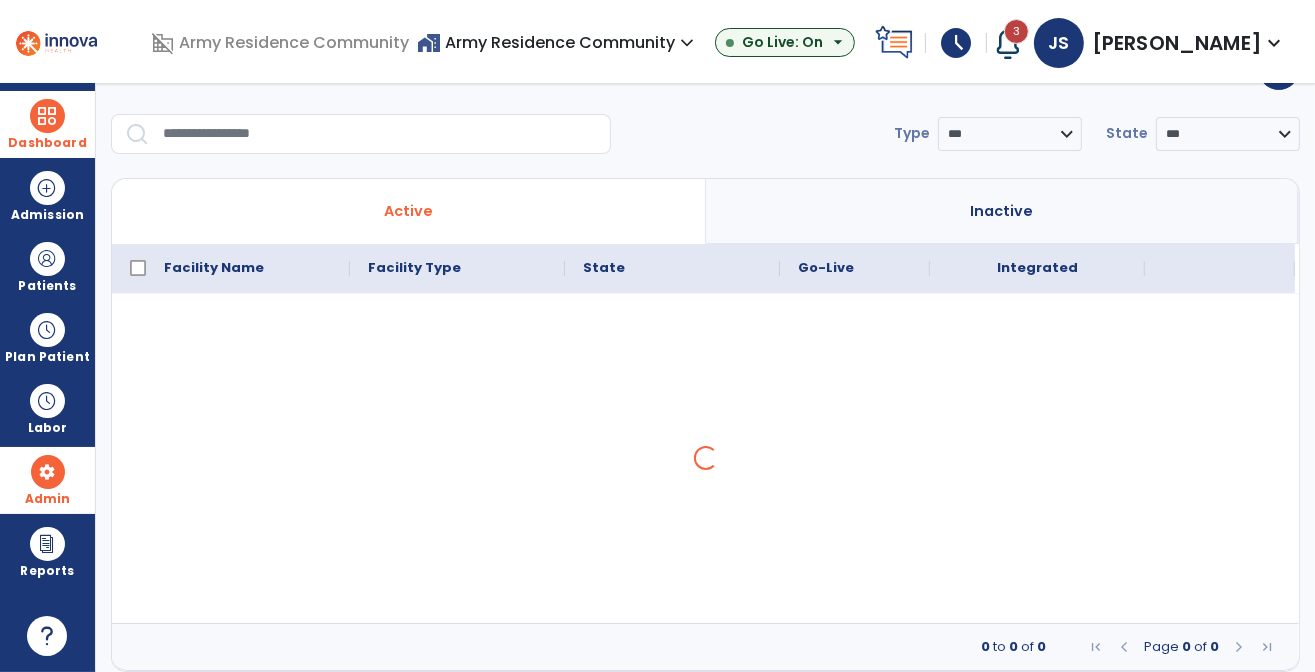 scroll, scrollTop: 53, scrollLeft: 0, axis: vertical 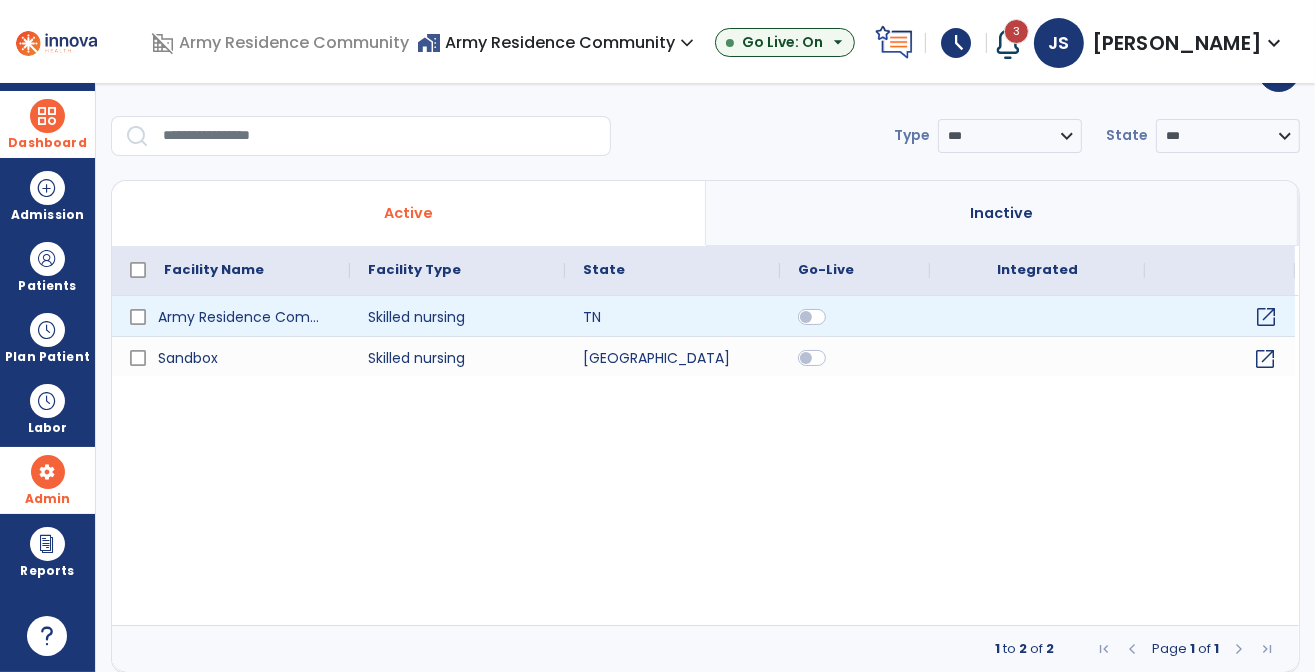 click on "open_in_new" at bounding box center [1266, 317] 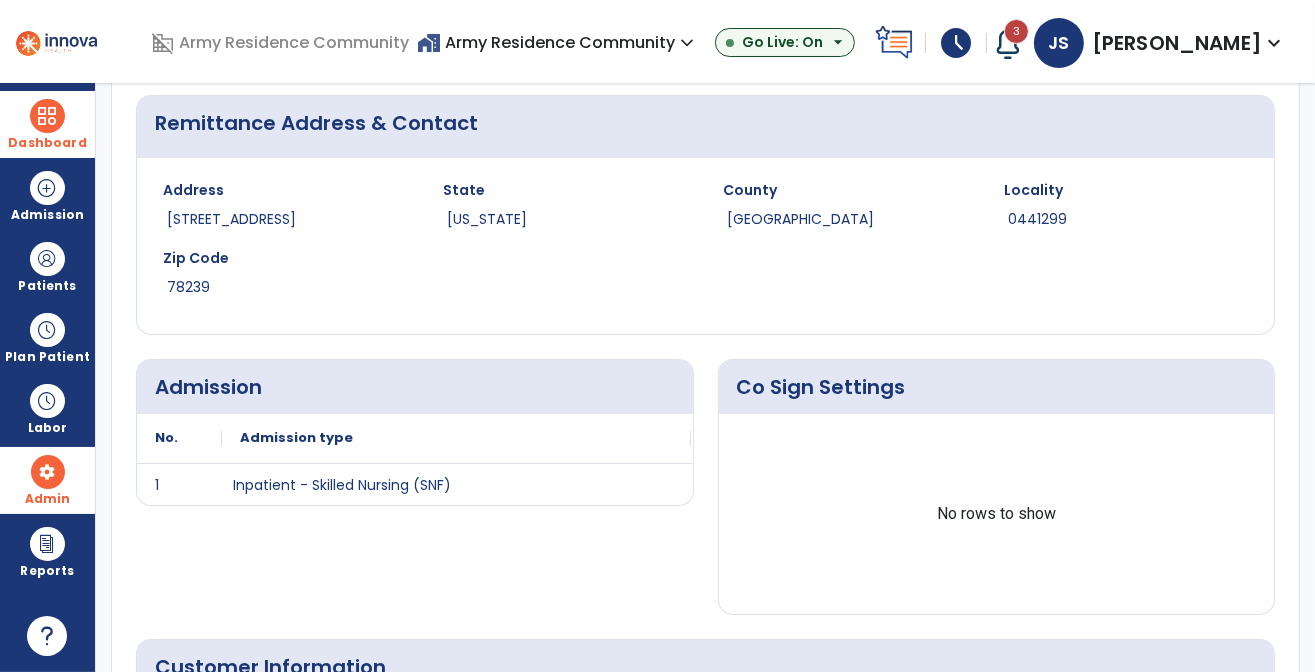 scroll, scrollTop: 1000, scrollLeft: 0, axis: vertical 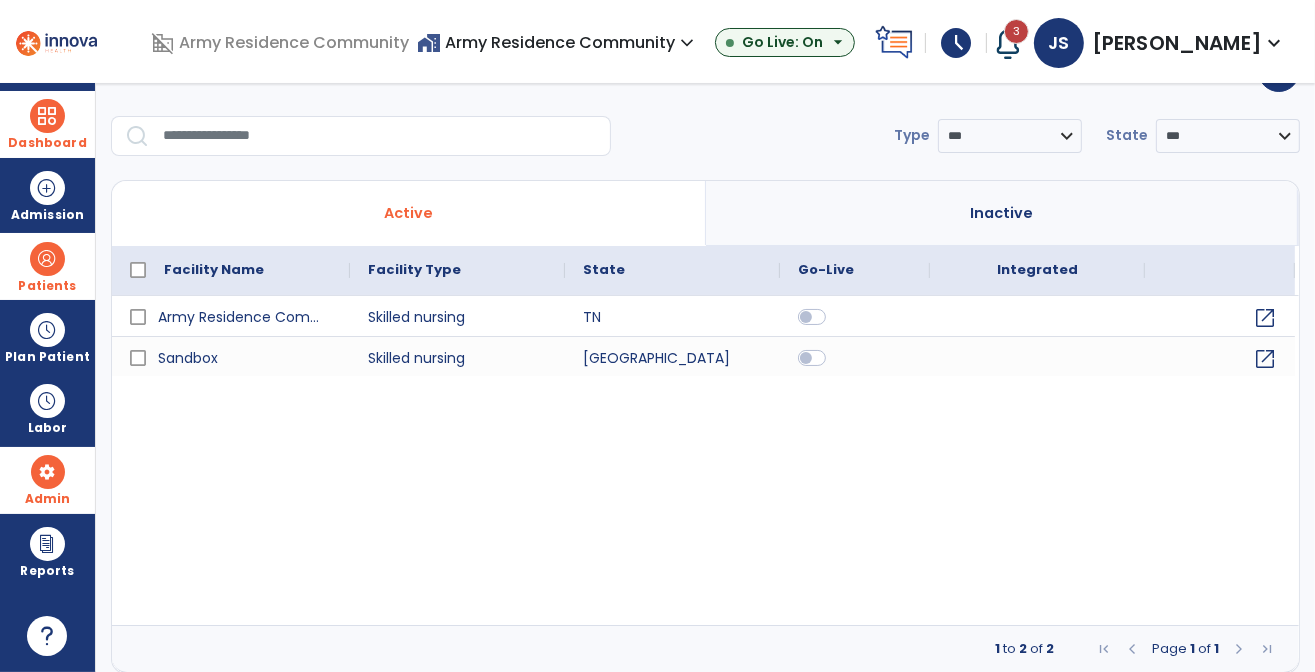 click on "Patients" at bounding box center [47, 266] 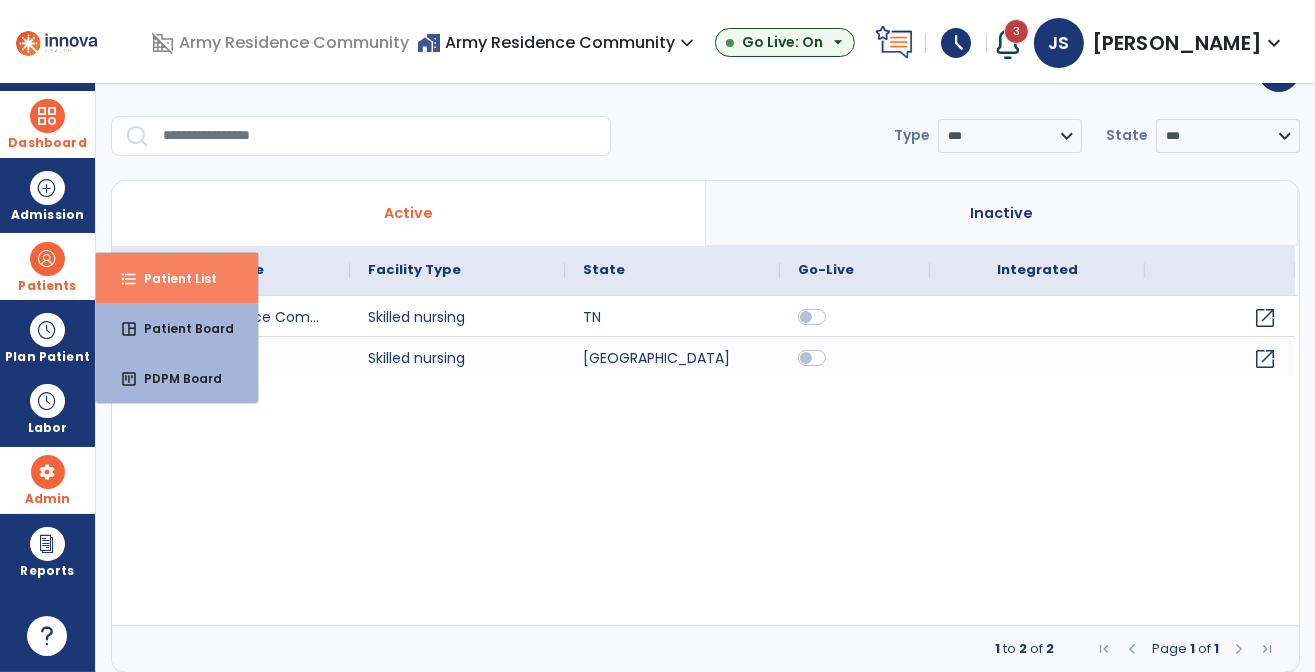 click on "Patient List" at bounding box center (172, 278) 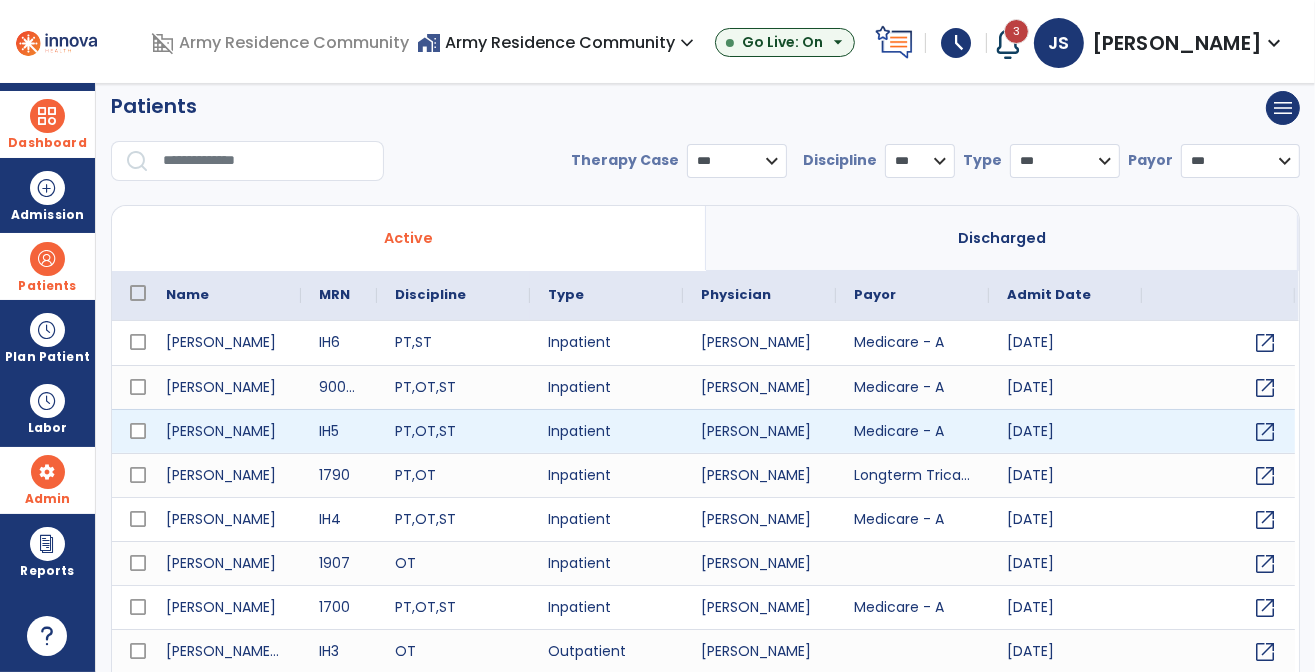 scroll, scrollTop: 0, scrollLeft: 0, axis: both 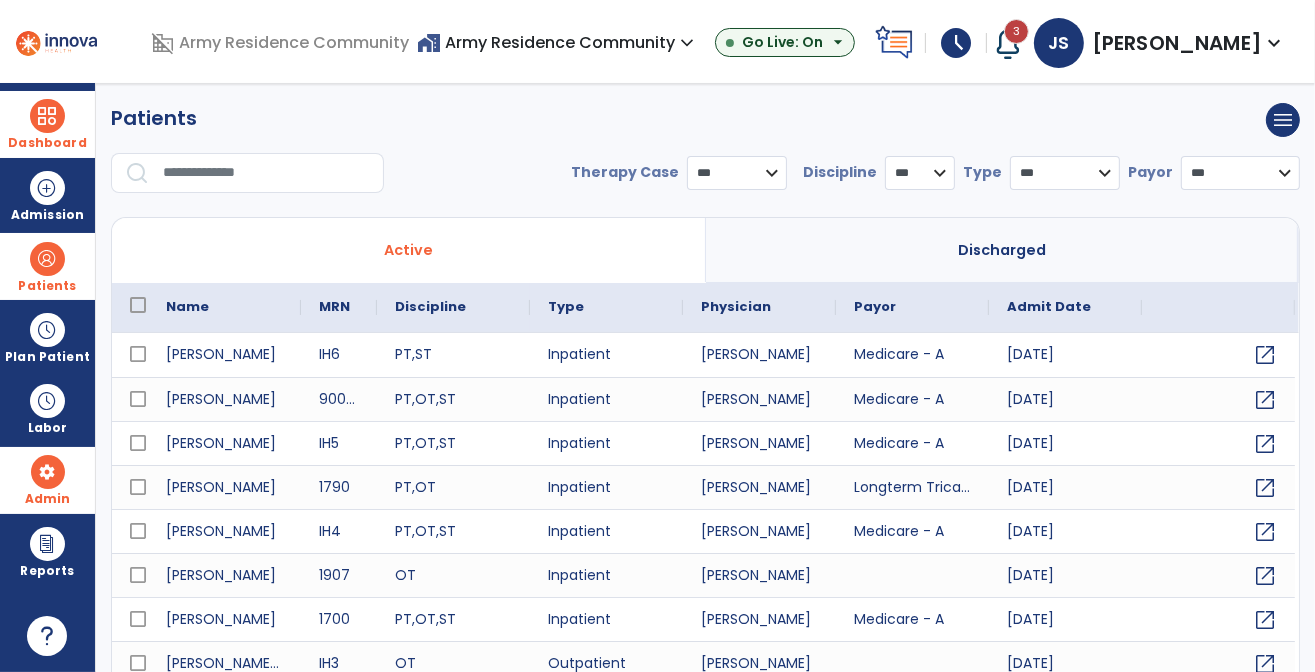 click on "expand_more" at bounding box center (1274, 43) 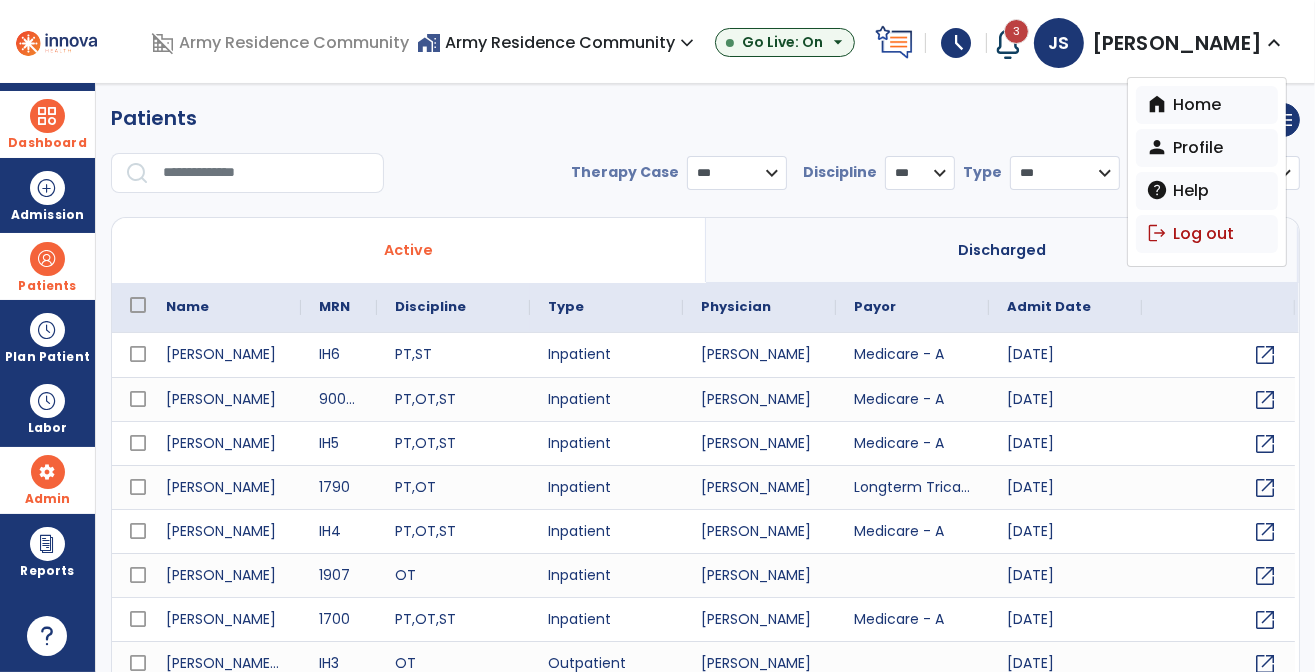 click on "expand_more" at bounding box center (1274, 43) 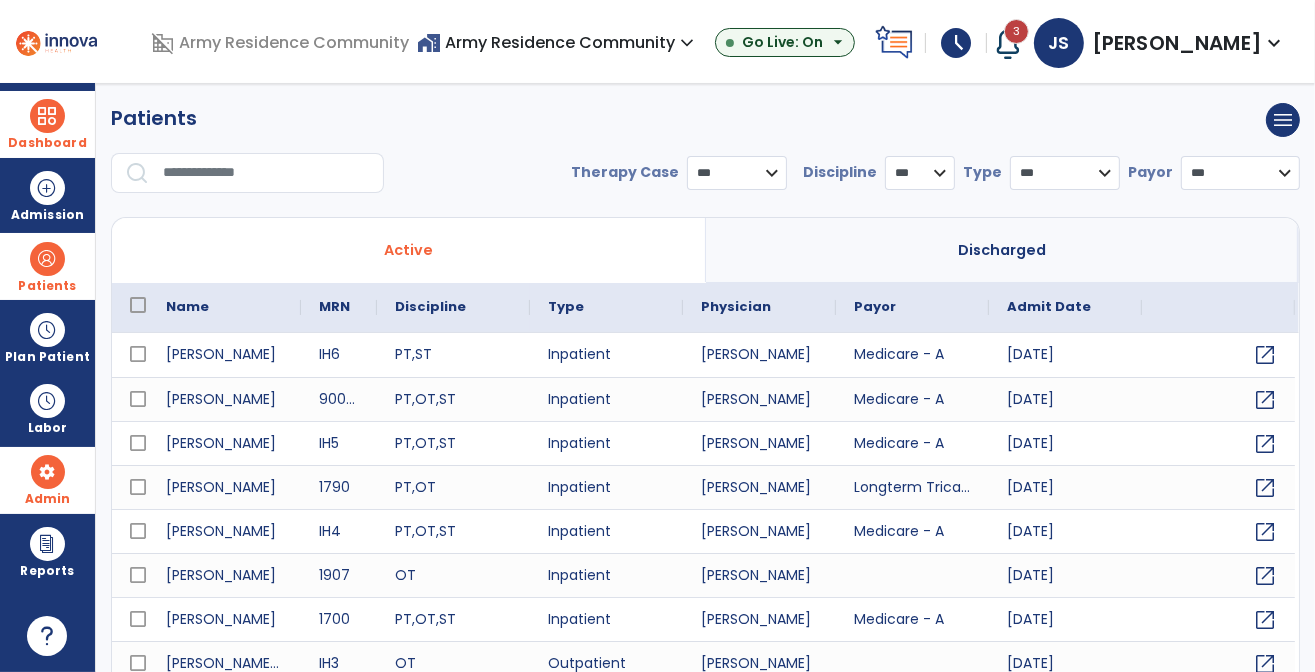 click on "home_work   Army Residence Community   expand_more" at bounding box center [558, 42] 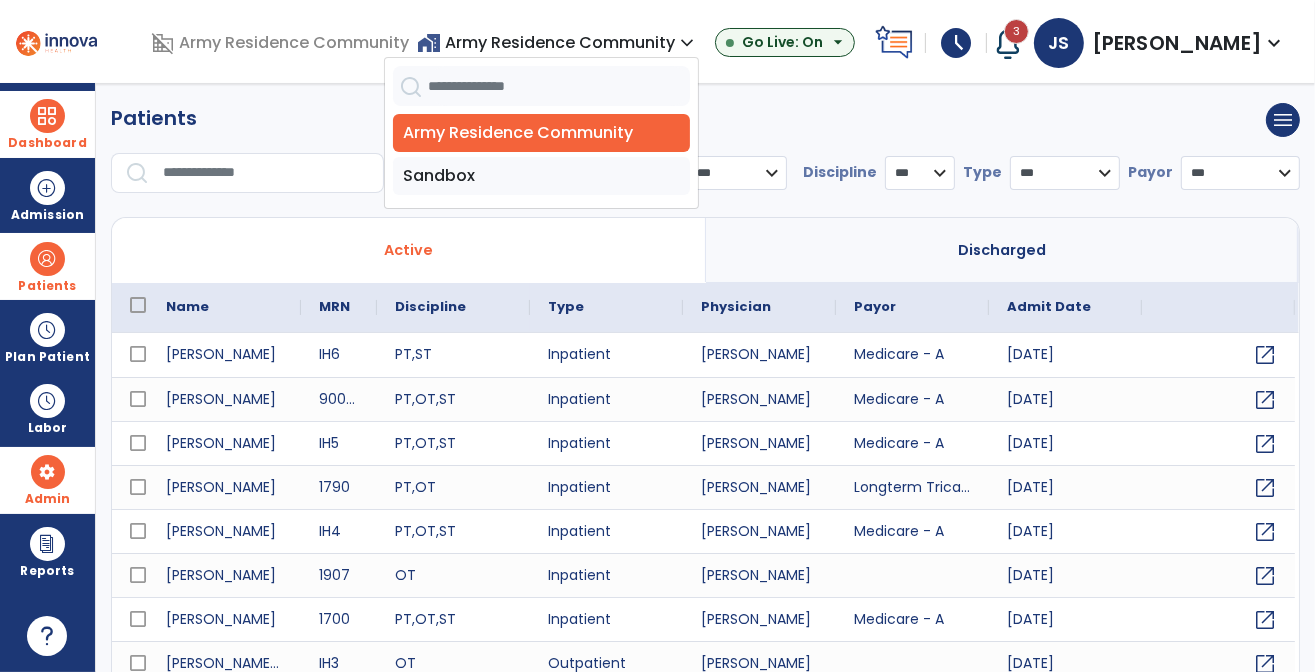 click on "home_work   Army Residence Community   expand_more" at bounding box center [558, 42] 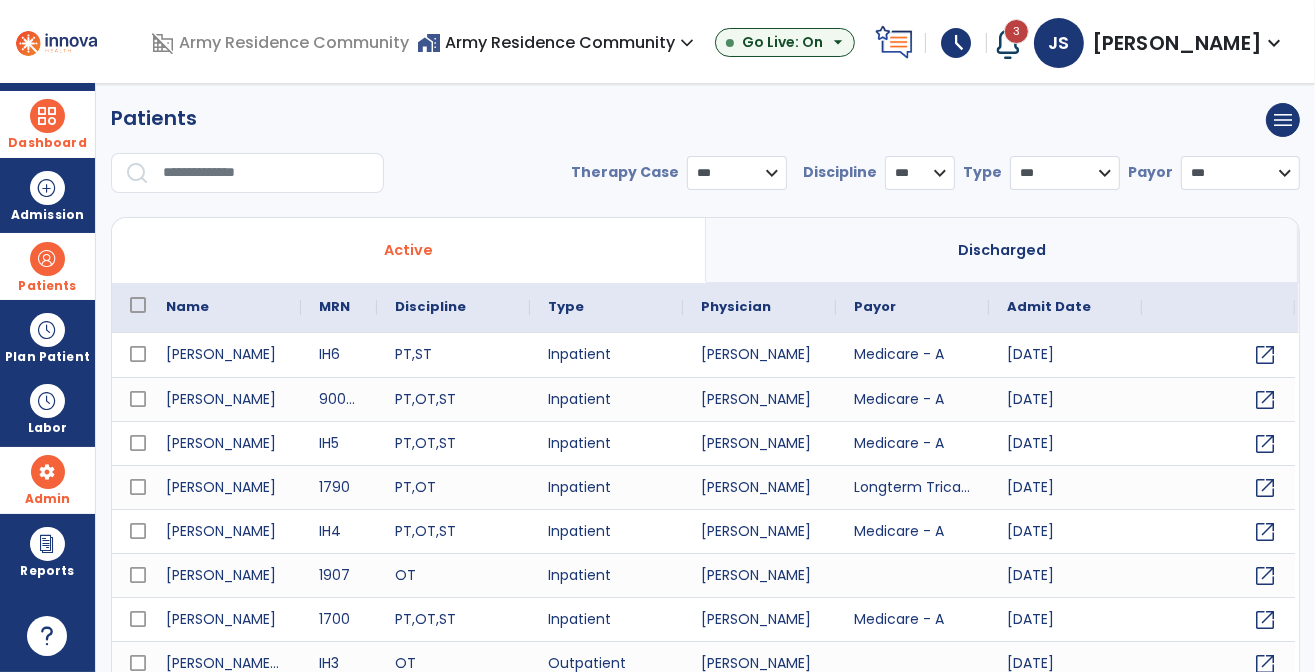 click at bounding box center (47, 116) 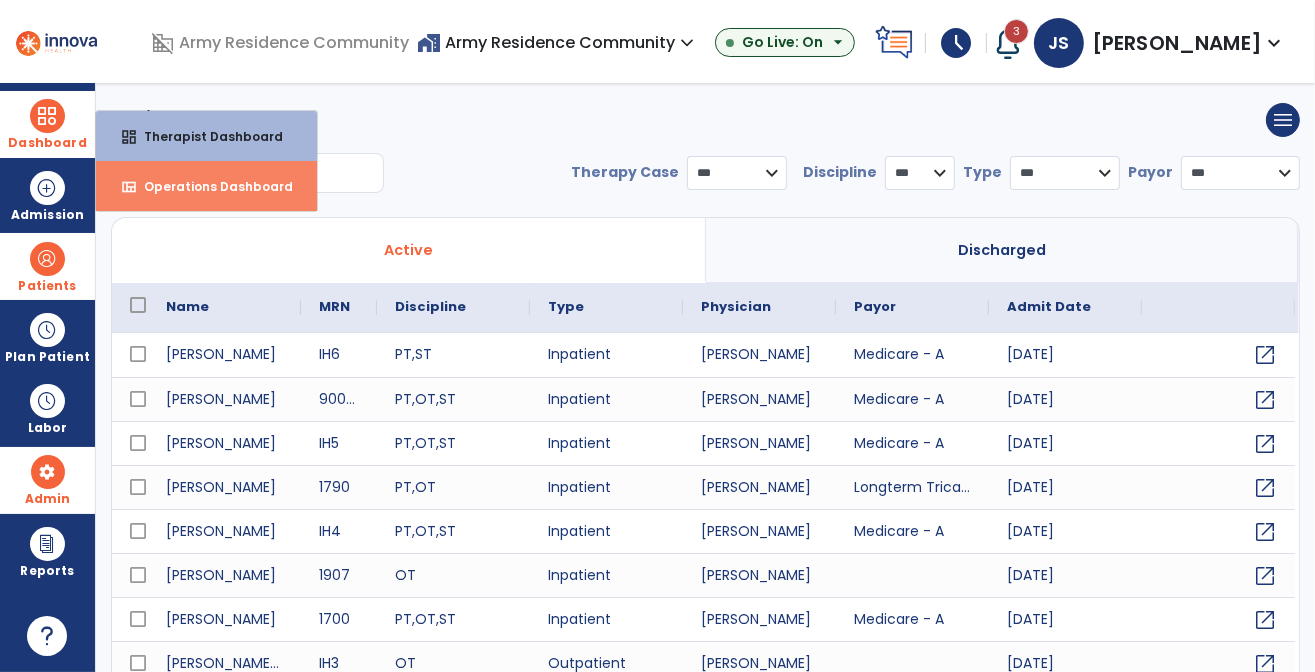 click on "view_quilt  Operations Dashboard" at bounding box center (206, 186) 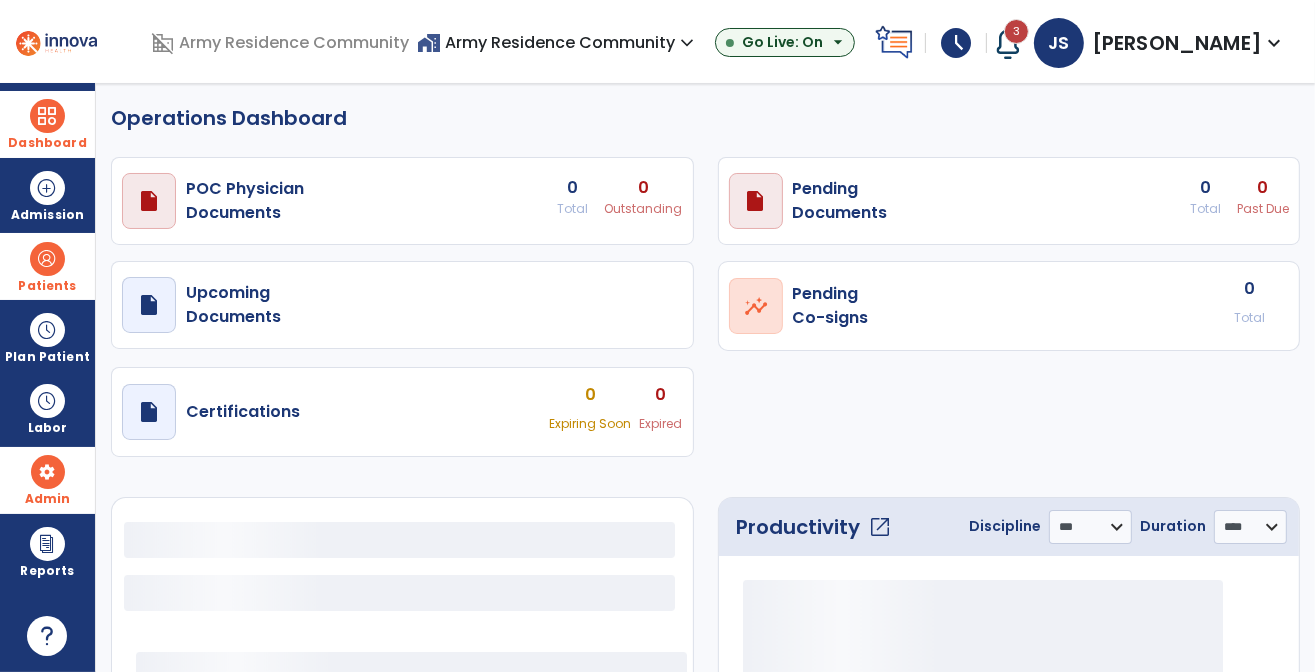 select on "***" 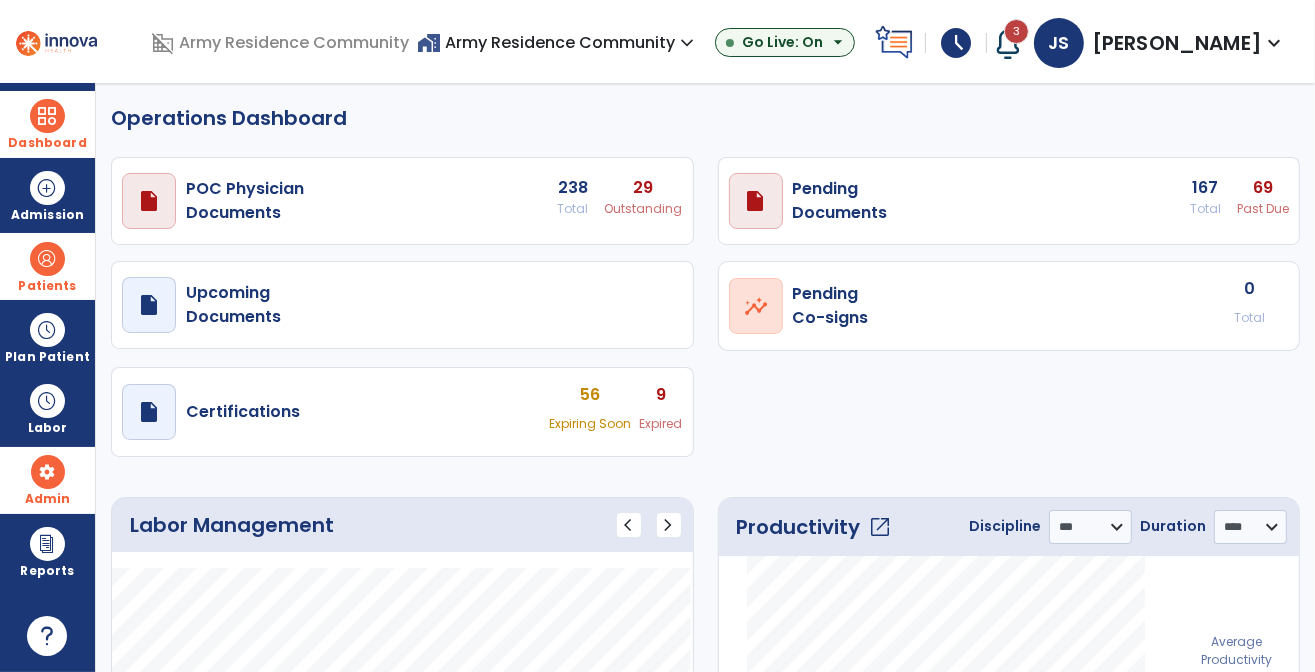 click on "69" at bounding box center (644, 188) 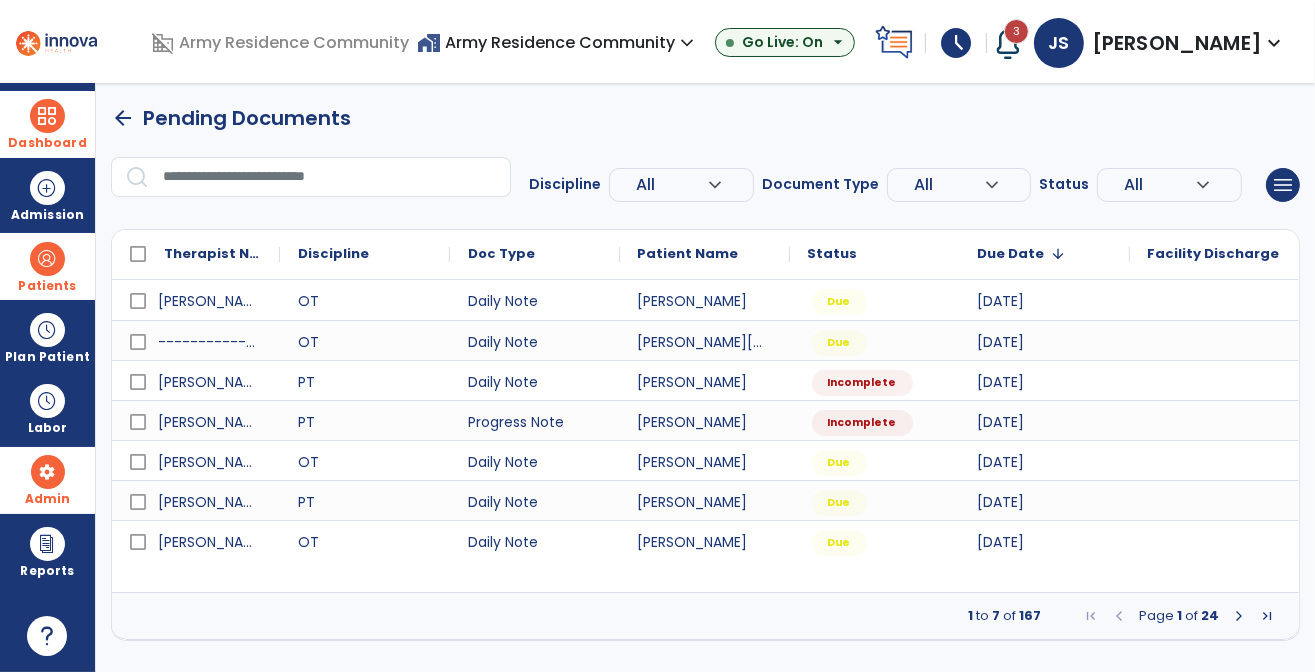 click at bounding box center [1239, 616] 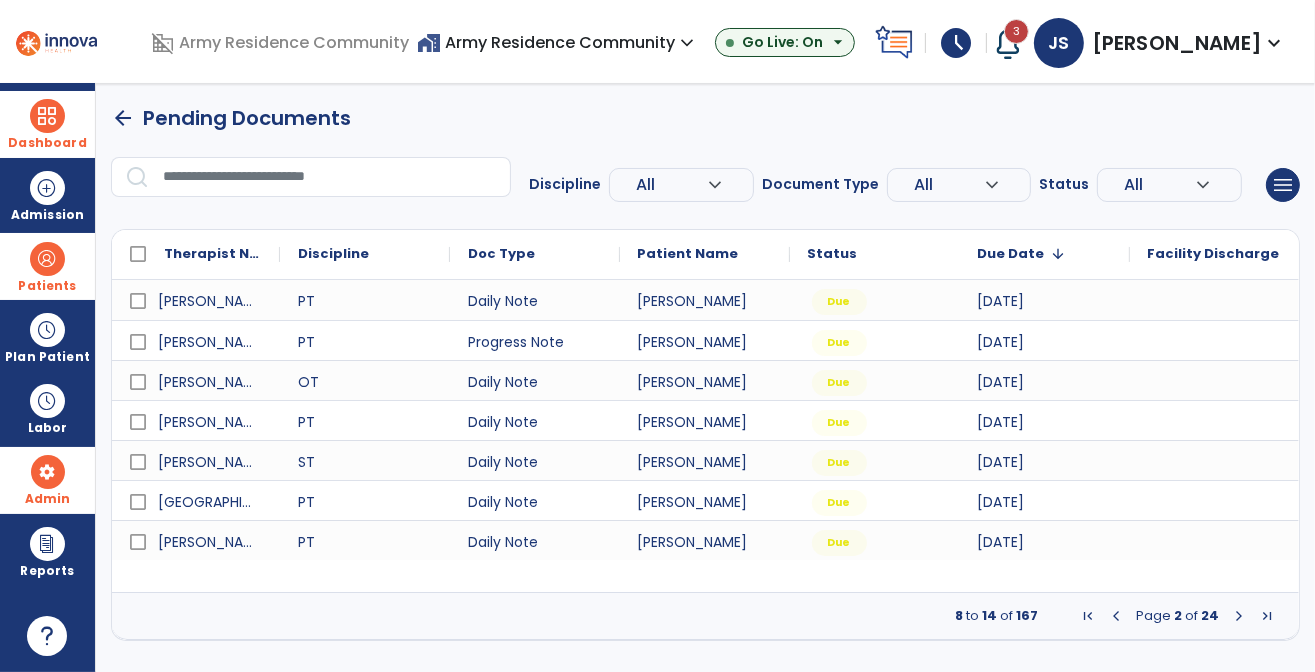 click at bounding box center (1239, 616) 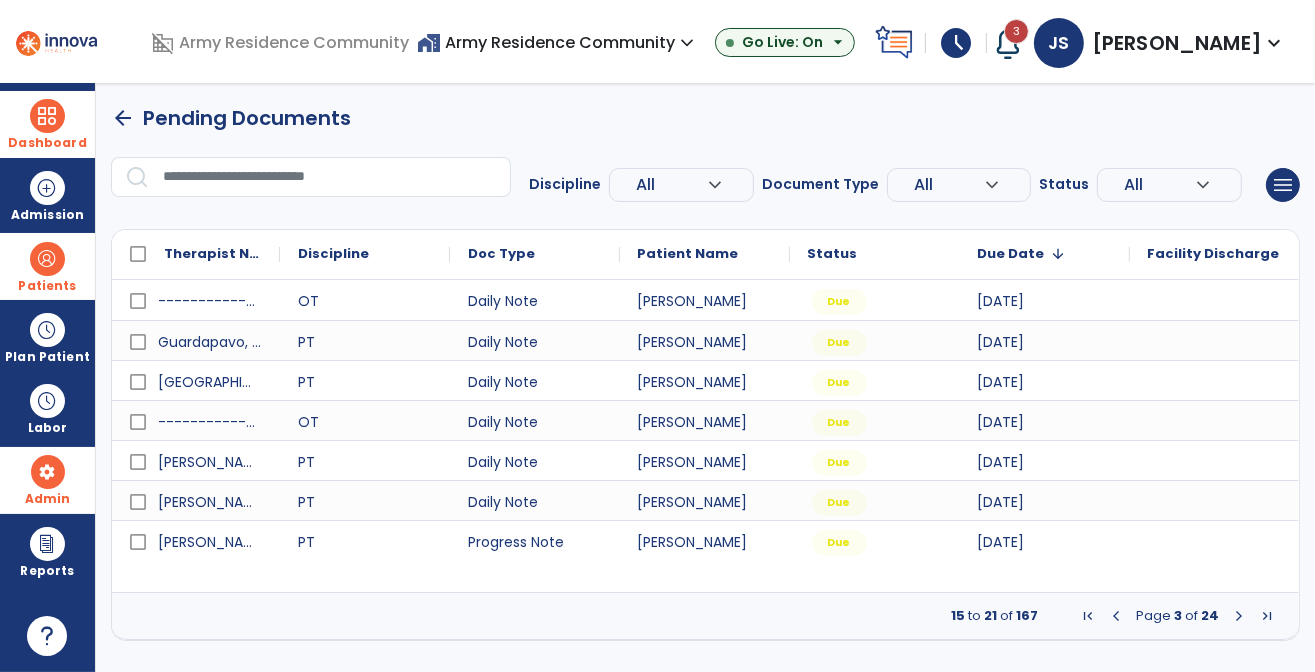 click at bounding box center [1239, 616] 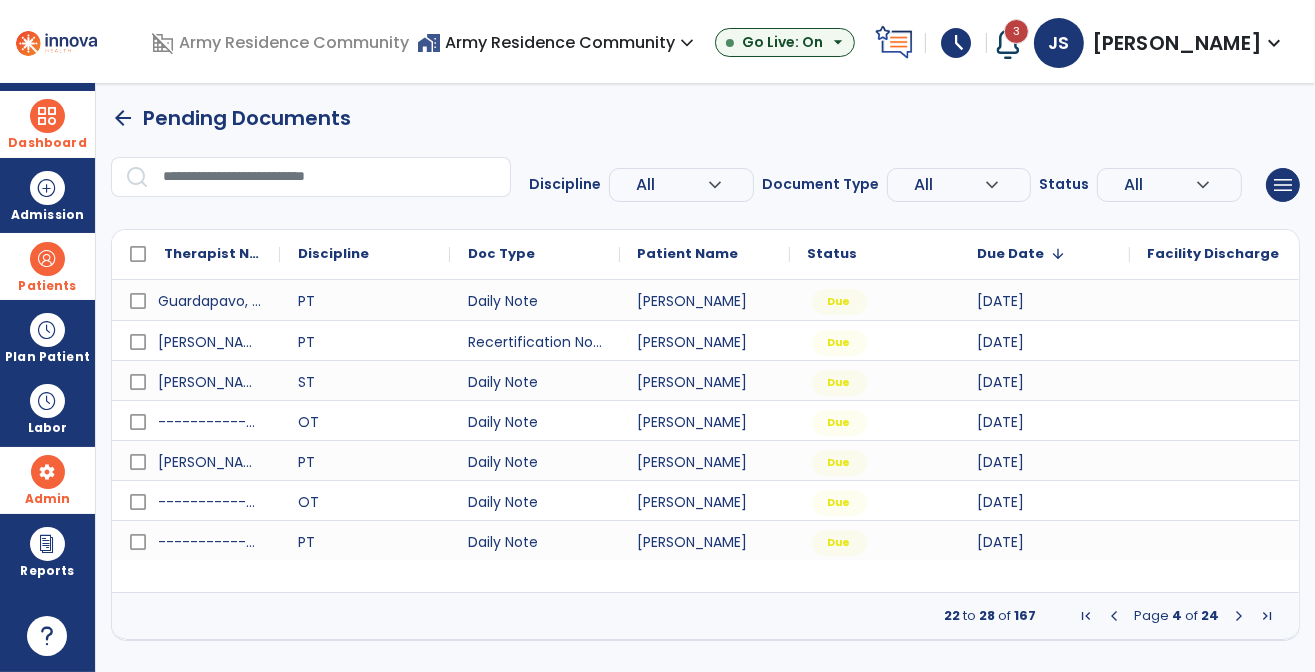 click at bounding box center [1239, 616] 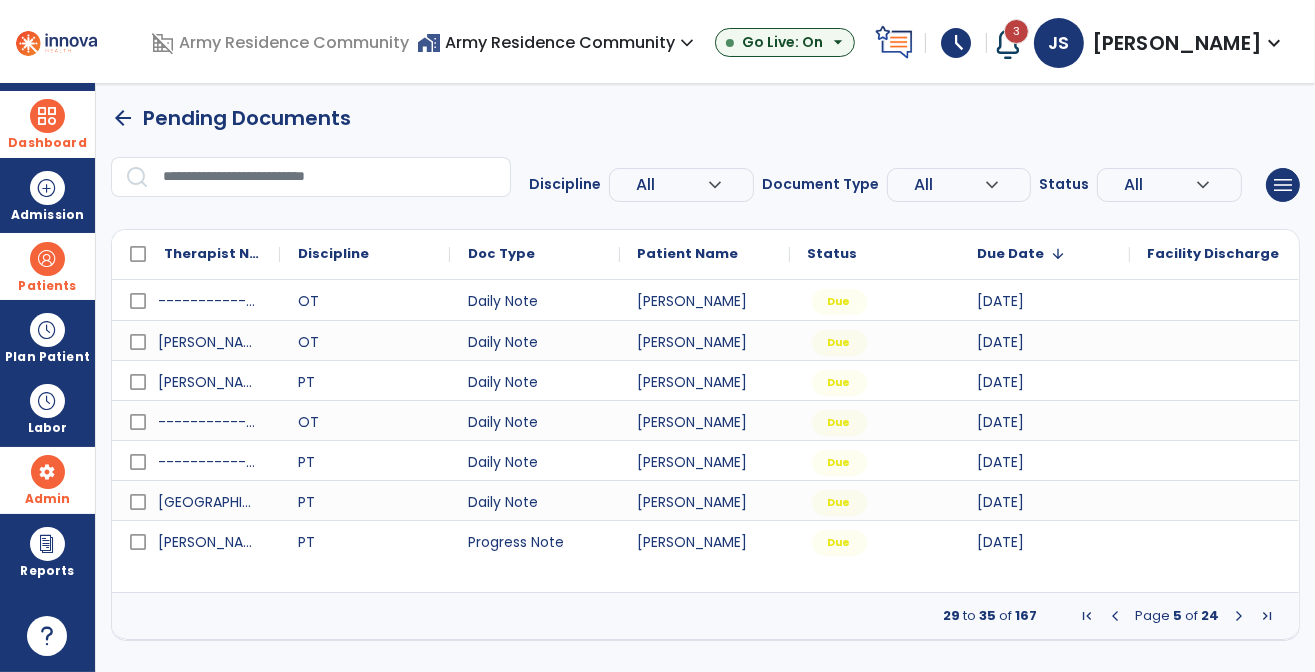 click at bounding box center (1239, 616) 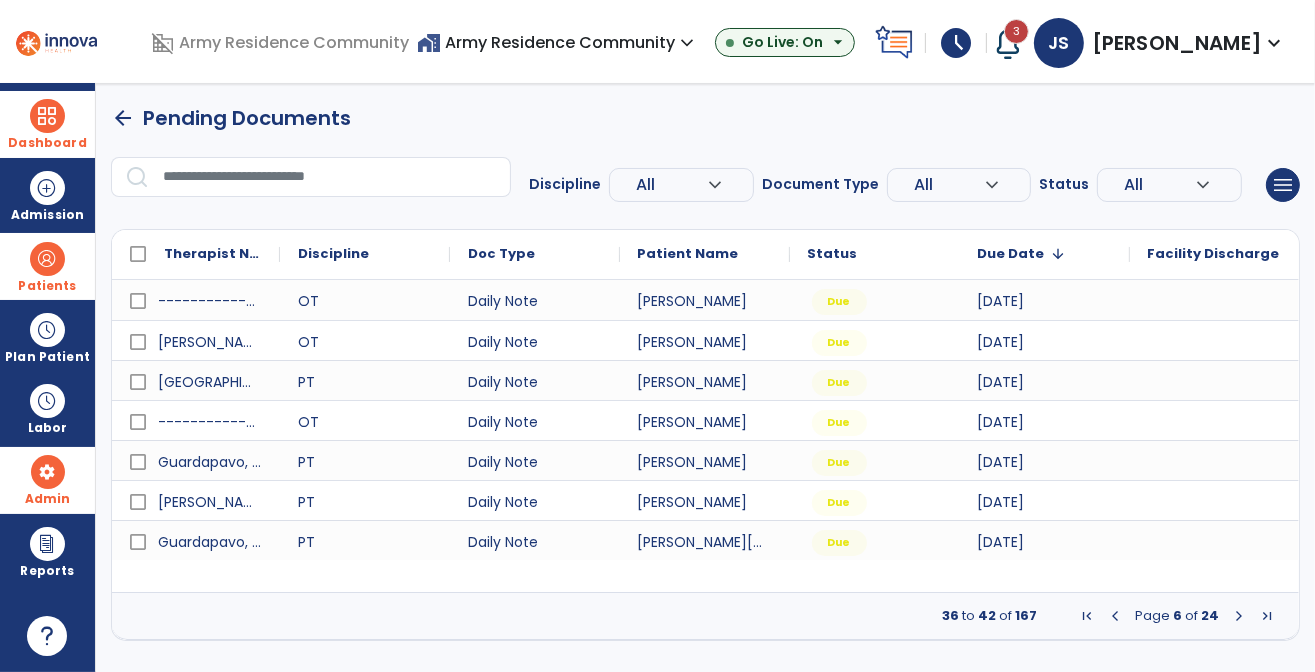 click at bounding box center [1239, 616] 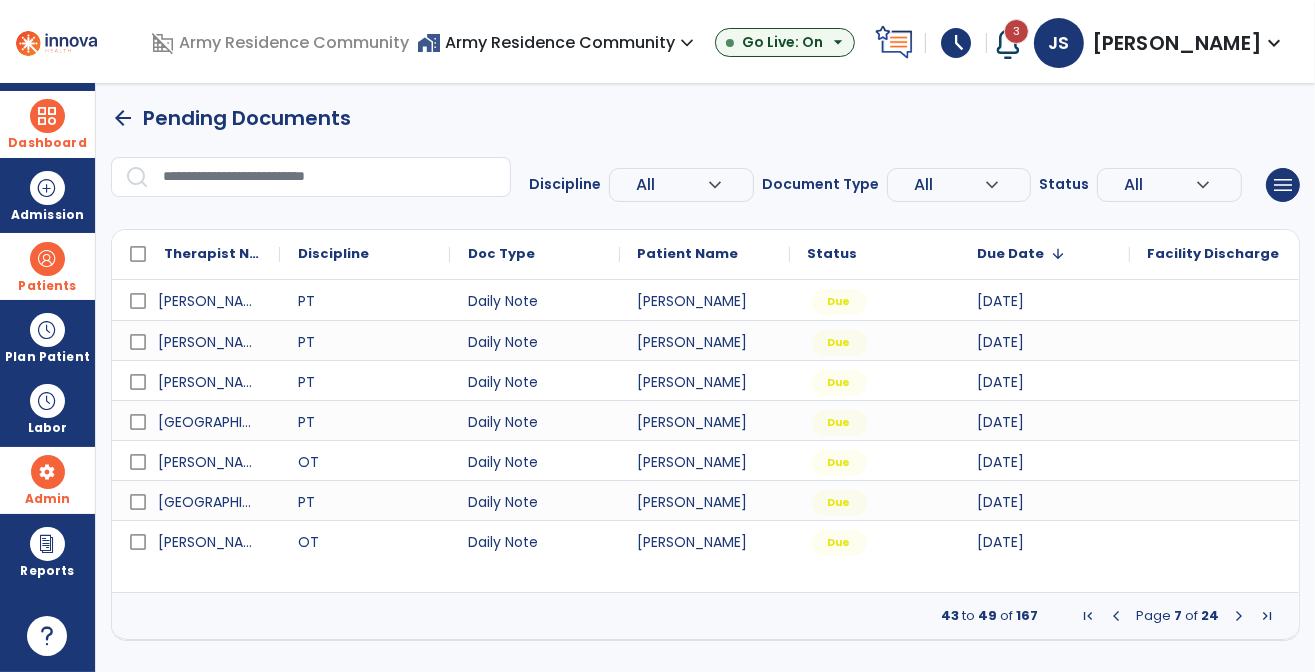 click at bounding box center (1239, 616) 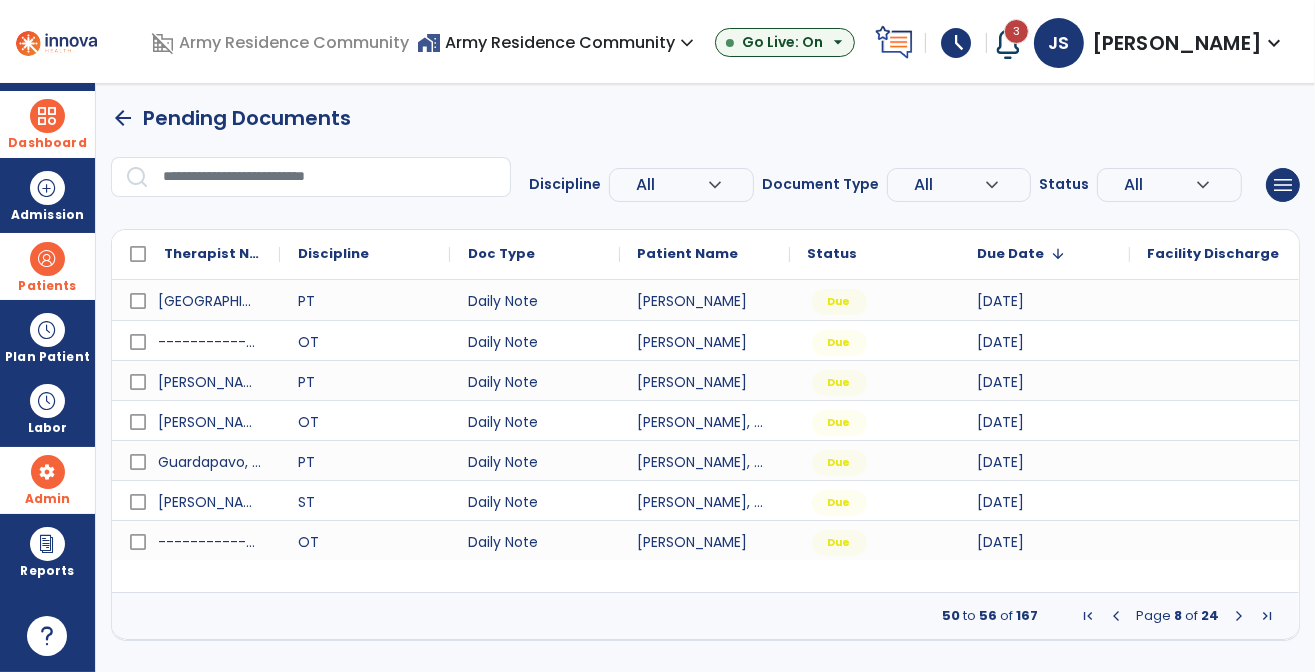 click at bounding box center (1239, 616) 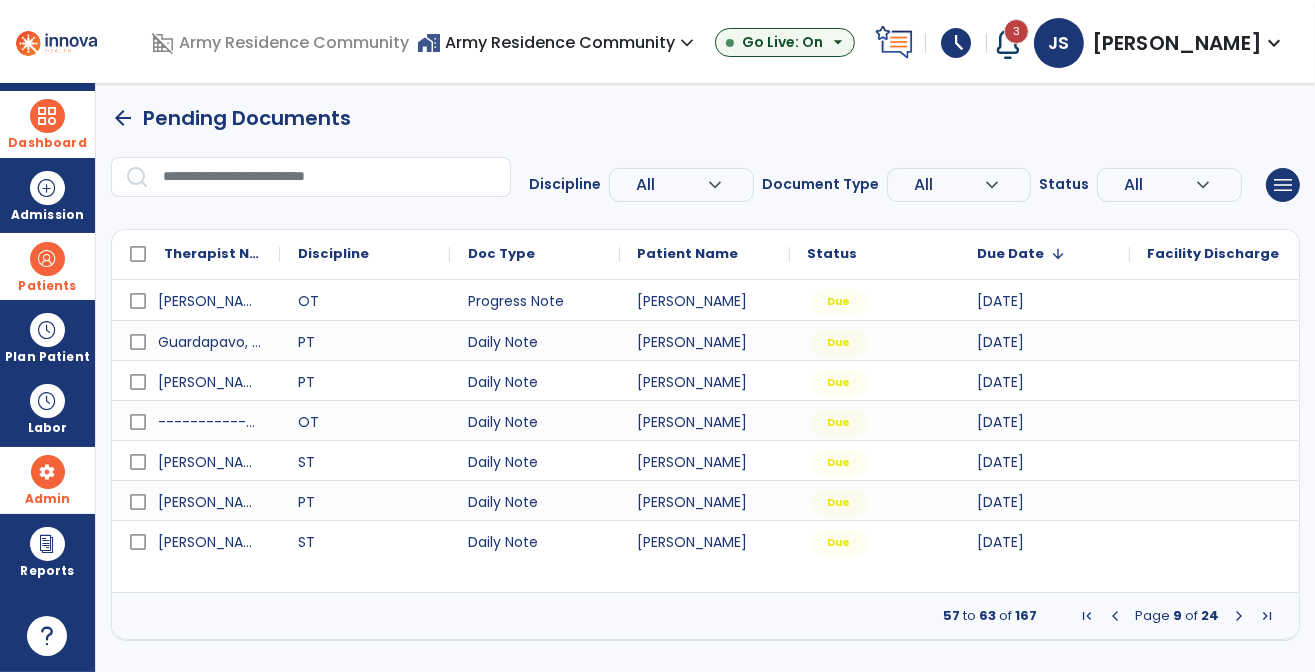 click at bounding box center (1239, 616) 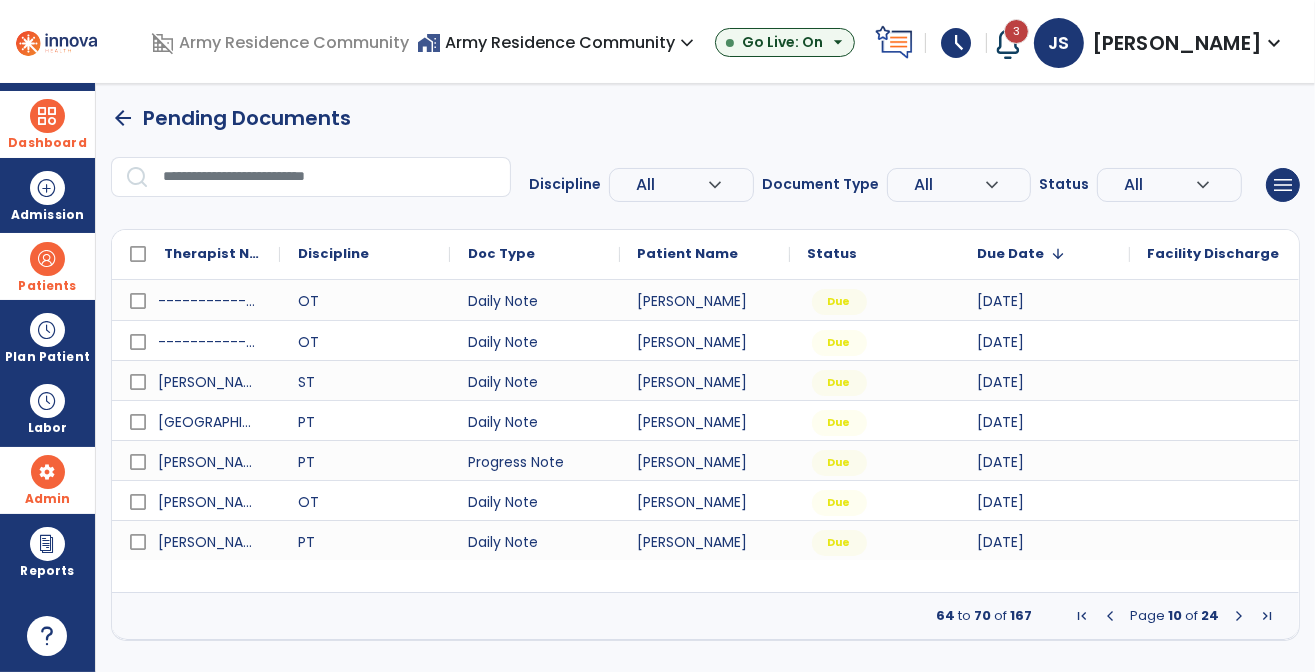 click at bounding box center [1239, 616] 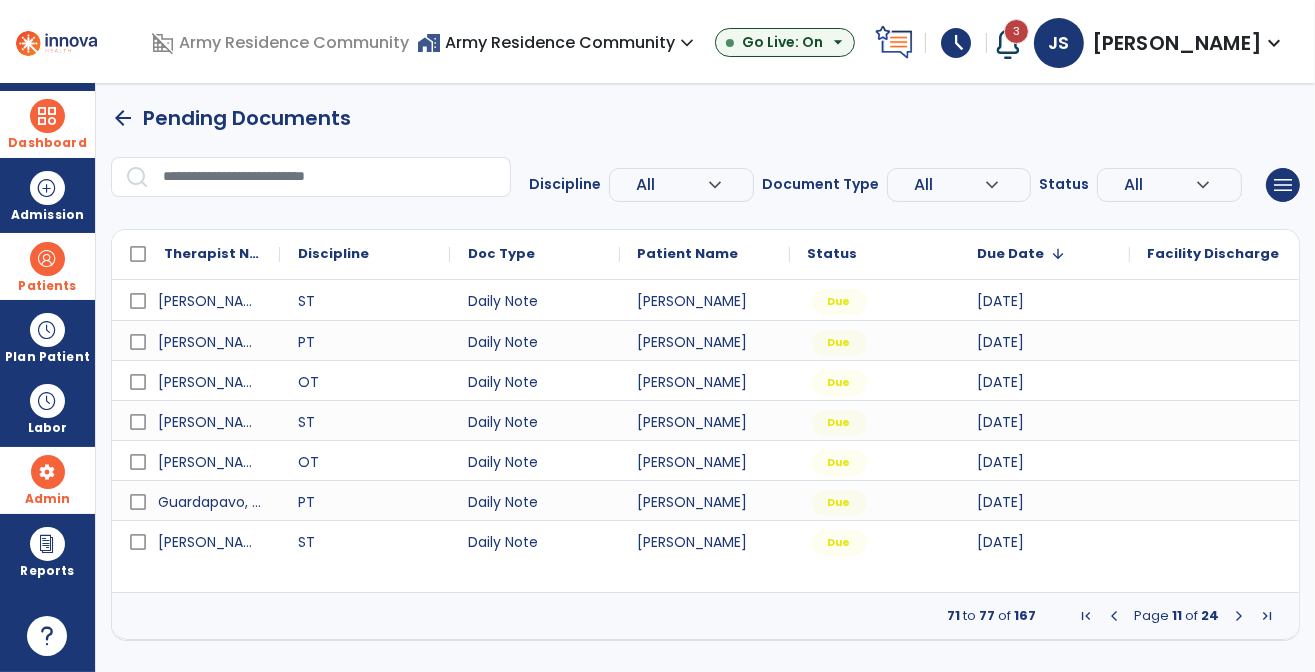 click at bounding box center [1239, 616] 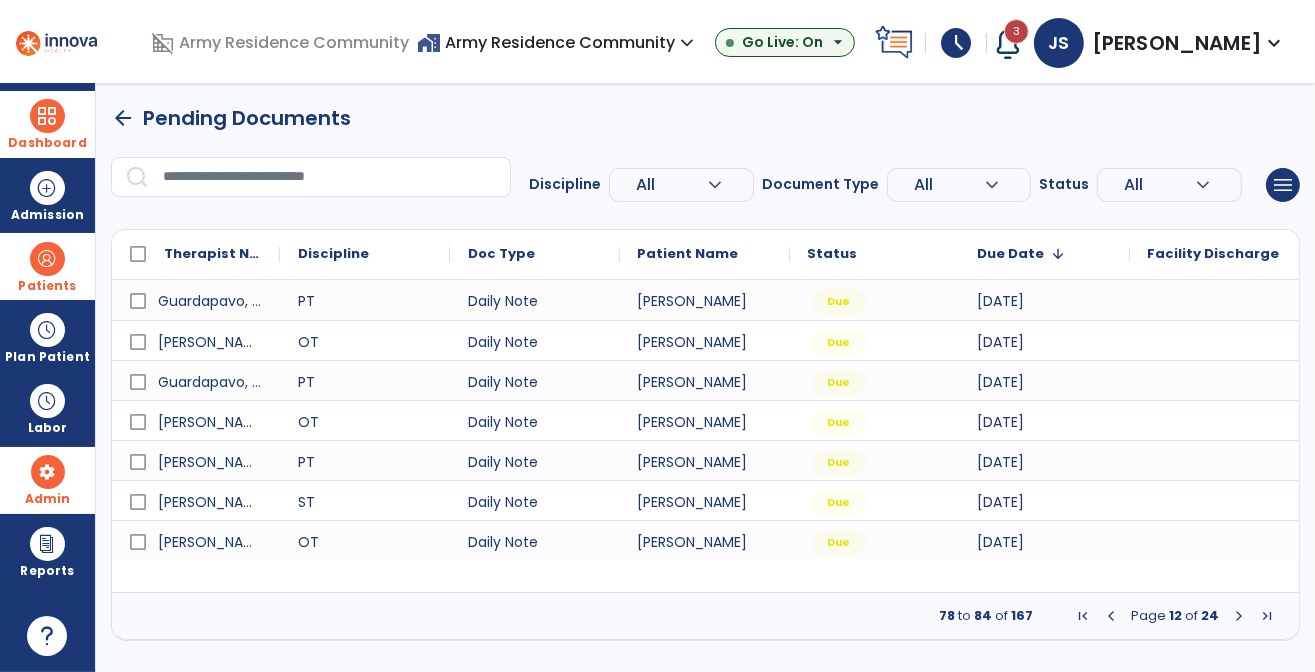 click at bounding box center (1083, 616) 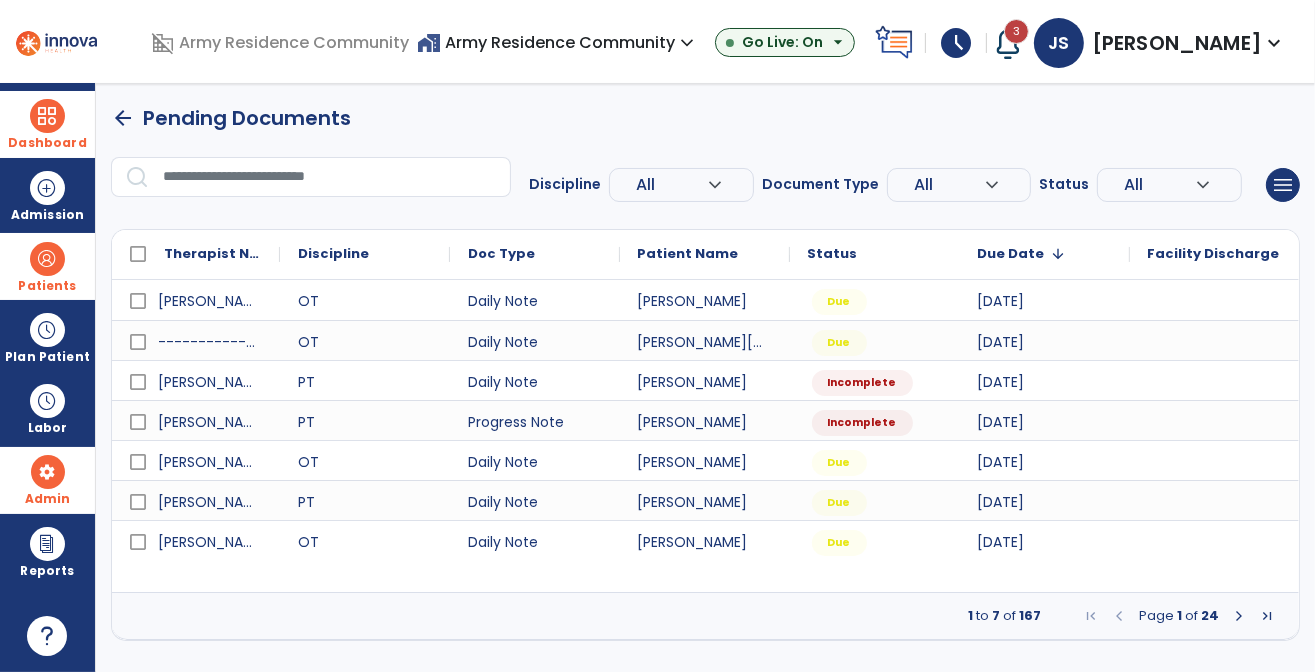 click on "arrow_back" at bounding box center [123, 118] 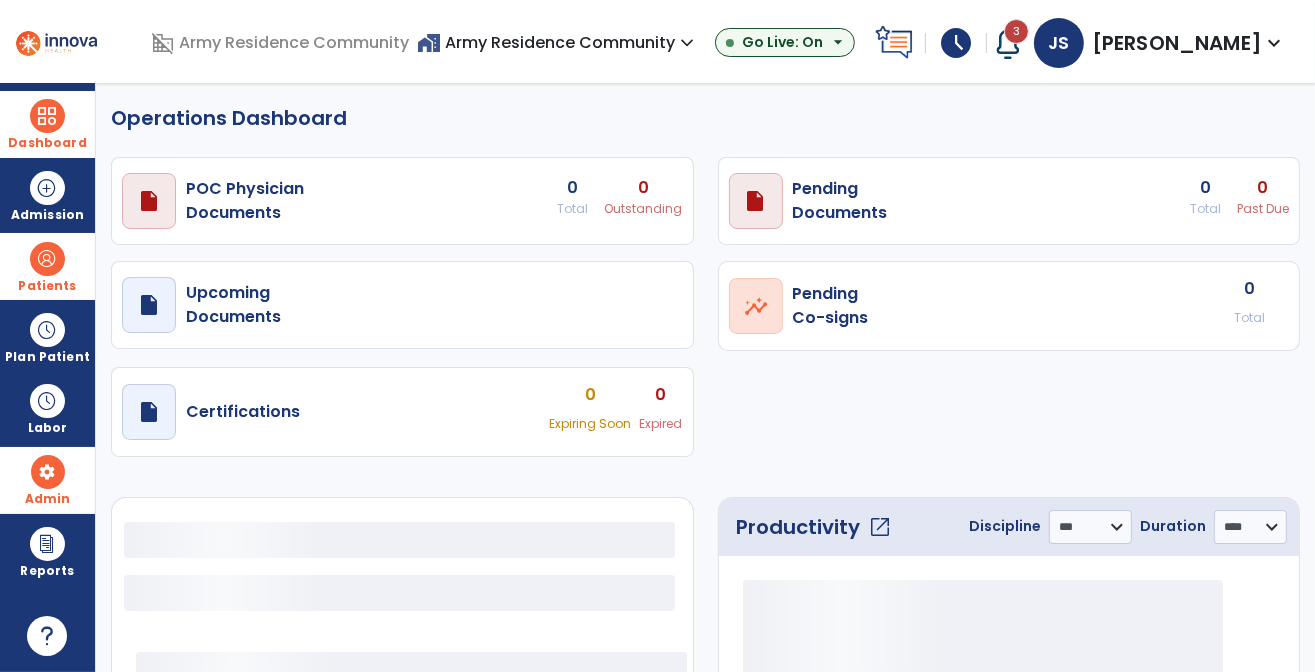select on "***" 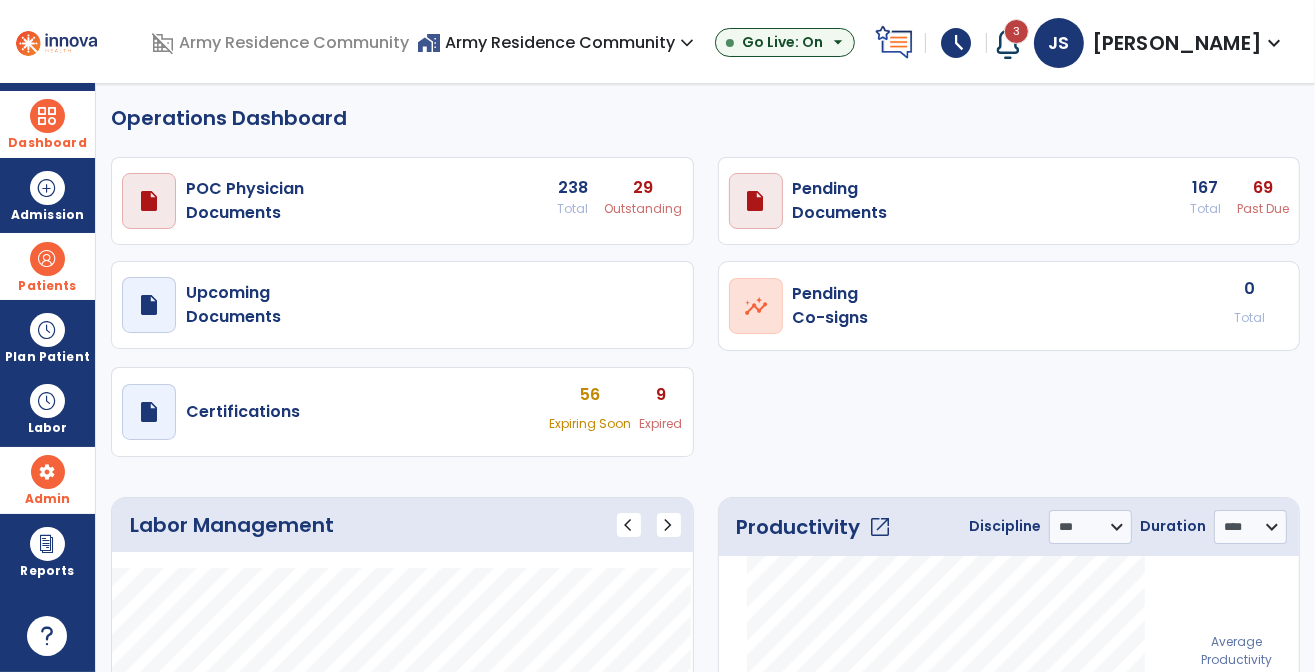 click on "Dashboard" at bounding box center [47, 124] 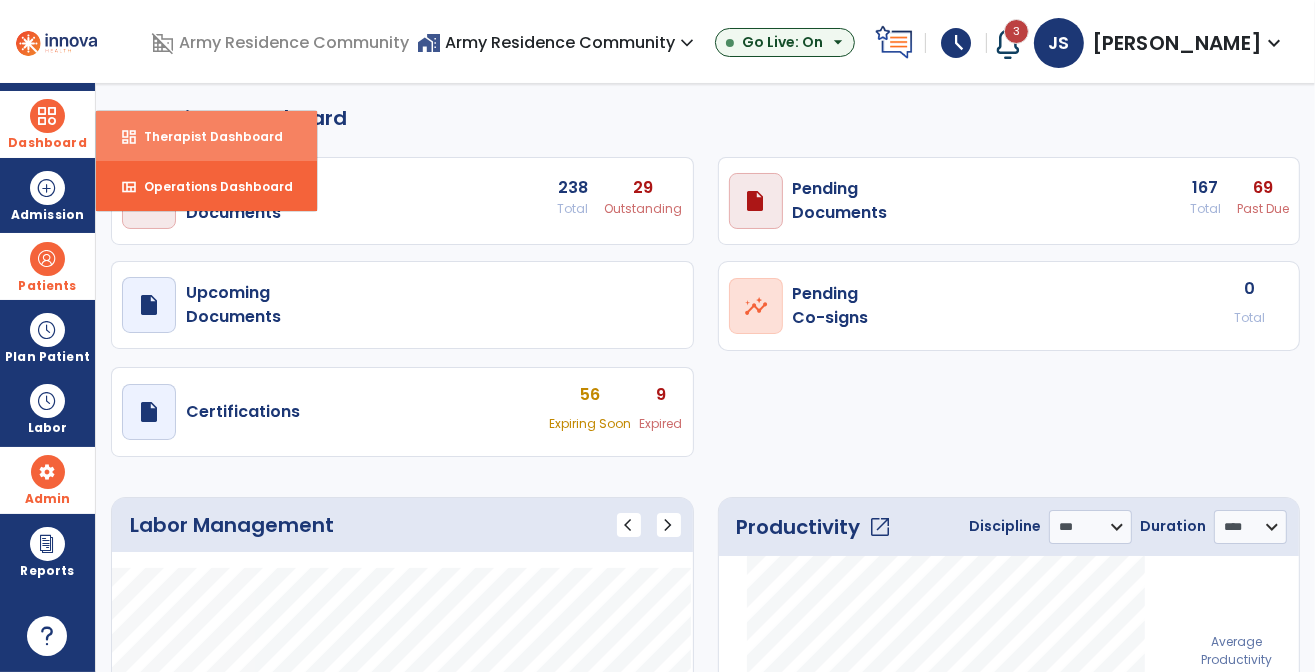 click on "dashboard  Therapist Dashboard" at bounding box center (206, 136) 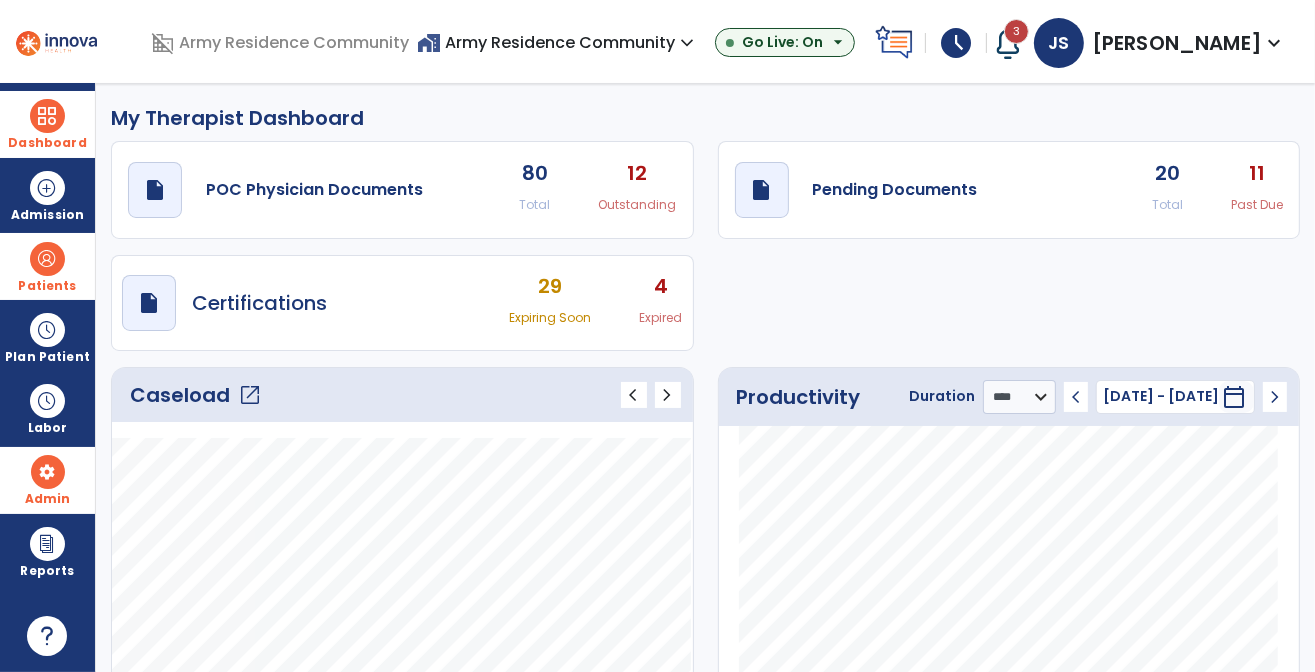 click on "4" at bounding box center (661, 286) 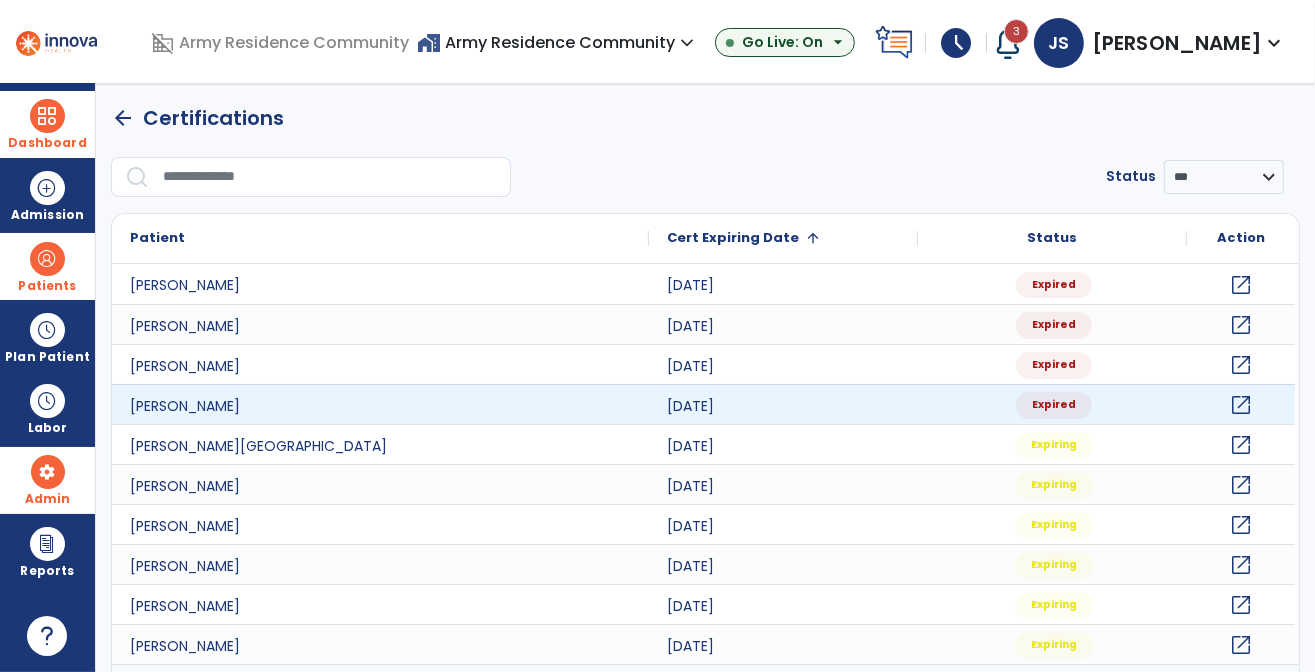 click on "open_in_new" 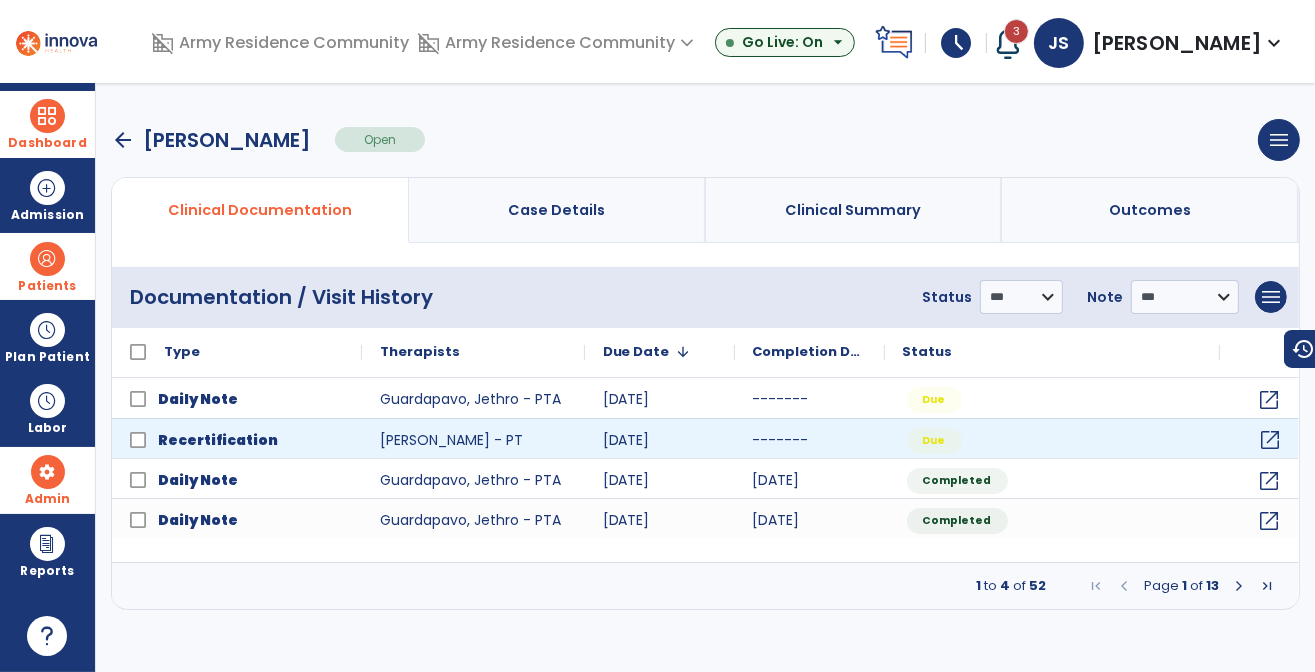 click on "open_in_new" 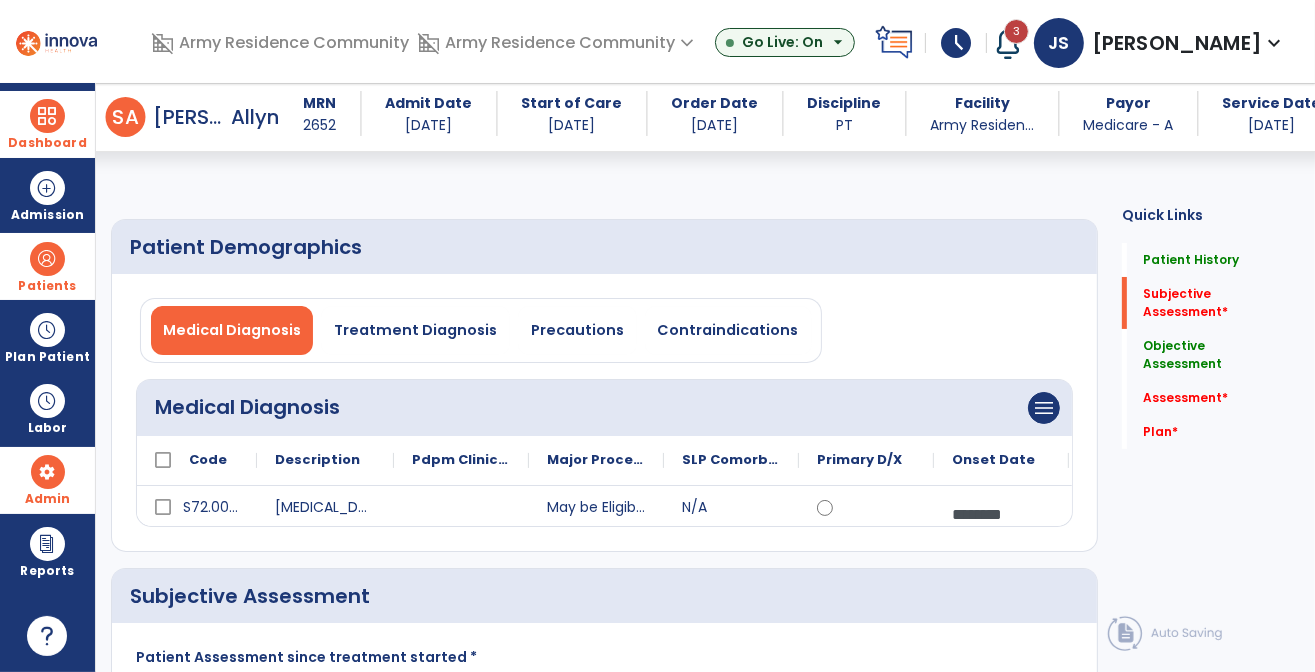 scroll, scrollTop: 300, scrollLeft: 0, axis: vertical 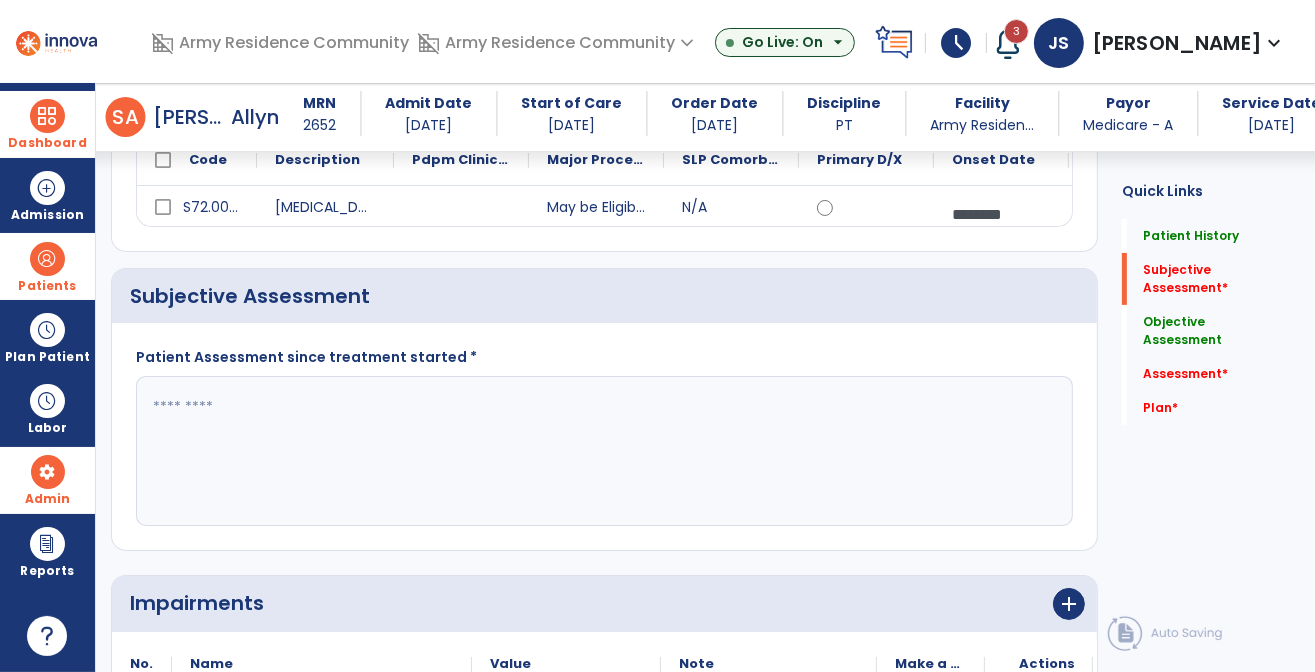 click 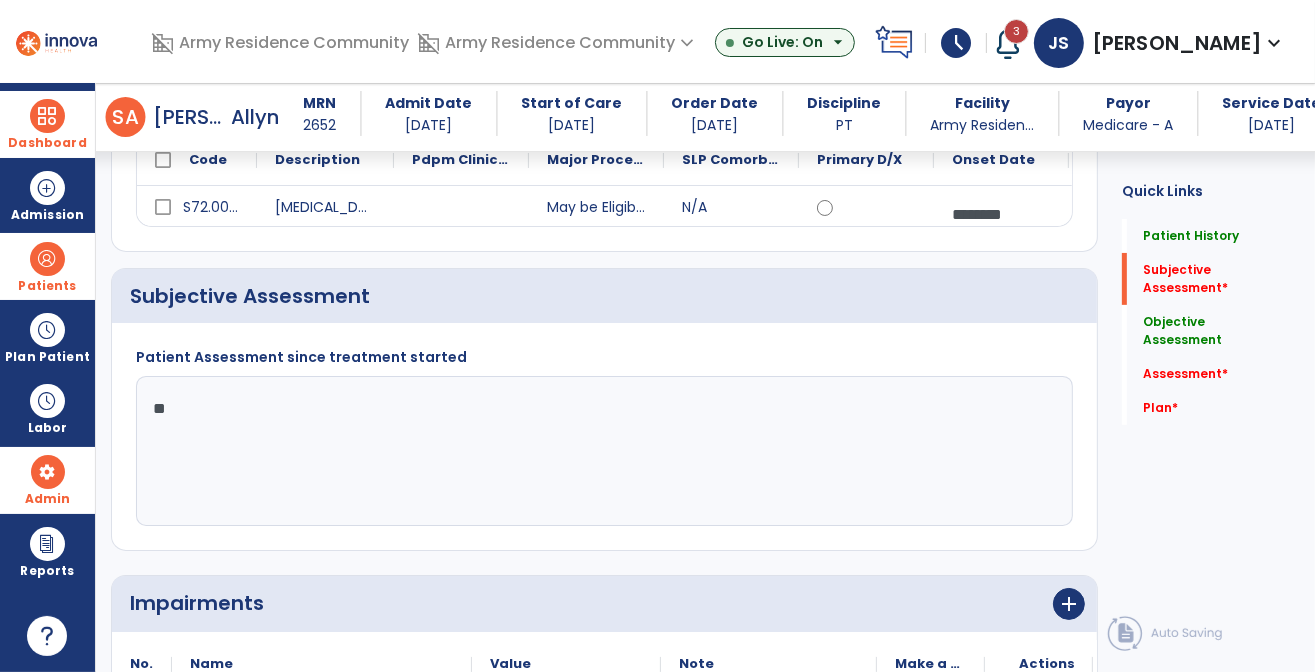 type on "*" 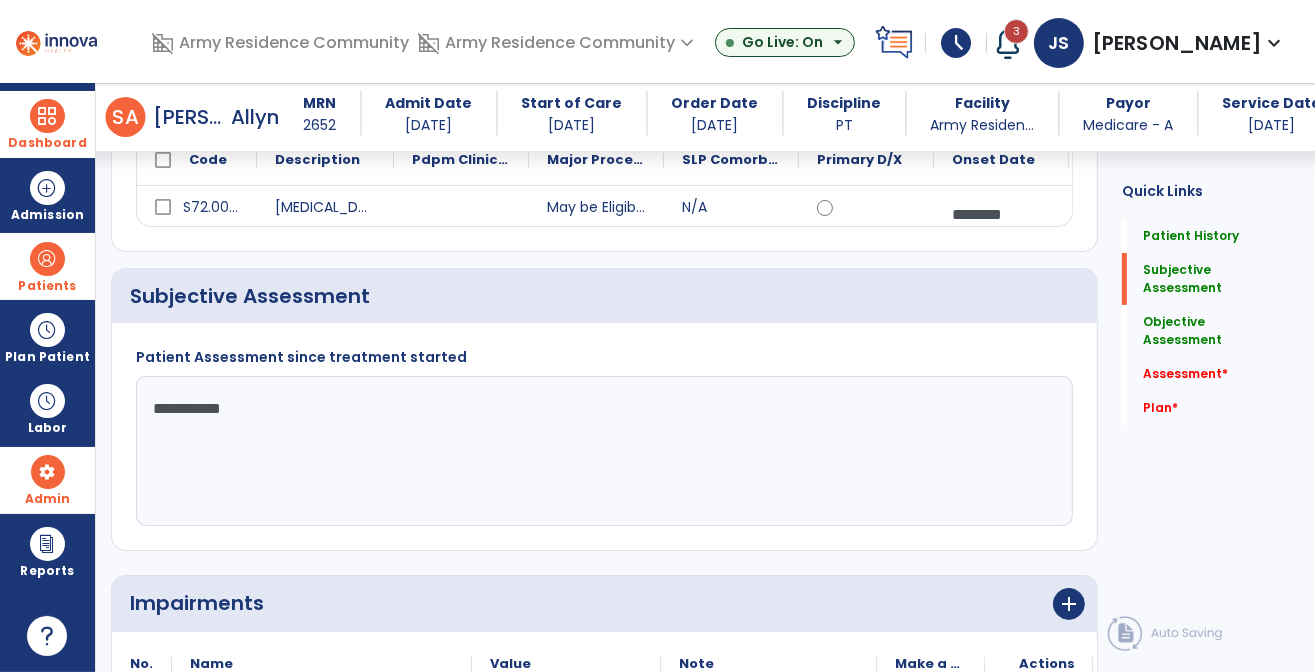 type on "**********" 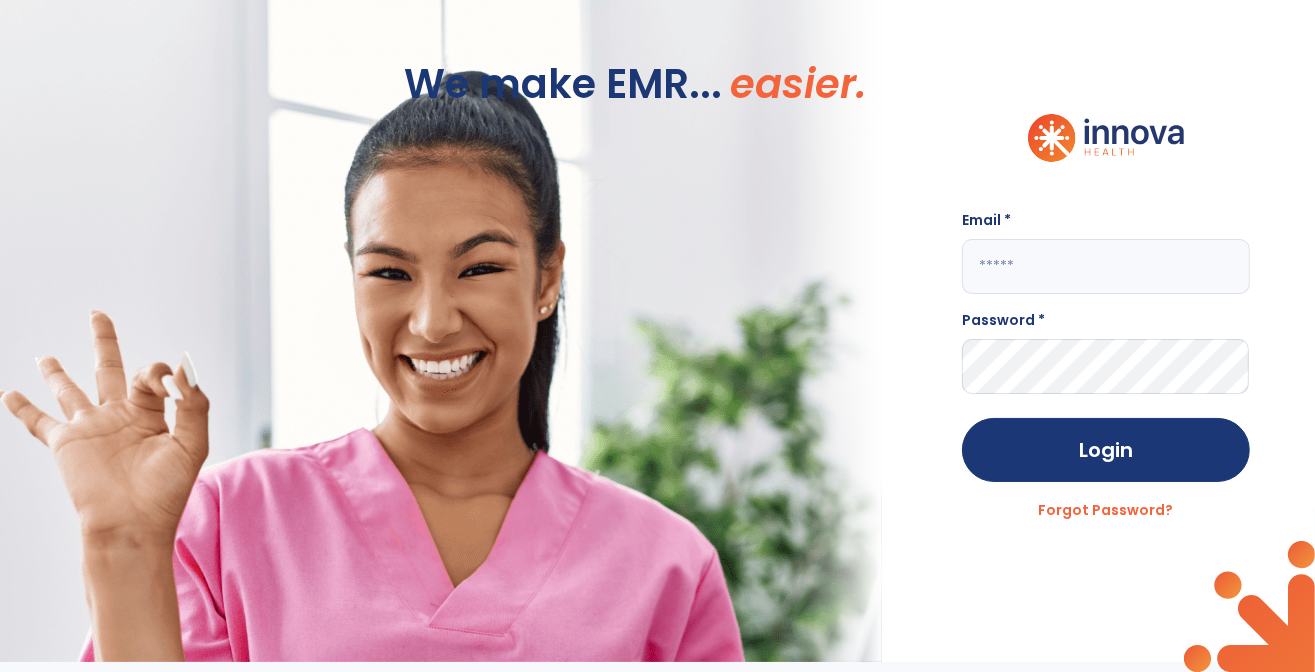 type on "**********" 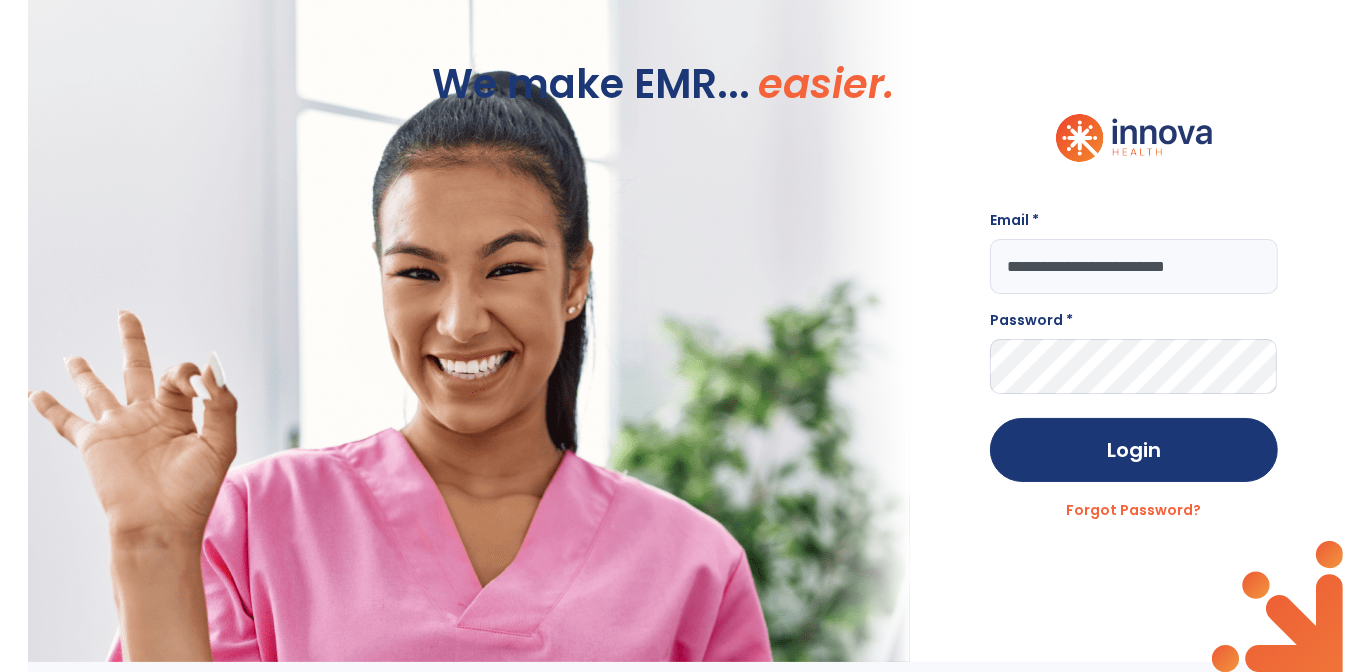 scroll, scrollTop: 0, scrollLeft: 0, axis: both 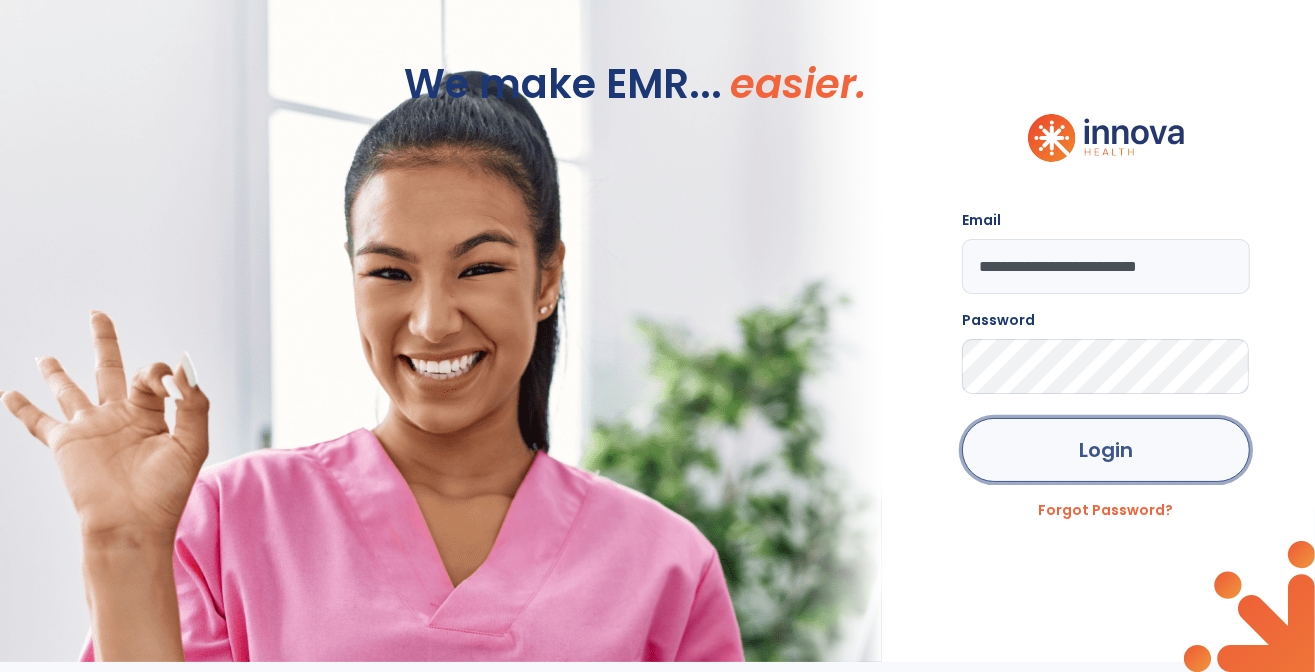 click on "Login" 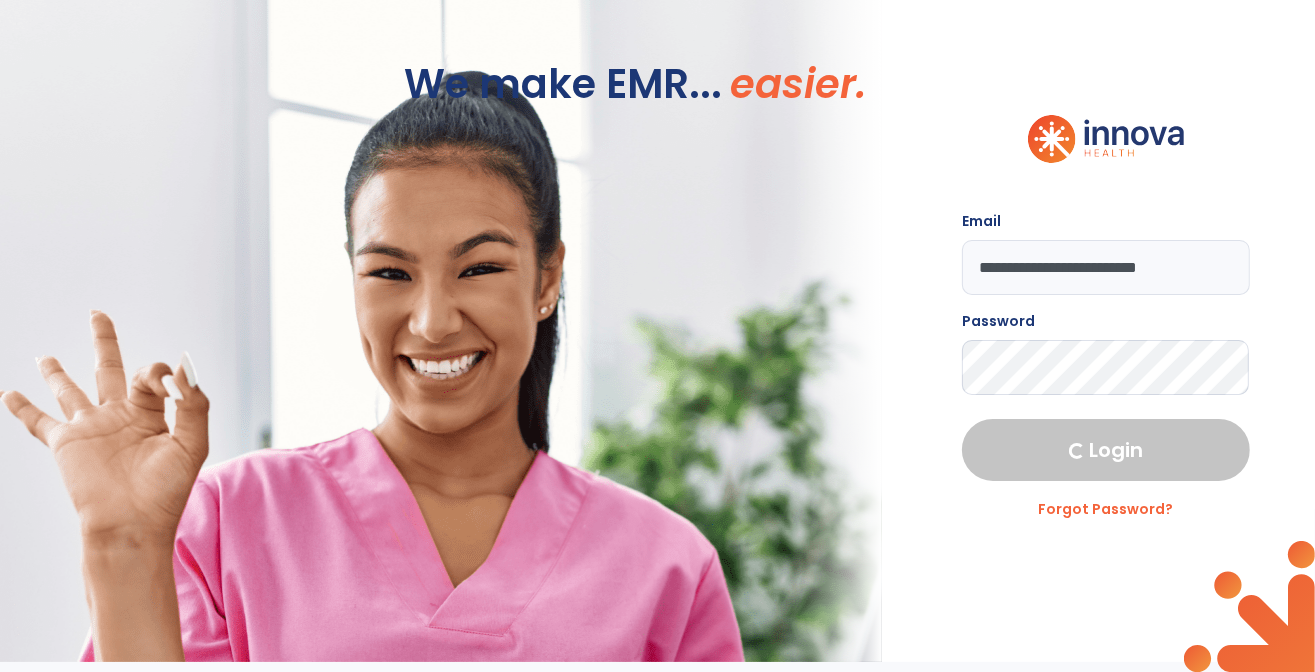 select on "***" 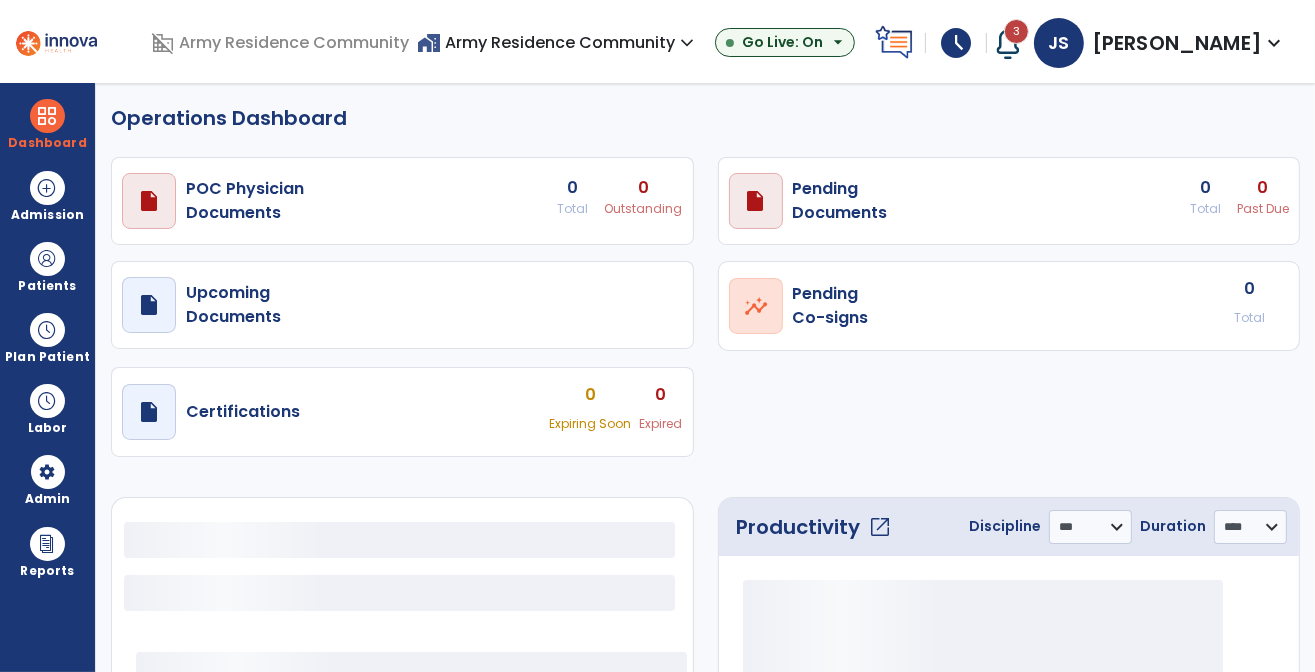 select on "***" 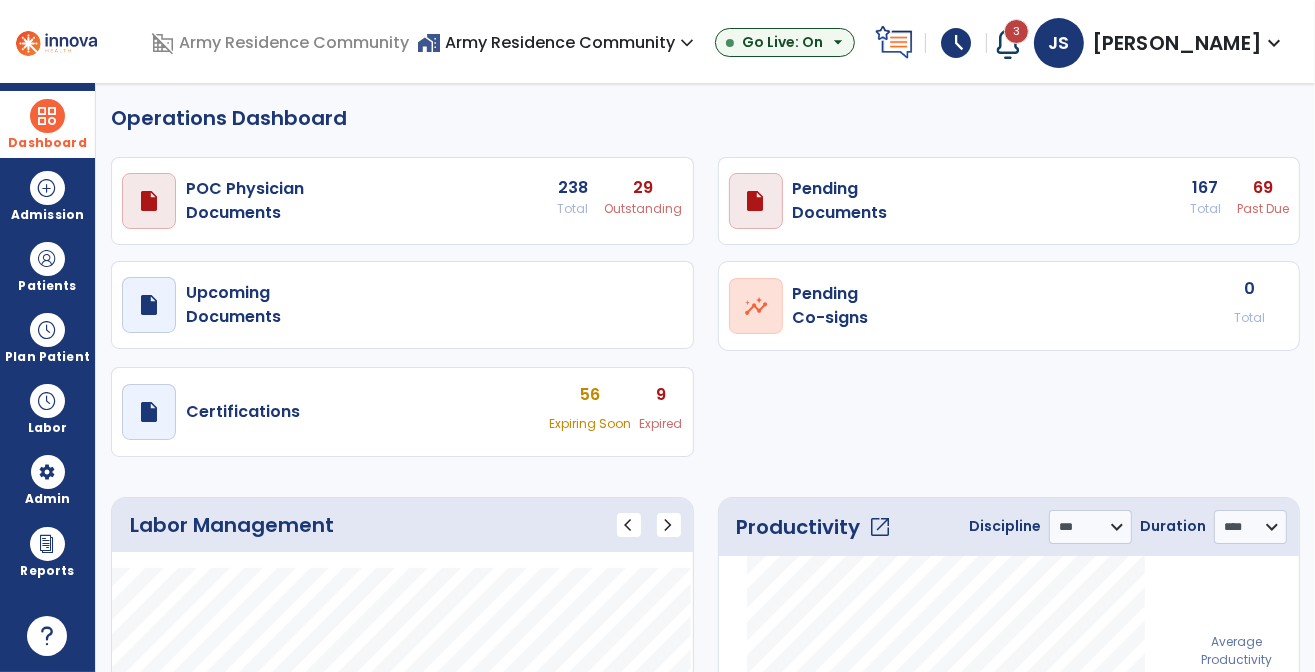 click at bounding box center (47, 116) 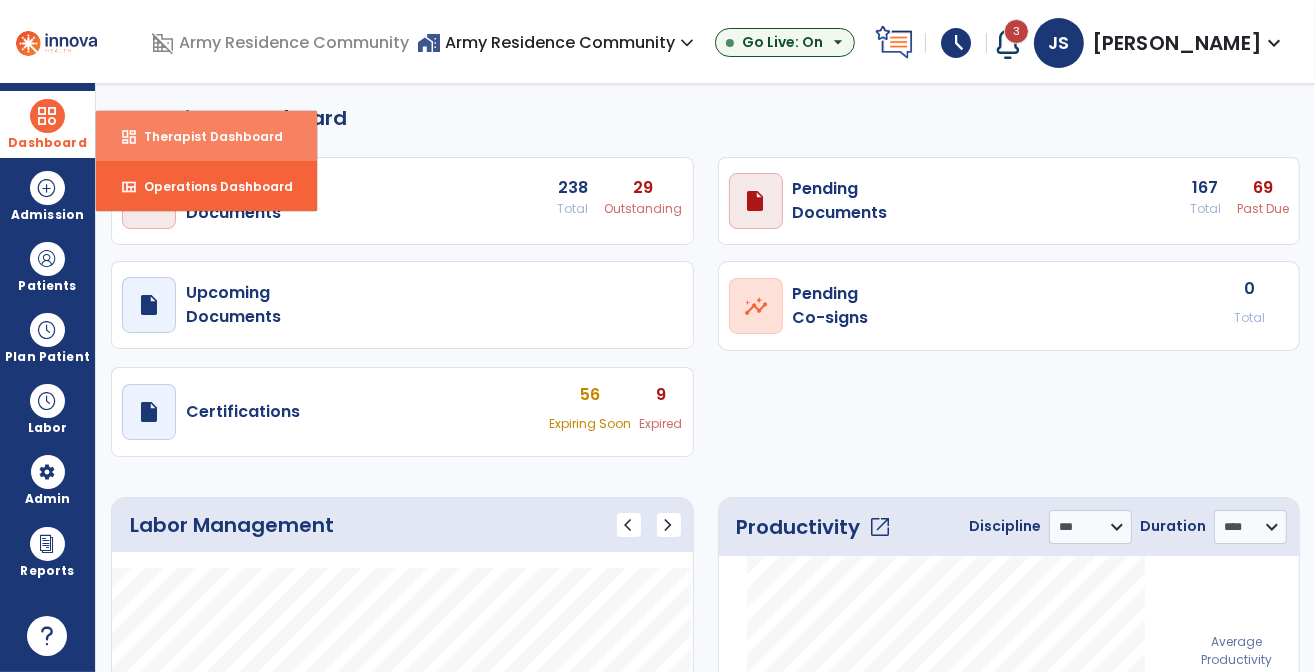 click on "Therapist Dashboard" at bounding box center [205, 136] 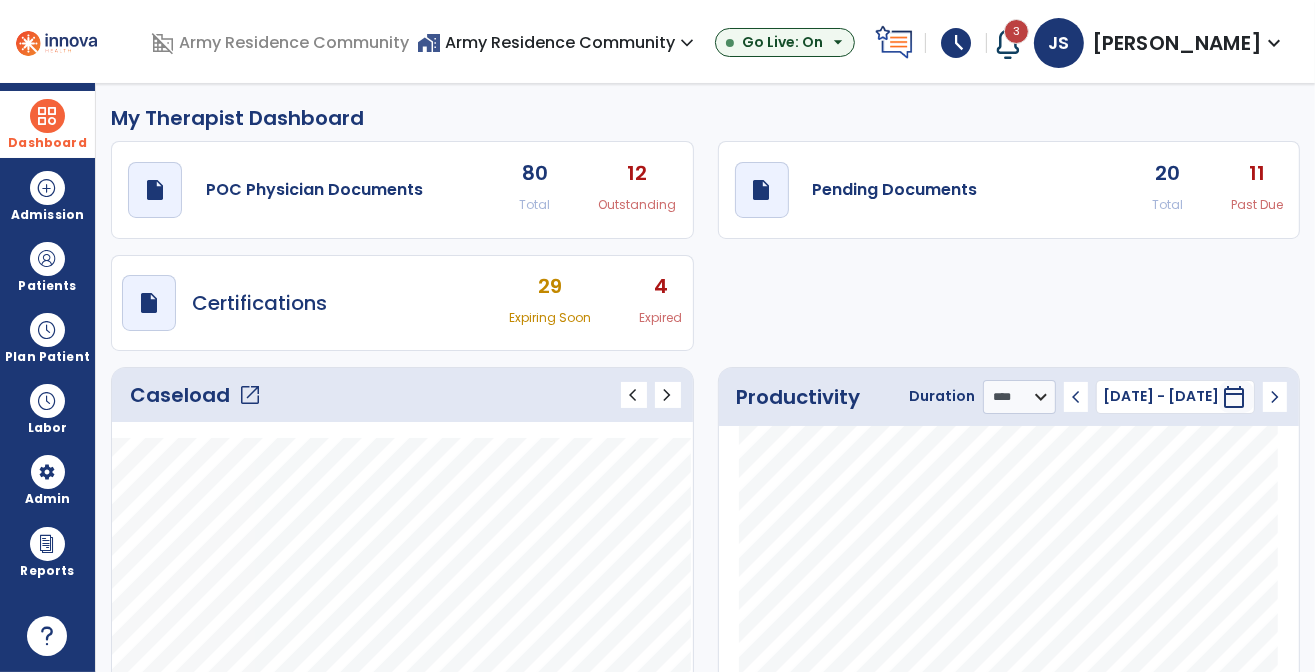 click on "4" at bounding box center [661, 286] 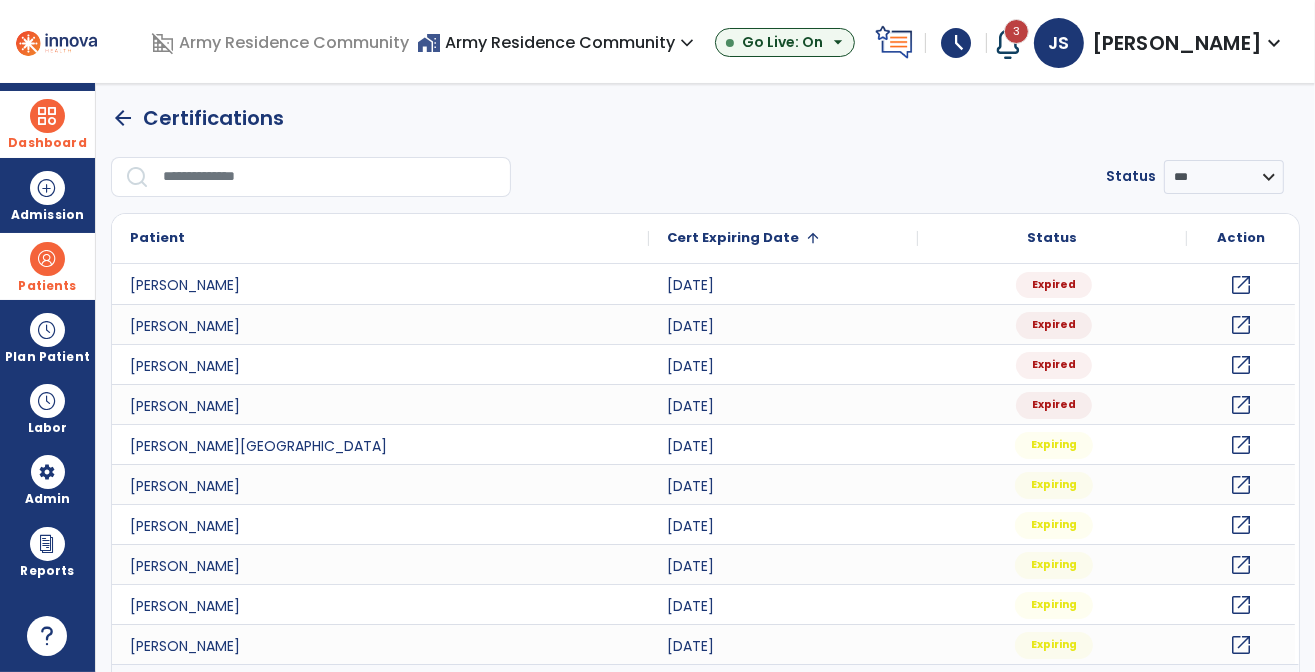 click on "Patients" at bounding box center [47, 286] 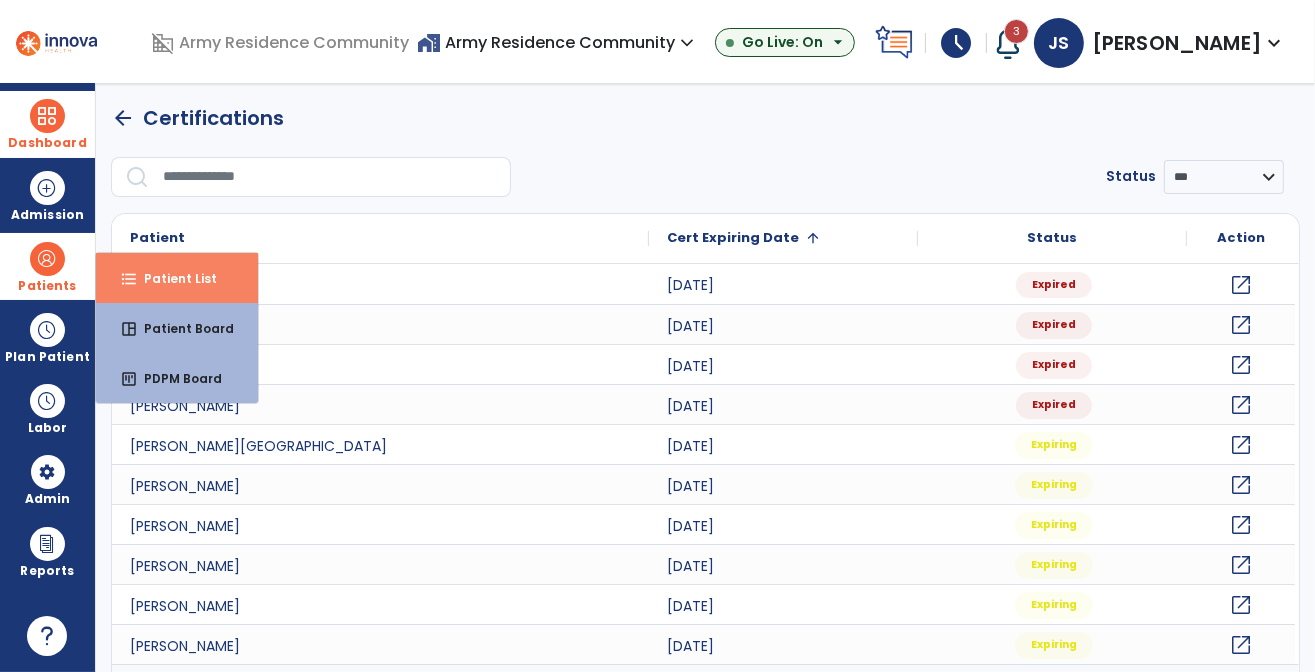 click on "Patient List" at bounding box center [172, 278] 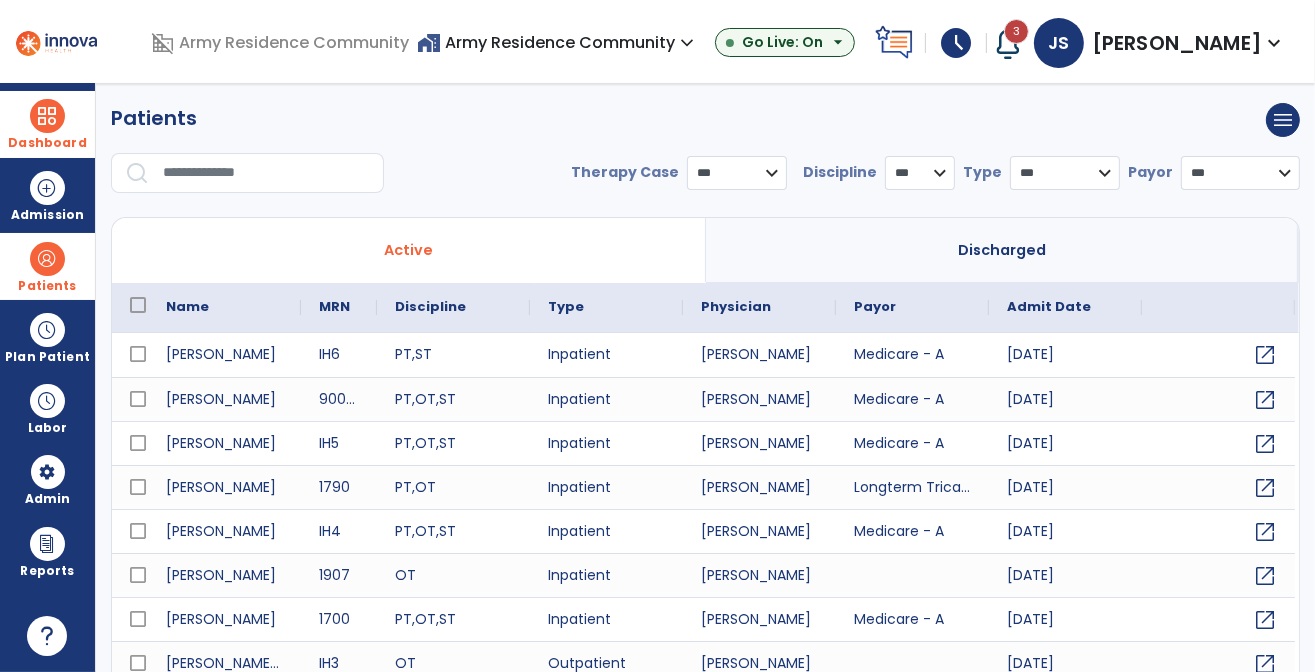 click at bounding box center (266, 173) 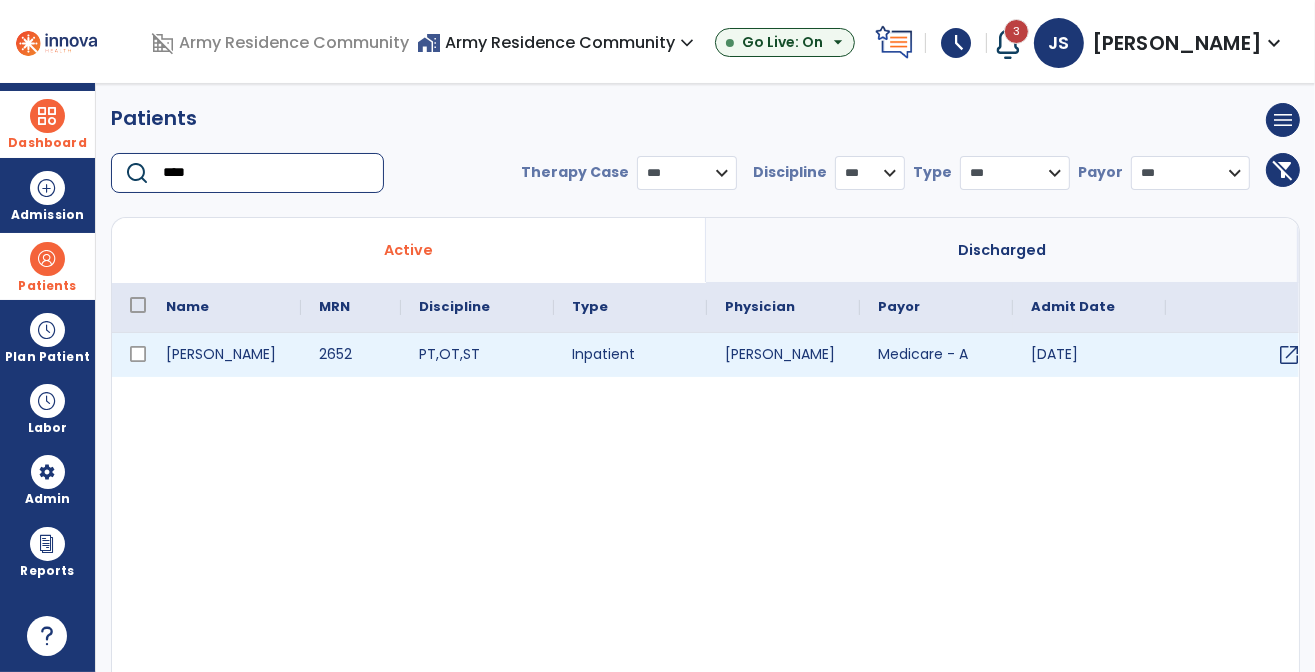 type on "****" 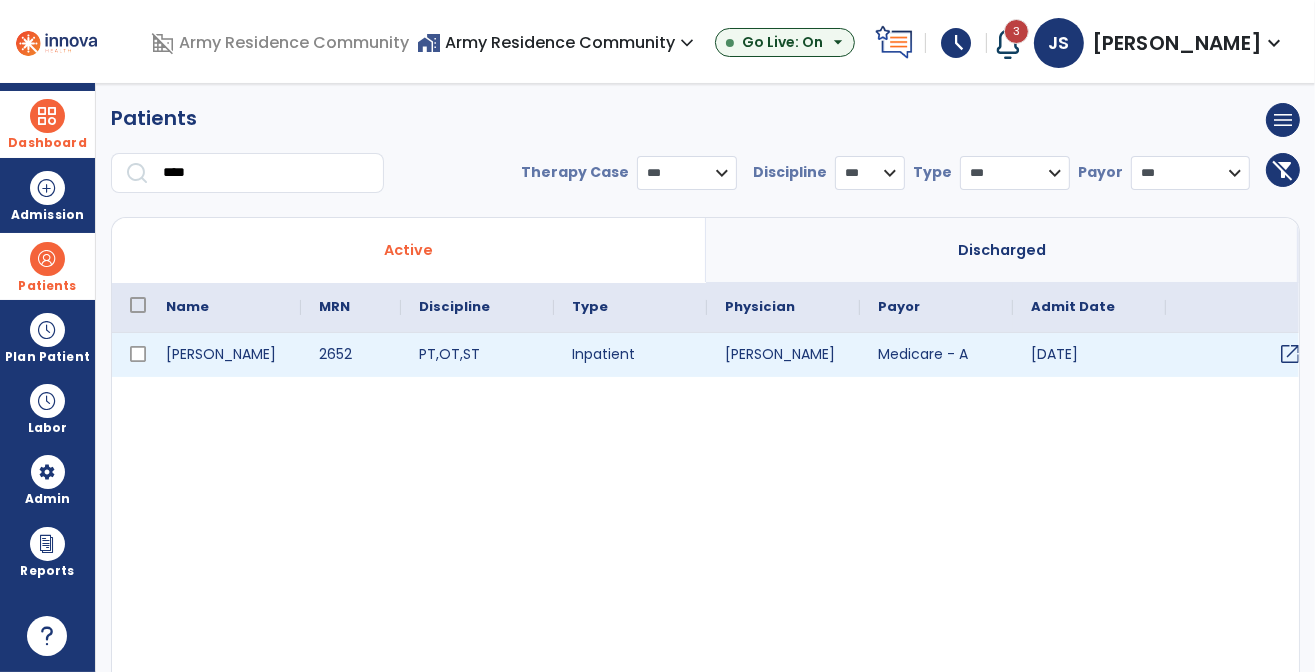 click on "open_in_new" at bounding box center [1290, 354] 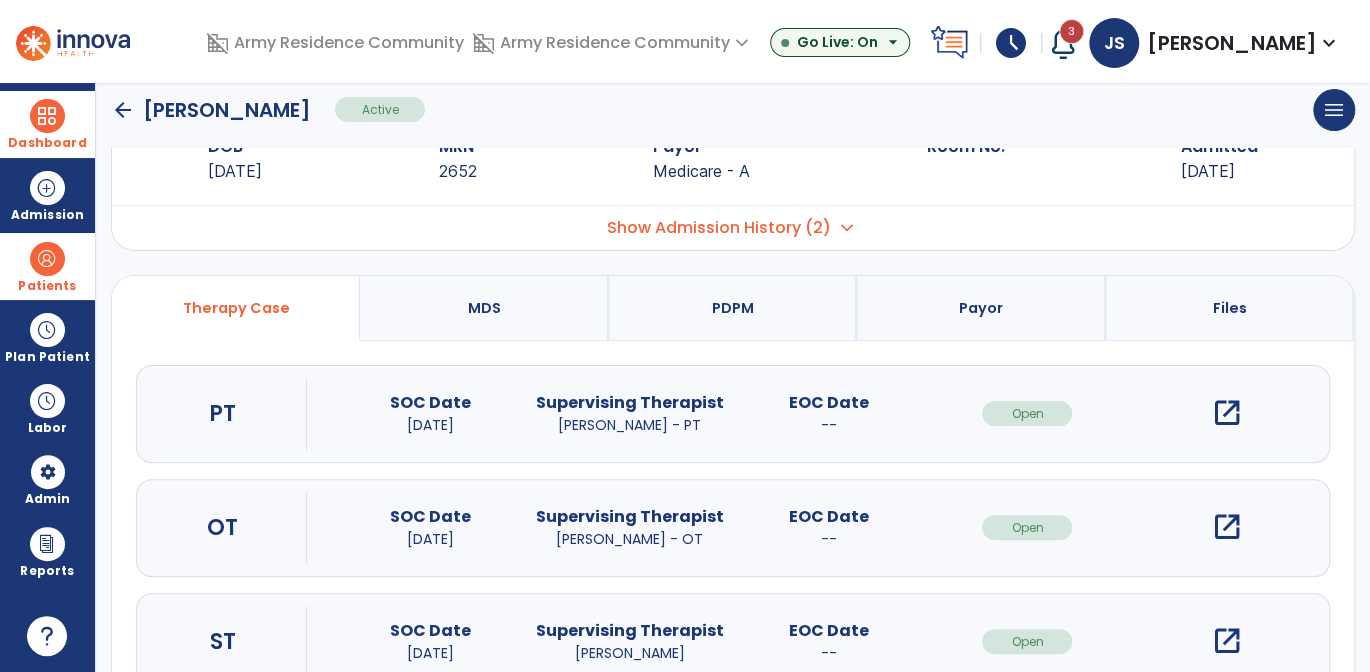 scroll, scrollTop: 100, scrollLeft: 0, axis: vertical 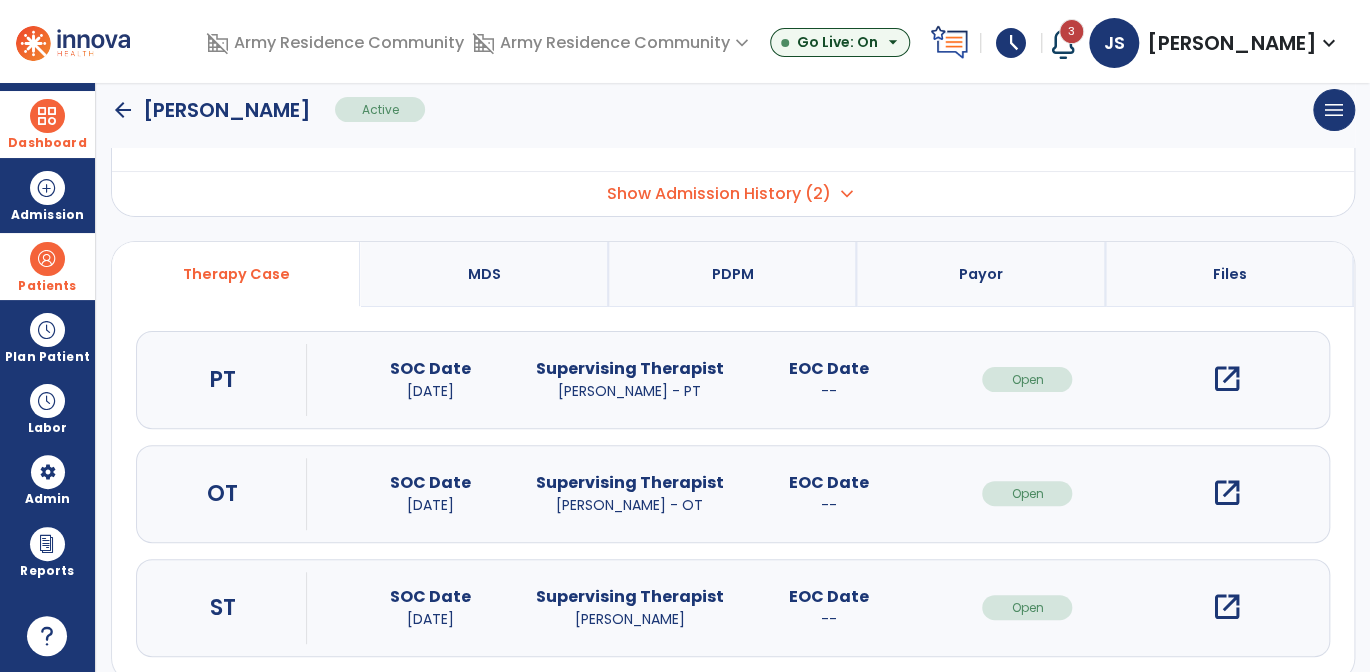 click on "open_in_new" at bounding box center (1227, 379) 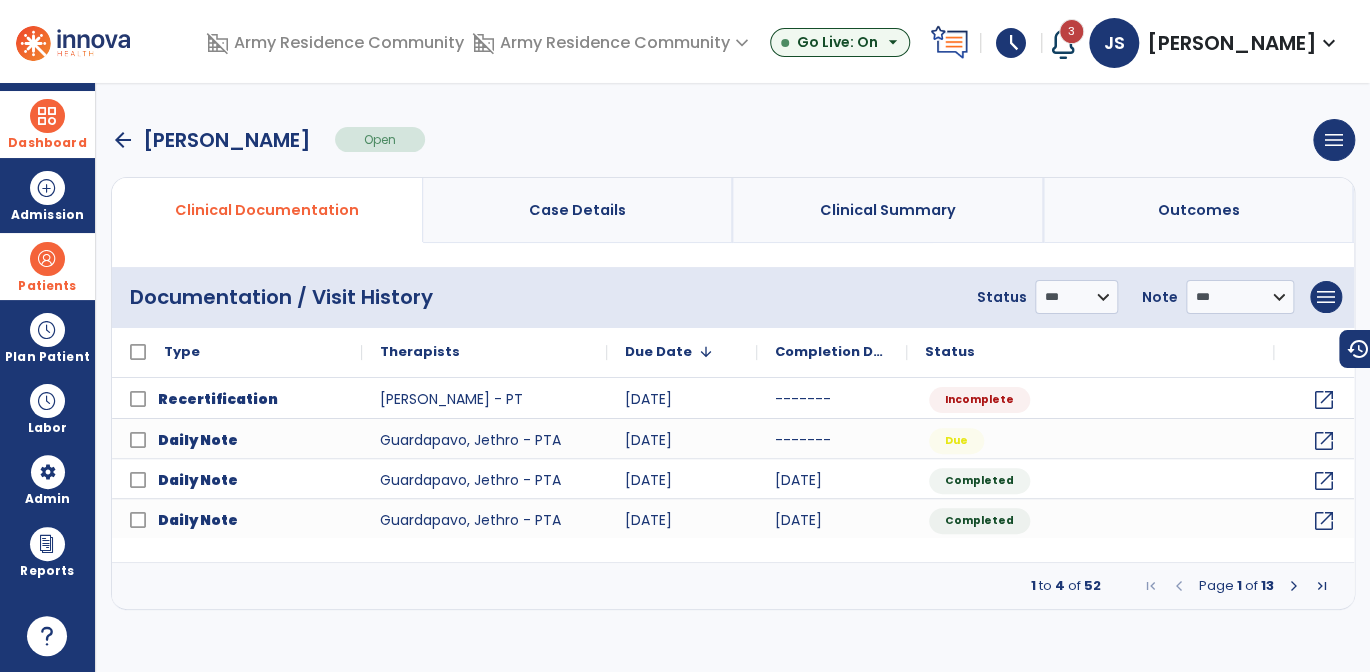 scroll, scrollTop: 0, scrollLeft: 0, axis: both 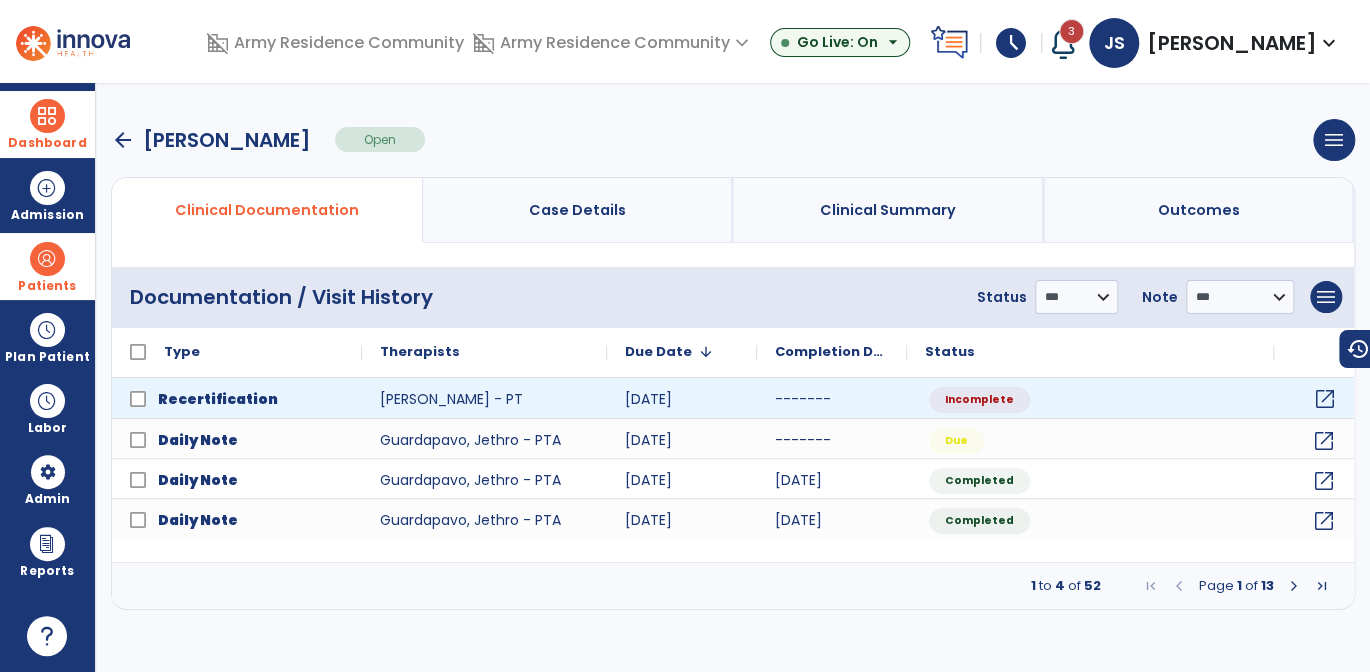 click on "open_in_new" 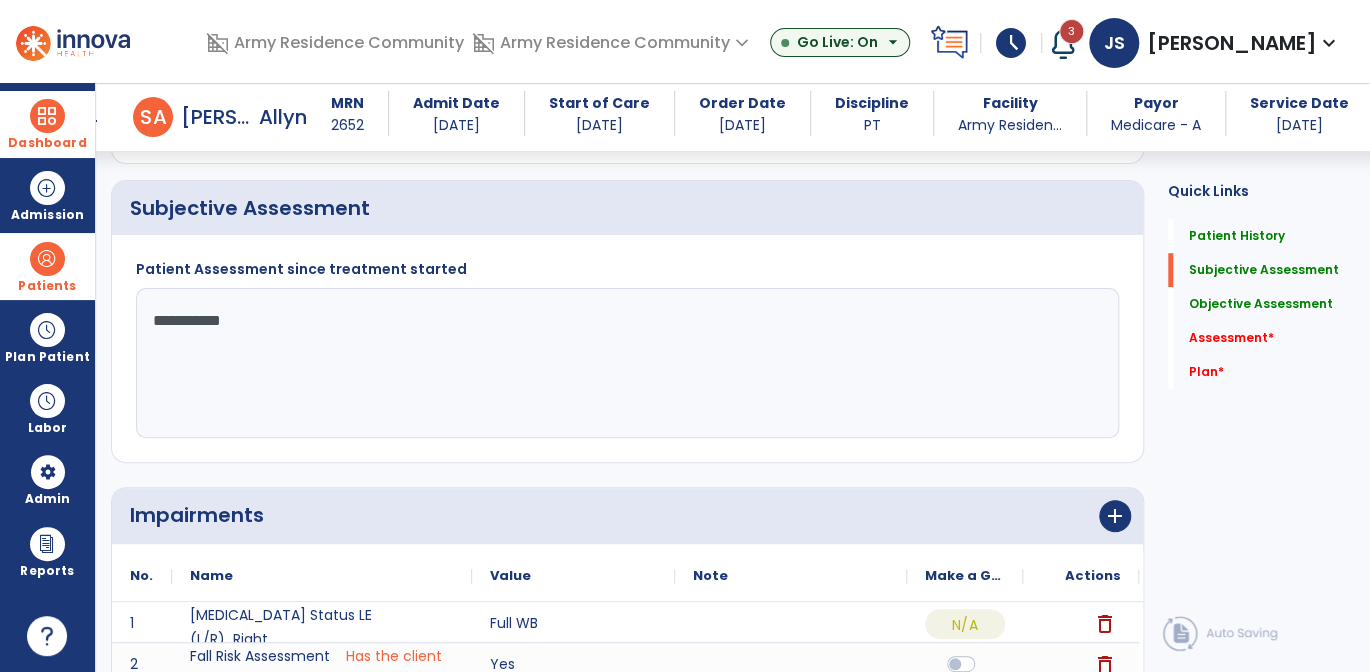 scroll, scrollTop: 400, scrollLeft: 0, axis: vertical 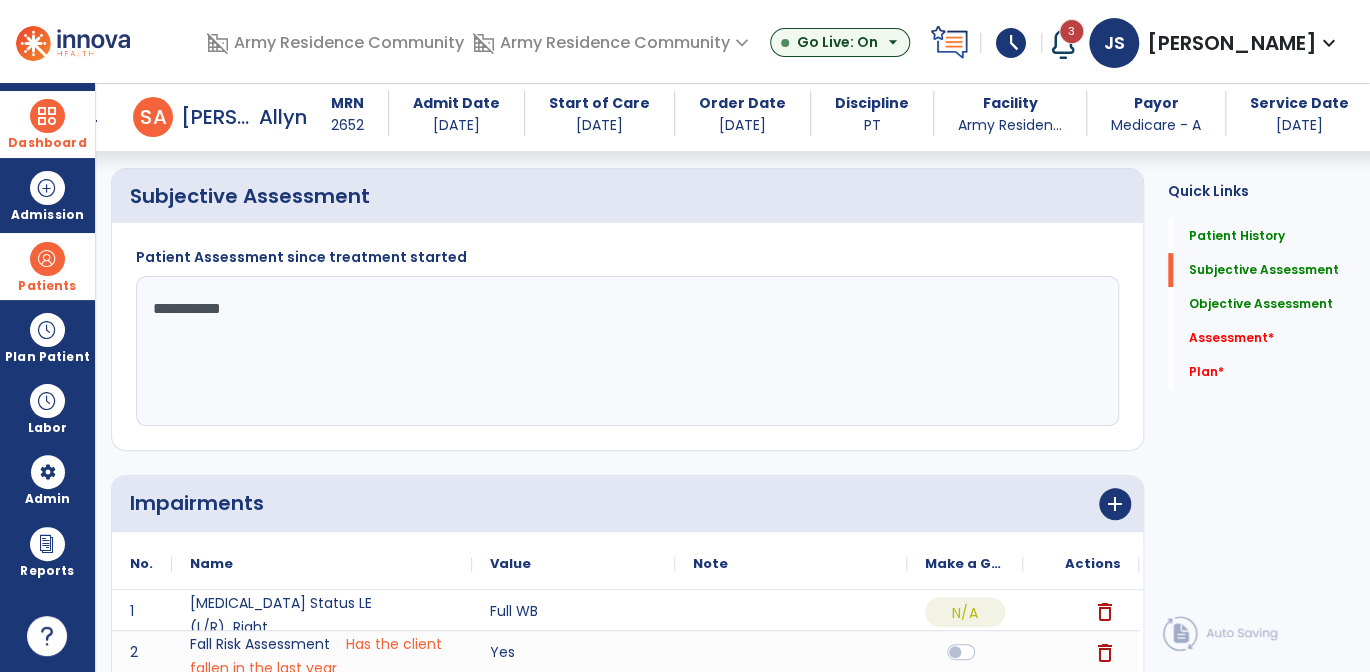 click on "**********" 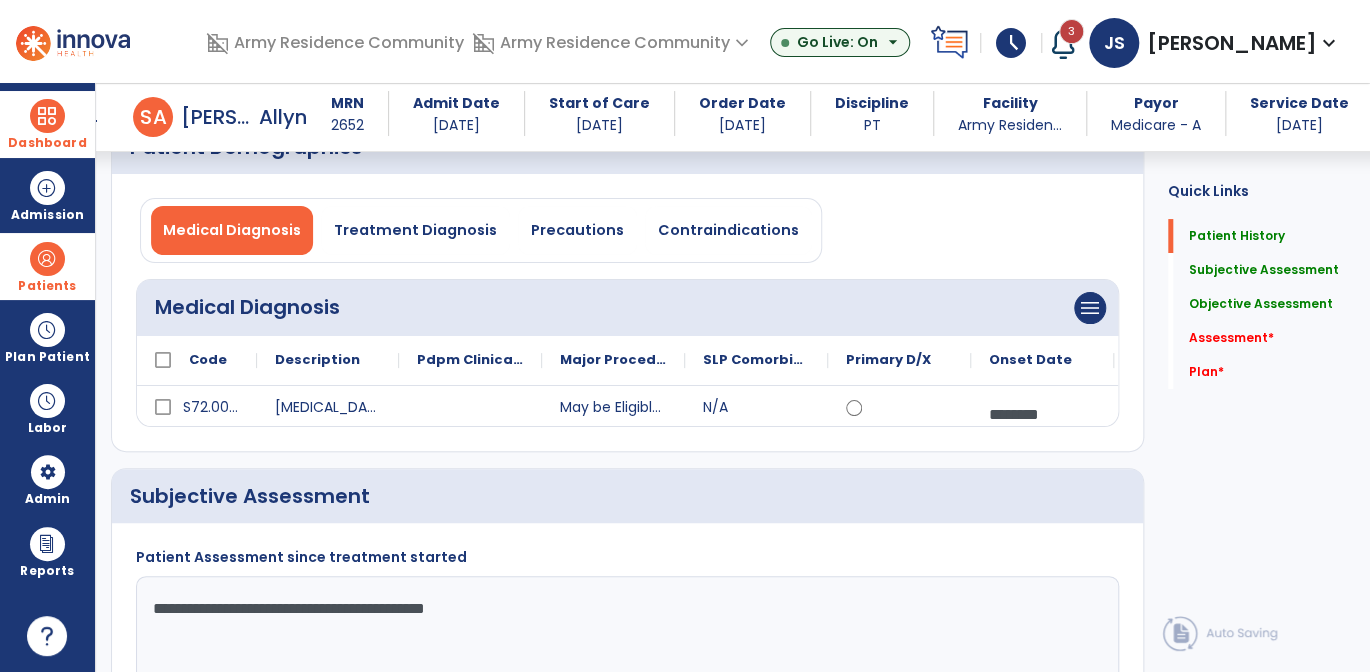 scroll, scrollTop: 0, scrollLeft: 0, axis: both 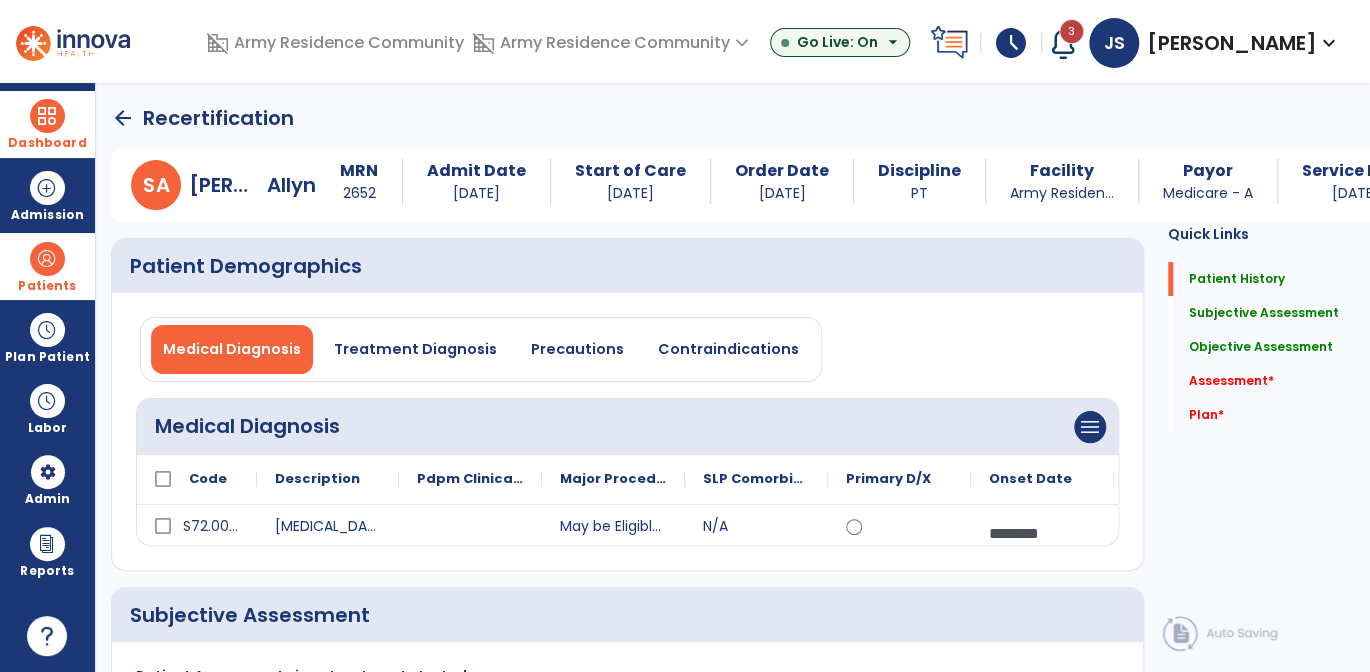 type on "**********" 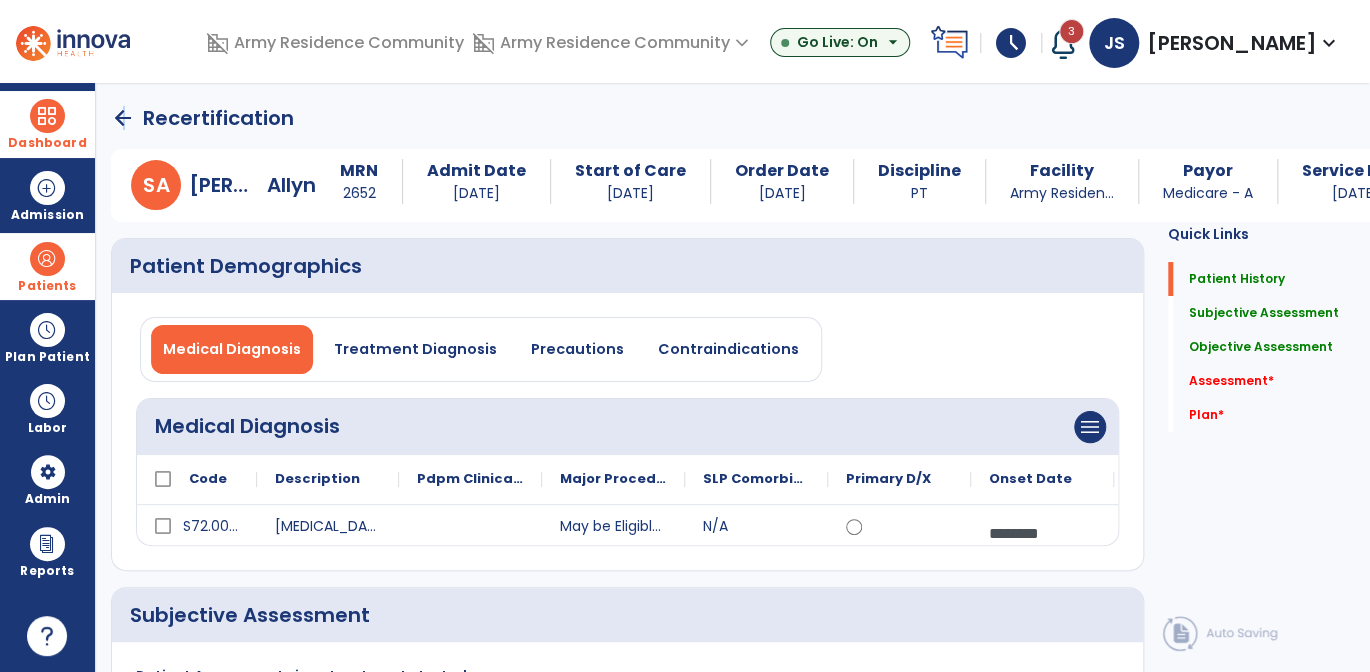 click on "arrow_back" 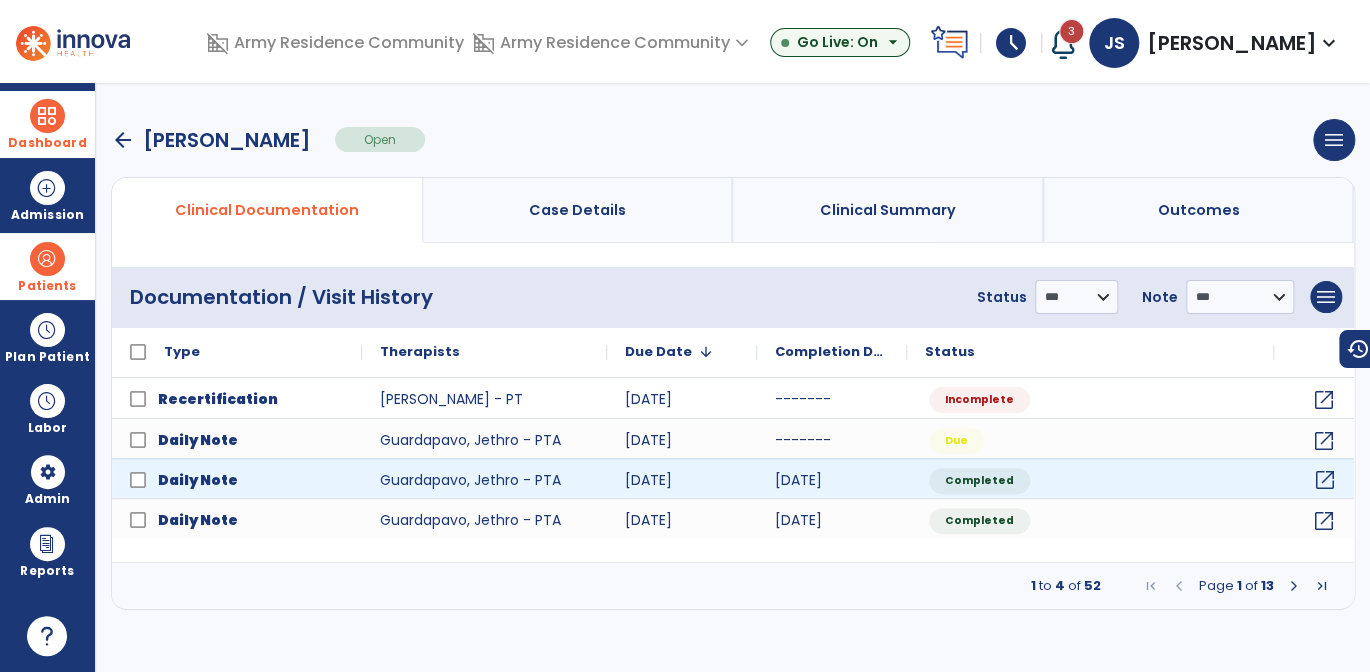click on "open_in_new" 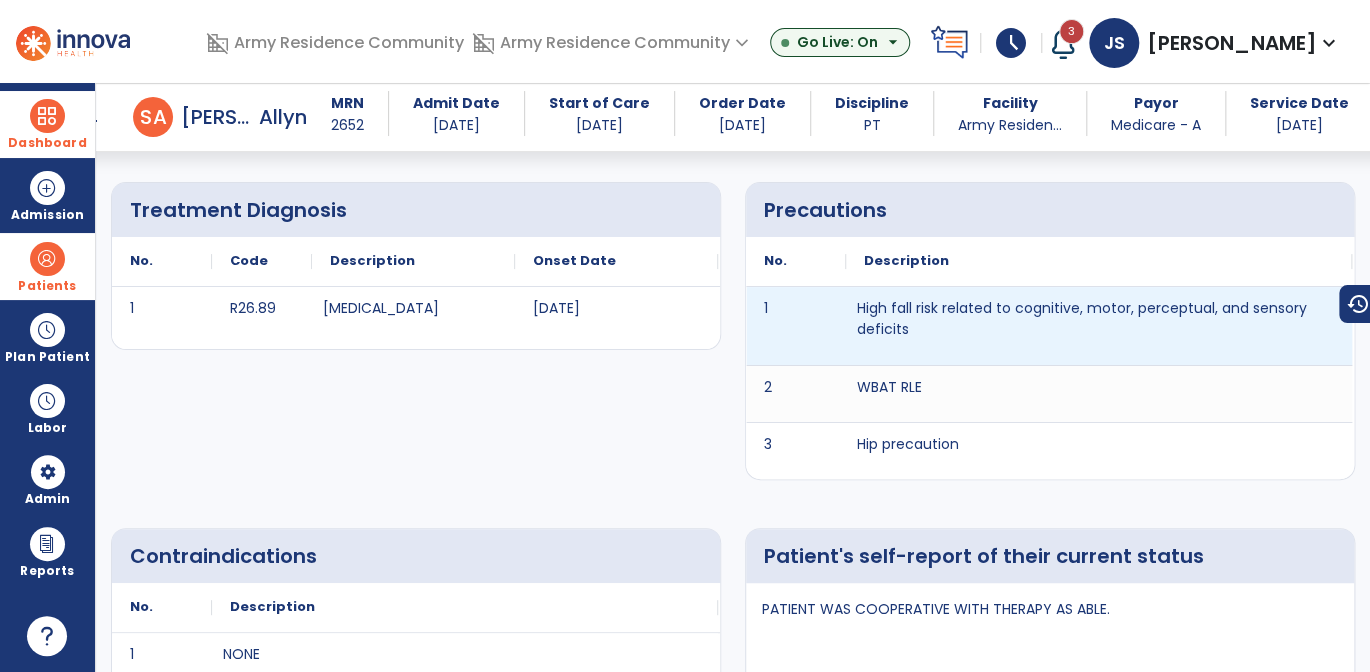 scroll, scrollTop: 0, scrollLeft: 0, axis: both 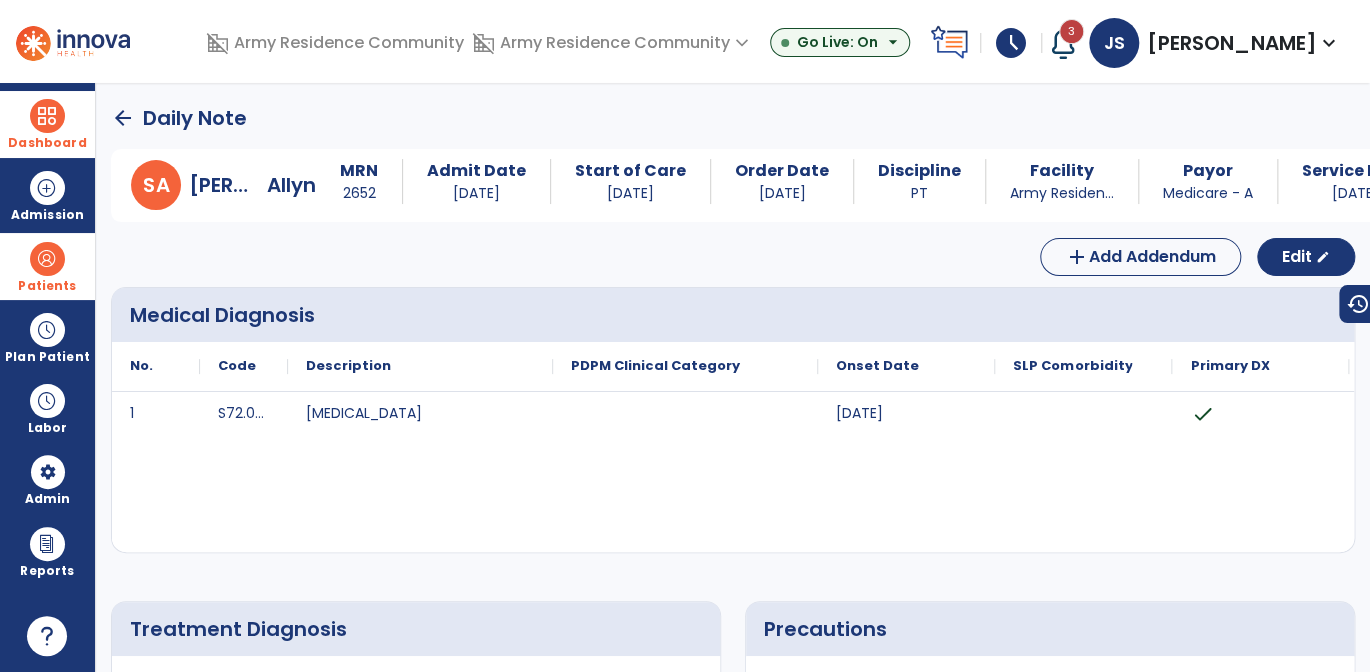 click on "arrow_back" 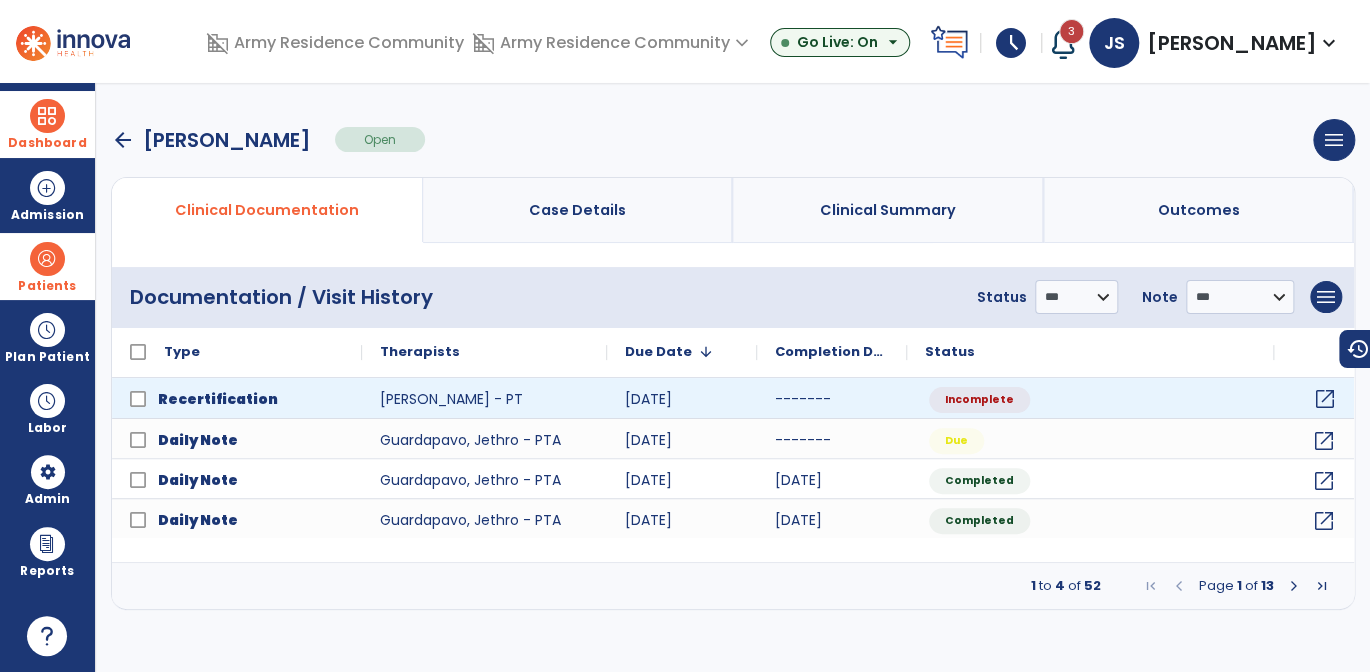 click on "open_in_new" 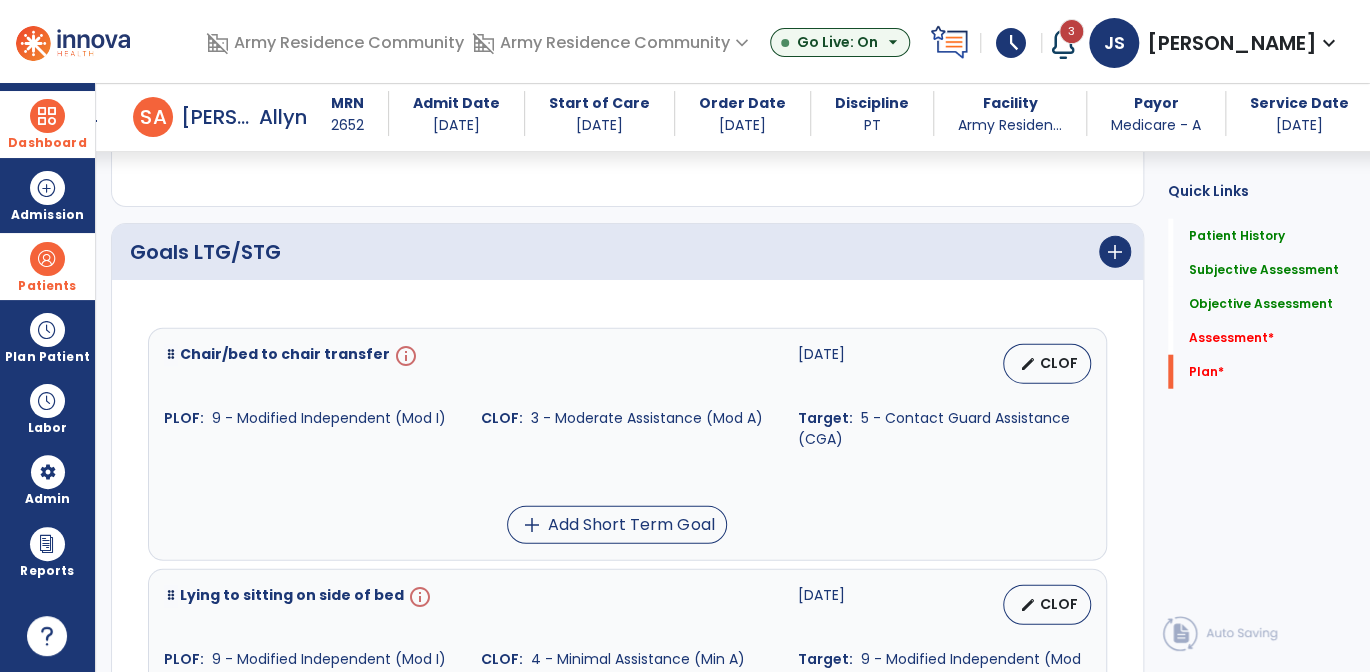 scroll, scrollTop: 5700, scrollLeft: 0, axis: vertical 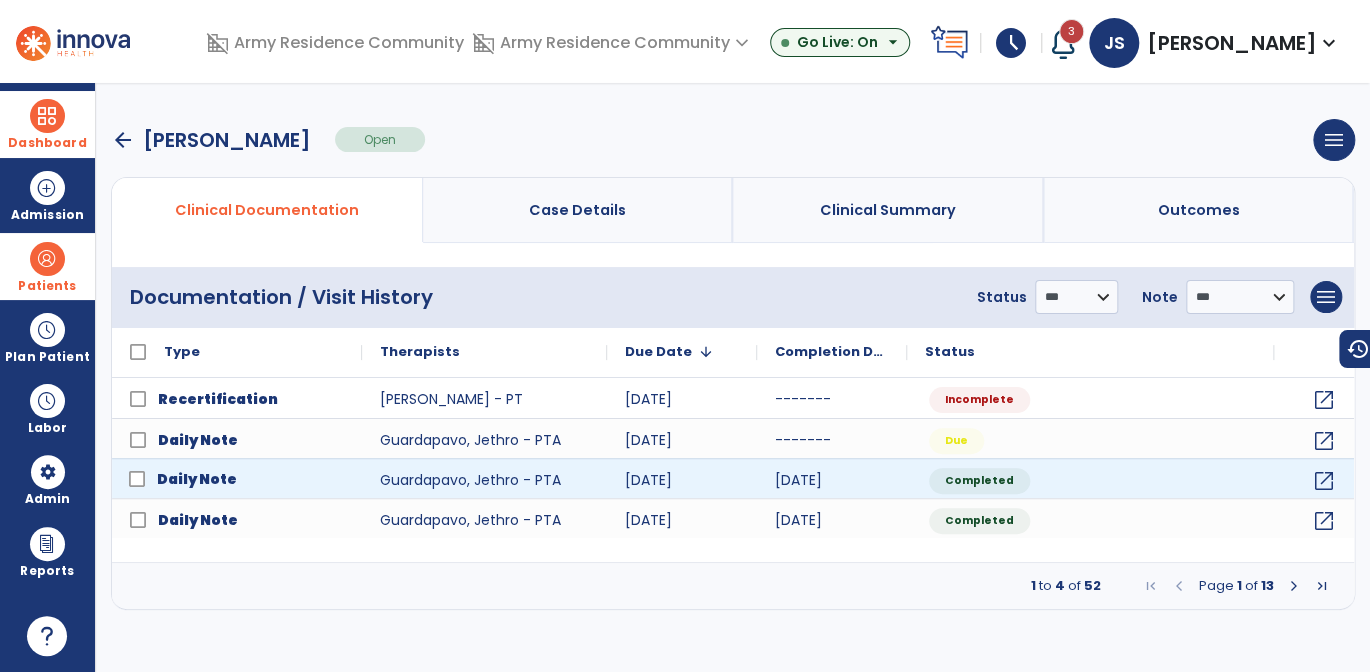 click on "Daily Note" 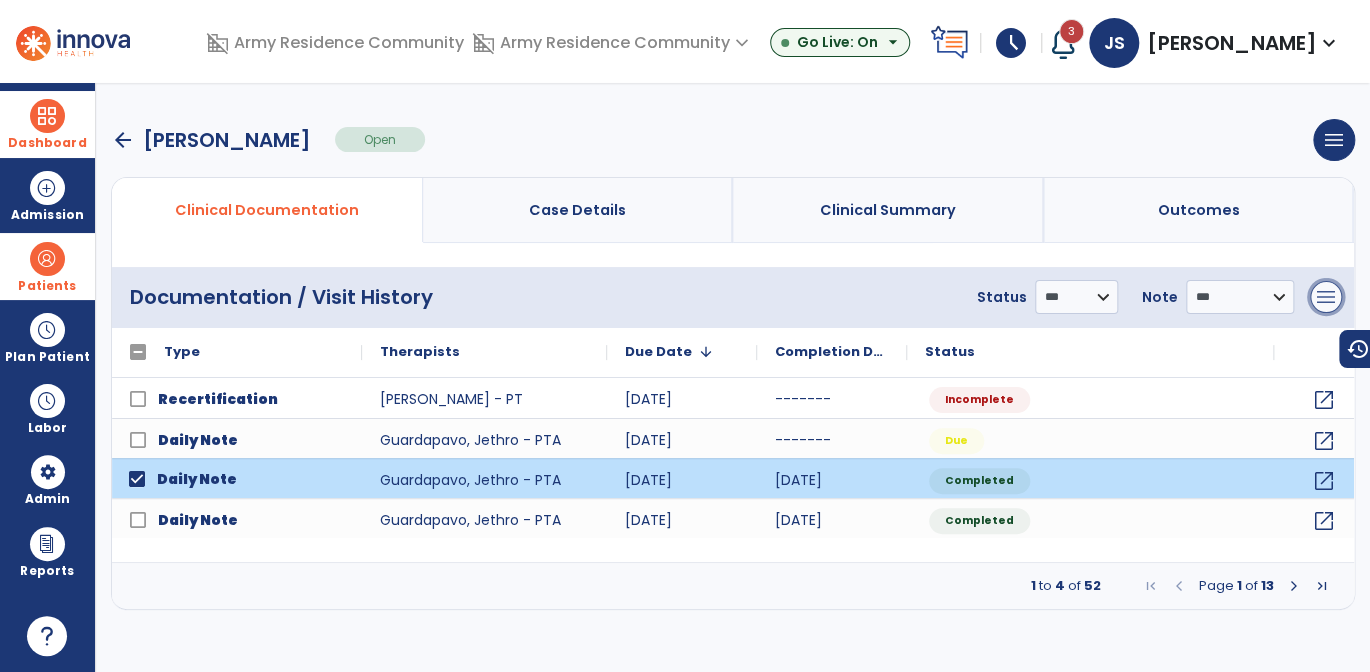 click on "menu" at bounding box center (1326, 297) 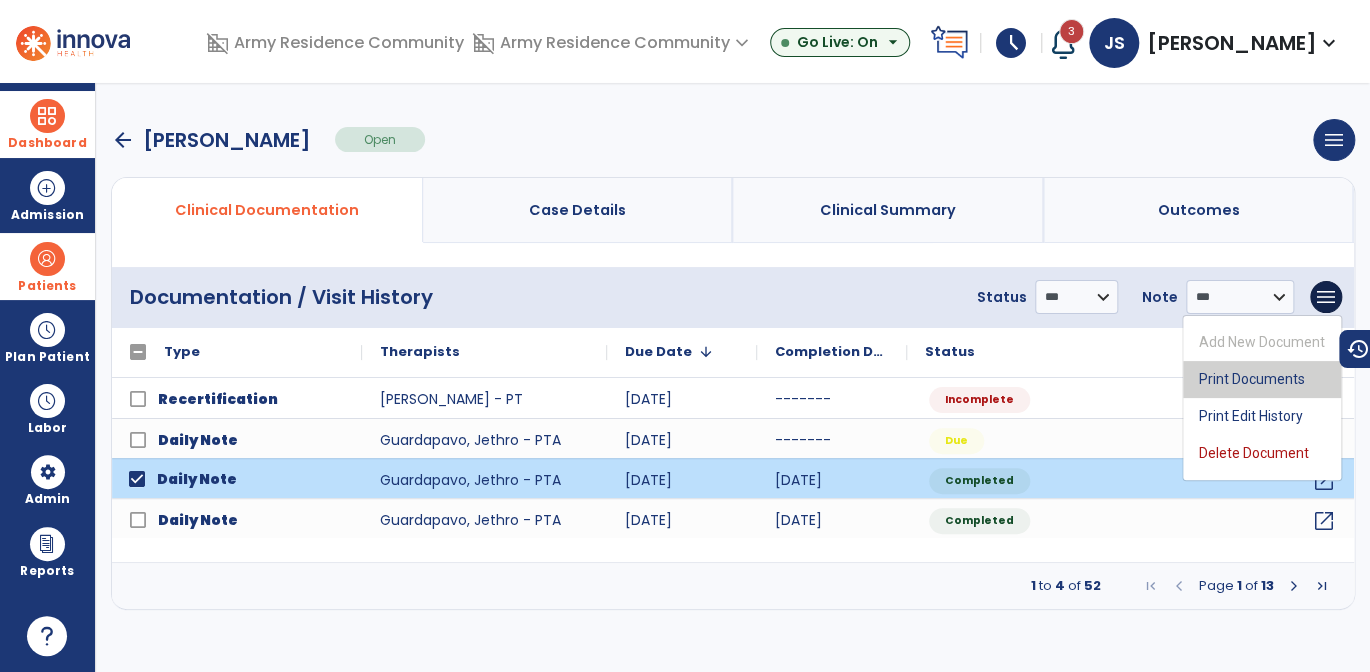 click on "Print Documents" at bounding box center [1262, 379] 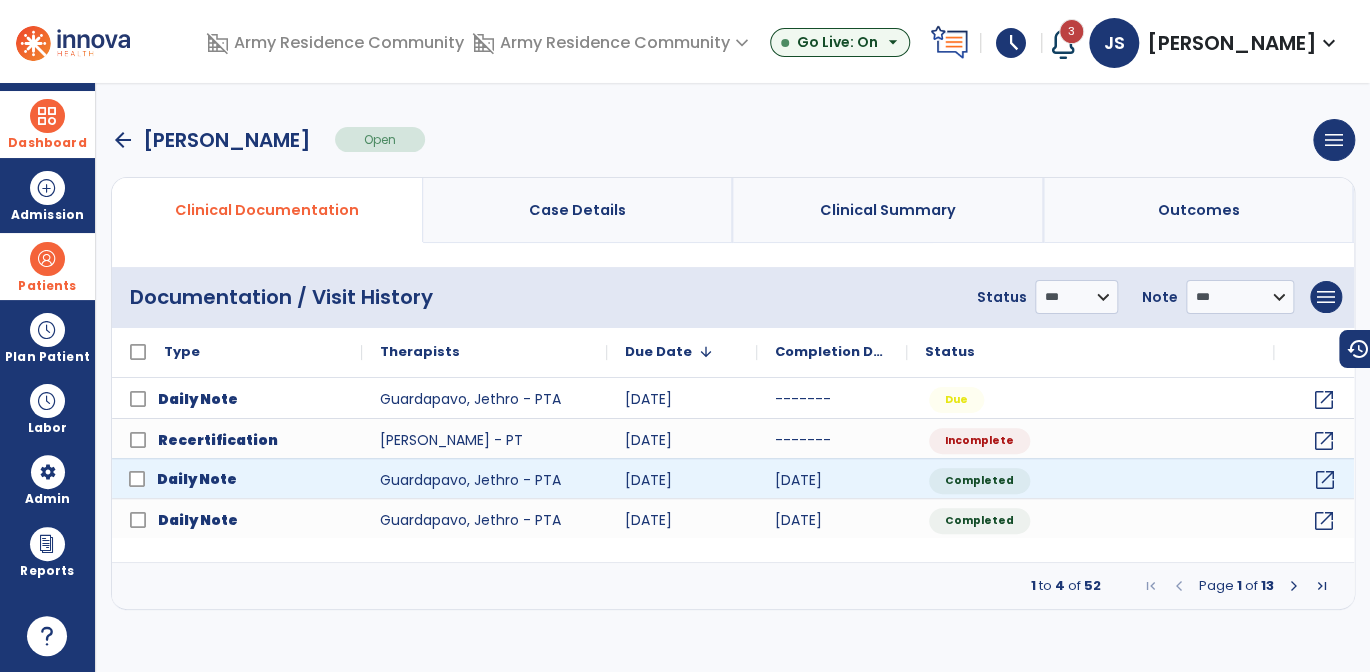 click on "open_in_new" 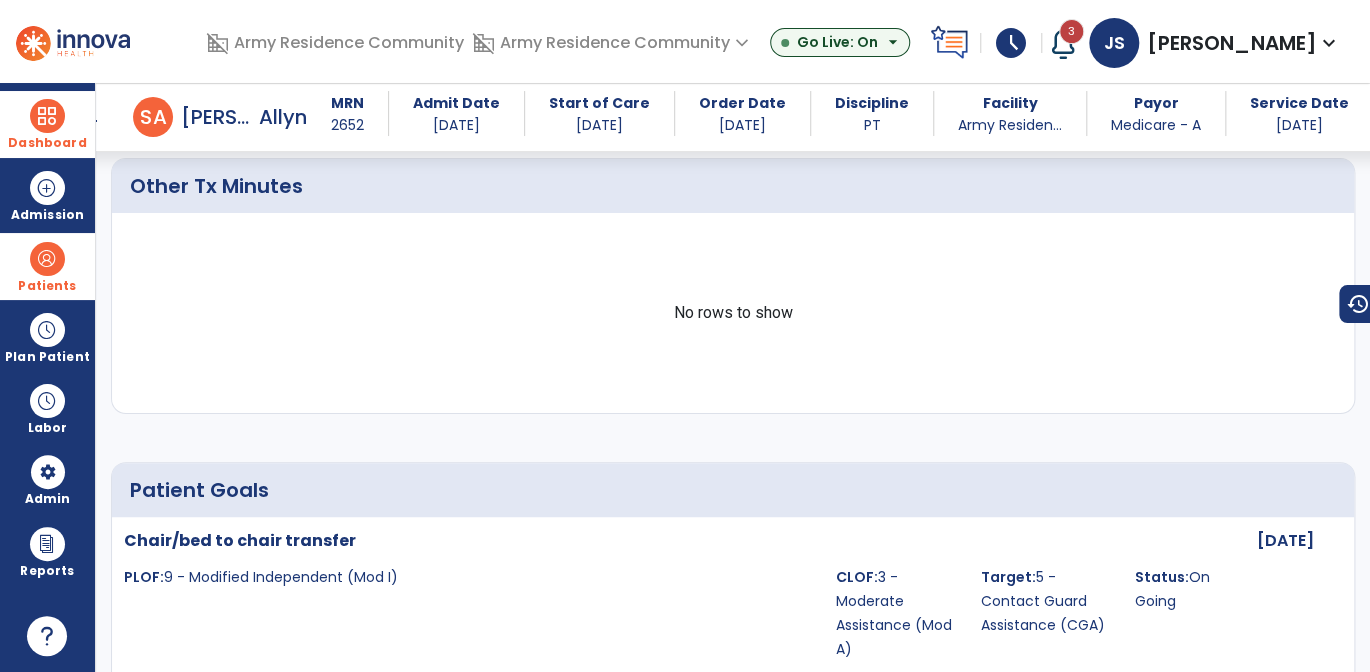 scroll, scrollTop: 1500, scrollLeft: 0, axis: vertical 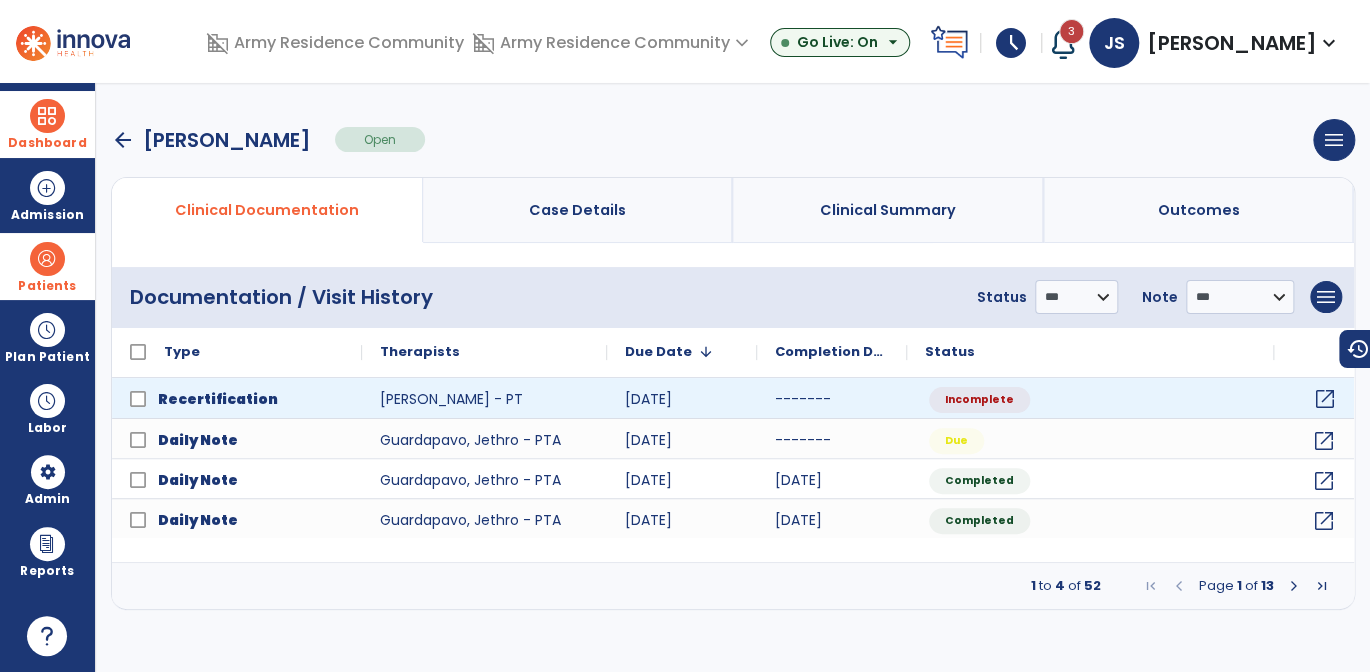 click on "open_in_new" 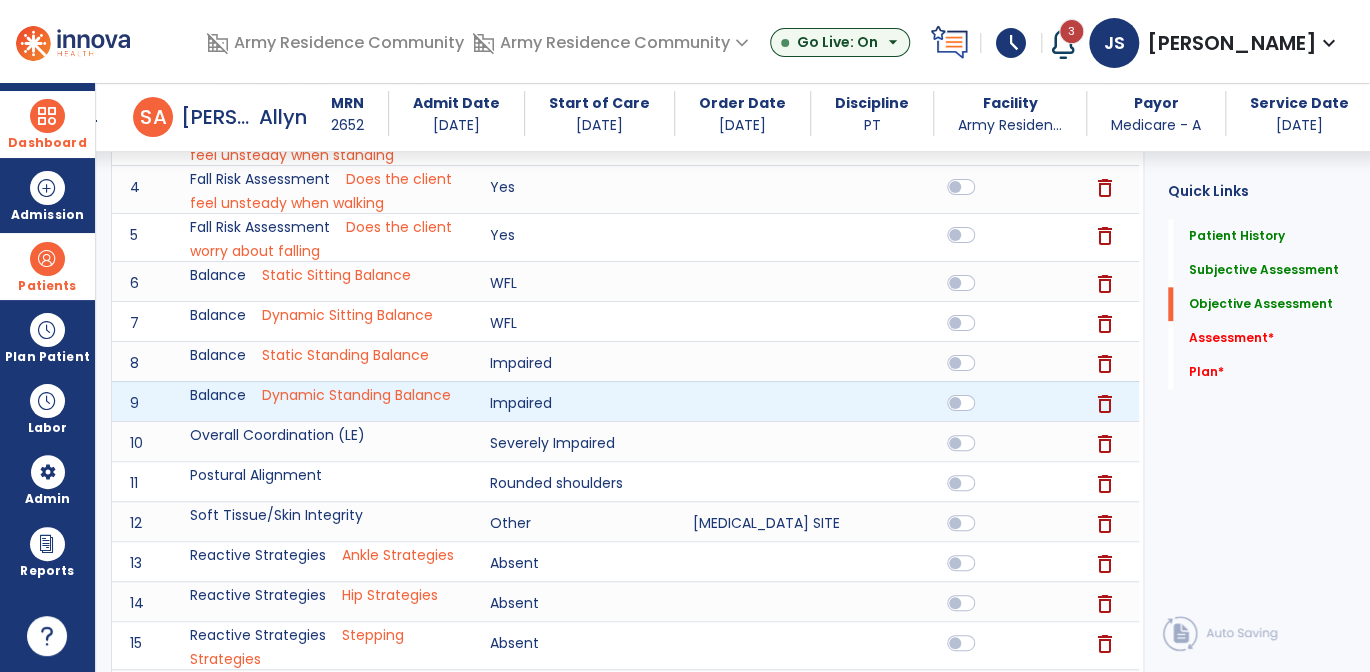 scroll, scrollTop: 1000, scrollLeft: 0, axis: vertical 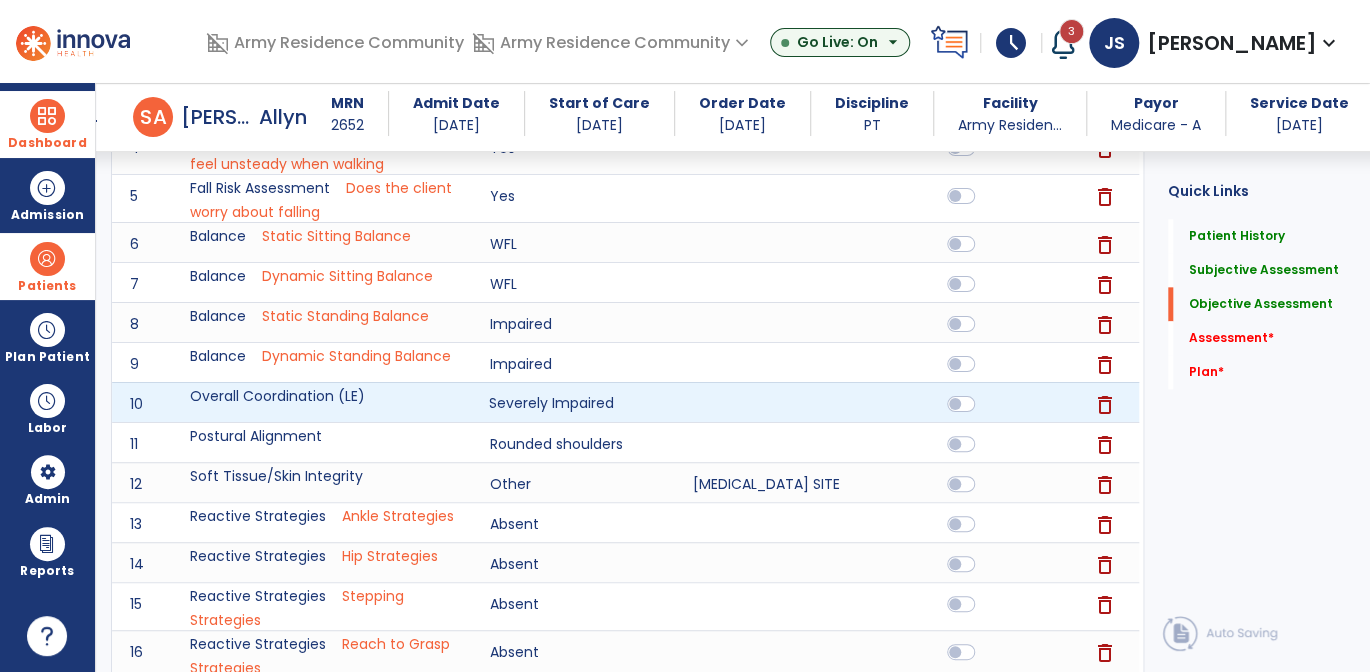 click on "Severely Impaired" 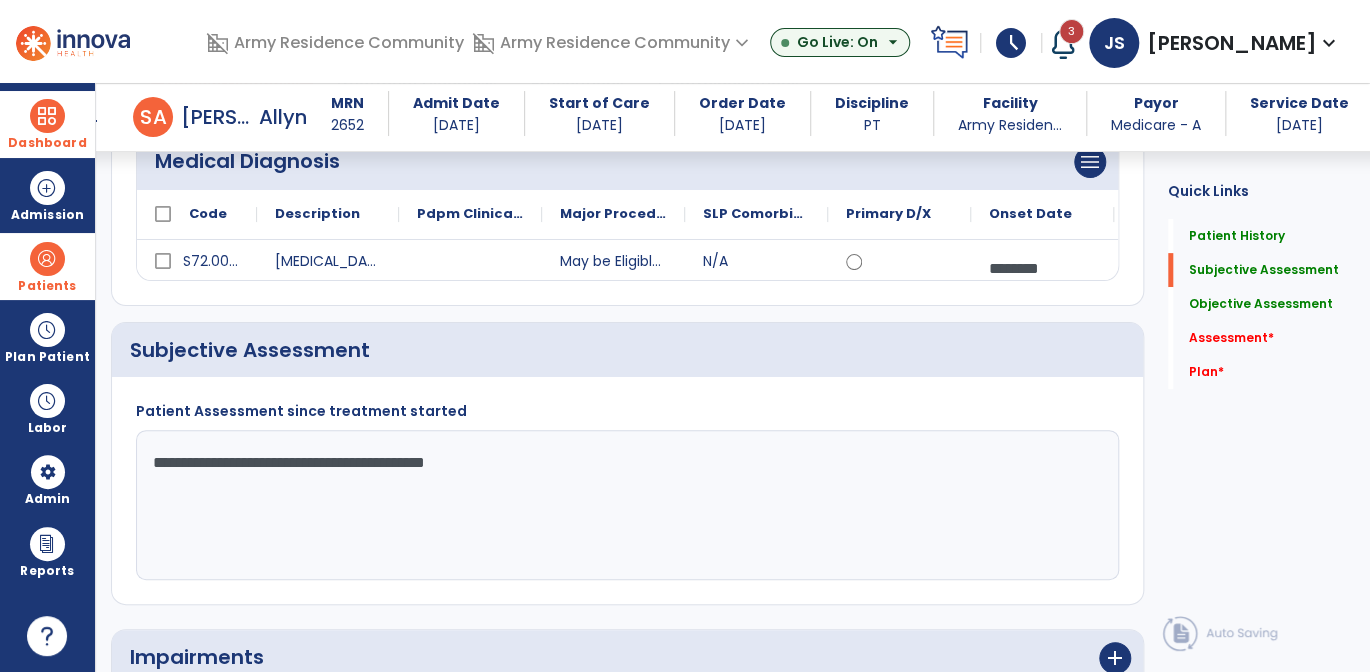 scroll, scrollTop: 500, scrollLeft: 0, axis: vertical 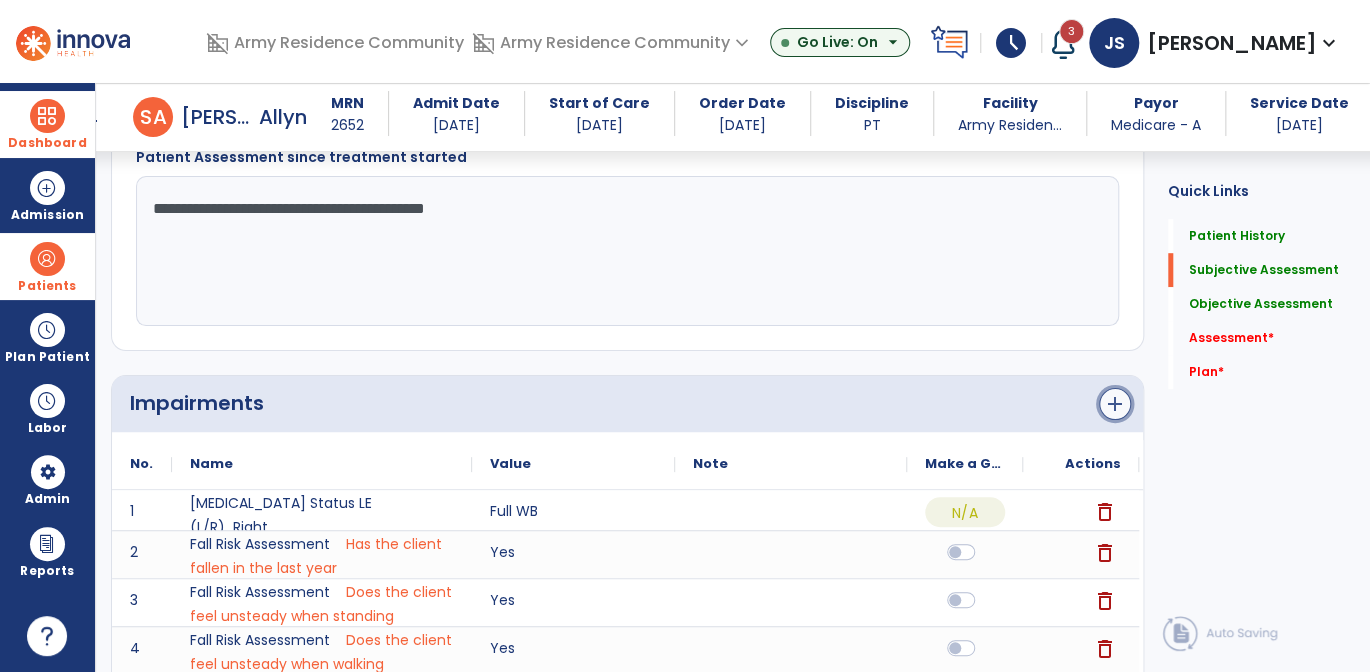 click on "add" 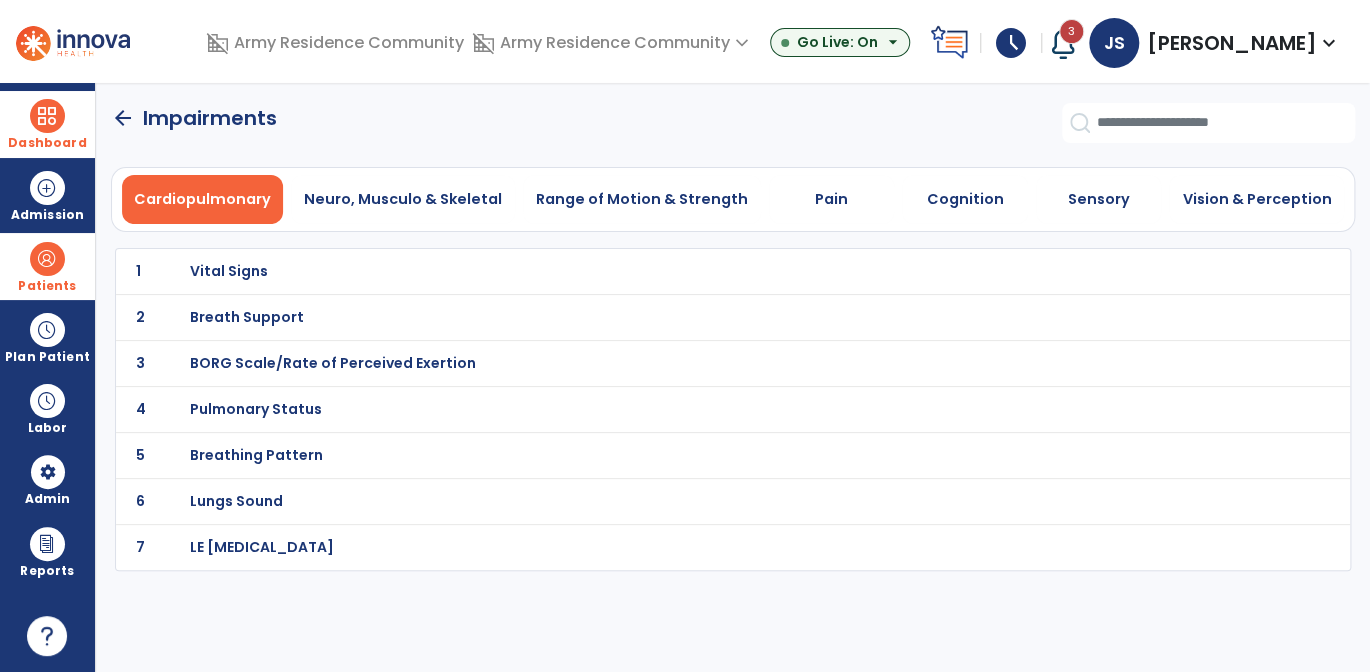 scroll, scrollTop: 0, scrollLeft: 0, axis: both 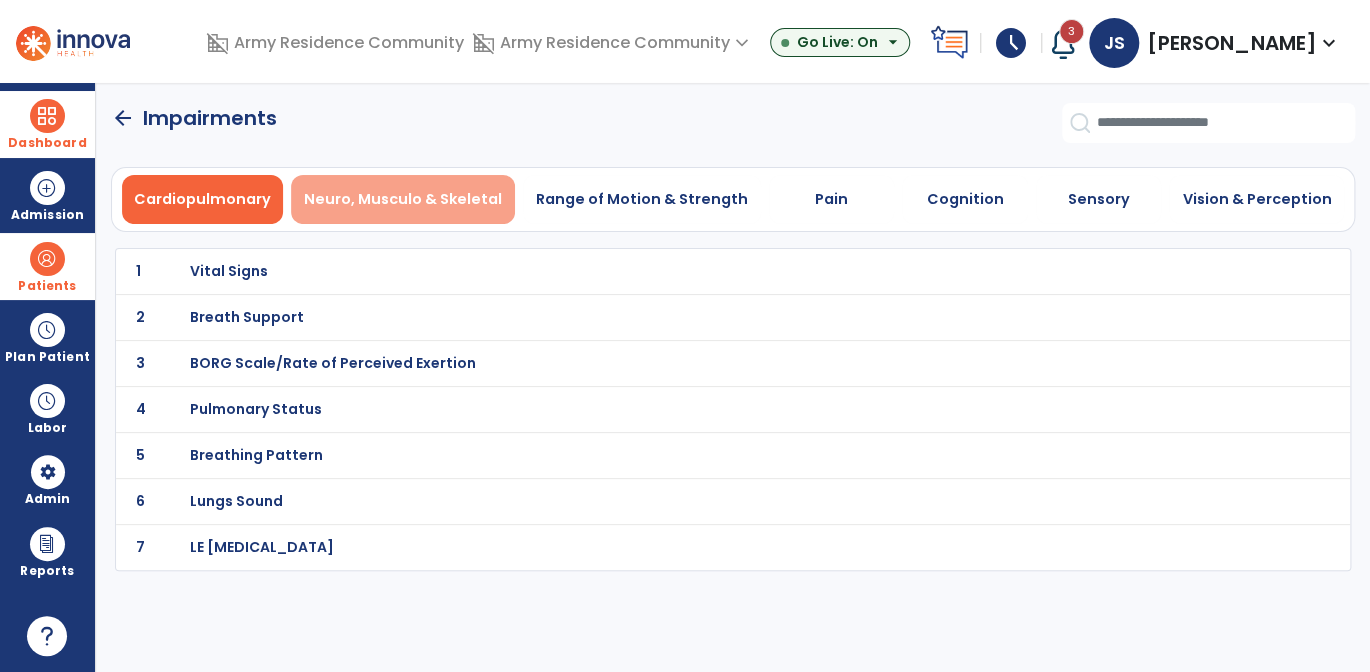 click on "Neuro, Musculo & Skeletal" at bounding box center [403, 199] 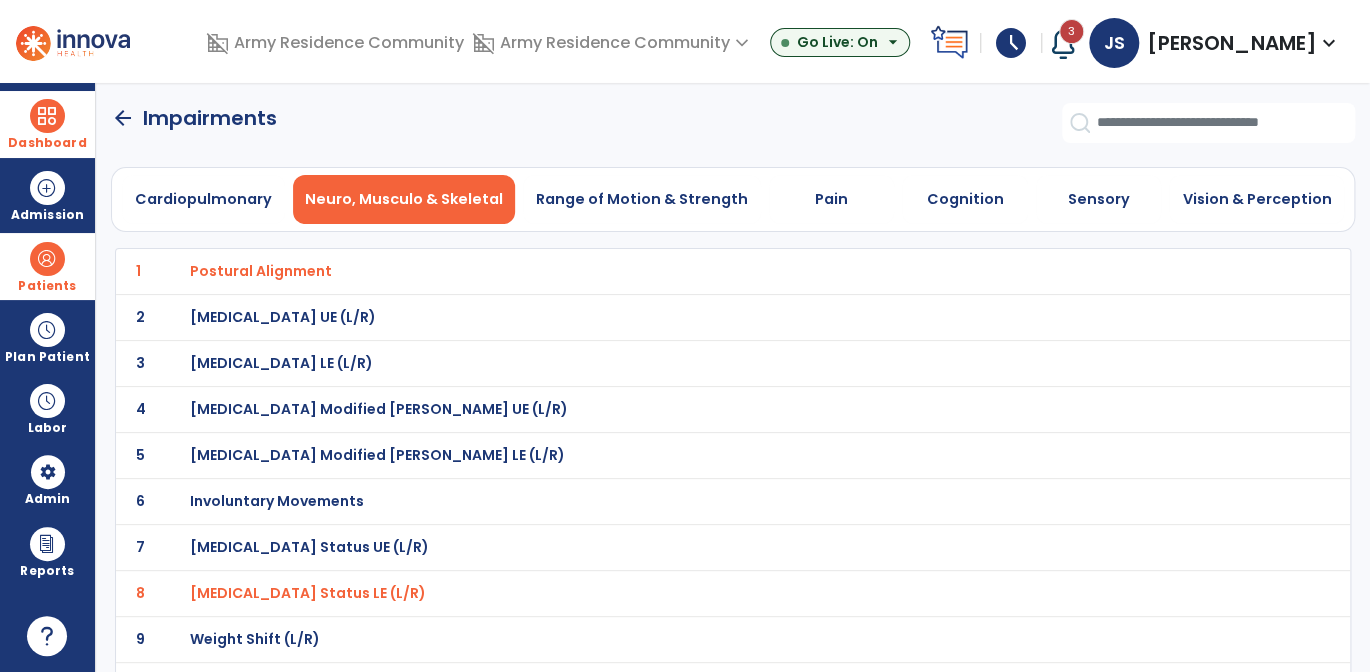 click on "Postural Alignment" at bounding box center (261, 271) 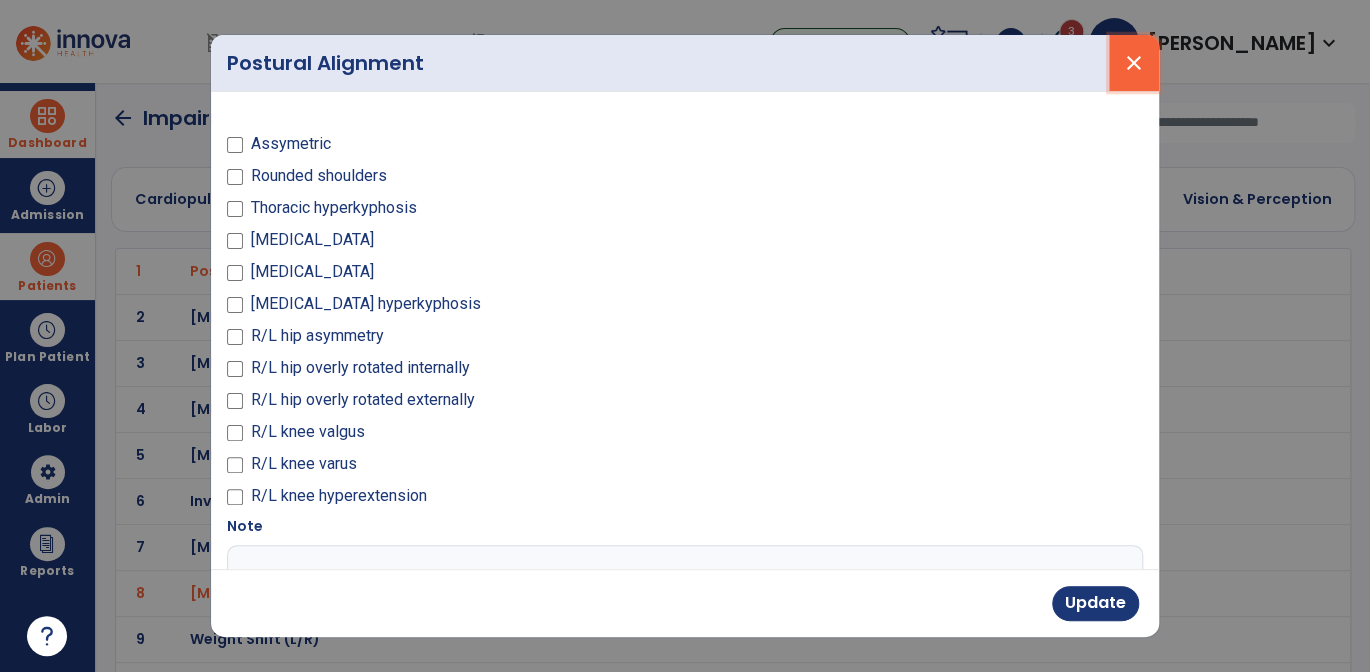 click on "close" at bounding box center (1134, 63) 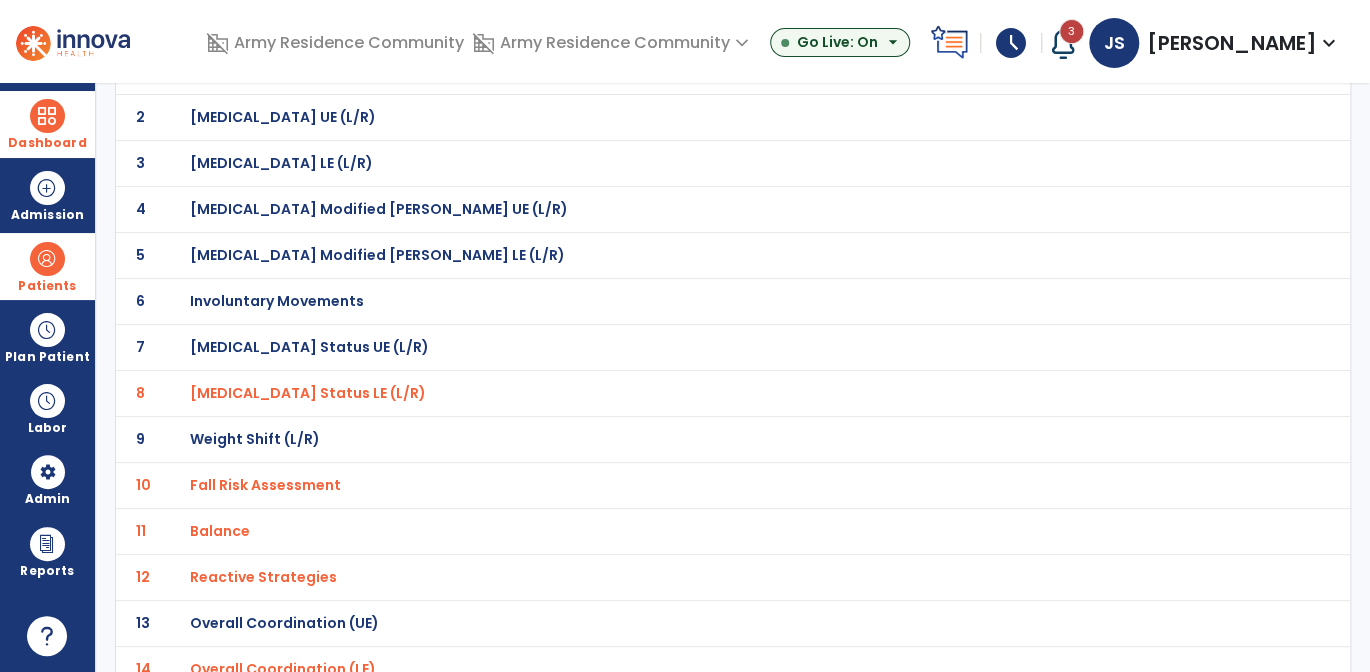 scroll, scrollTop: 300, scrollLeft: 0, axis: vertical 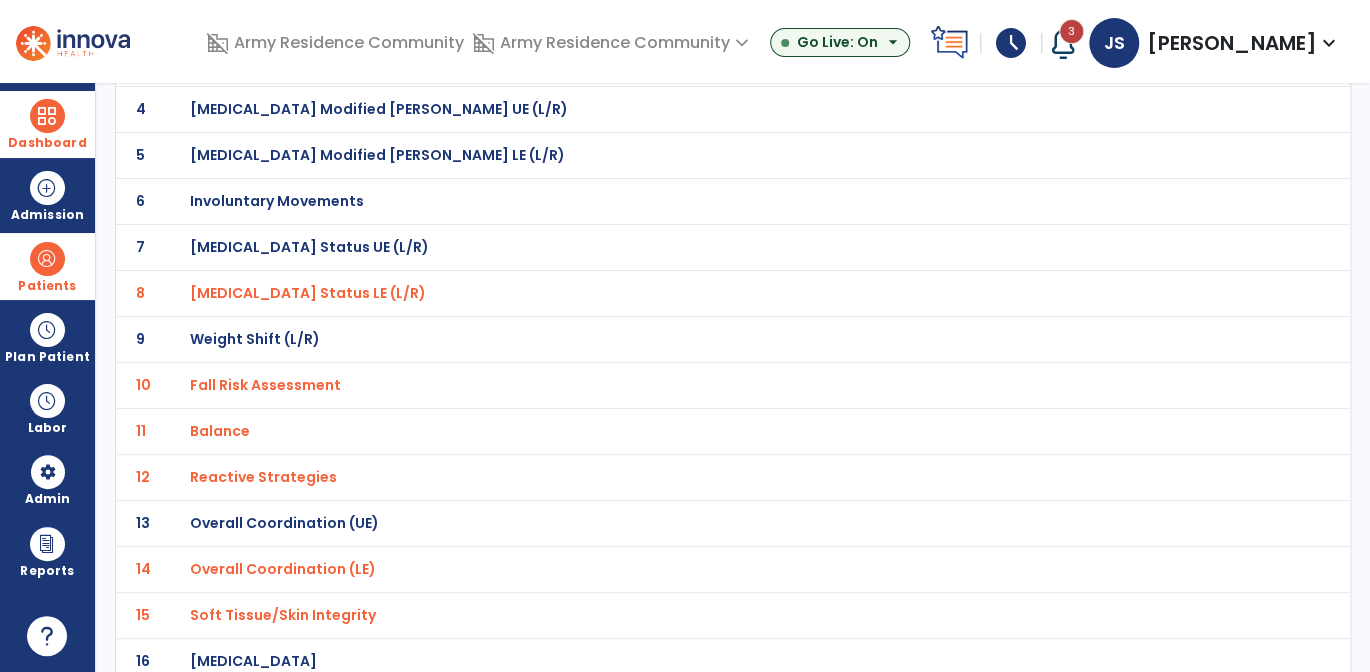 click on "Balance" at bounding box center (689, -29) 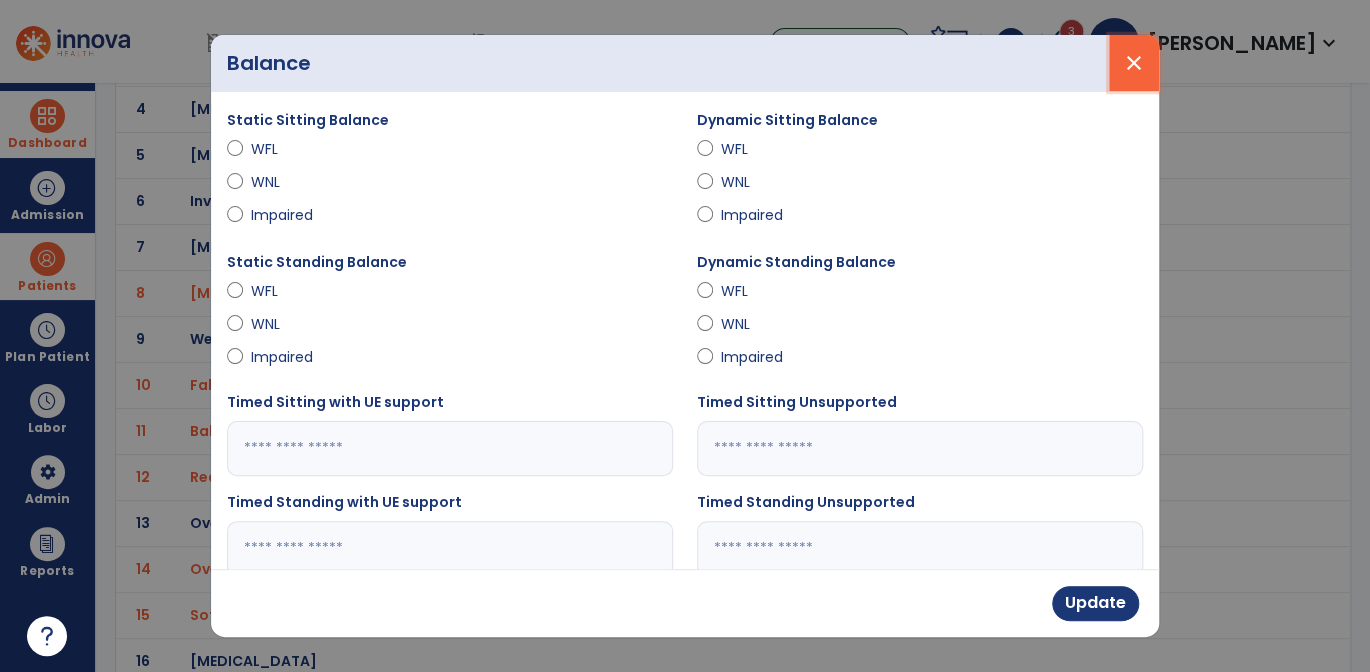 click on "close" at bounding box center (1134, 63) 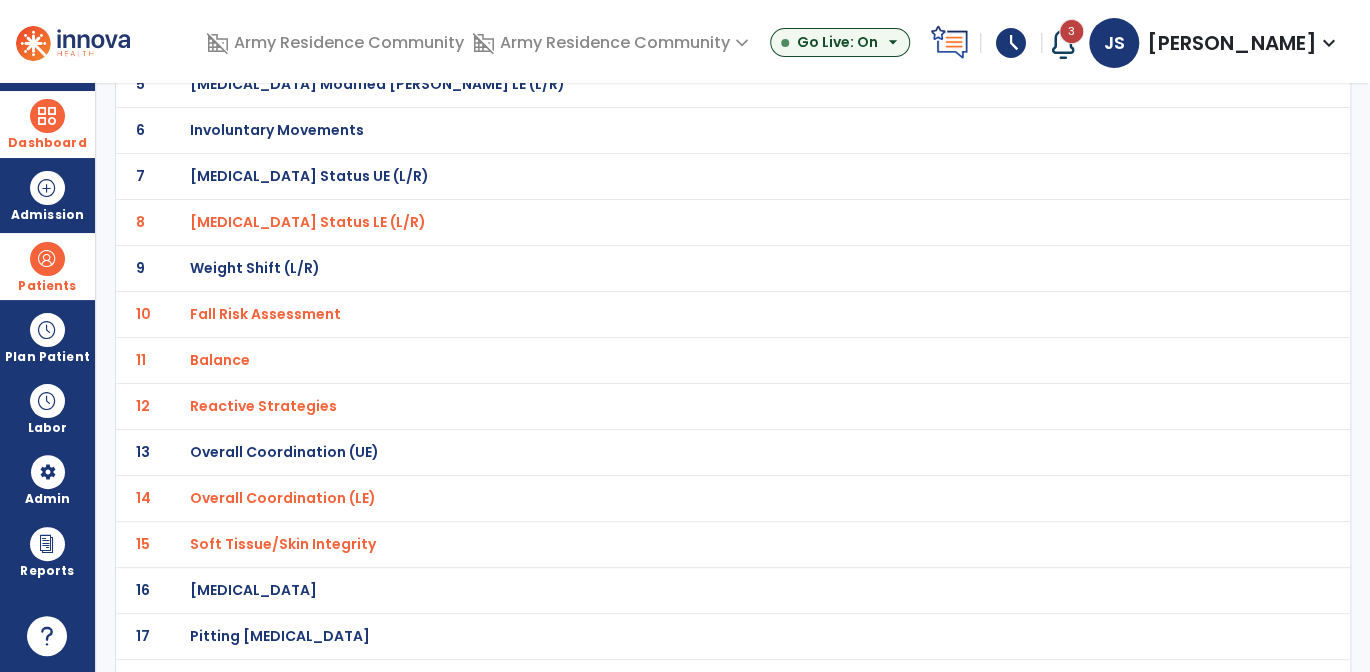 scroll, scrollTop: 400, scrollLeft: 0, axis: vertical 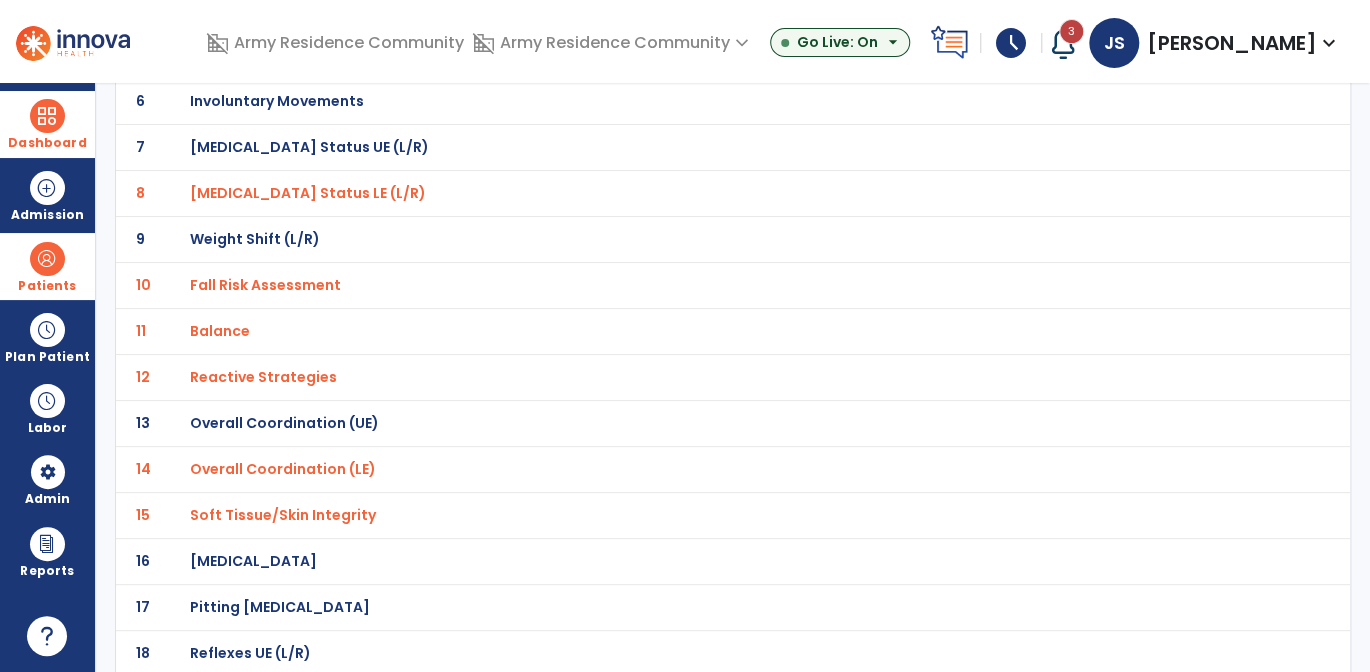 click on "Overall Coordination (LE)" at bounding box center (689, -129) 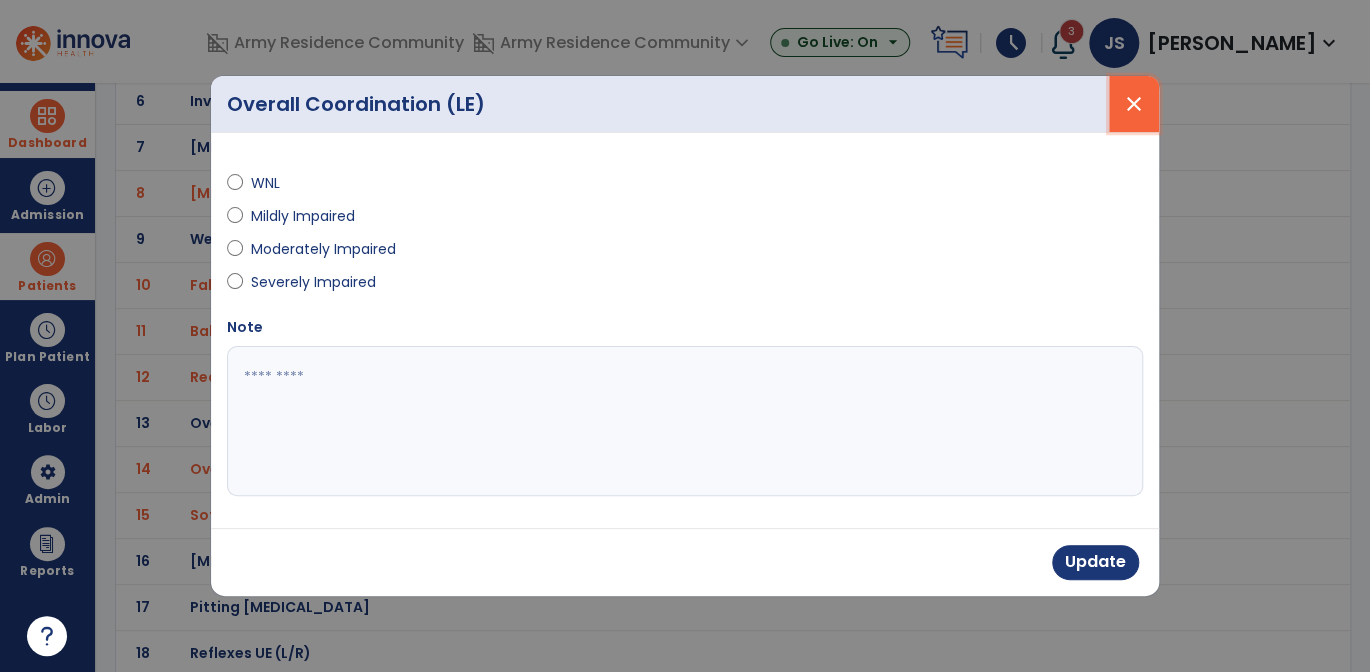 click on "close" at bounding box center (1134, 104) 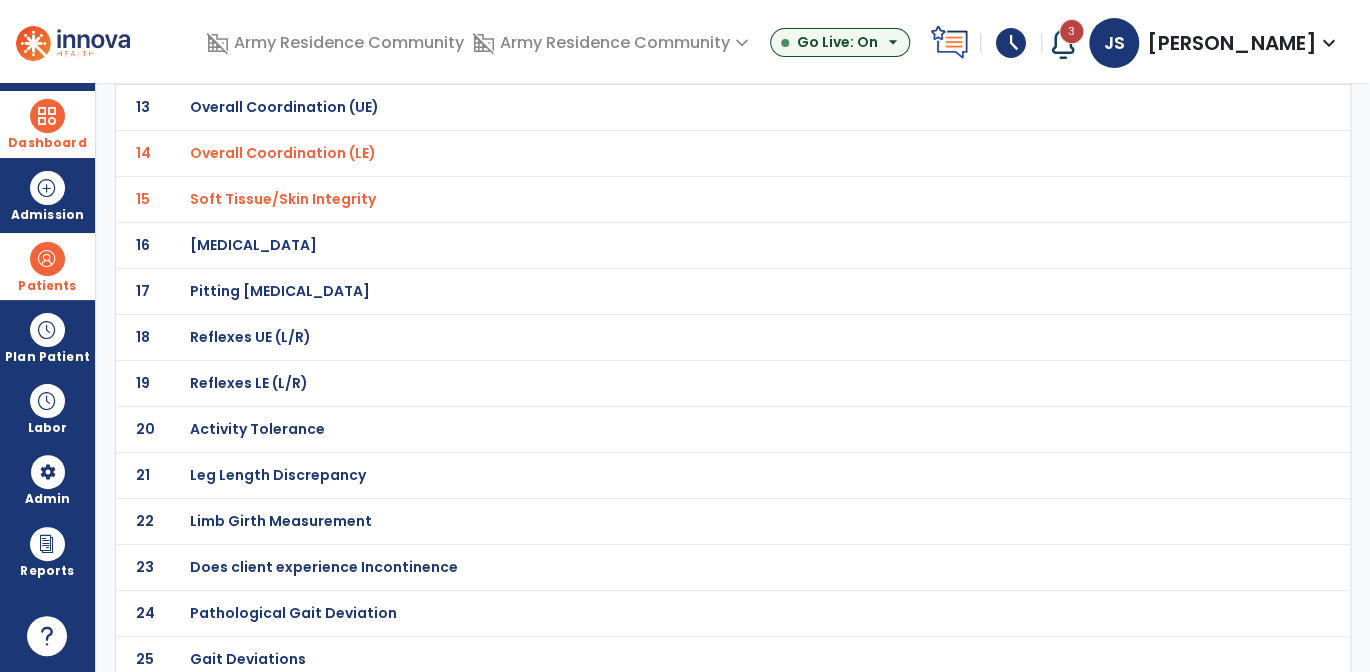 scroll, scrollTop: 721, scrollLeft: 0, axis: vertical 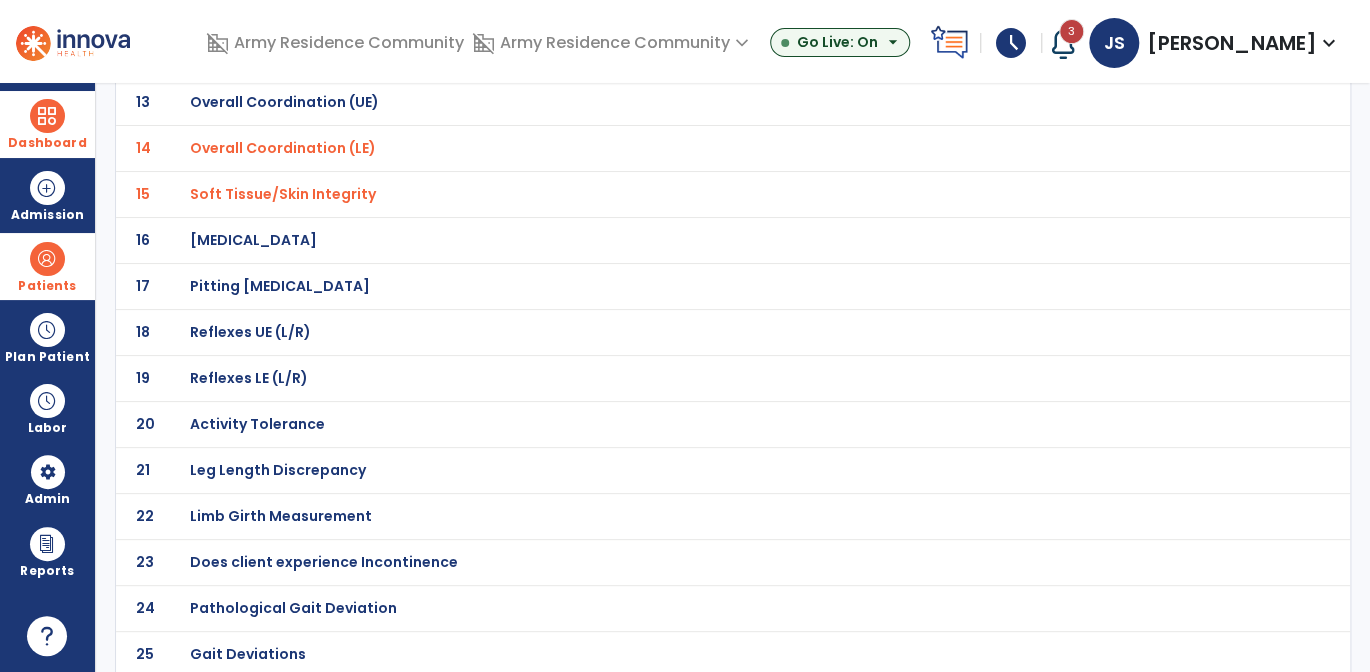 click on "Pathological Gait Deviation" at bounding box center (689, -450) 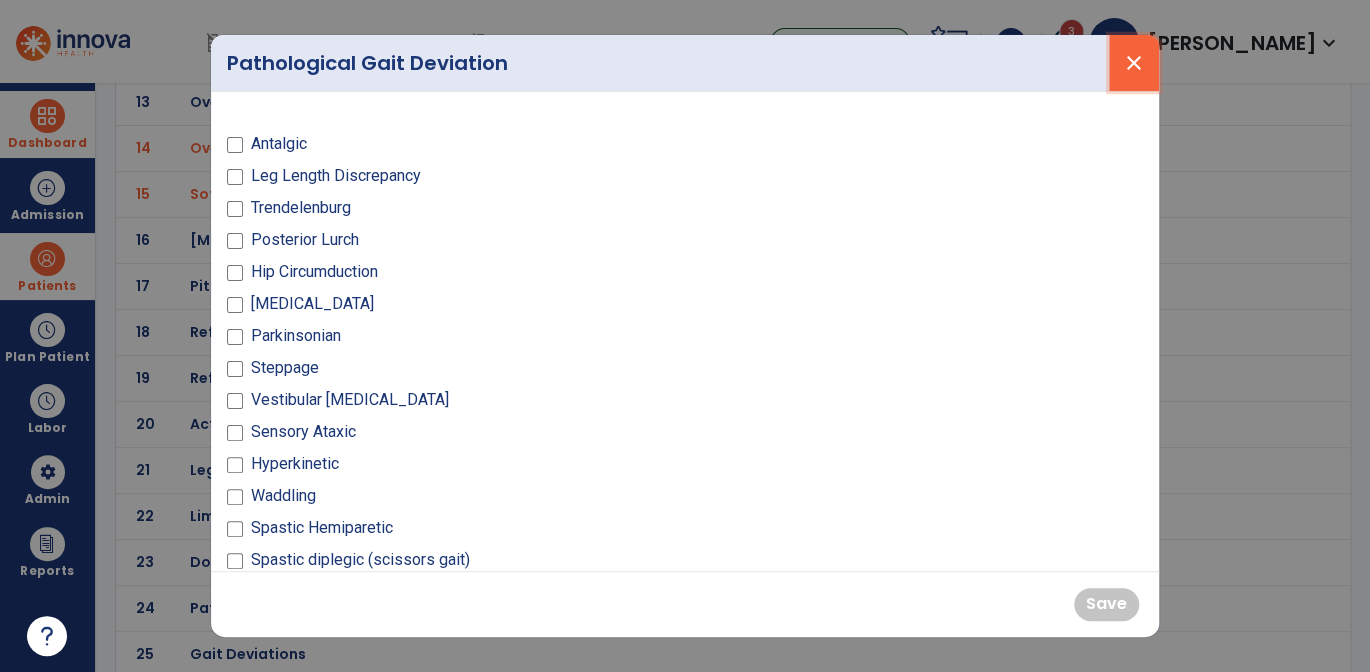 click on "close" at bounding box center (1134, 63) 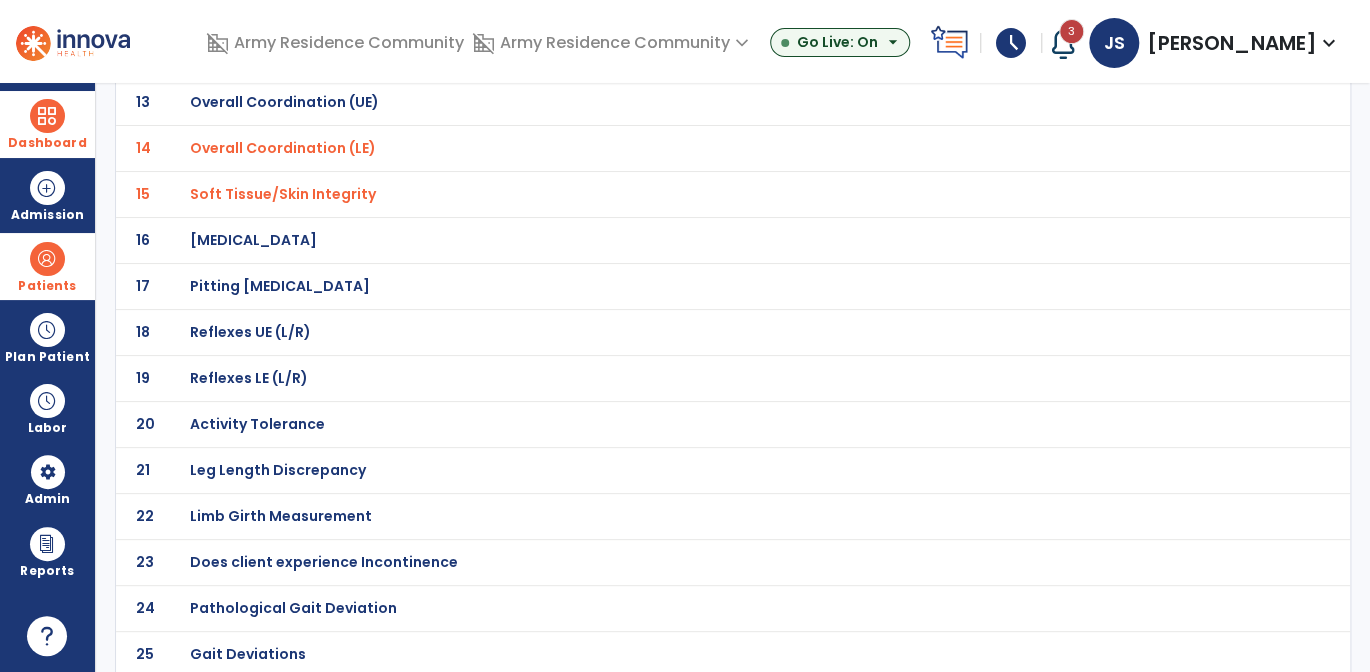 click on "Gait Deviations" at bounding box center (689, -450) 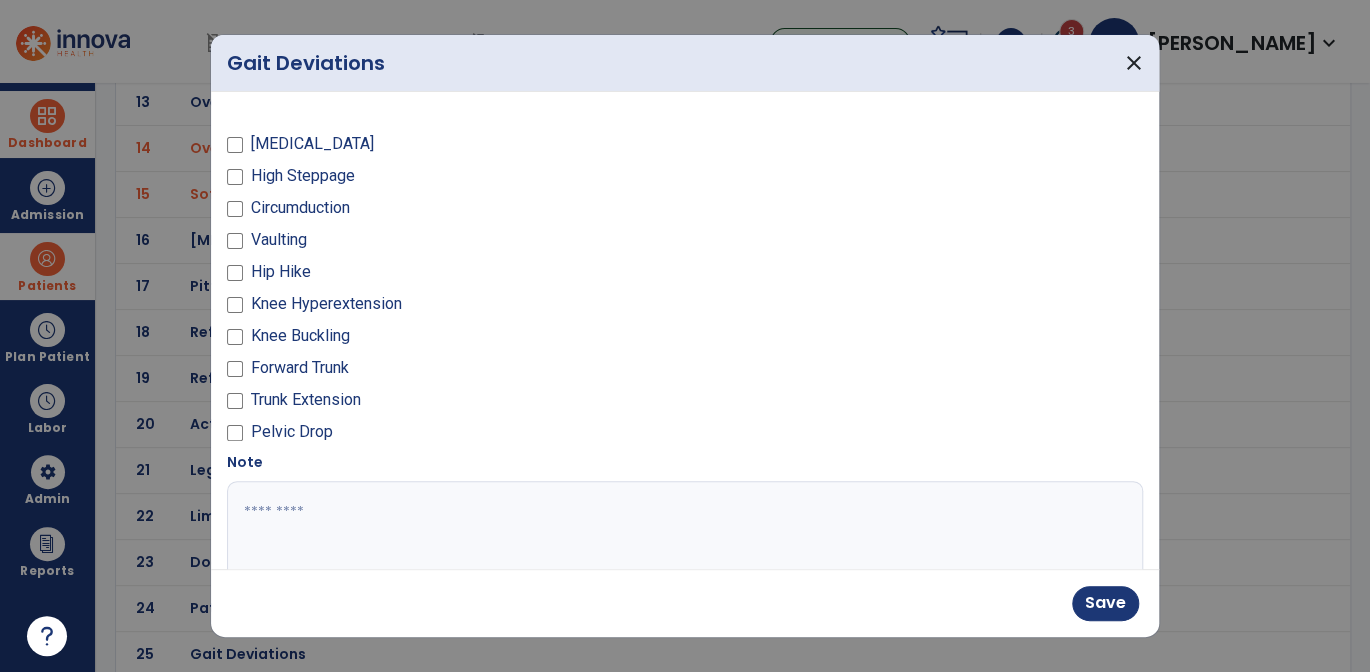 click at bounding box center [683, 556] 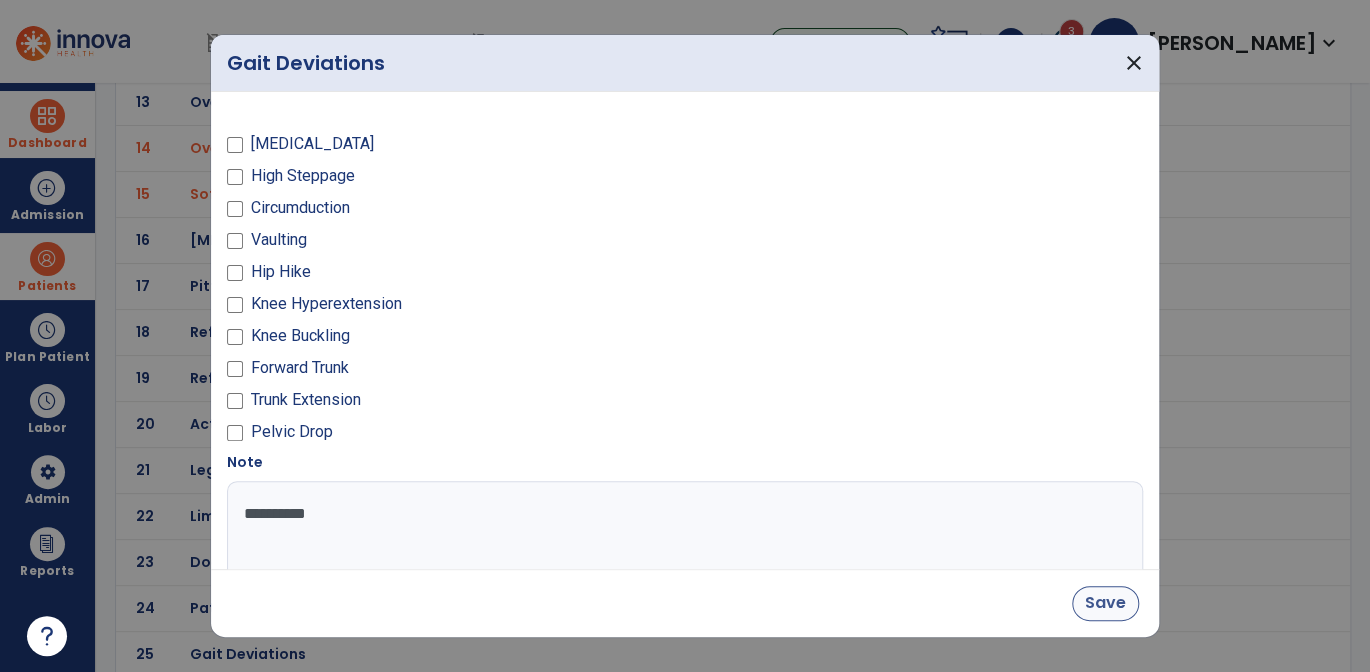 type on "**********" 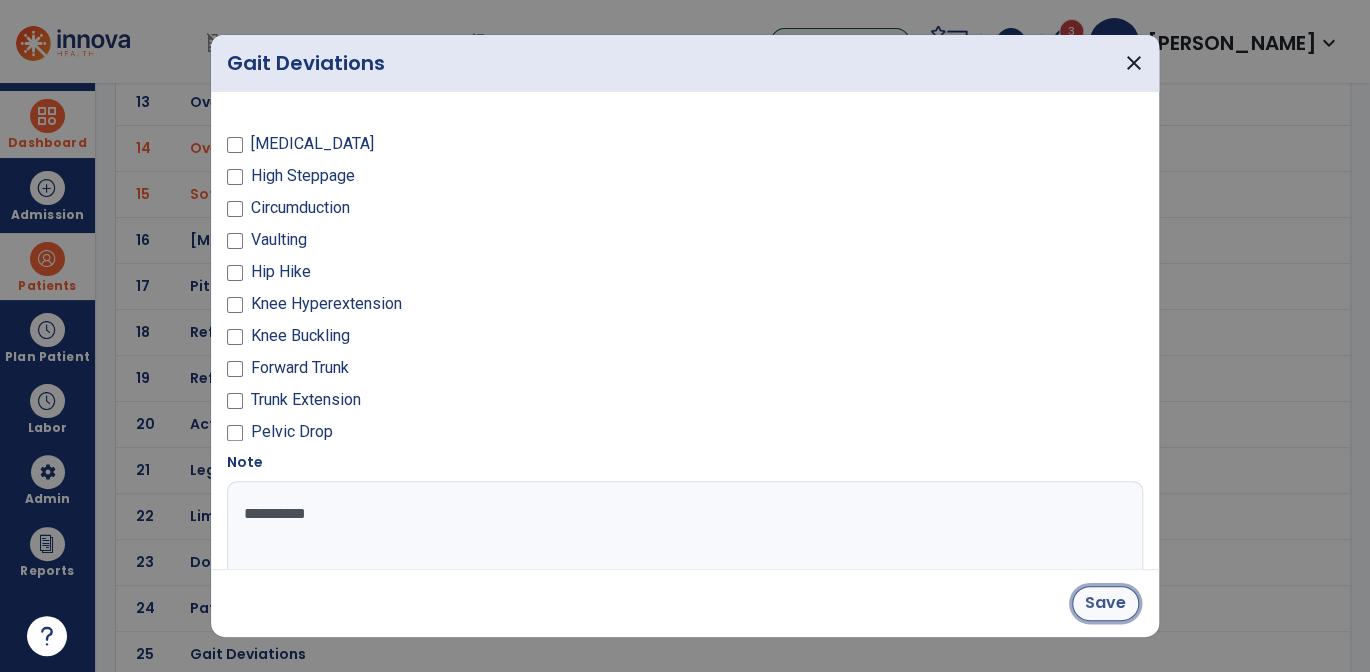 click on "Save" at bounding box center (1105, 603) 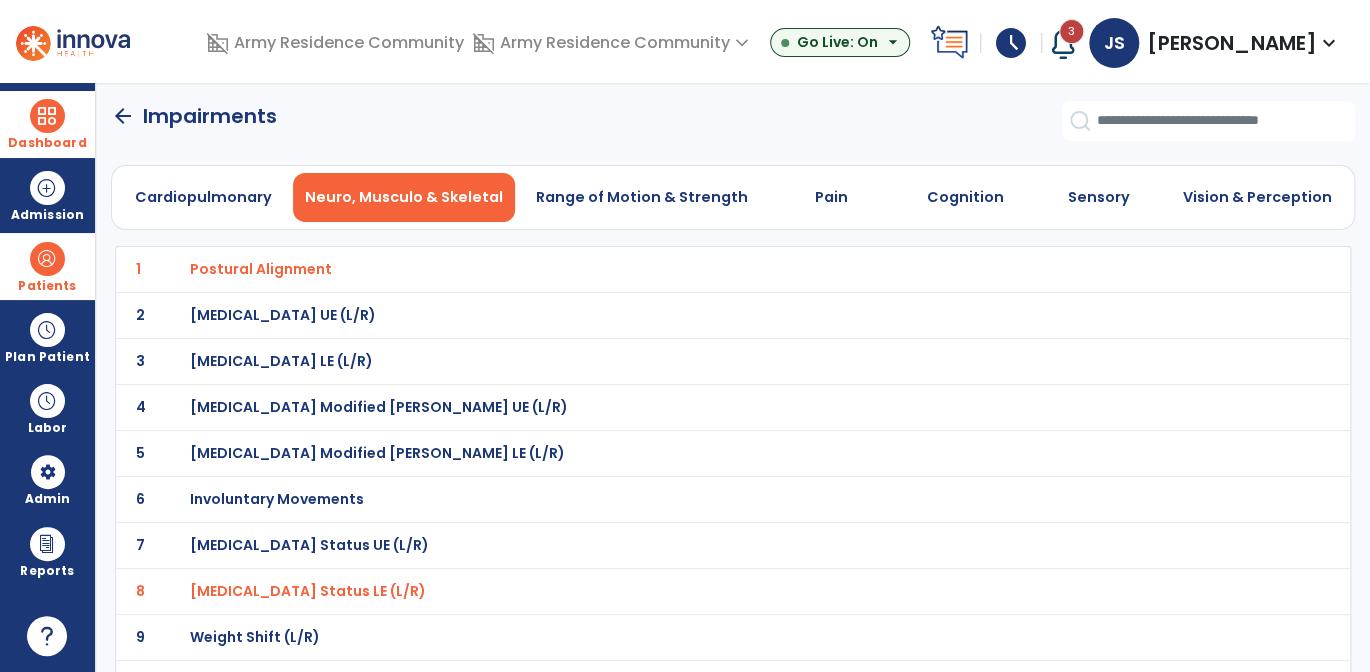 scroll, scrollTop: 0, scrollLeft: 0, axis: both 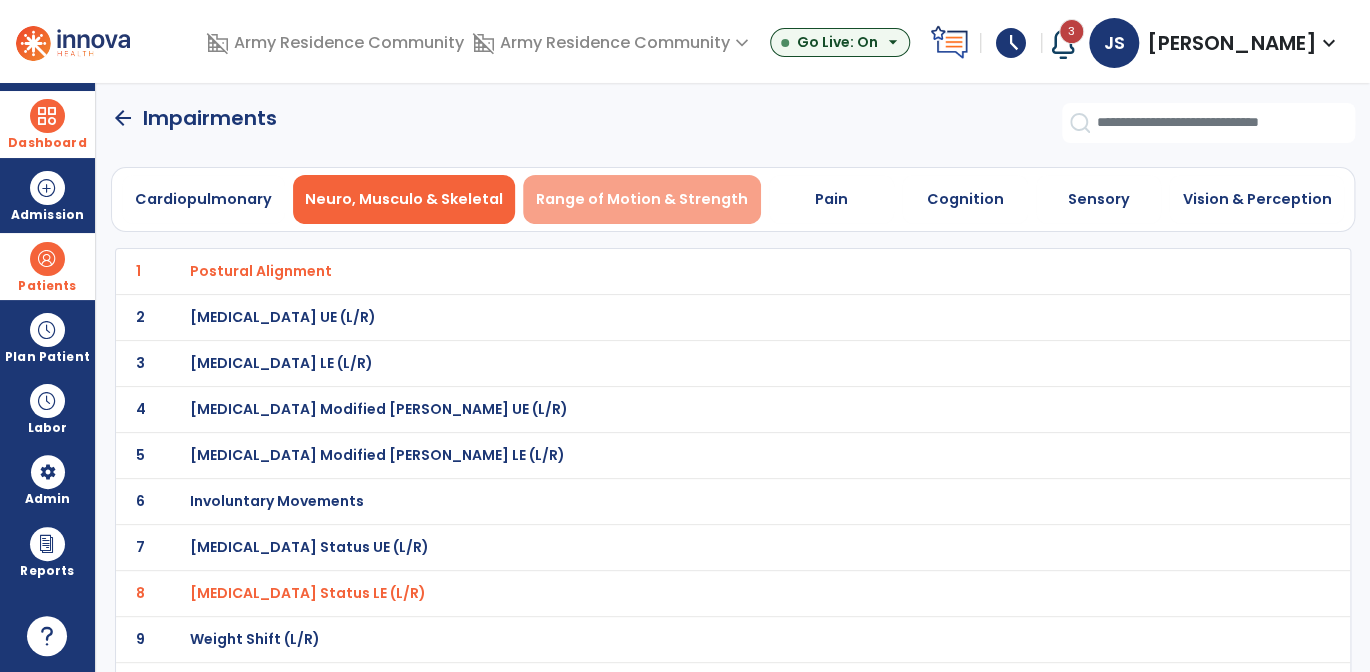 click on "Range of Motion & Strength" at bounding box center (642, 199) 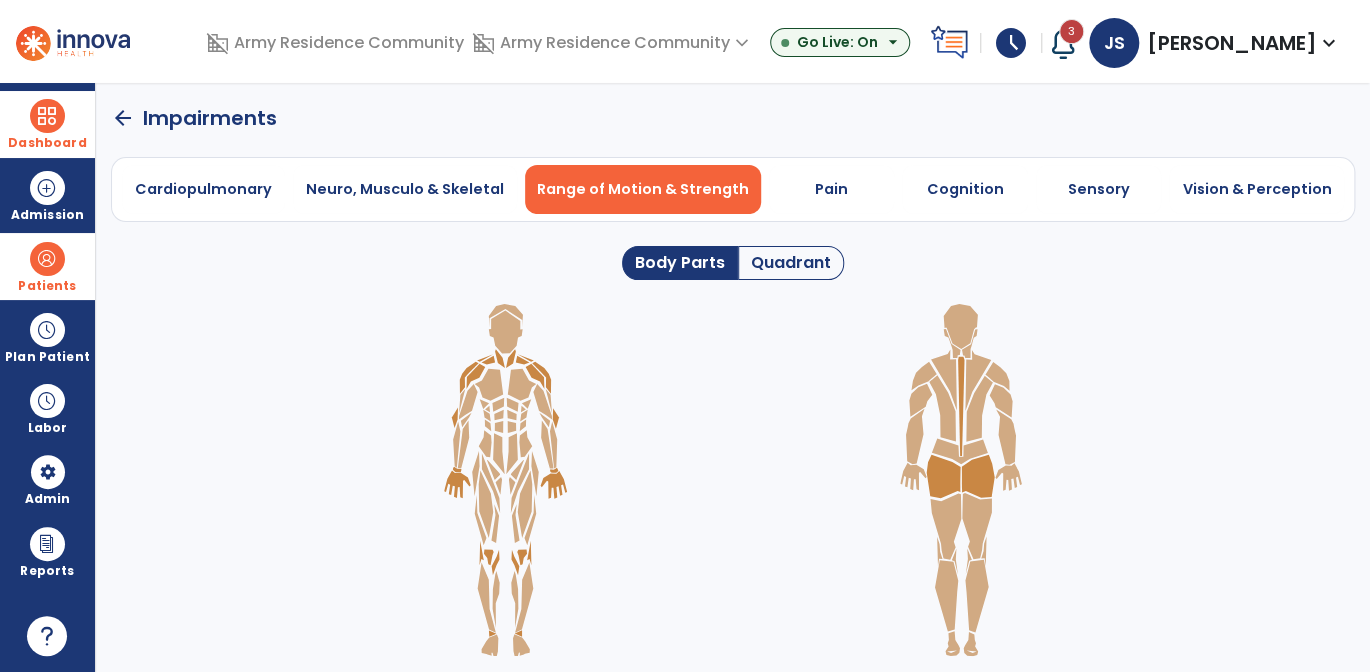 click on "Quadrant" 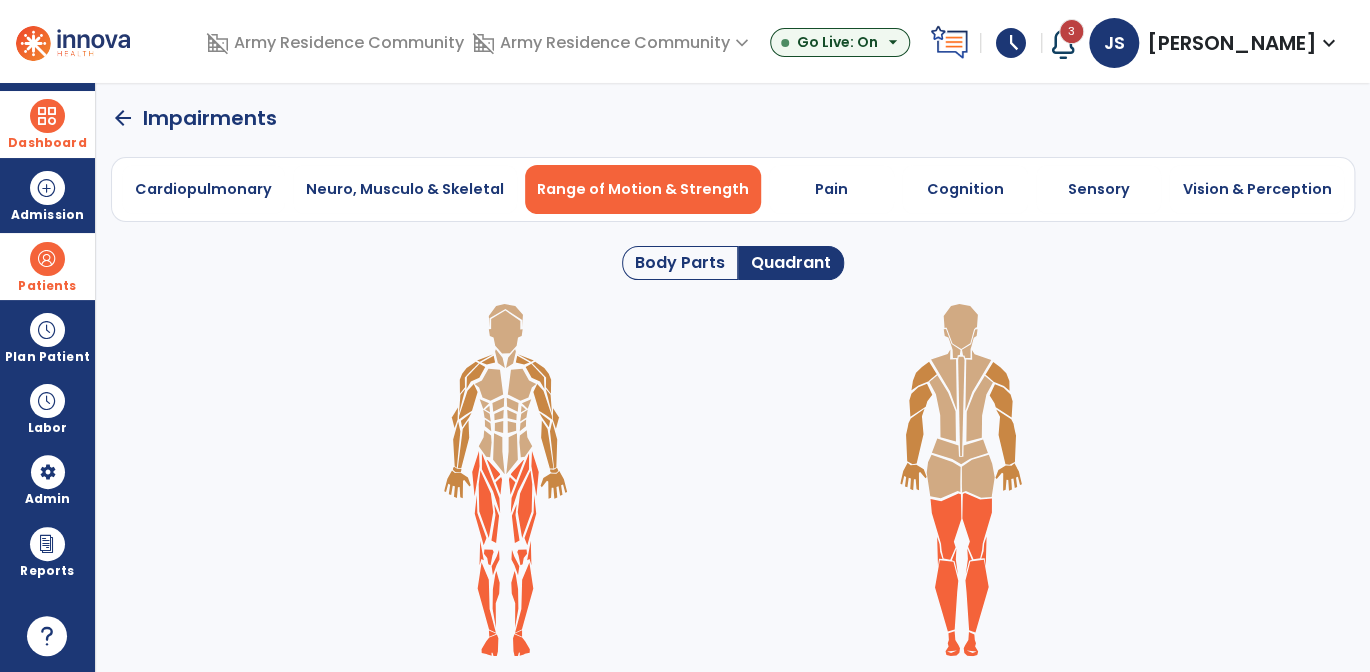 click 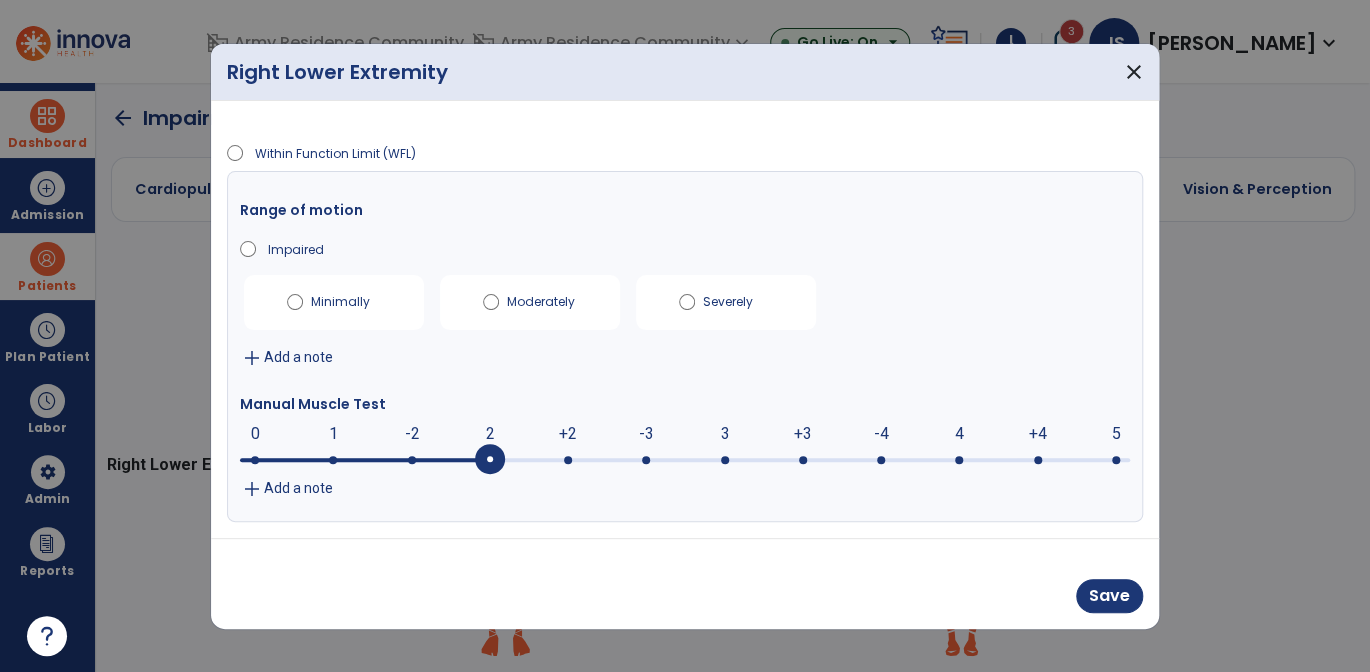 click at bounding box center [568, 460] 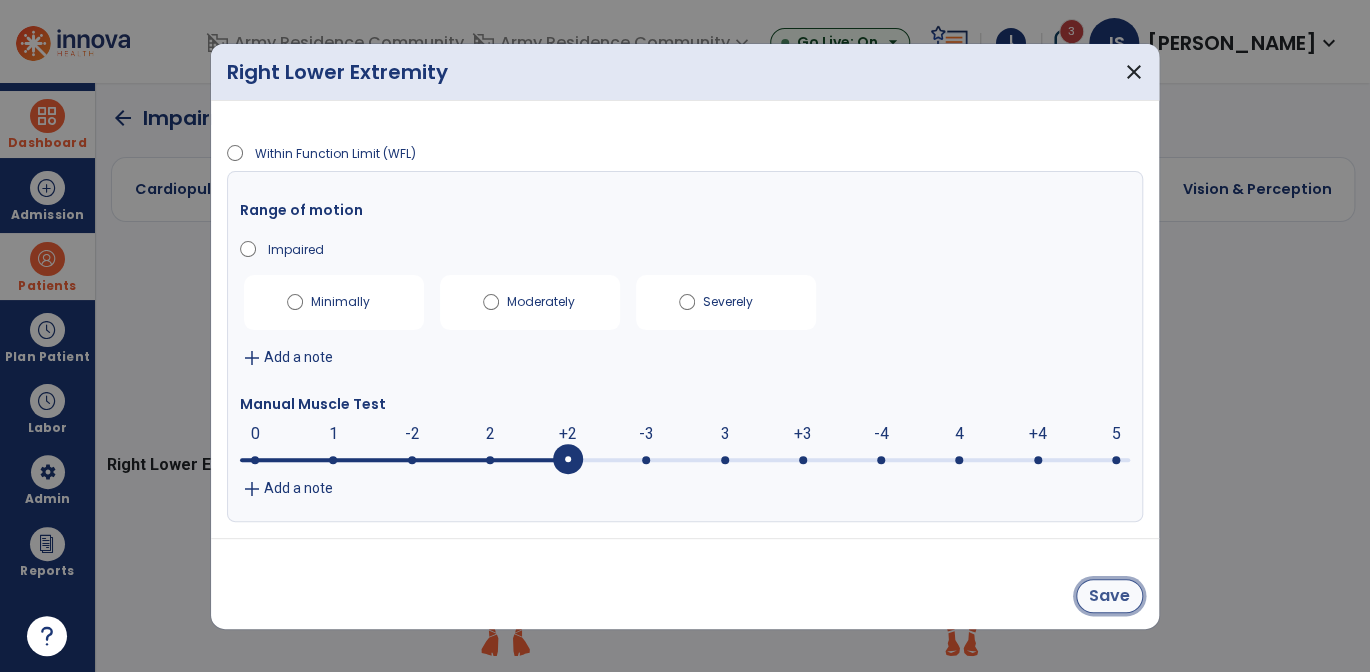 click on "Save" at bounding box center (1109, 596) 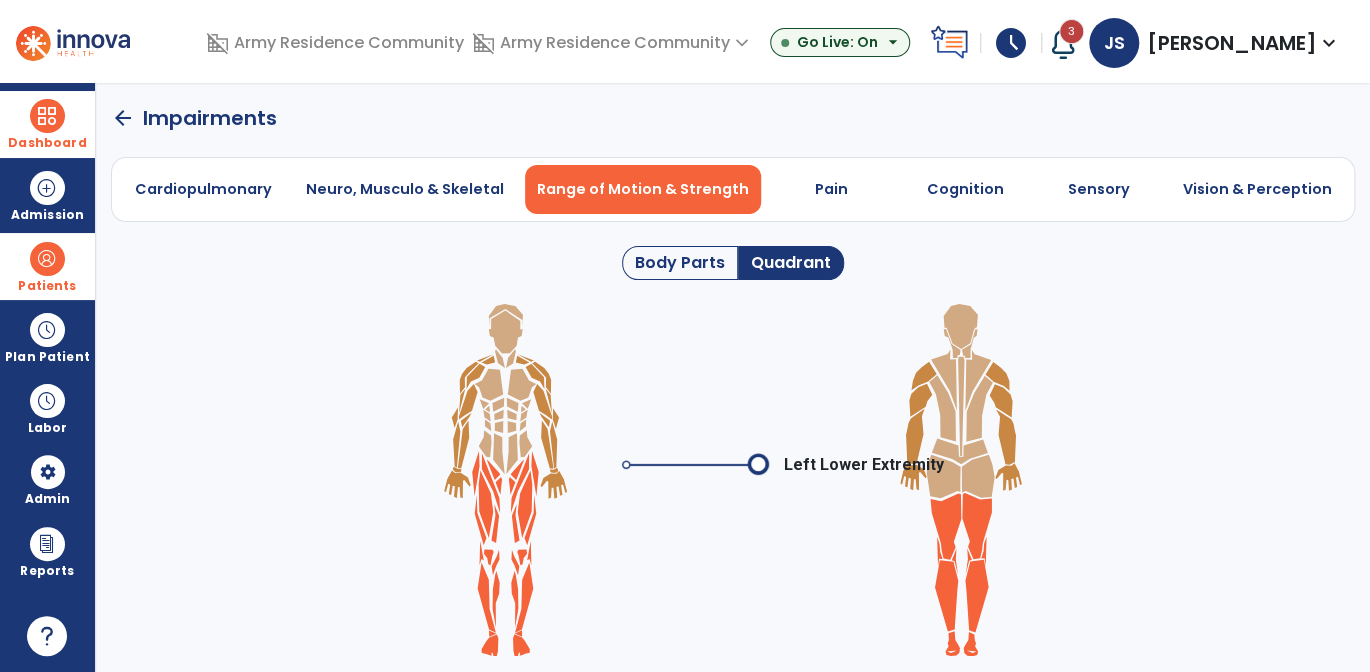 click 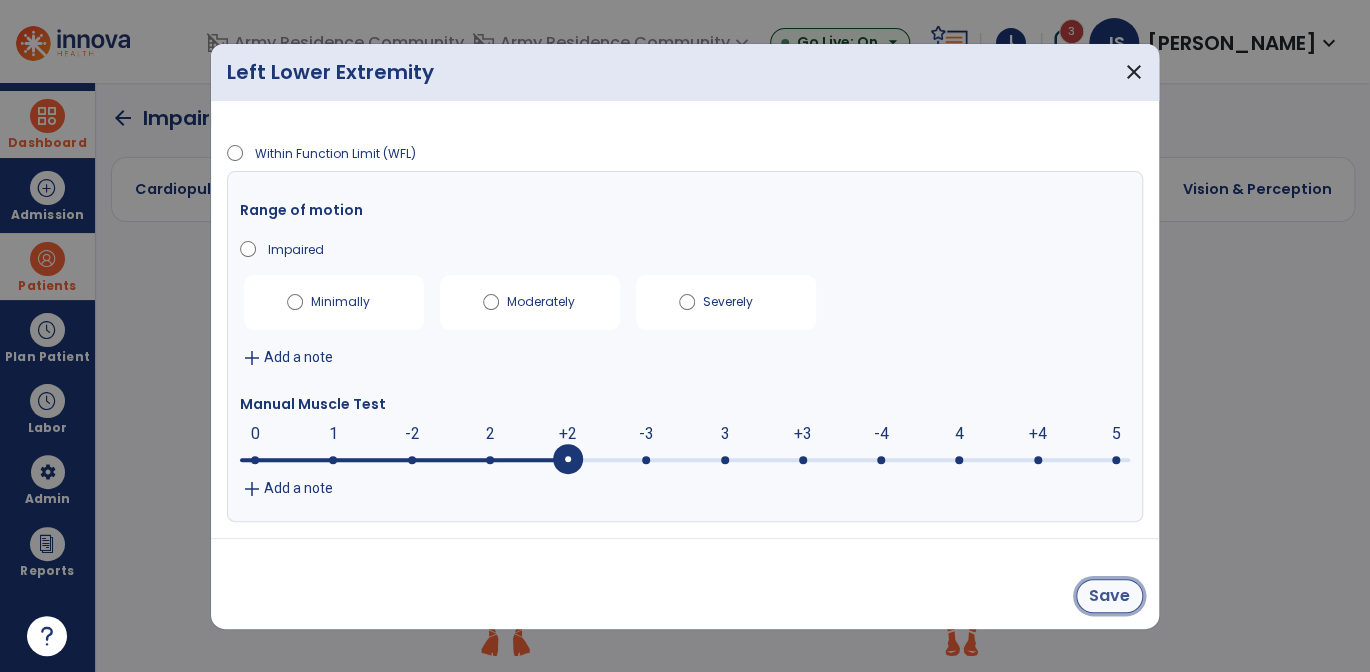 click on "Save" at bounding box center (1109, 596) 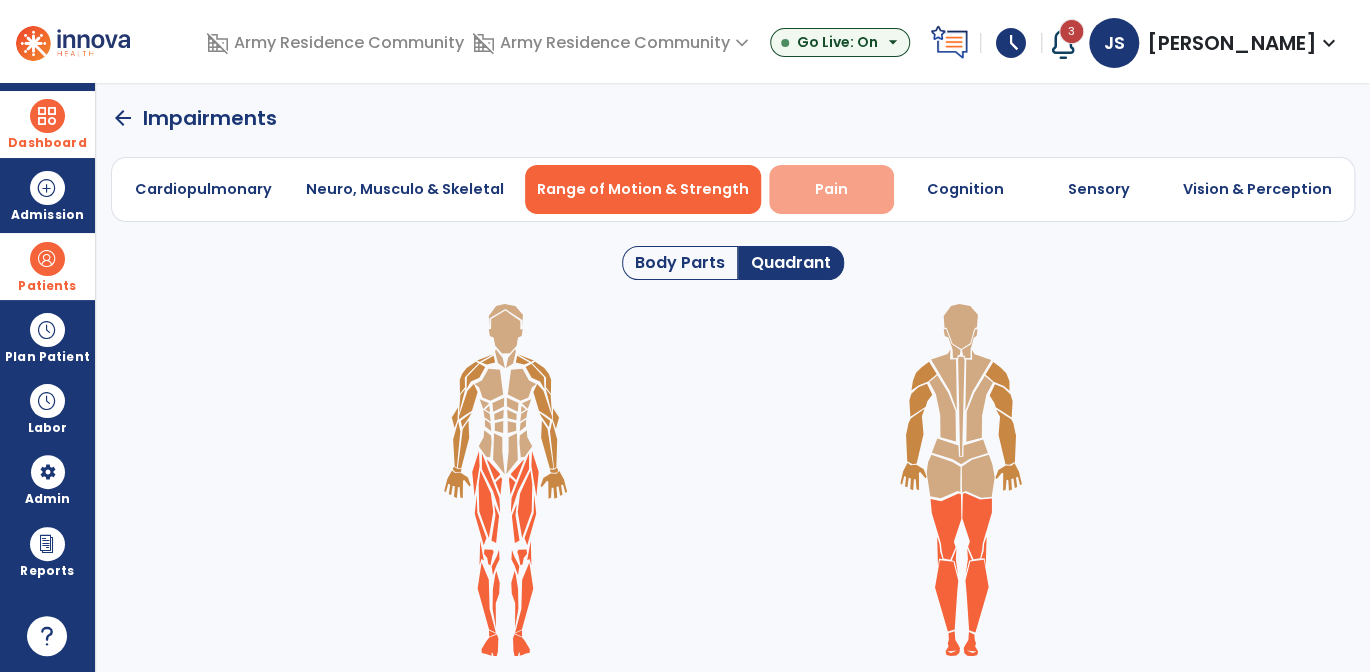click on "Pain" at bounding box center [831, 189] 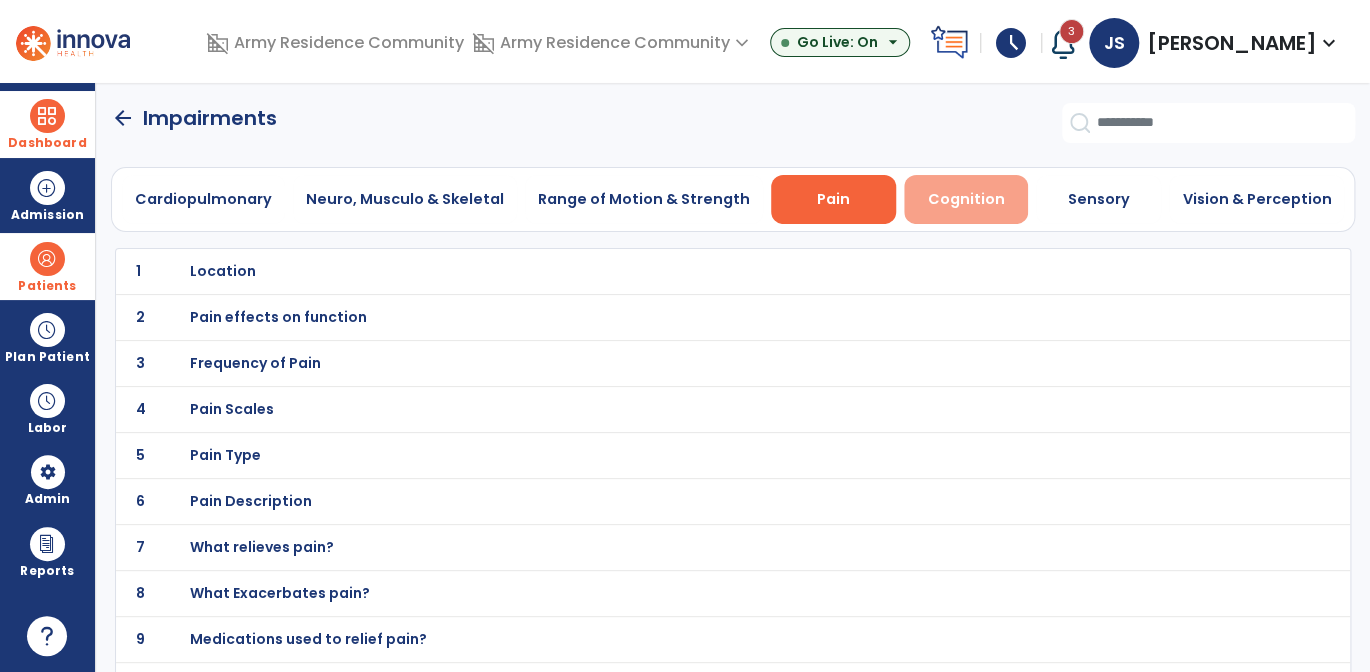click on "Cognition" at bounding box center [966, 199] 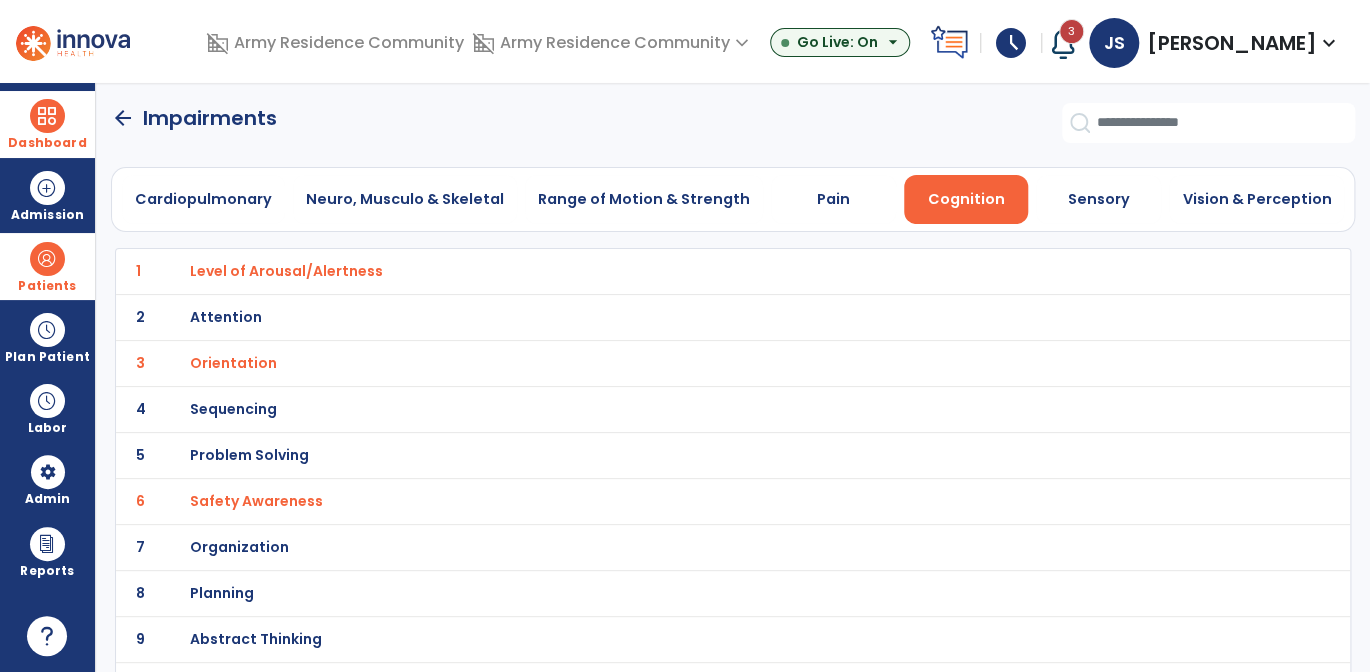 click on "Safety Awareness" at bounding box center [689, 271] 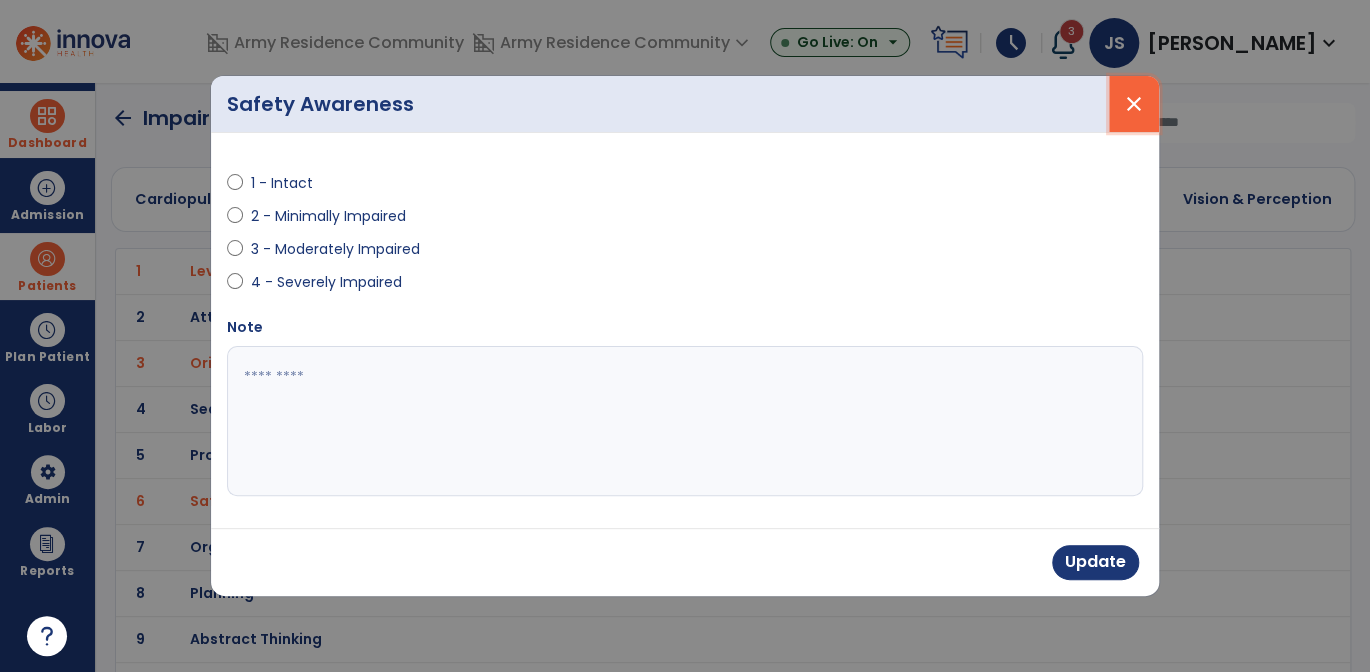 click on "close" at bounding box center [1134, 104] 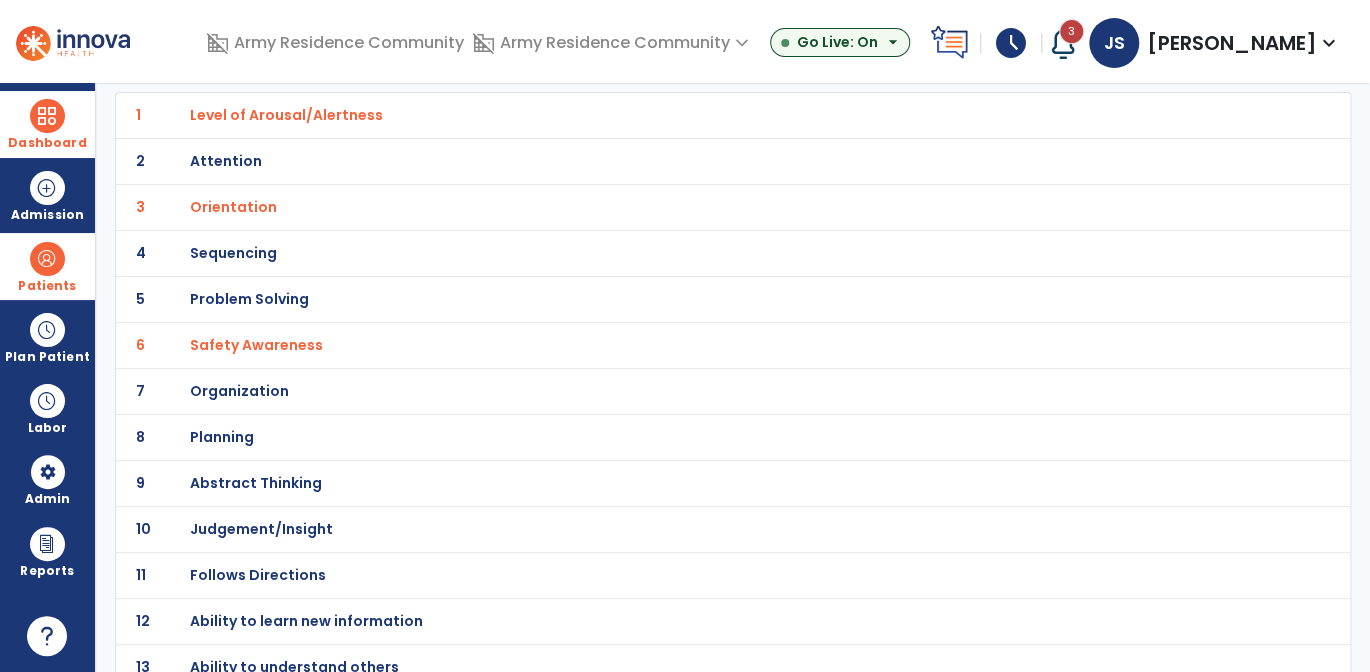 scroll, scrollTop: 172, scrollLeft: 0, axis: vertical 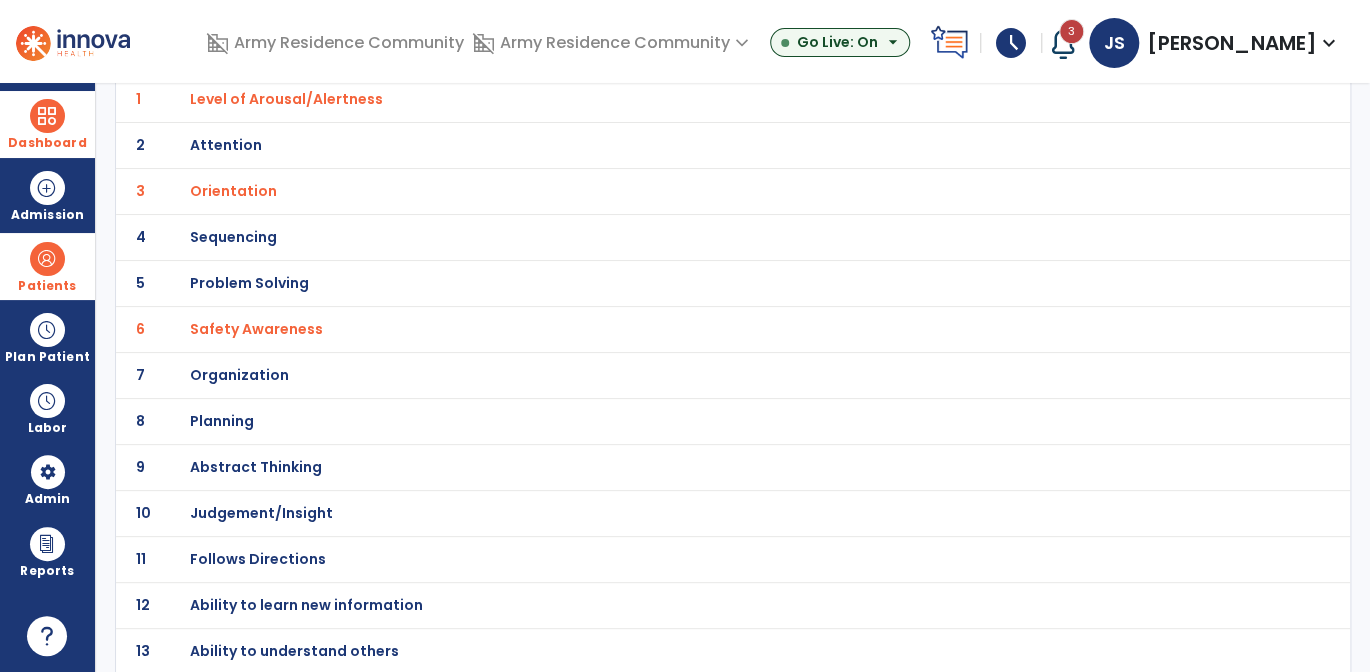 click on "Orientation" at bounding box center [689, 99] 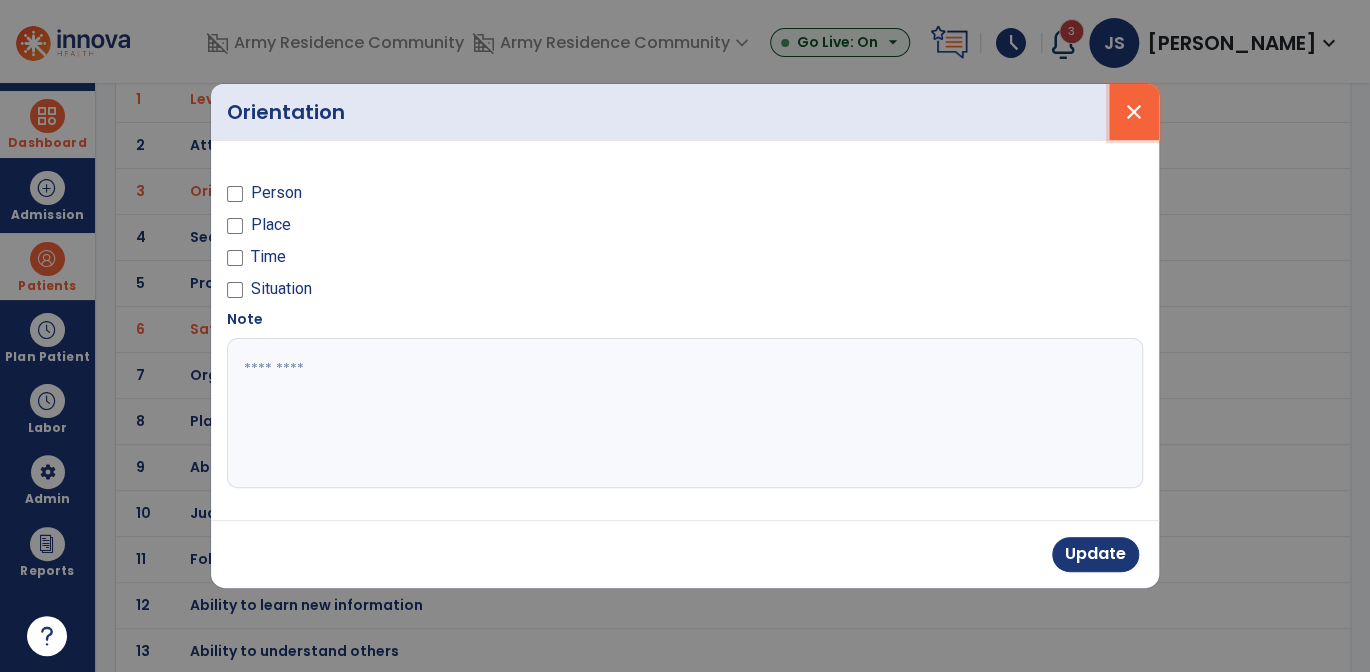 click on "close" at bounding box center [1134, 112] 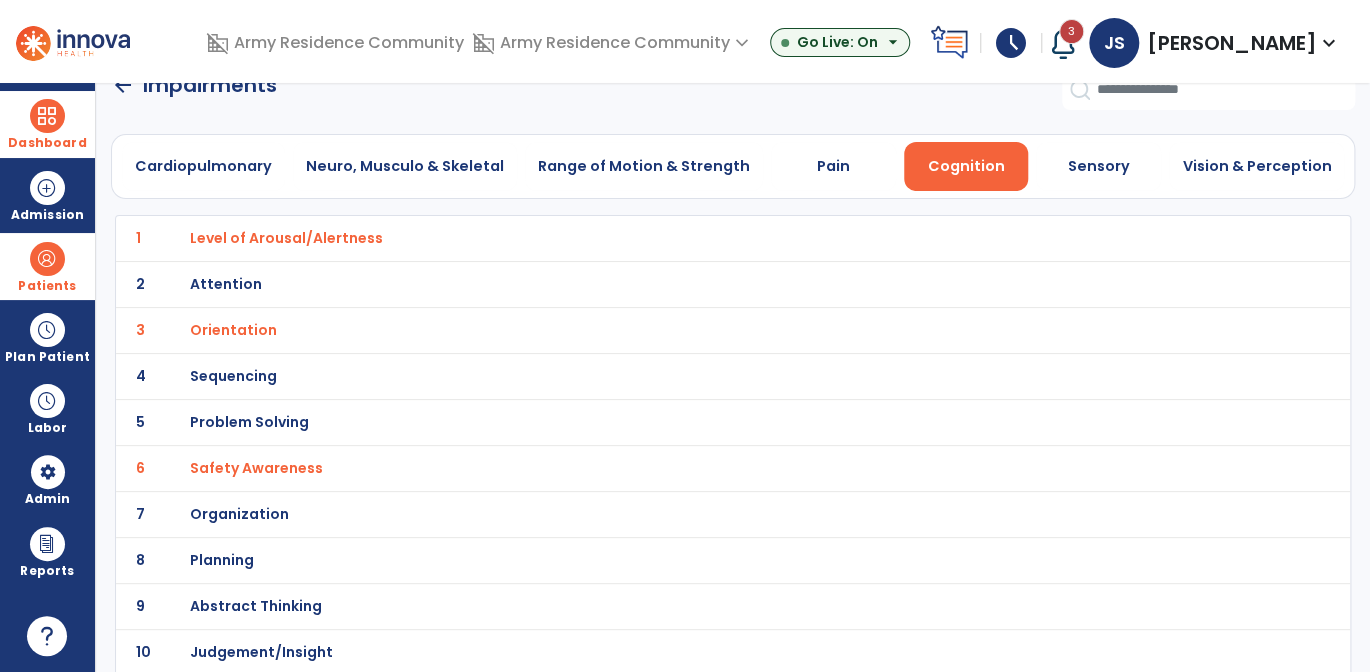 scroll, scrollTop: 0, scrollLeft: 0, axis: both 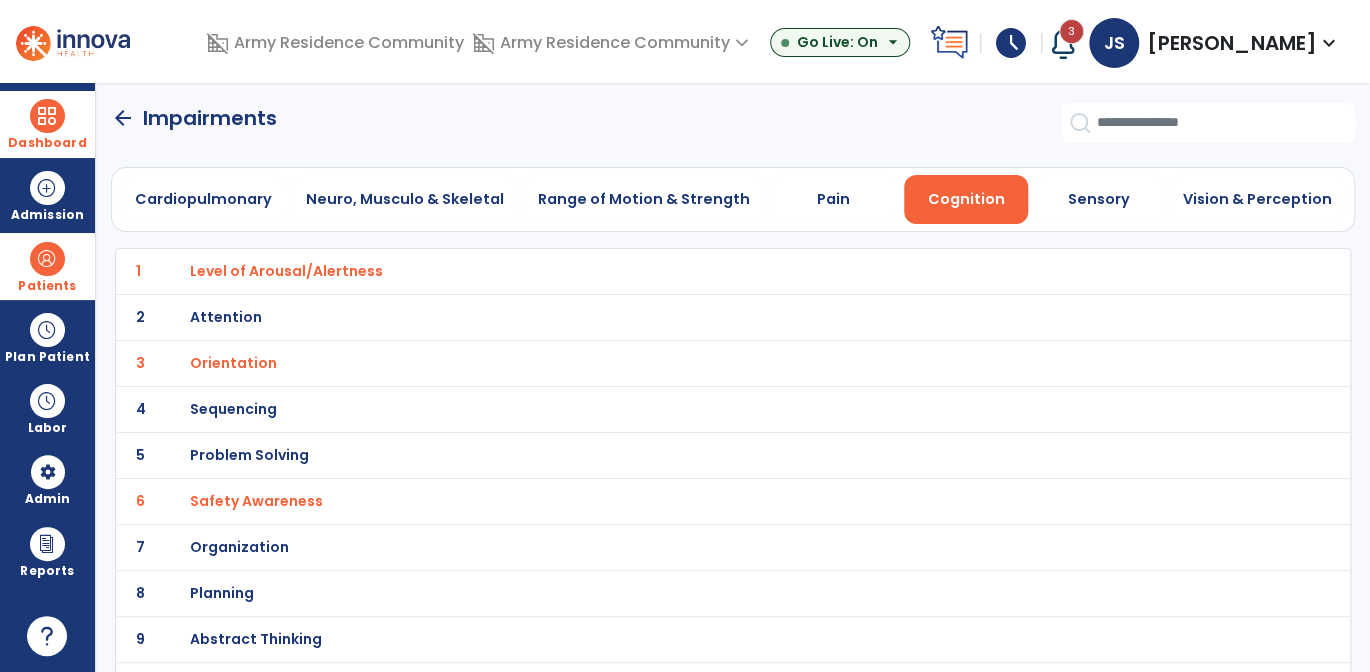 click on "arrow_back" 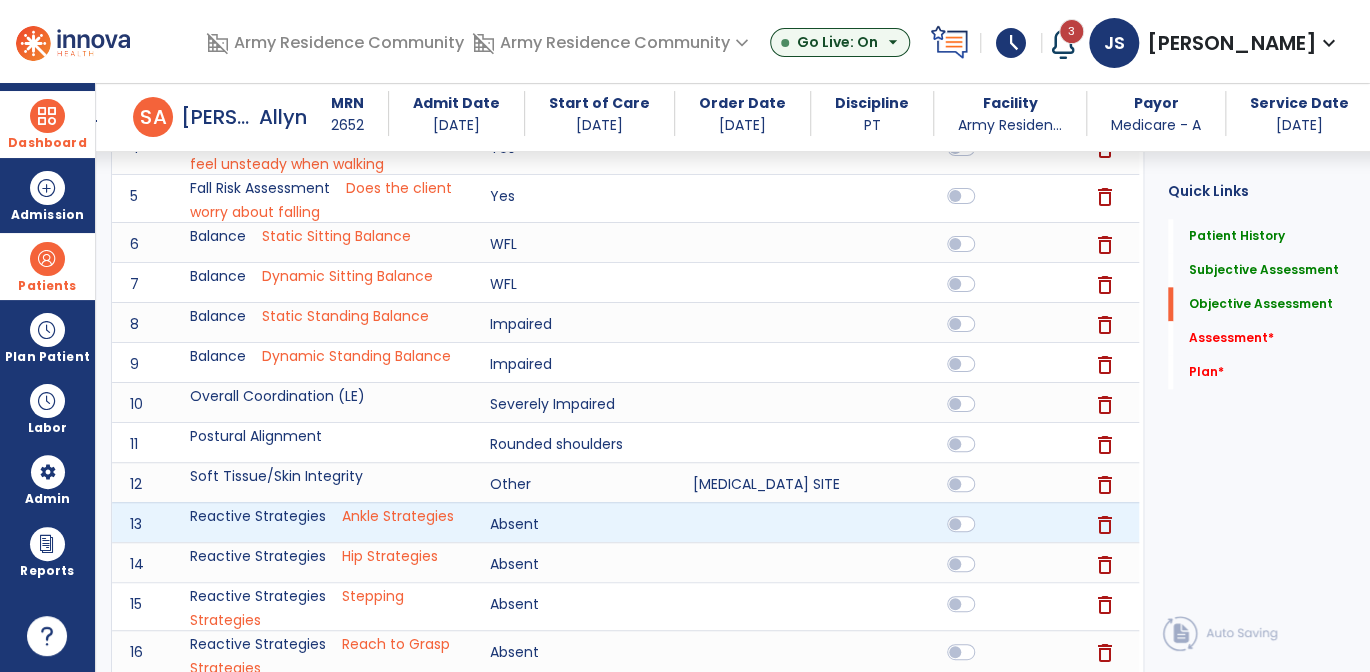 scroll, scrollTop: 1100, scrollLeft: 0, axis: vertical 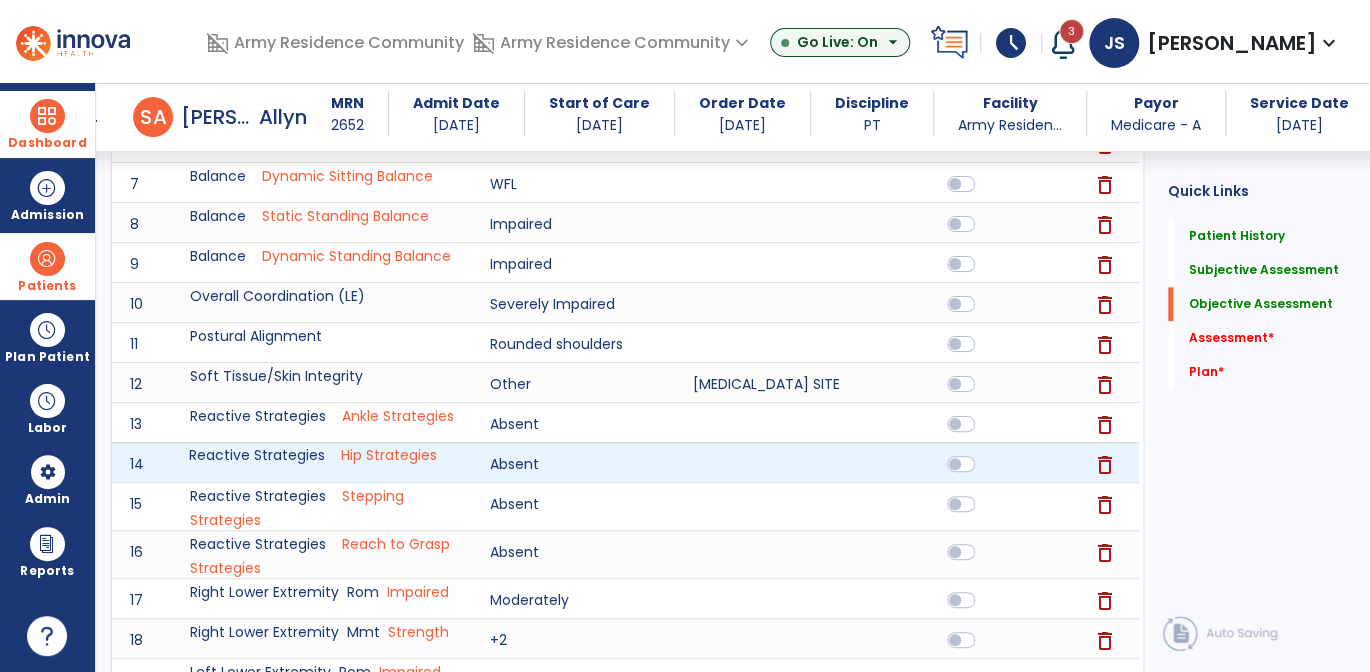 click on "Reactive Strategies       Hip Strategies" 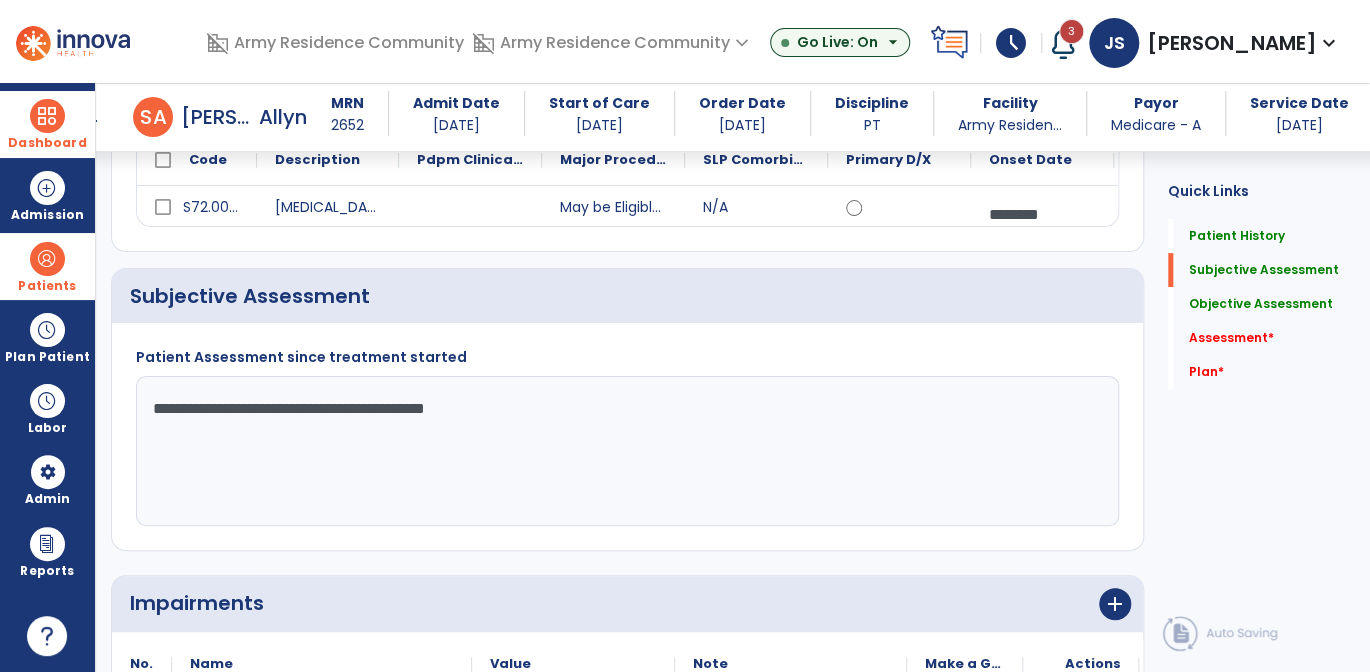 scroll, scrollTop: 500, scrollLeft: 0, axis: vertical 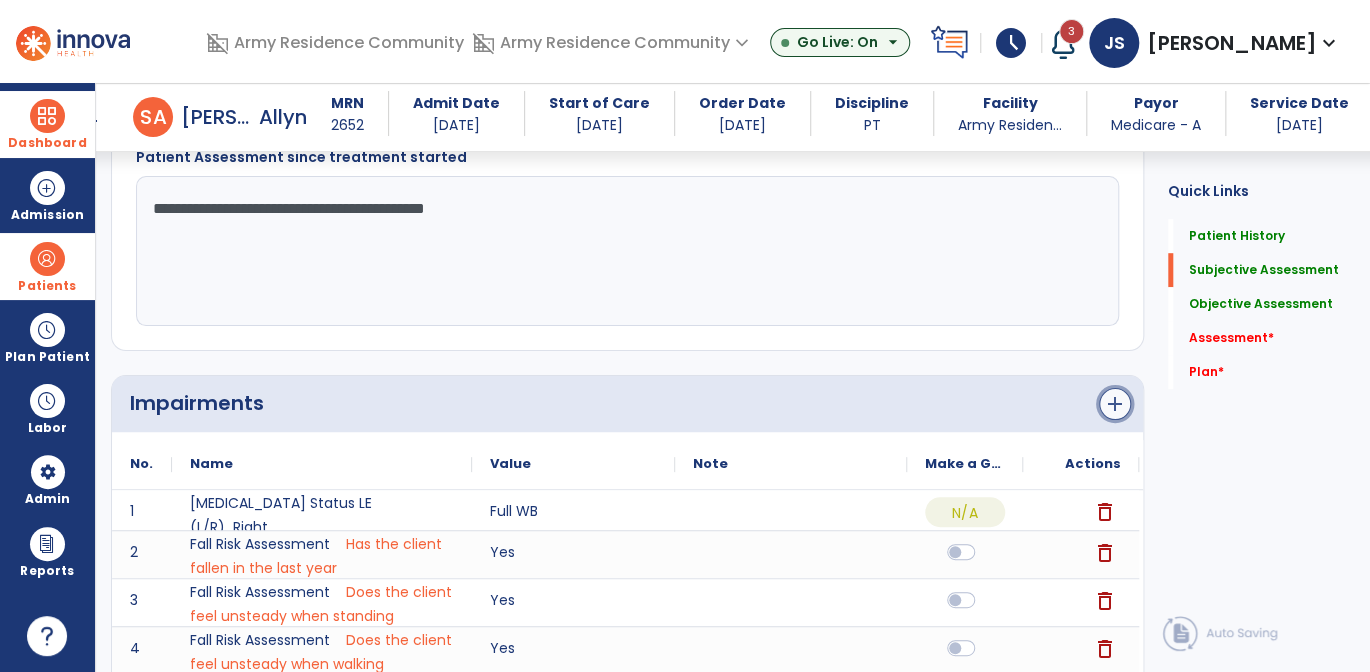 click on "add" 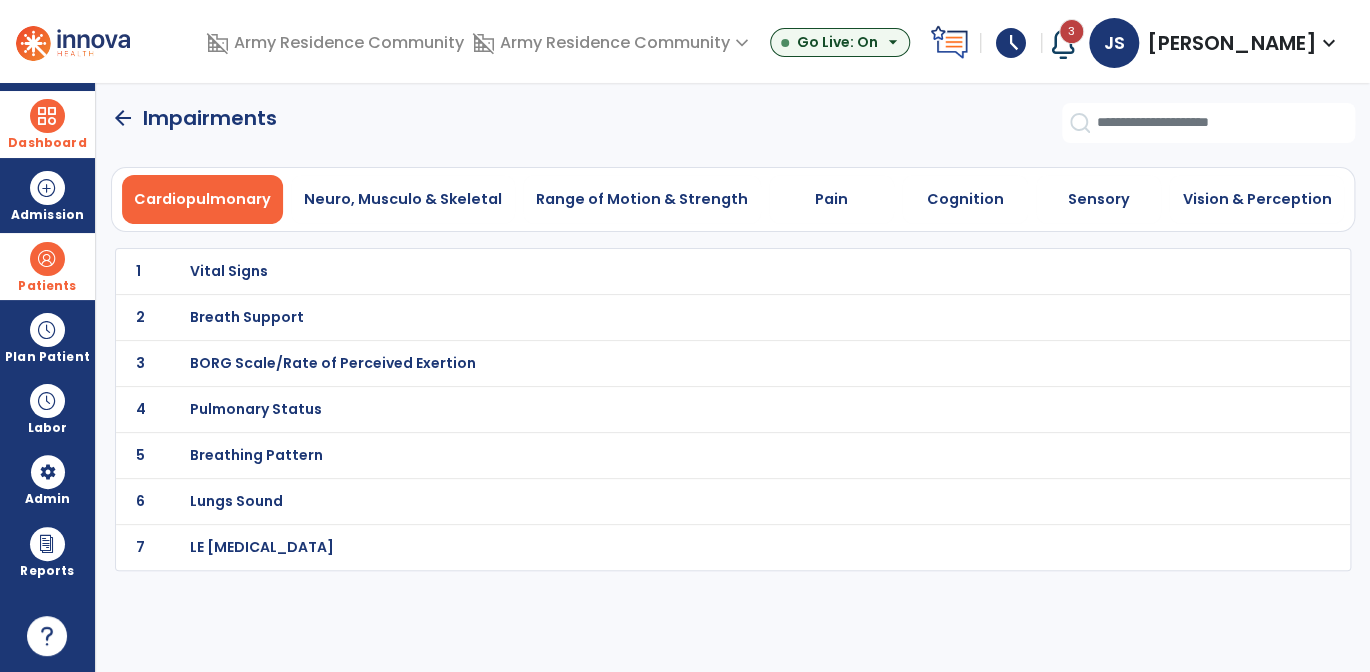 scroll, scrollTop: 0, scrollLeft: 0, axis: both 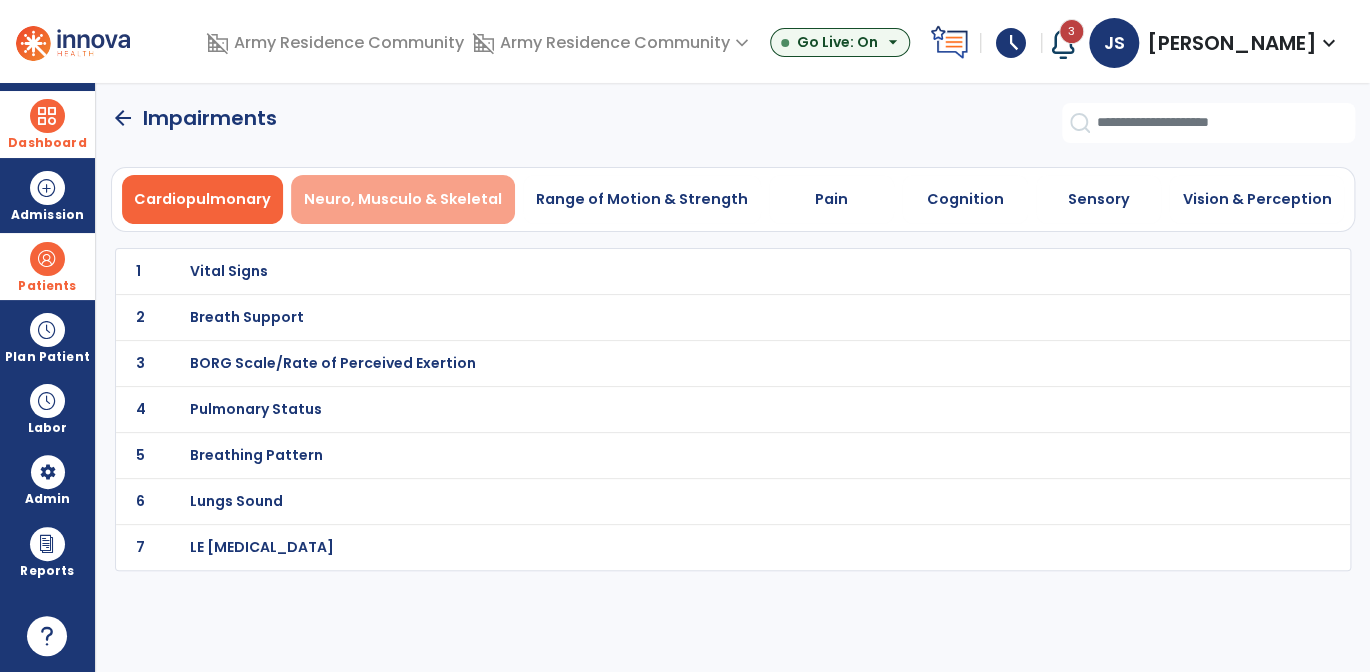 click on "Neuro, Musculo & Skeletal" at bounding box center (403, 199) 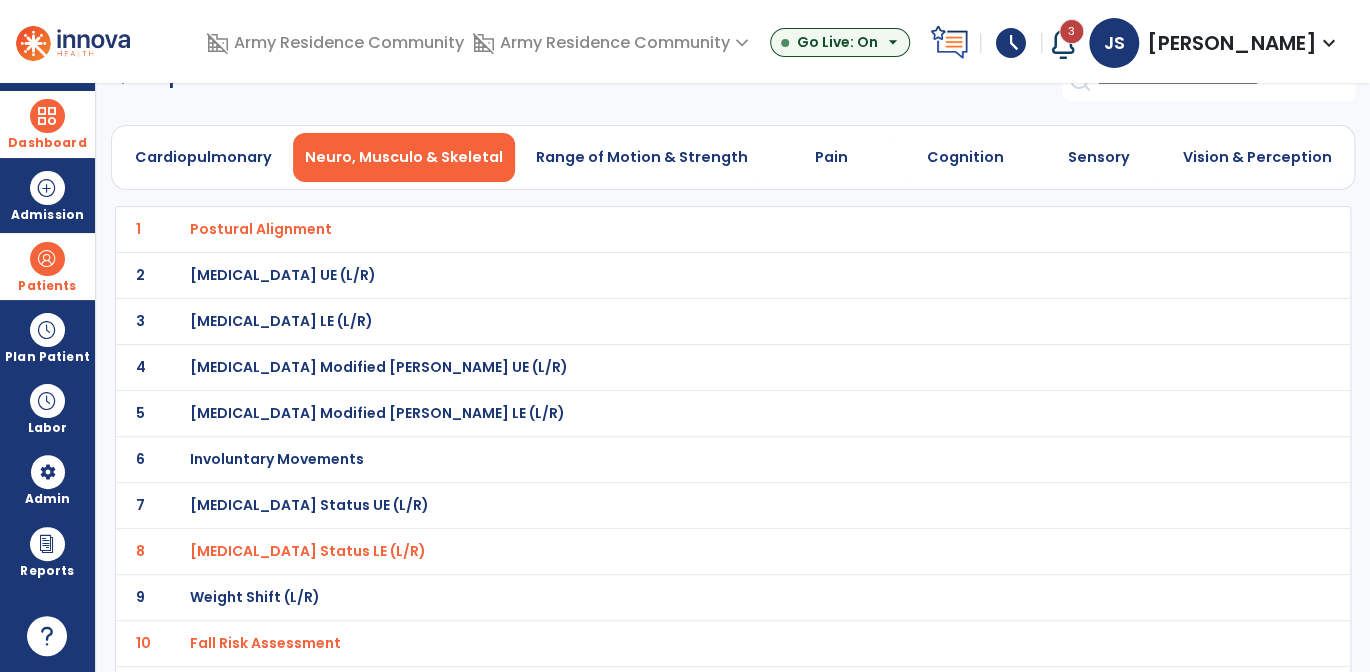 scroll, scrollTop: 21, scrollLeft: 0, axis: vertical 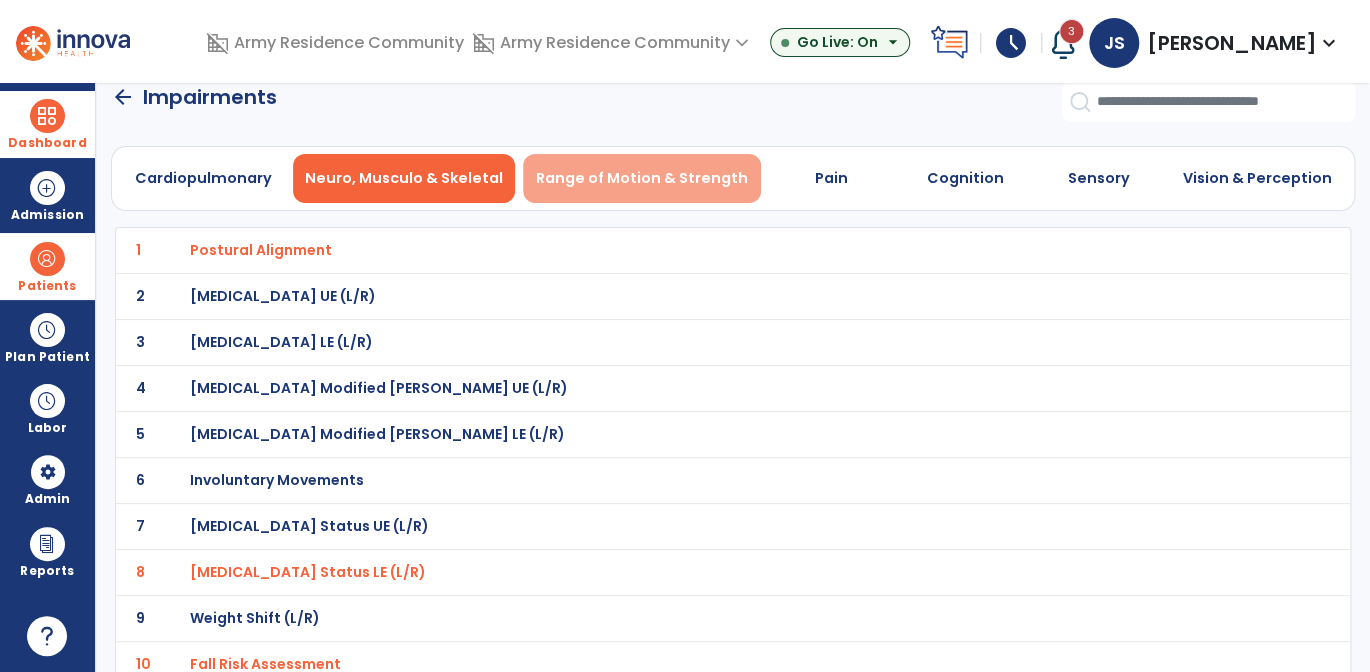 click on "Range of Motion & Strength" at bounding box center [642, 178] 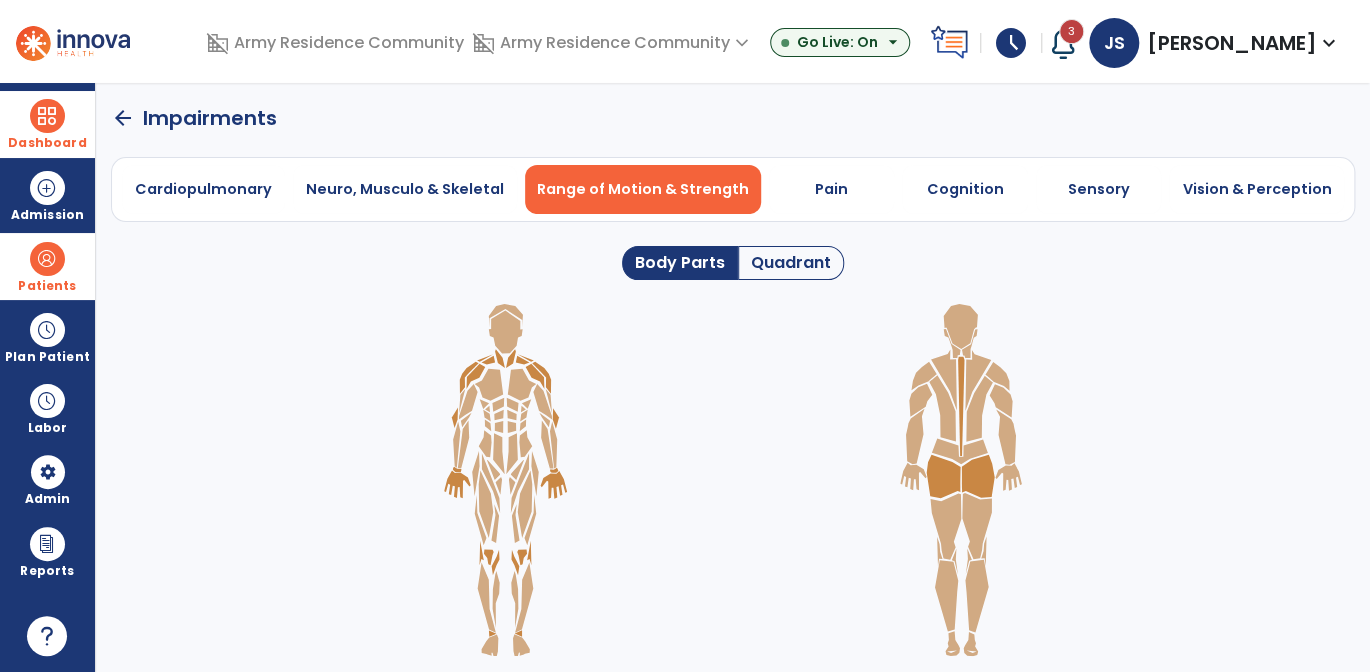 scroll, scrollTop: 0, scrollLeft: 0, axis: both 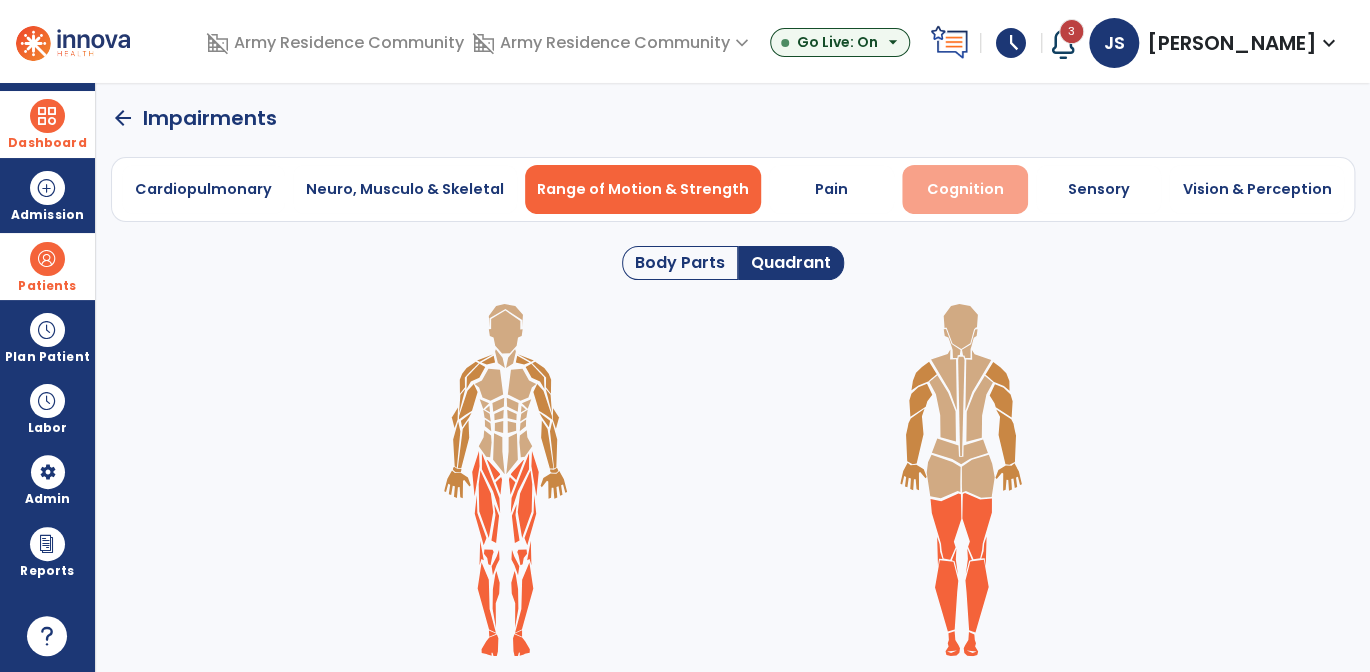 click on "Cognition" at bounding box center (965, 189) 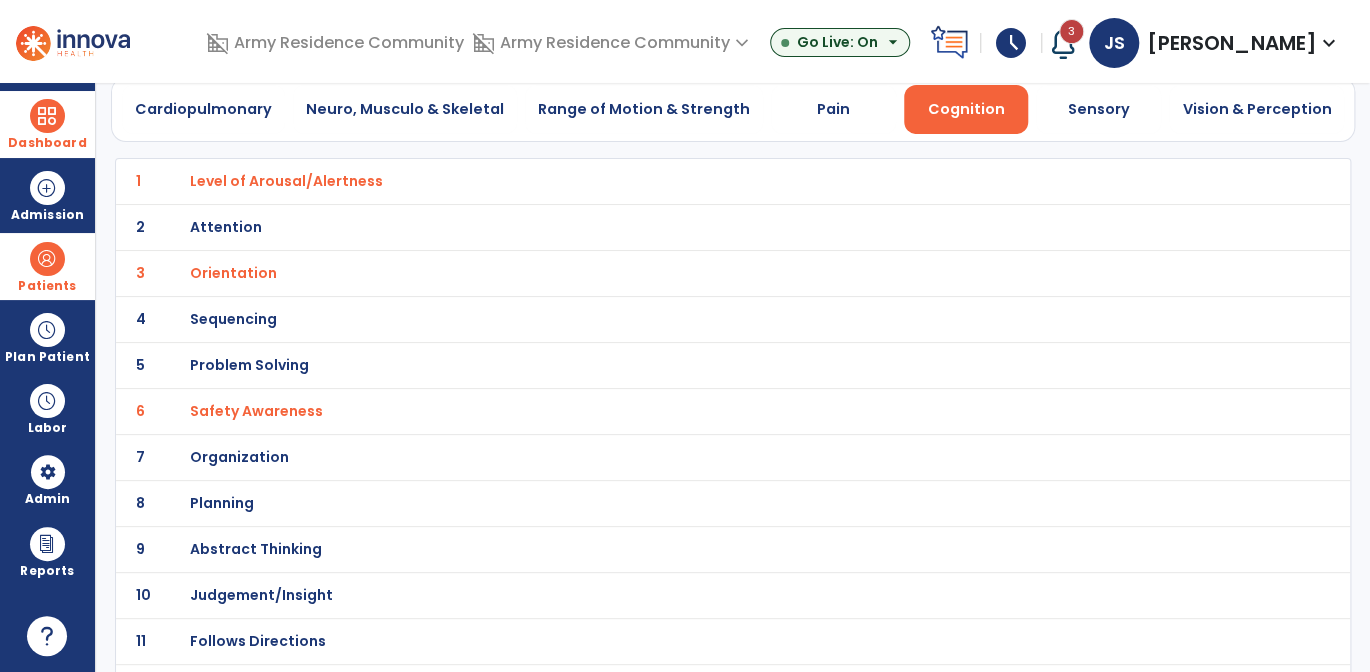 scroll, scrollTop: 0, scrollLeft: 0, axis: both 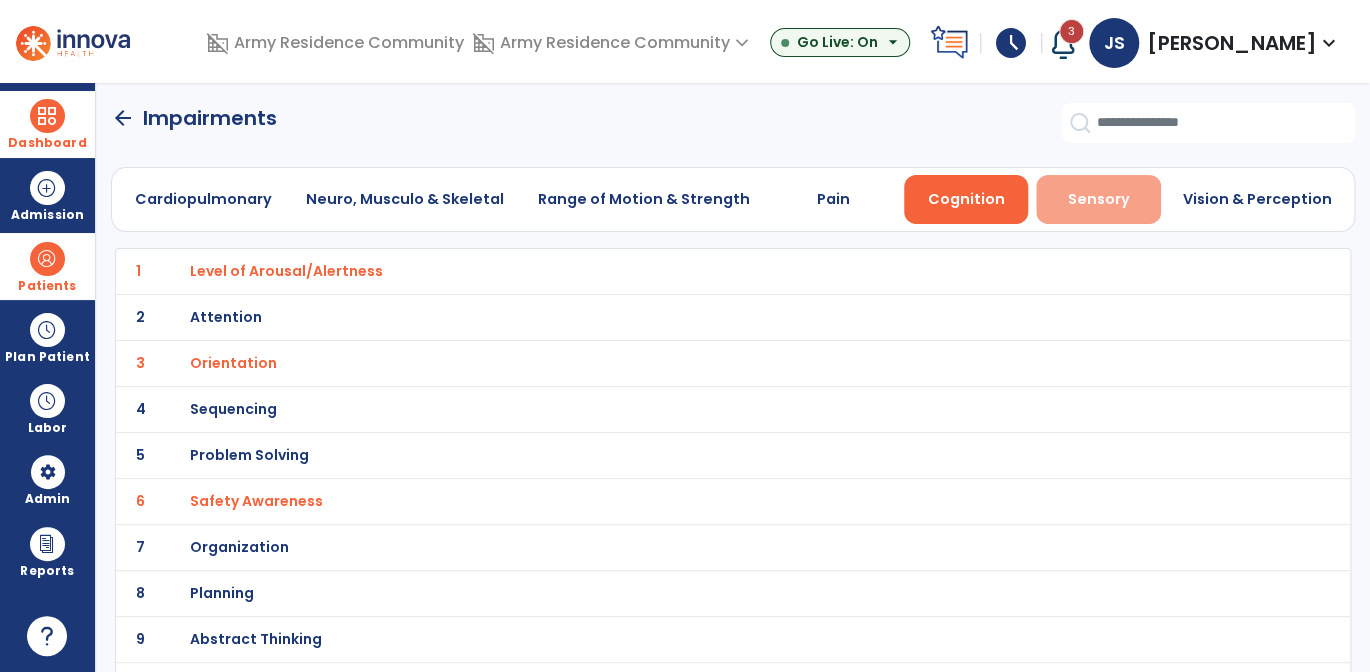click on "Sensory" at bounding box center (1098, 199) 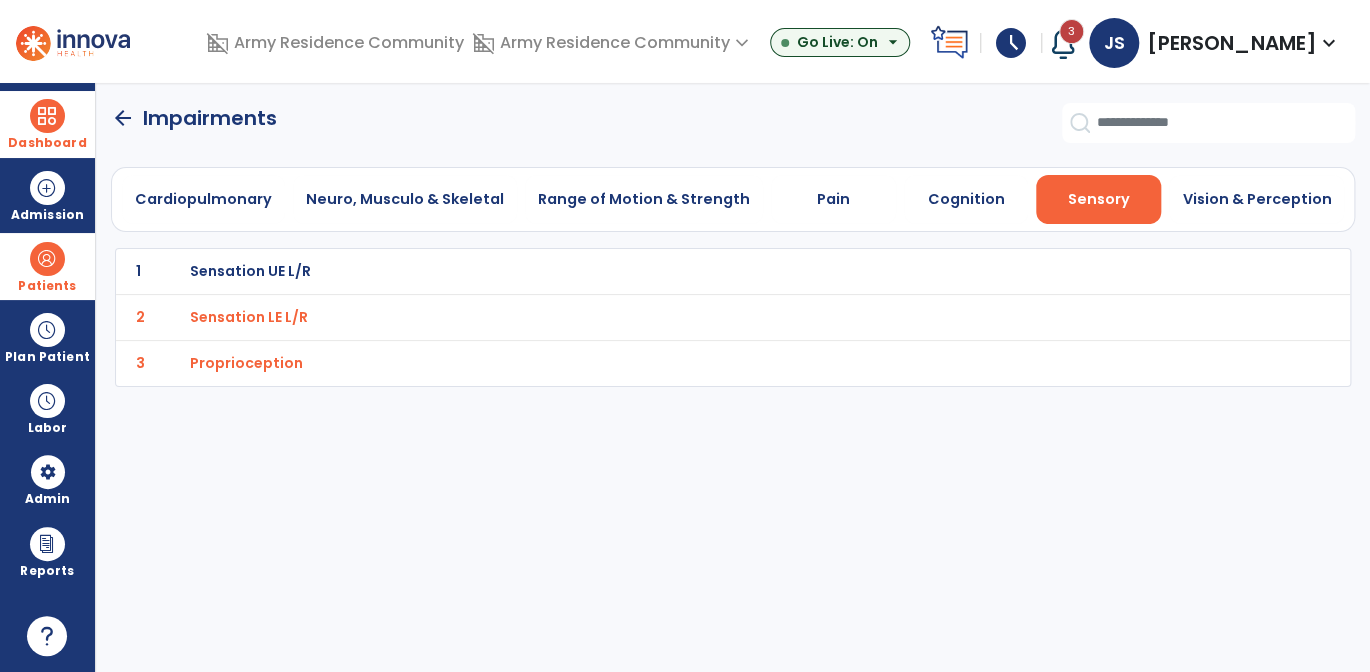 click on "Proprioception" at bounding box center [249, 317] 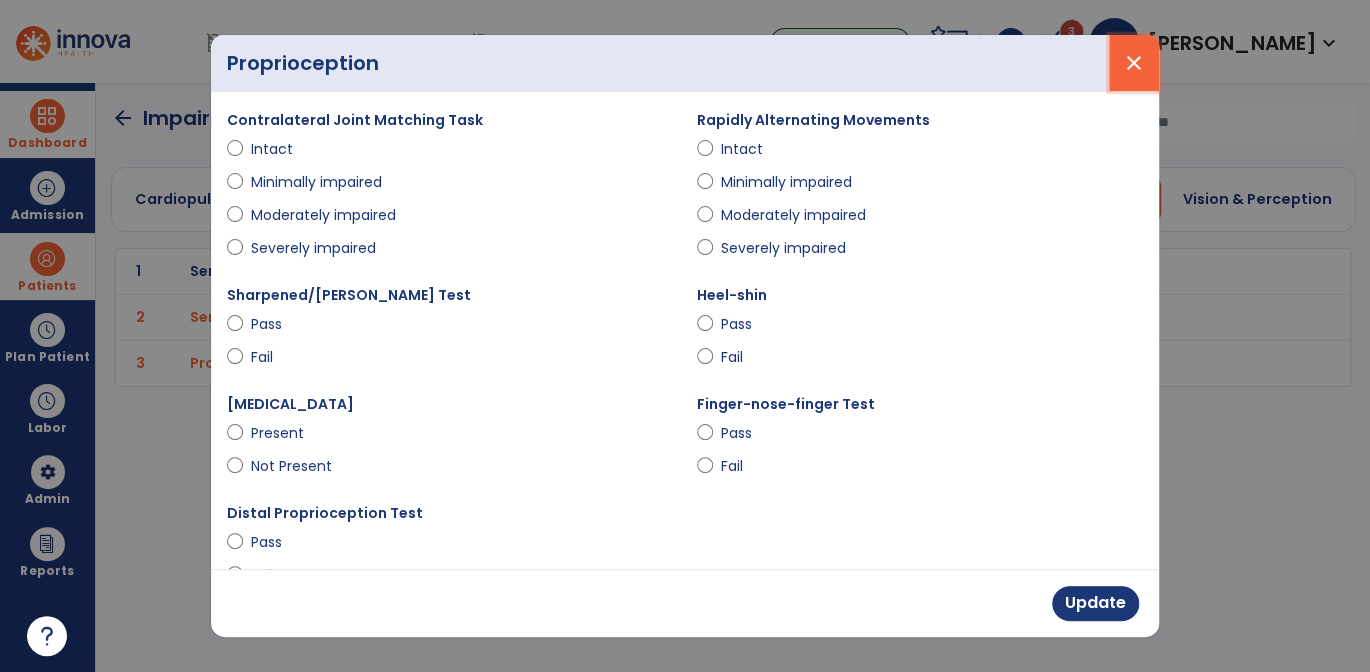 click on "close" at bounding box center (1134, 63) 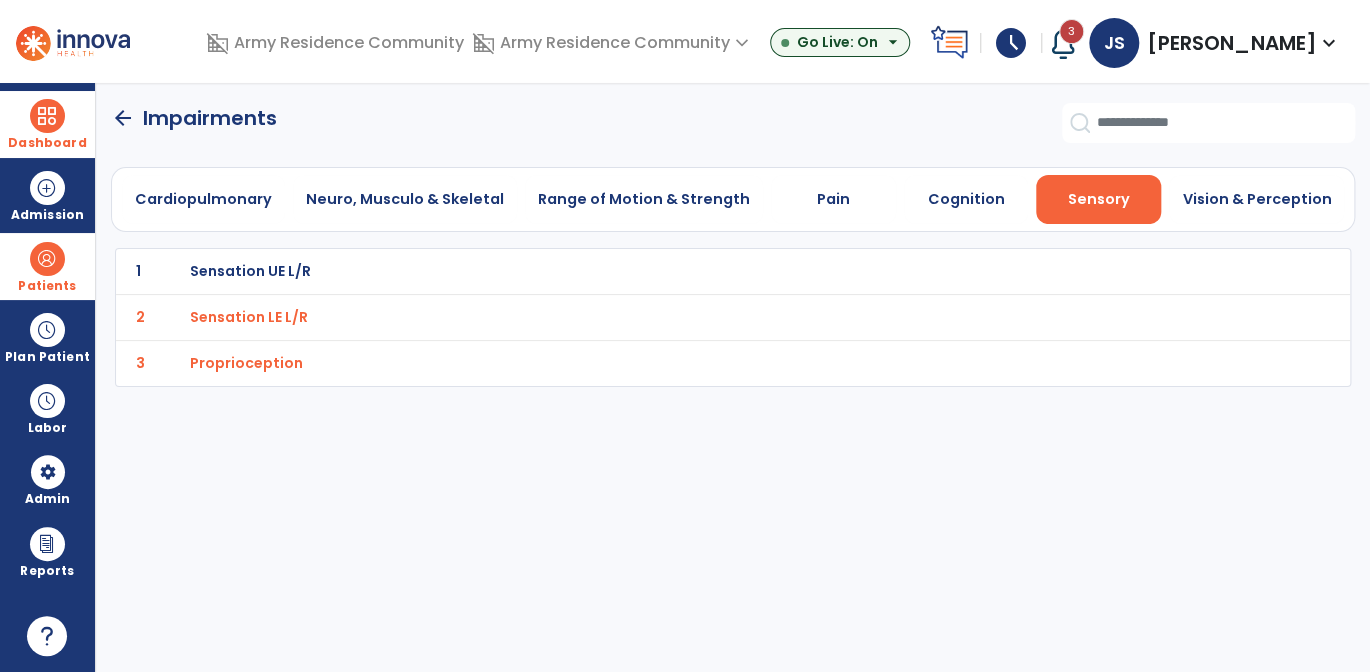 click on "arrow_back" 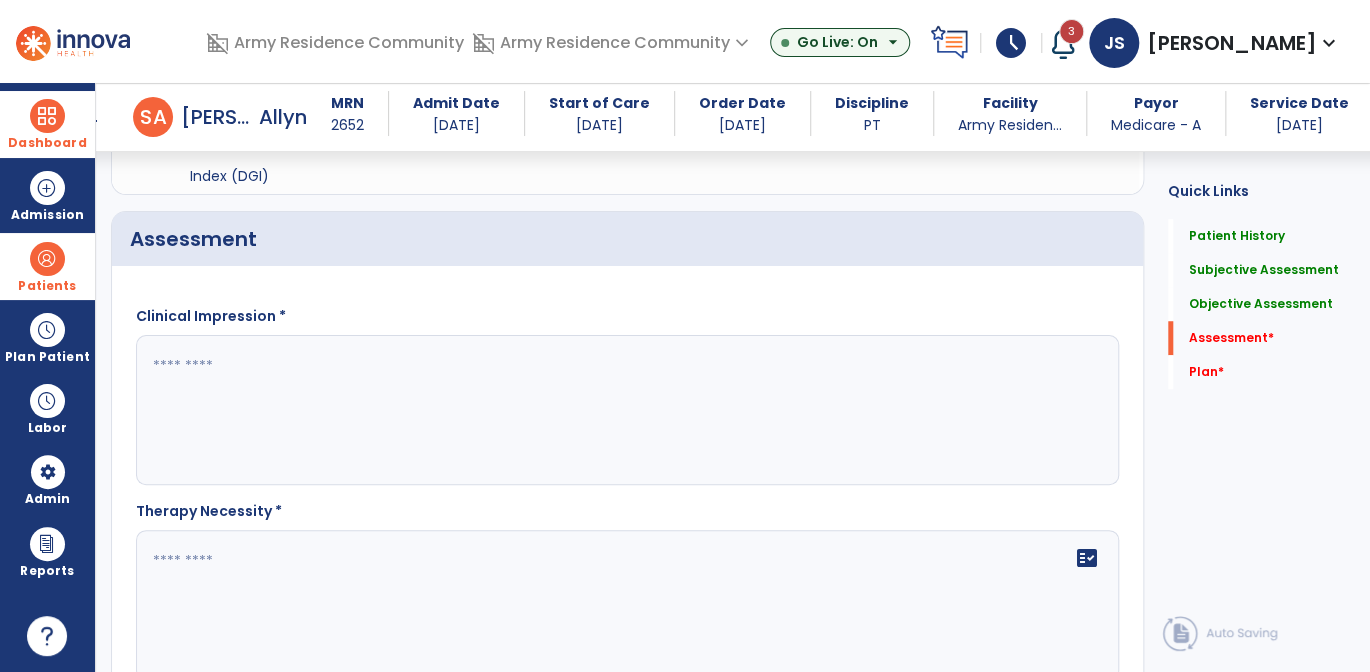 scroll, scrollTop: 4007, scrollLeft: 0, axis: vertical 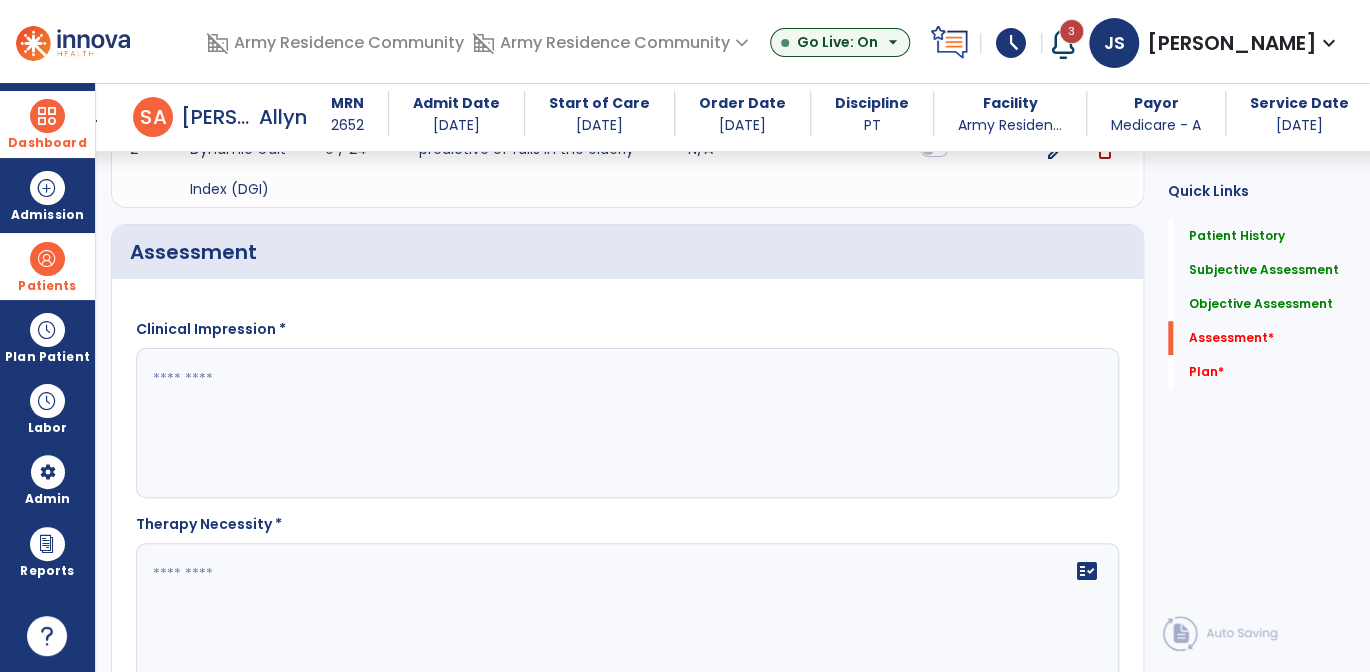 click 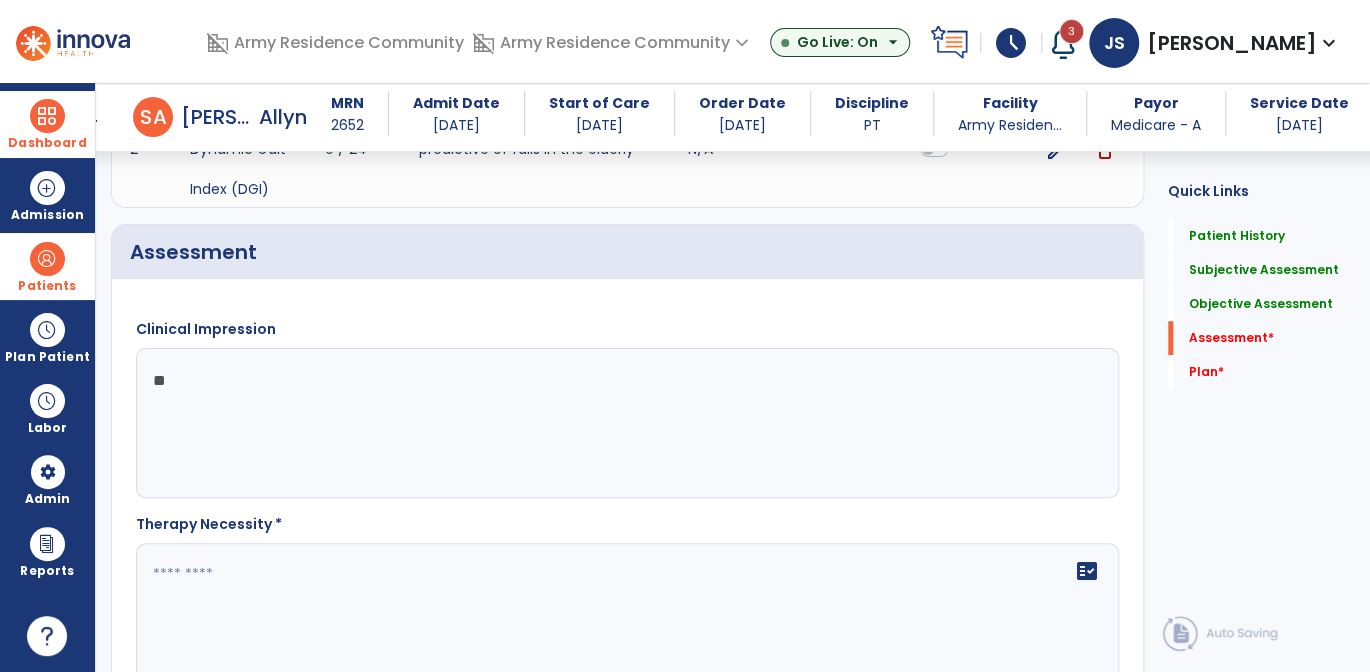 type on "*" 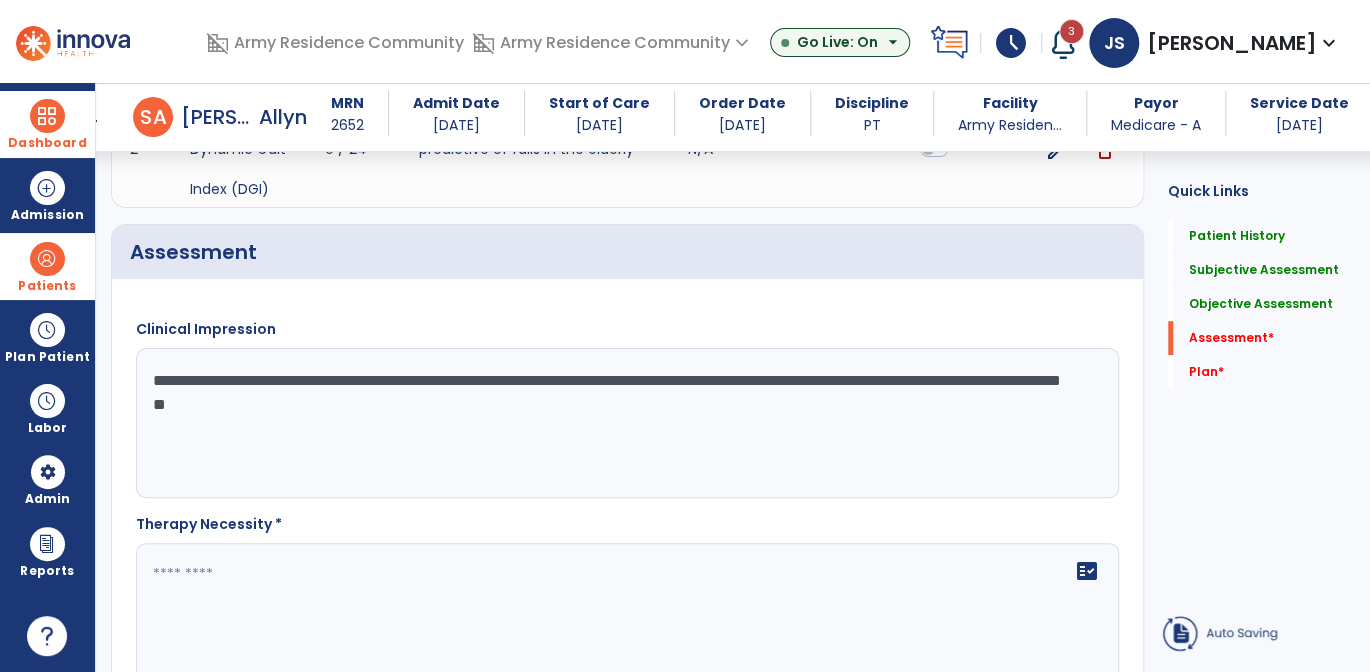 type on "**********" 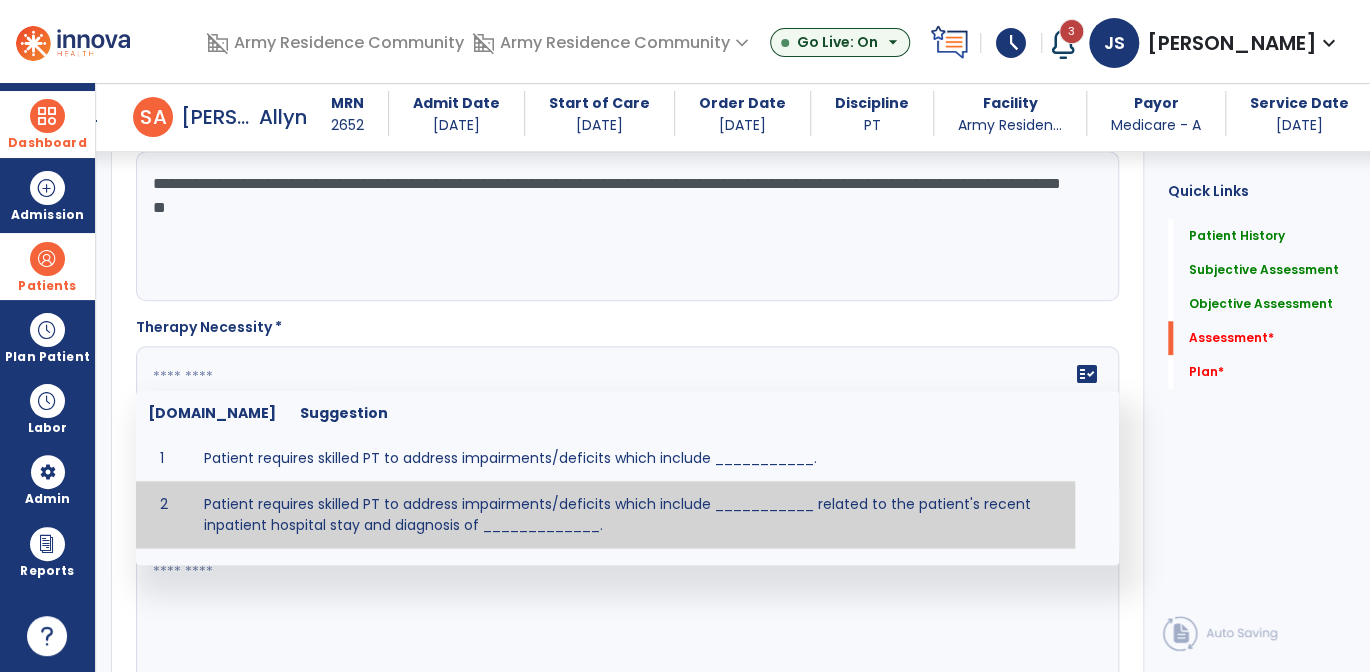 scroll, scrollTop: 4207, scrollLeft: 0, axis: vertical 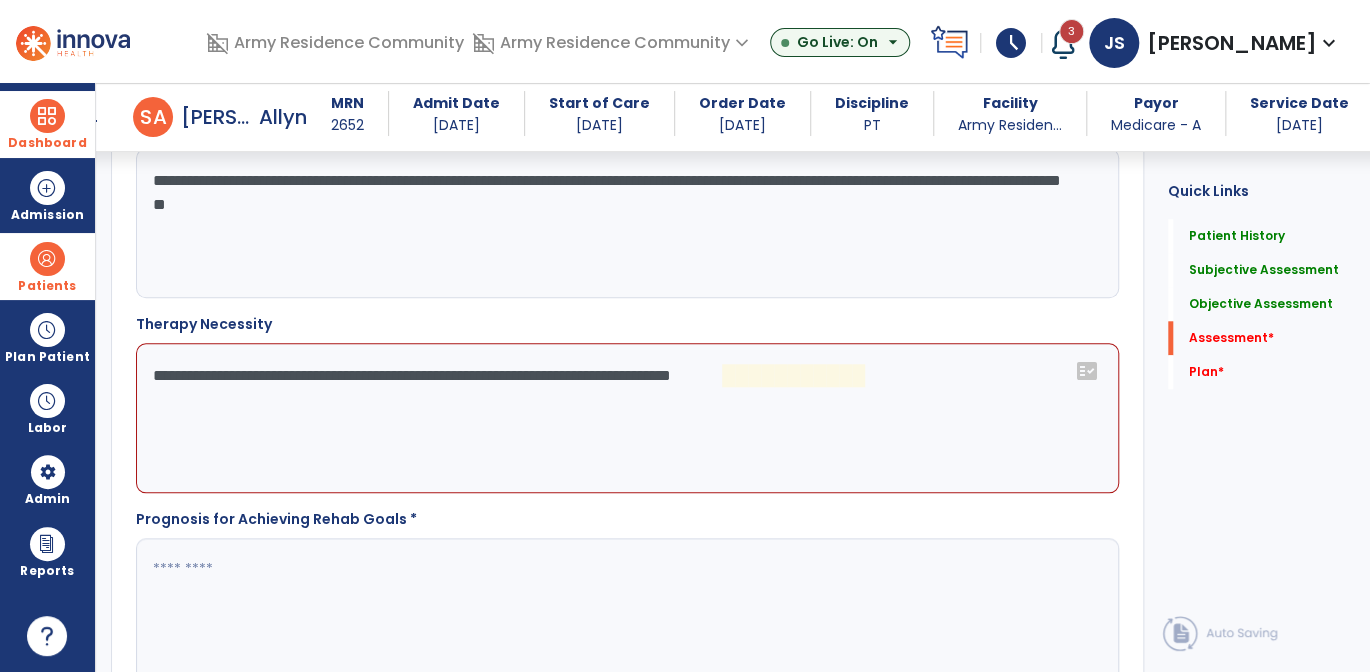 click on "**********" 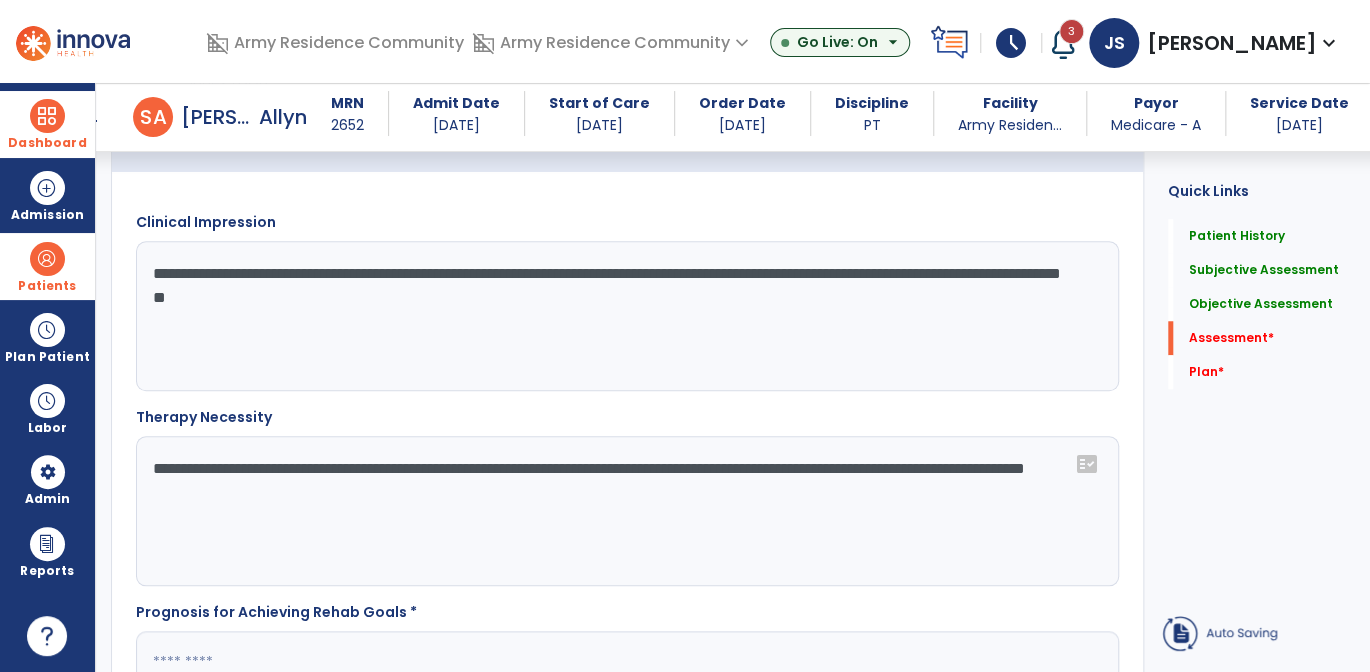 scroll, scrollTop: 4107, scrollLeft: 0, axis: vertical 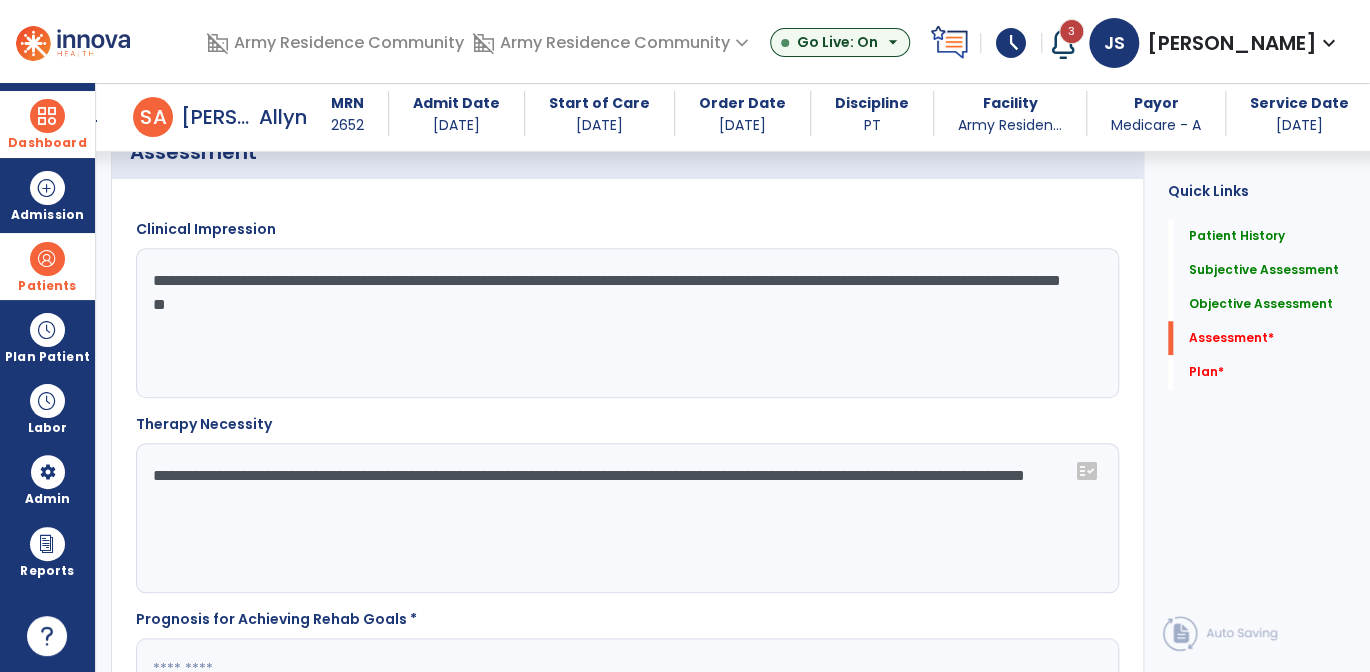 type on "**********" 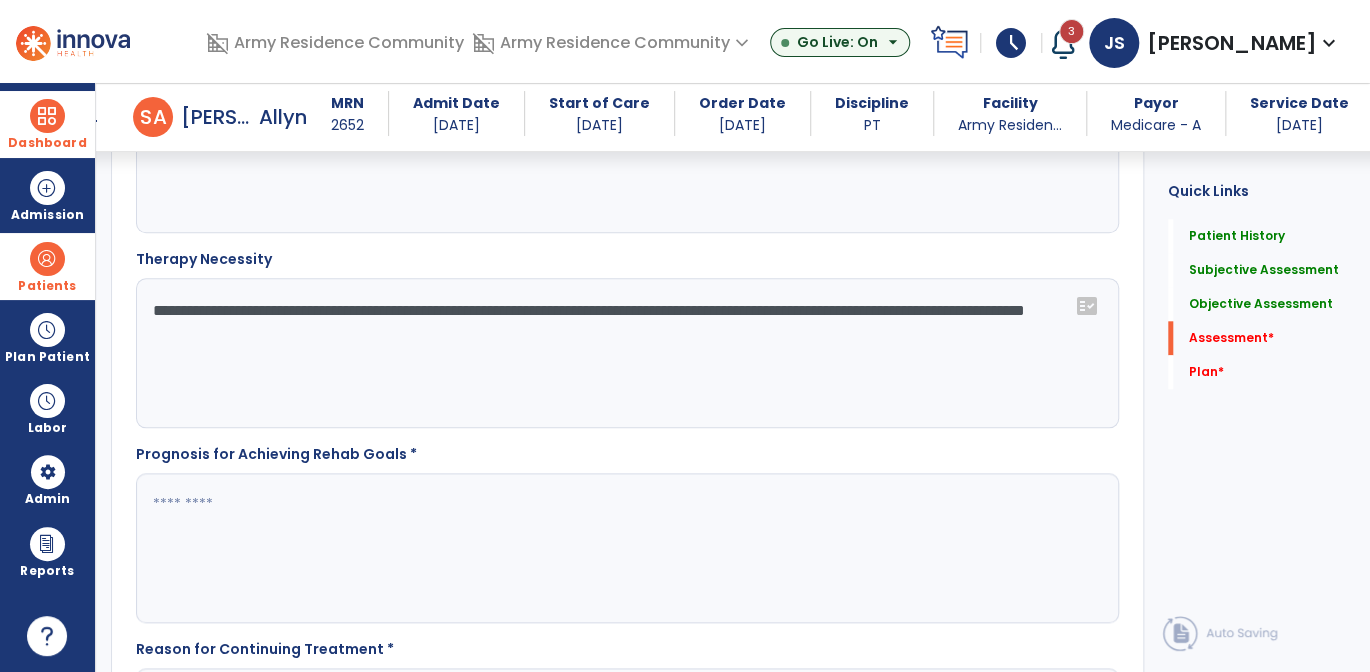 scroll, scrollTop: 4307, scrollLeft: 0, axis: vertical 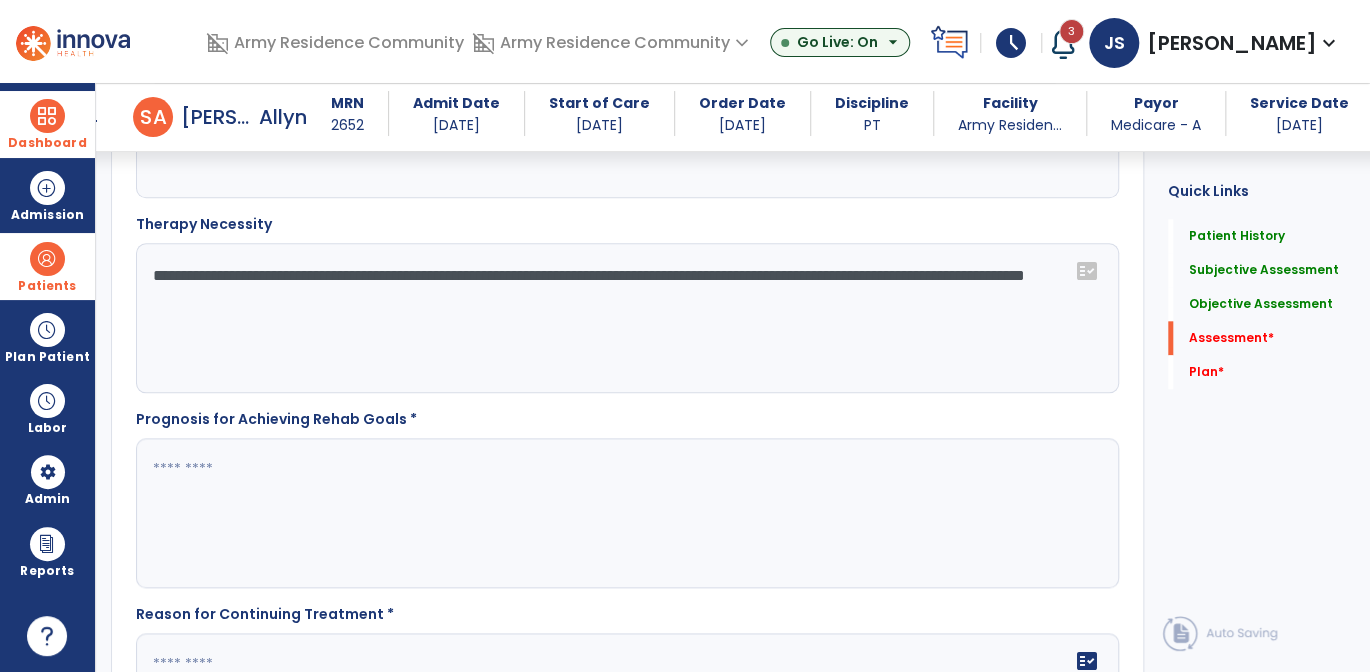 type on "**********" 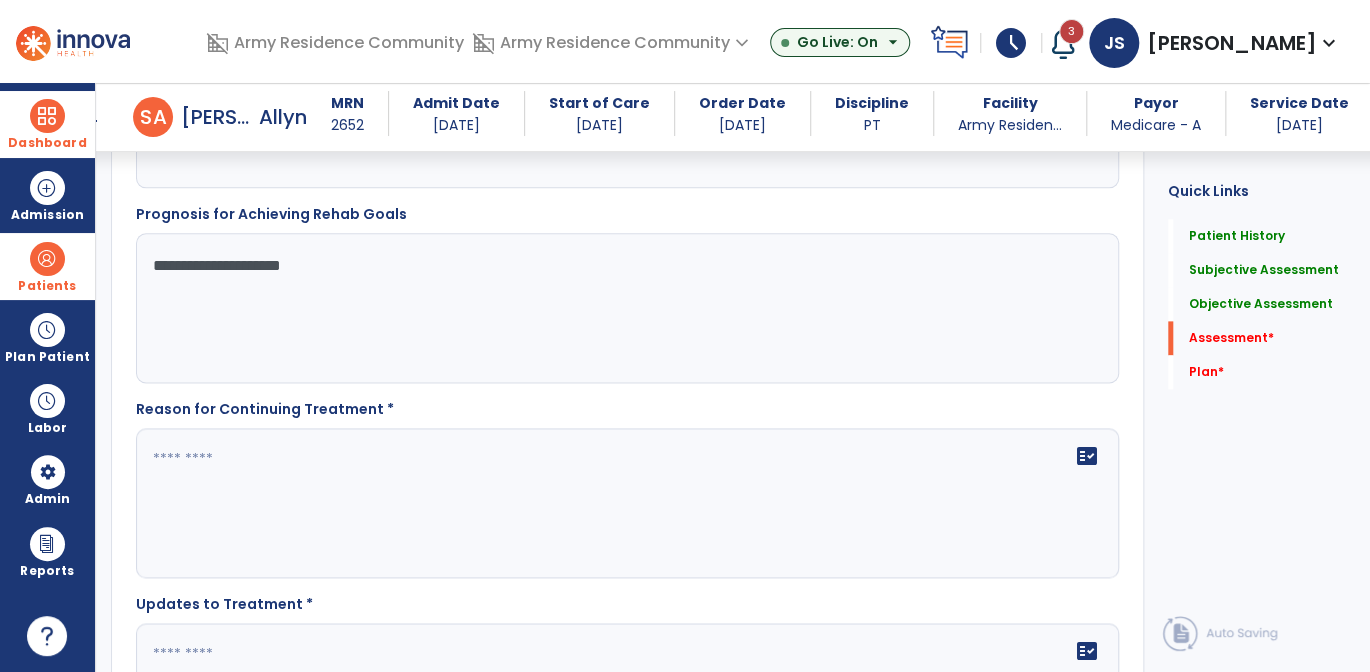 scroll, scrollTop: 4707, scrollLeft: 0, axis: vertical 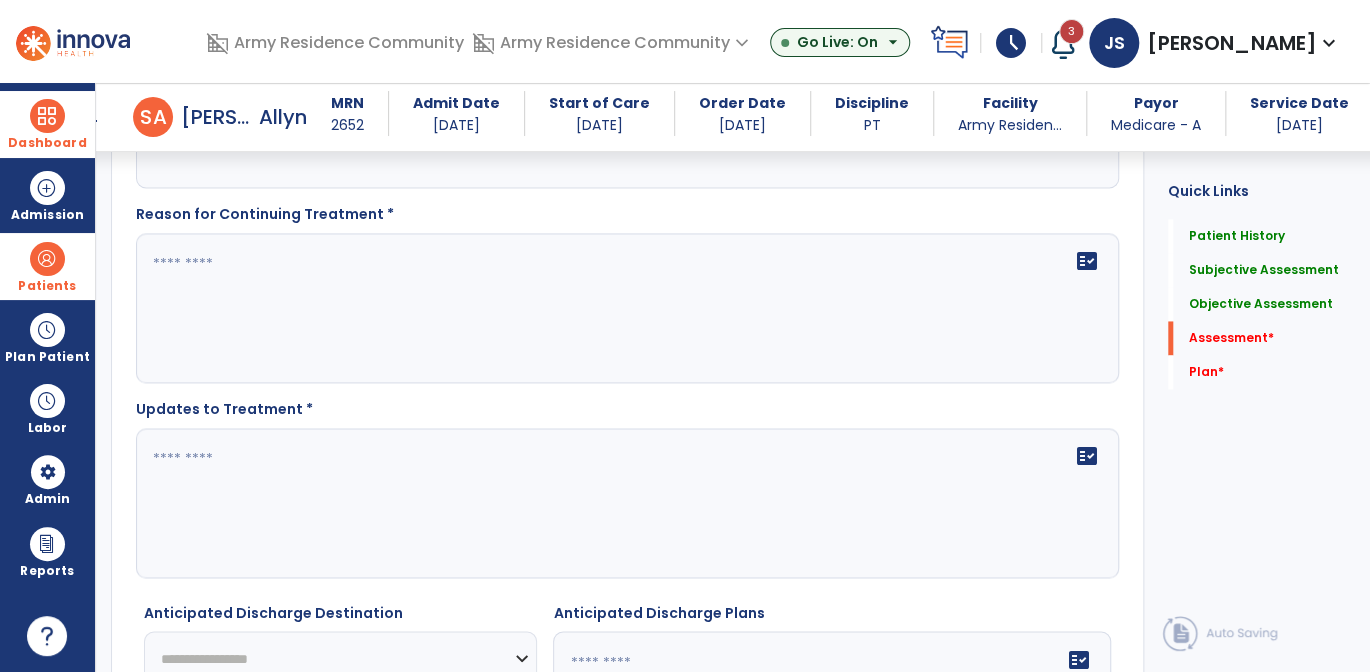 type on "**********" 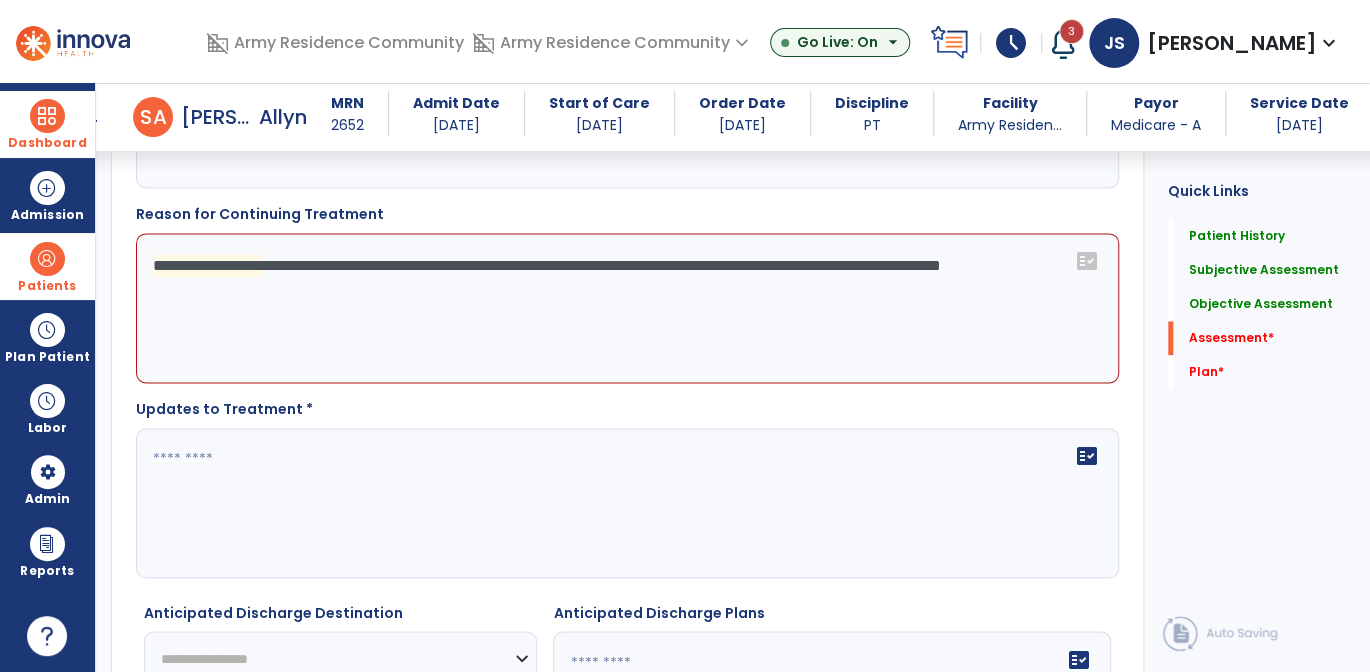 click on "**********" 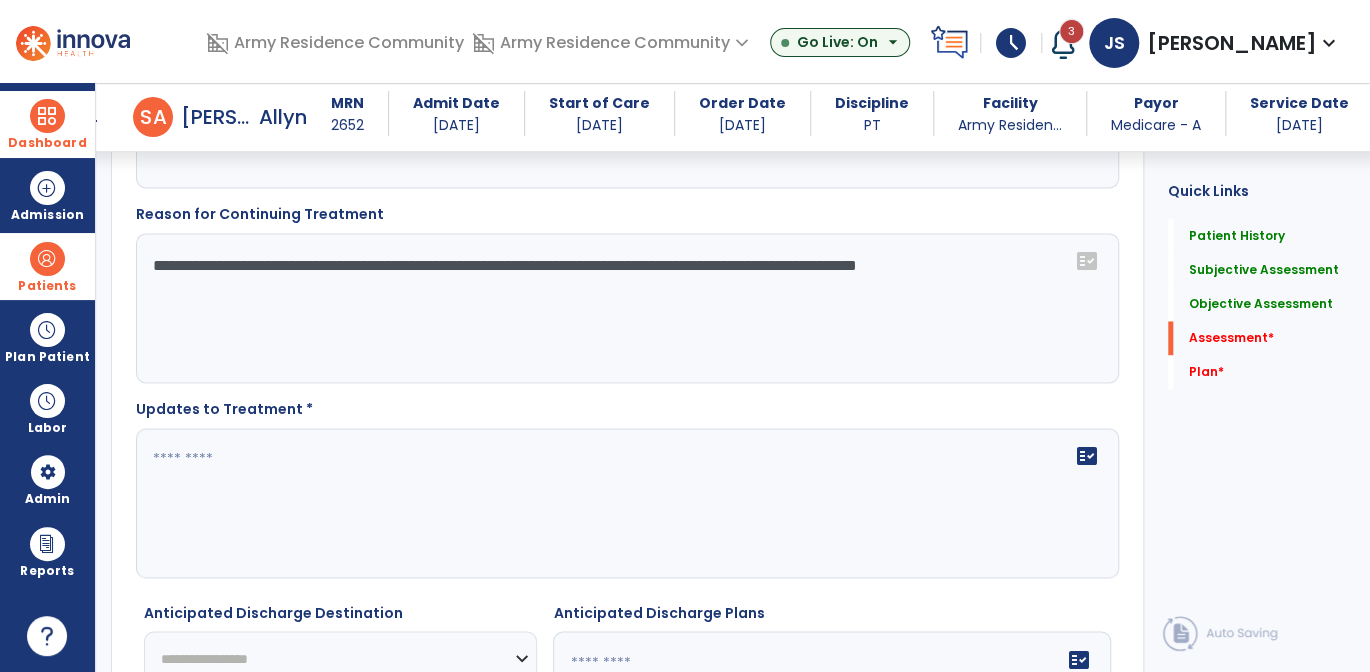 click on "**********" 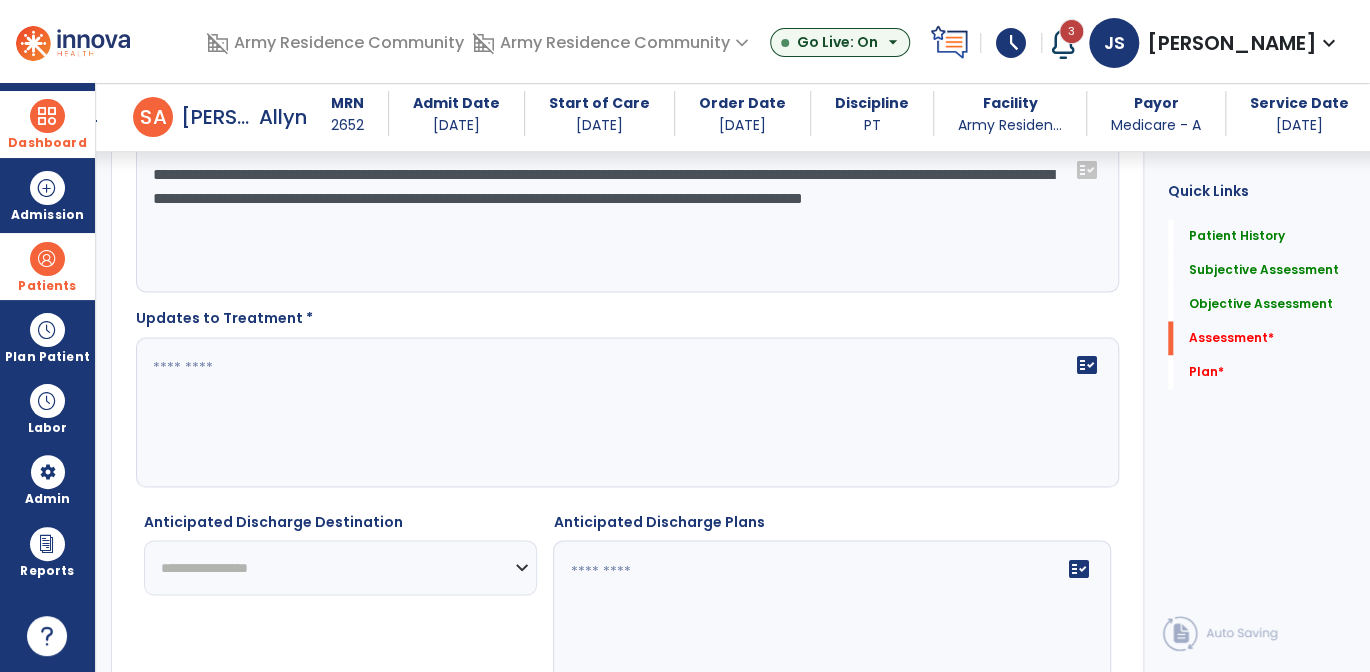scroll, scrollTop: 4807, scrollLeft: 0, axis: vertical 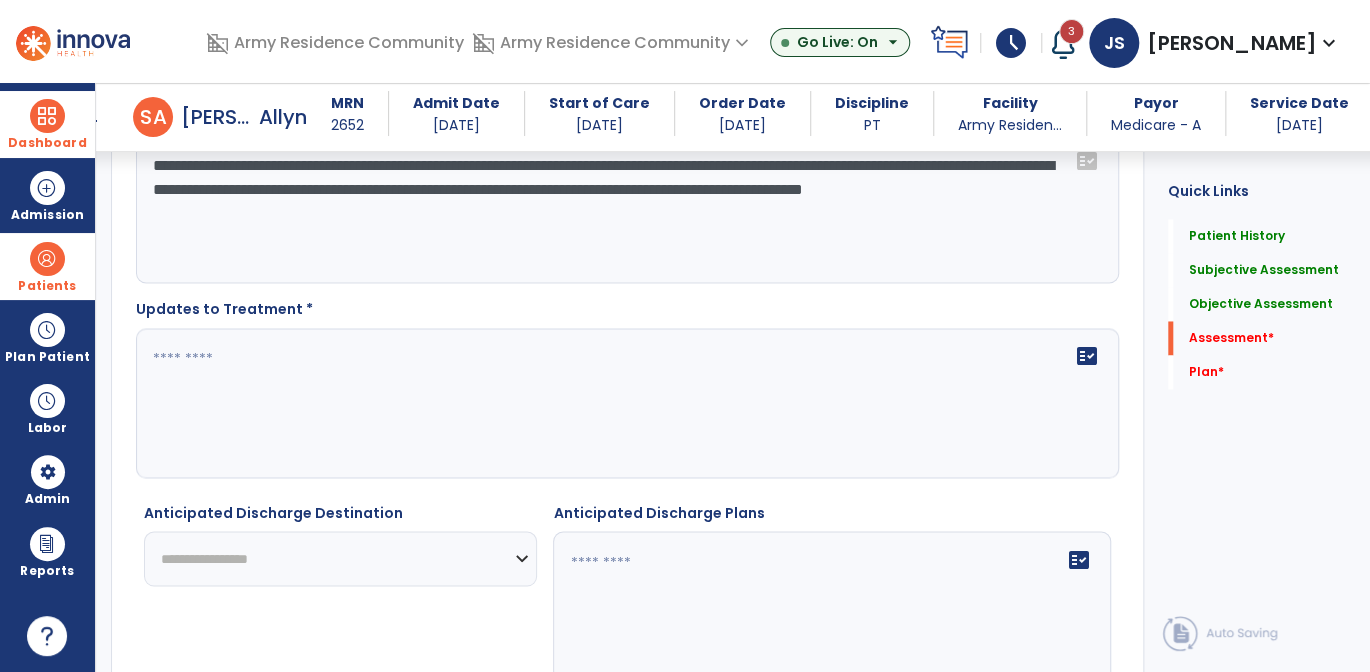 type on "**********" 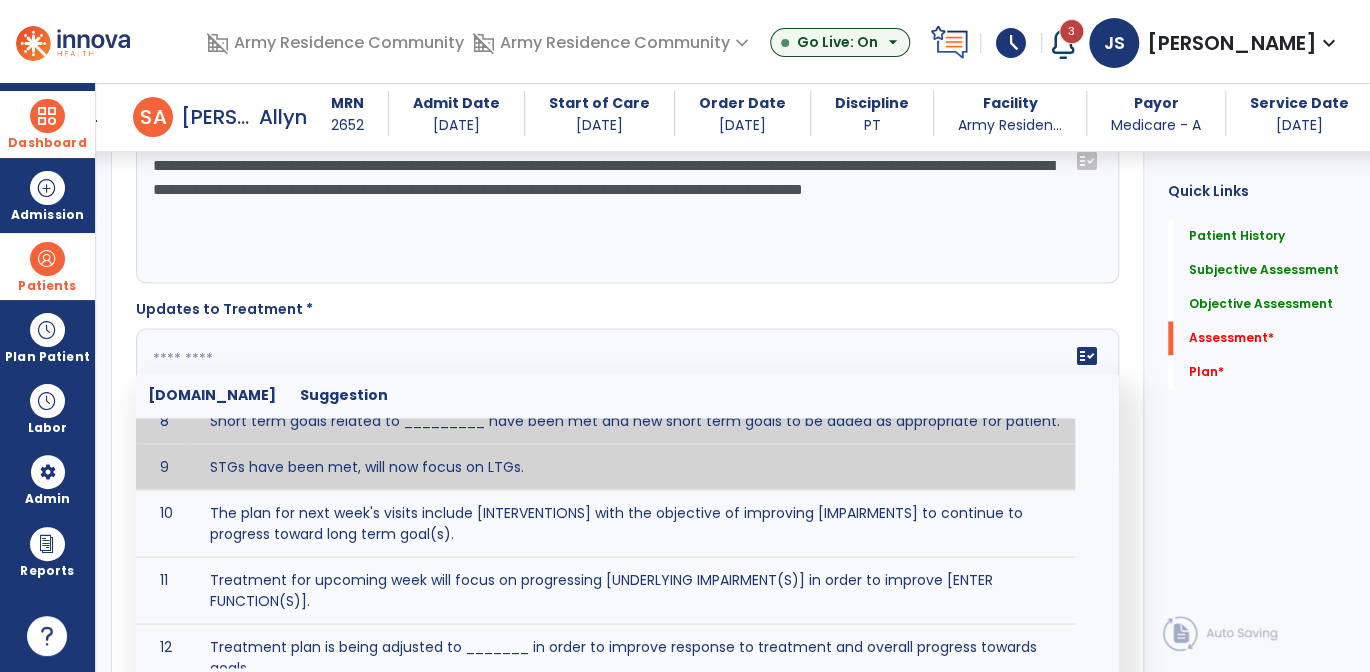 scroll, scrollTop: 263, scrollLeft: 0, axis: vertical 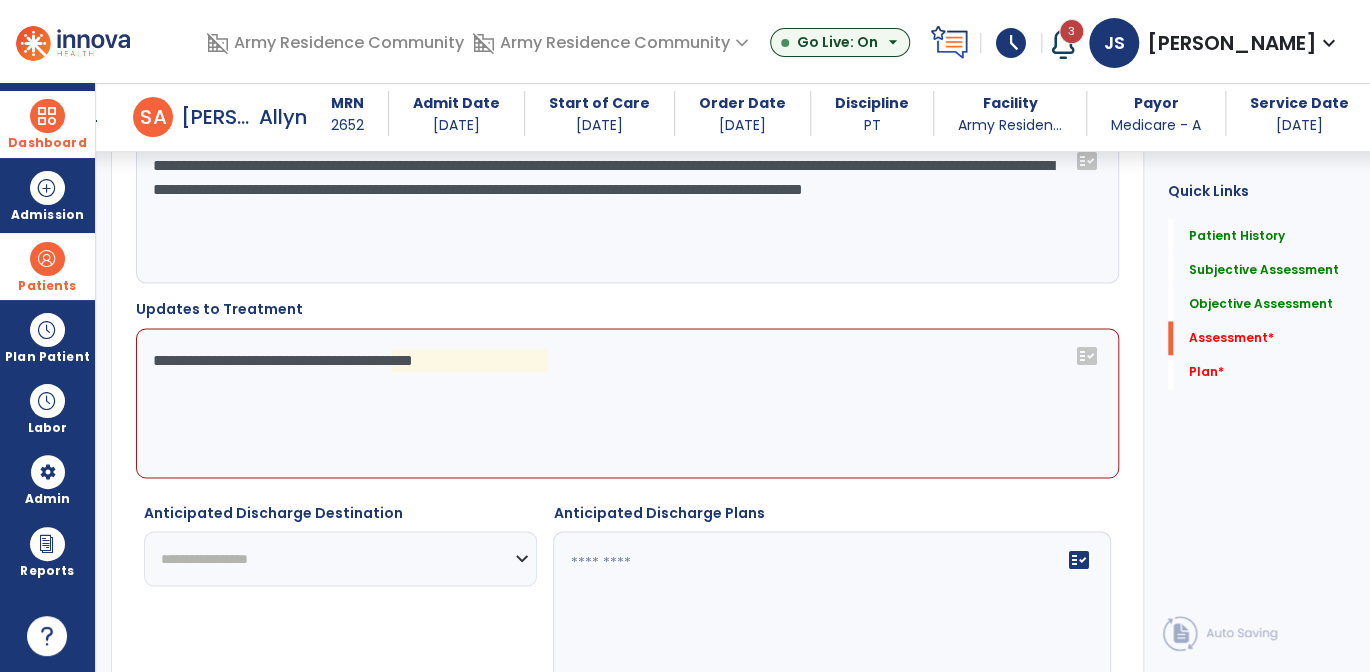 click on "**********" 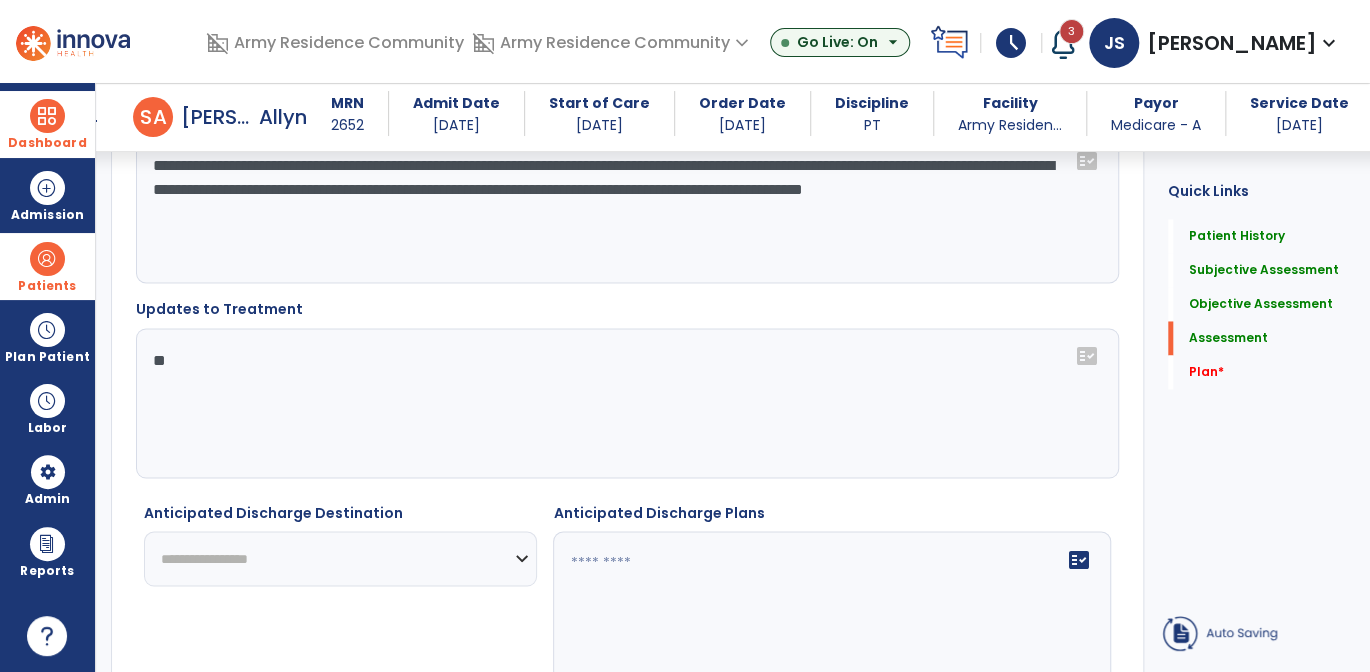 type on "*" 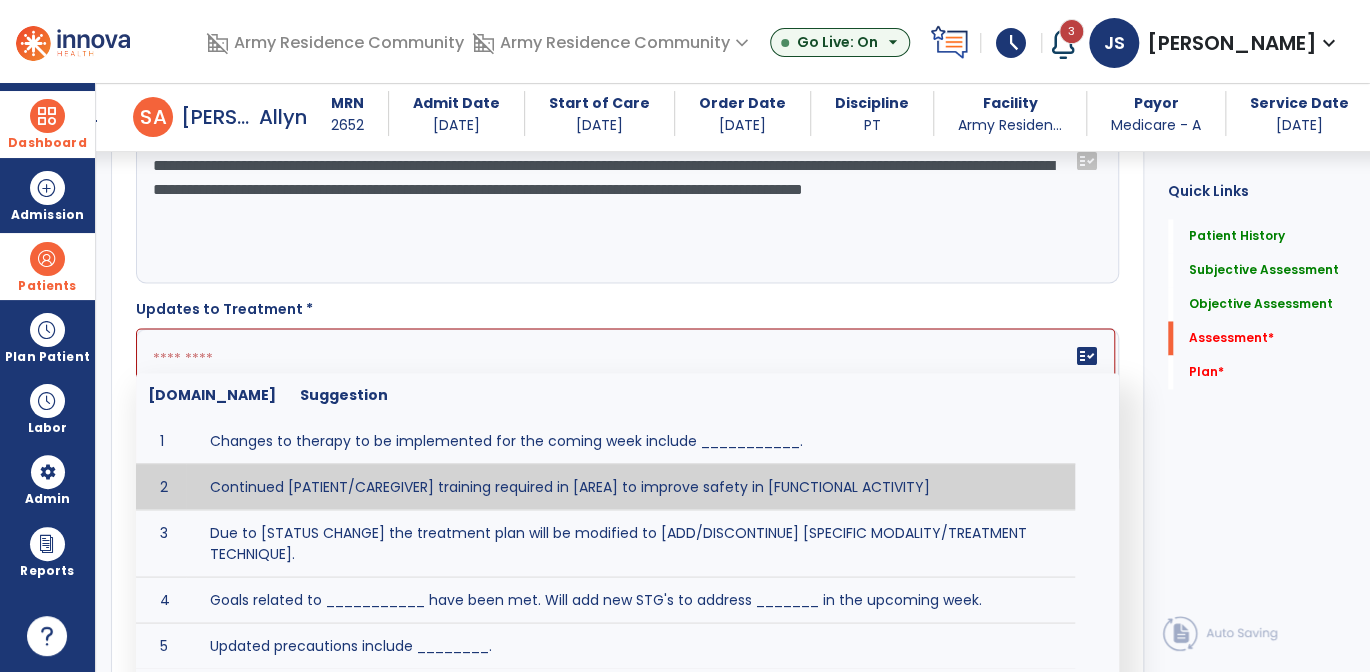 scroll, scrollTop: 100, scrollLeft: 0, axis: vertical 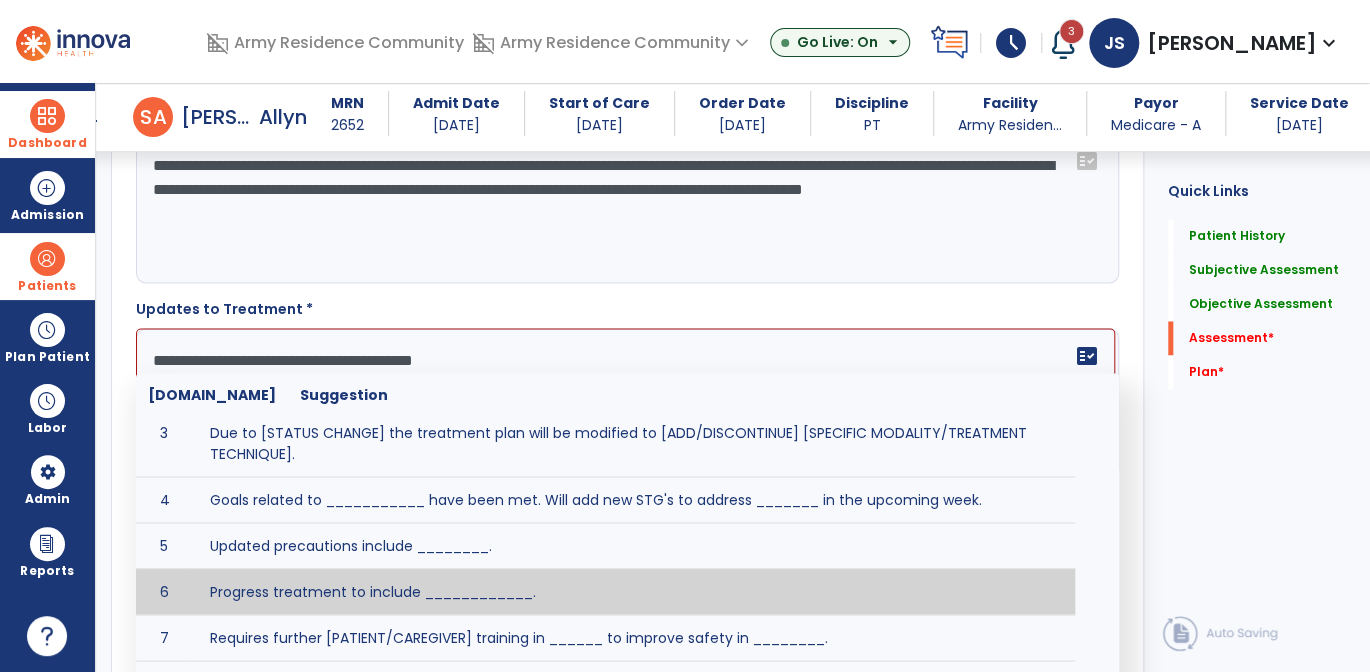 drag, startPoint x: 574, startPoint y: 595, endPoint x: 577, endPoint y: 578, distance: 17.262676 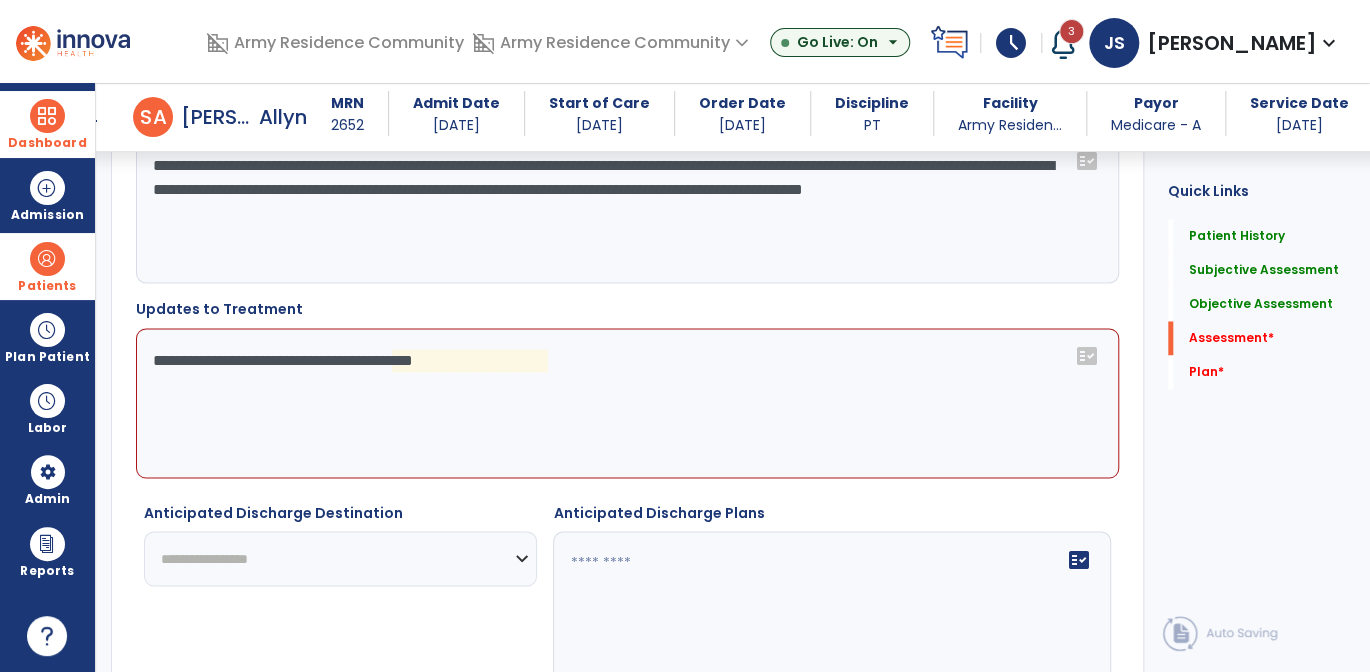 click on "**********" 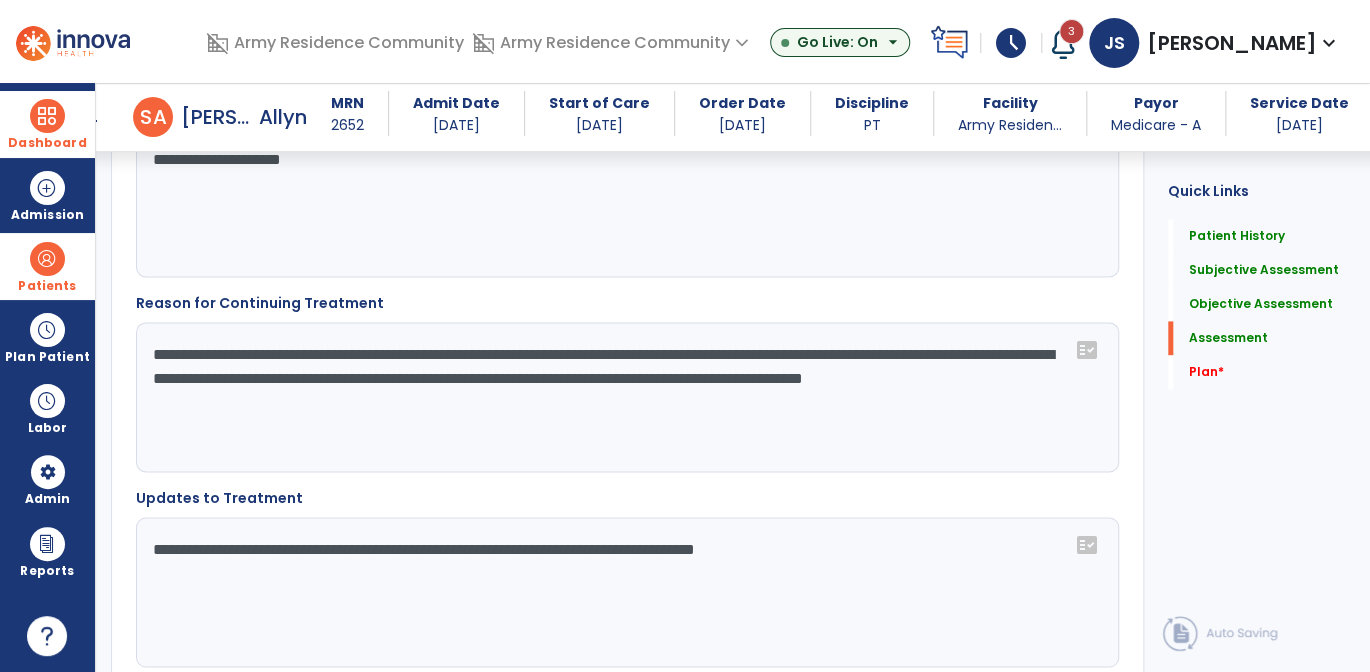 scroll, scrollTop: 4607, scrollLeft: 0, axis: vertical 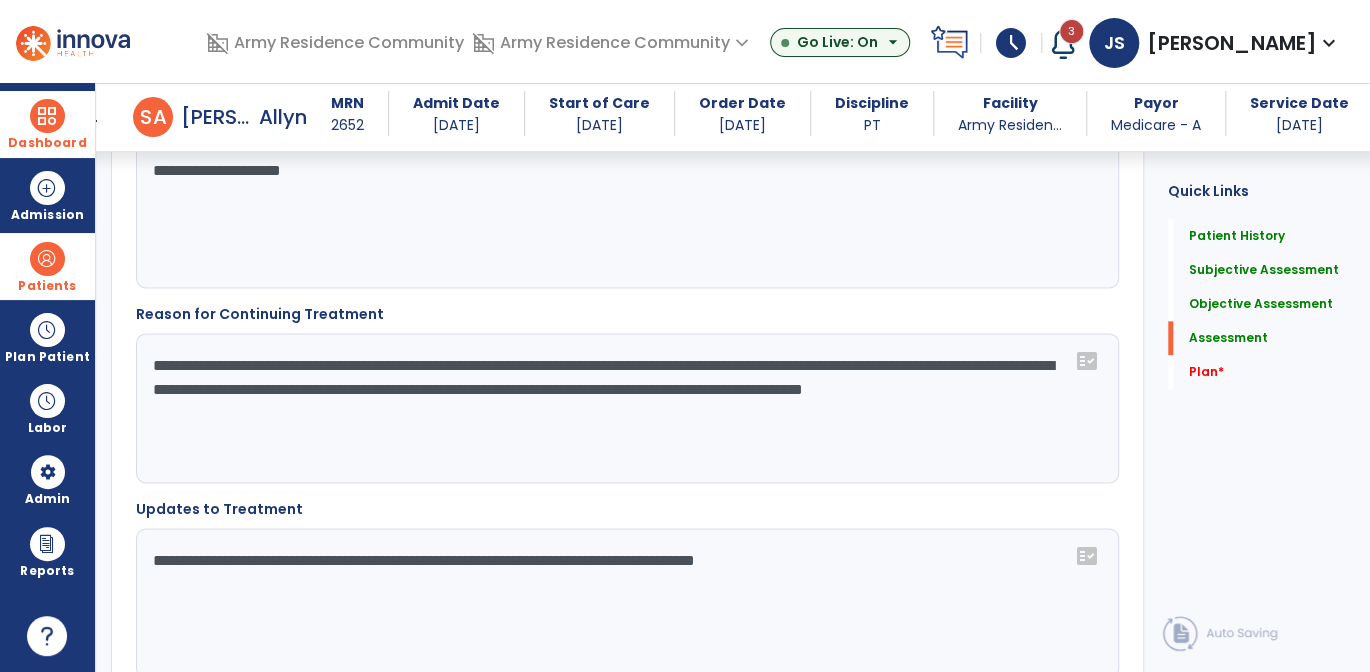 type on "**********" 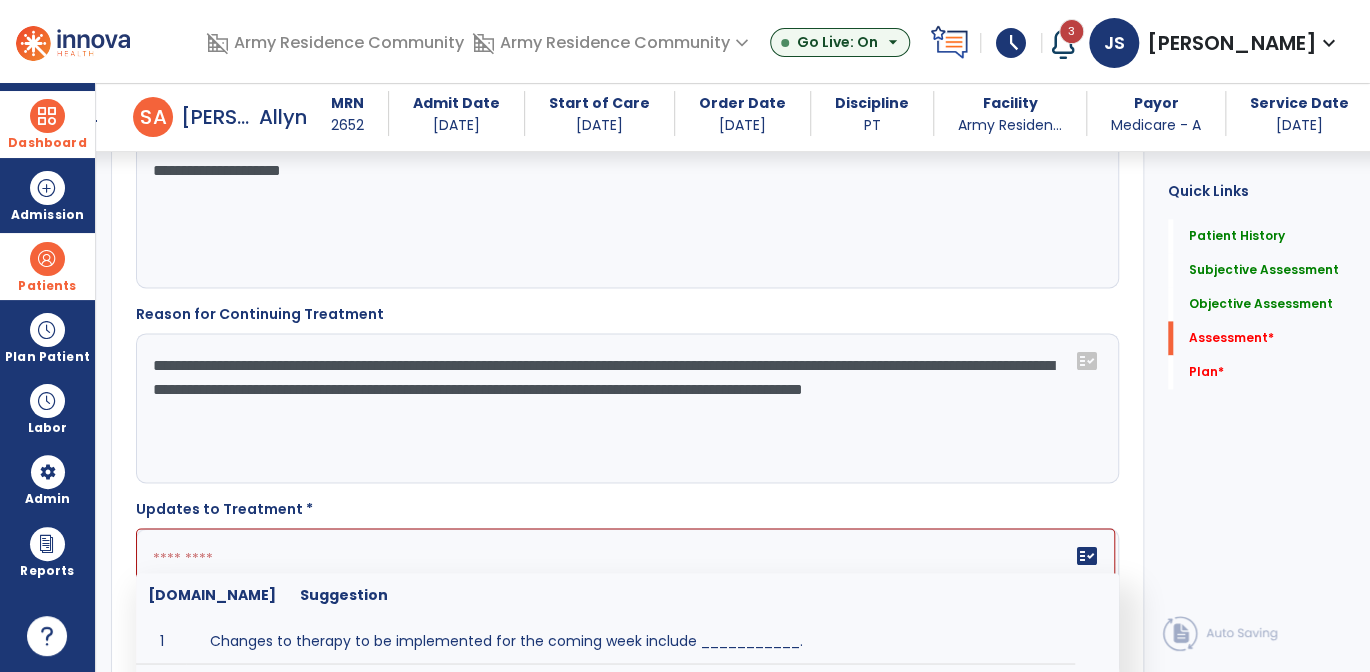 paste on "**********" 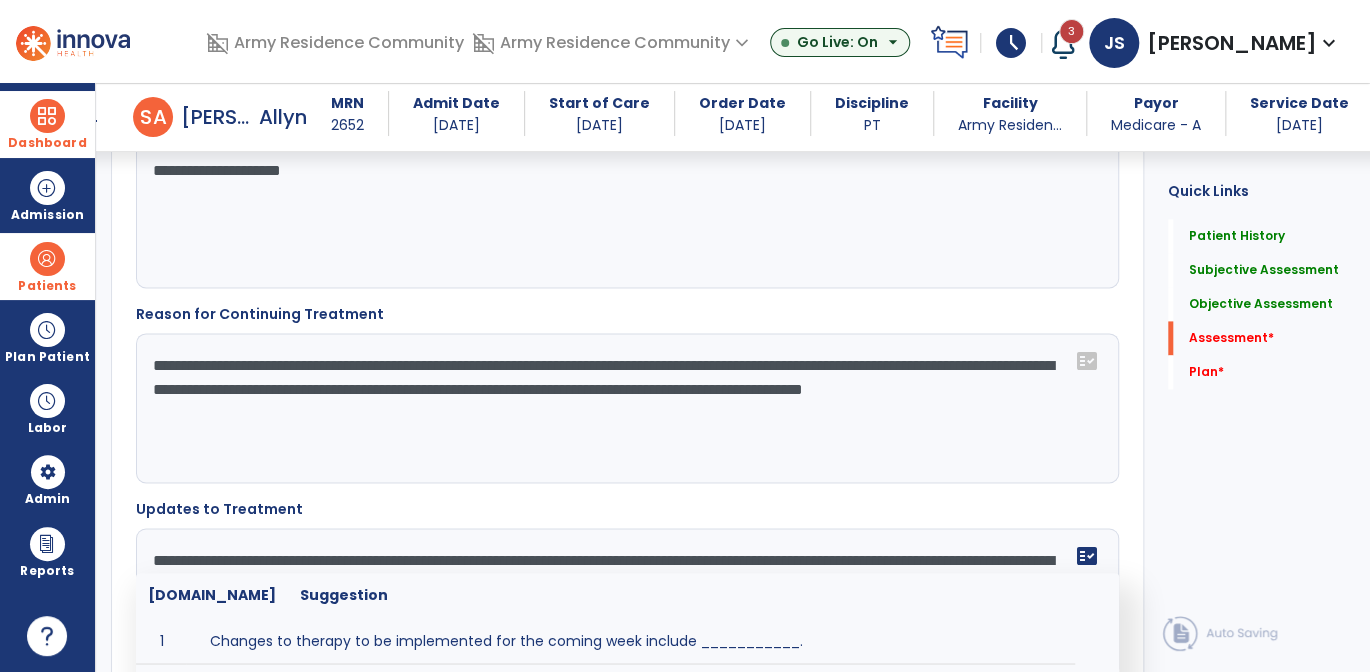 click on "**********" 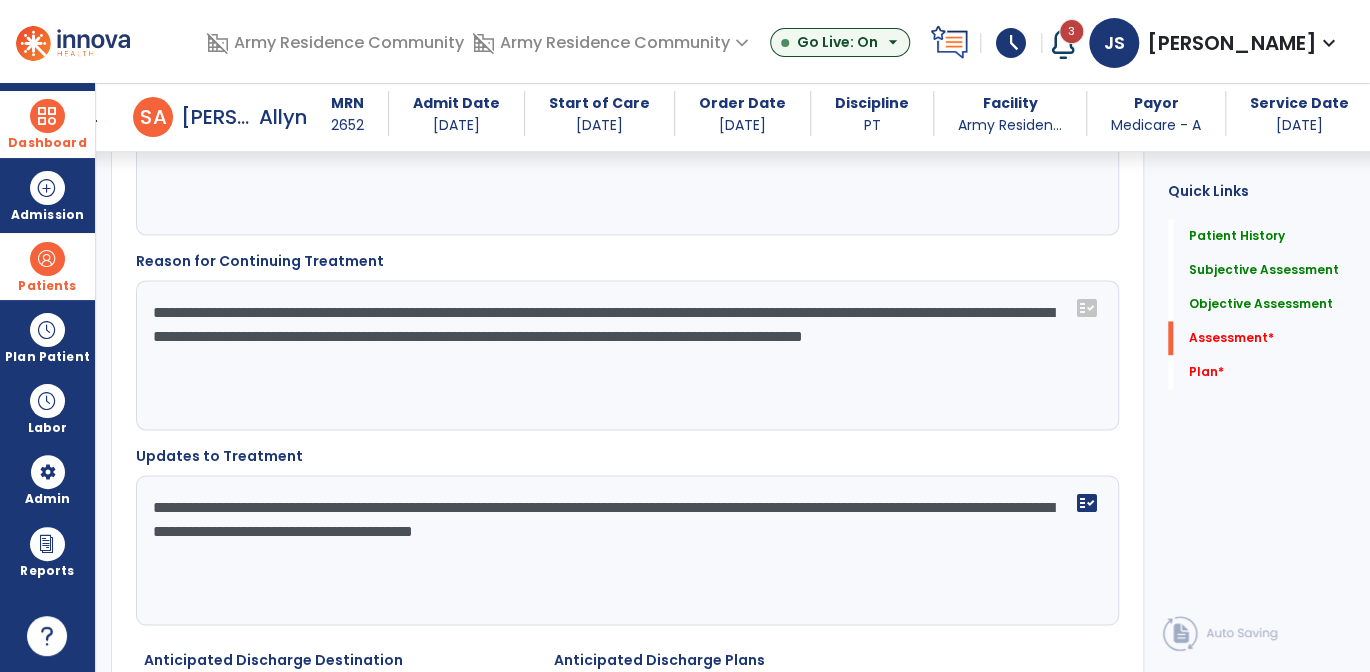 scroll, scrollTop: 4707, scrollLeft: 0, axis: vertical 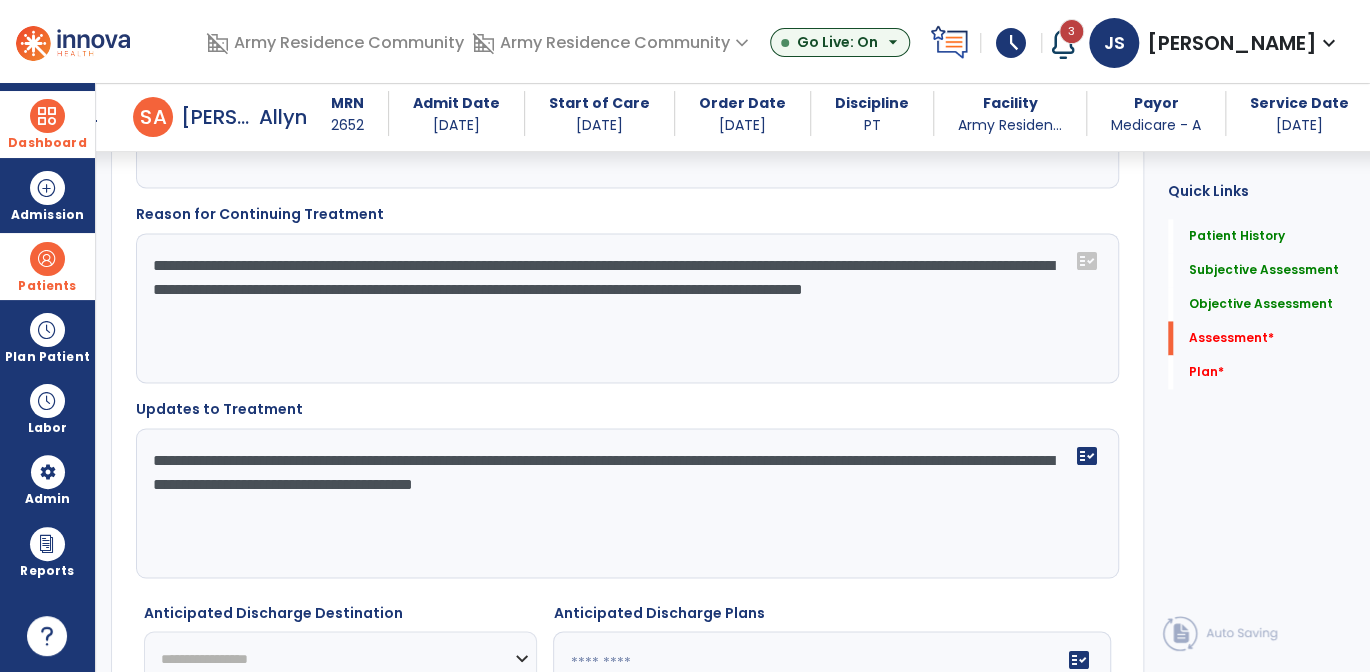 click on "**********" 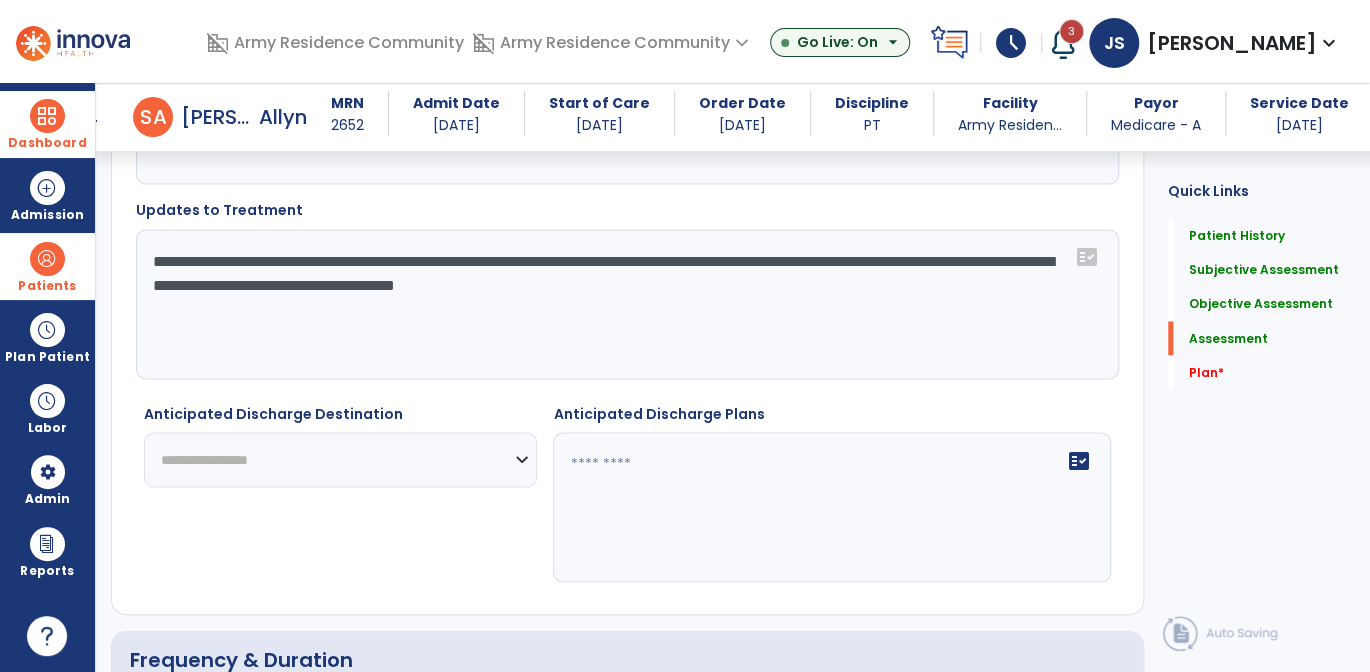 scroll, scrollTop: 4907, scrollLeft: 0, axis: vertical 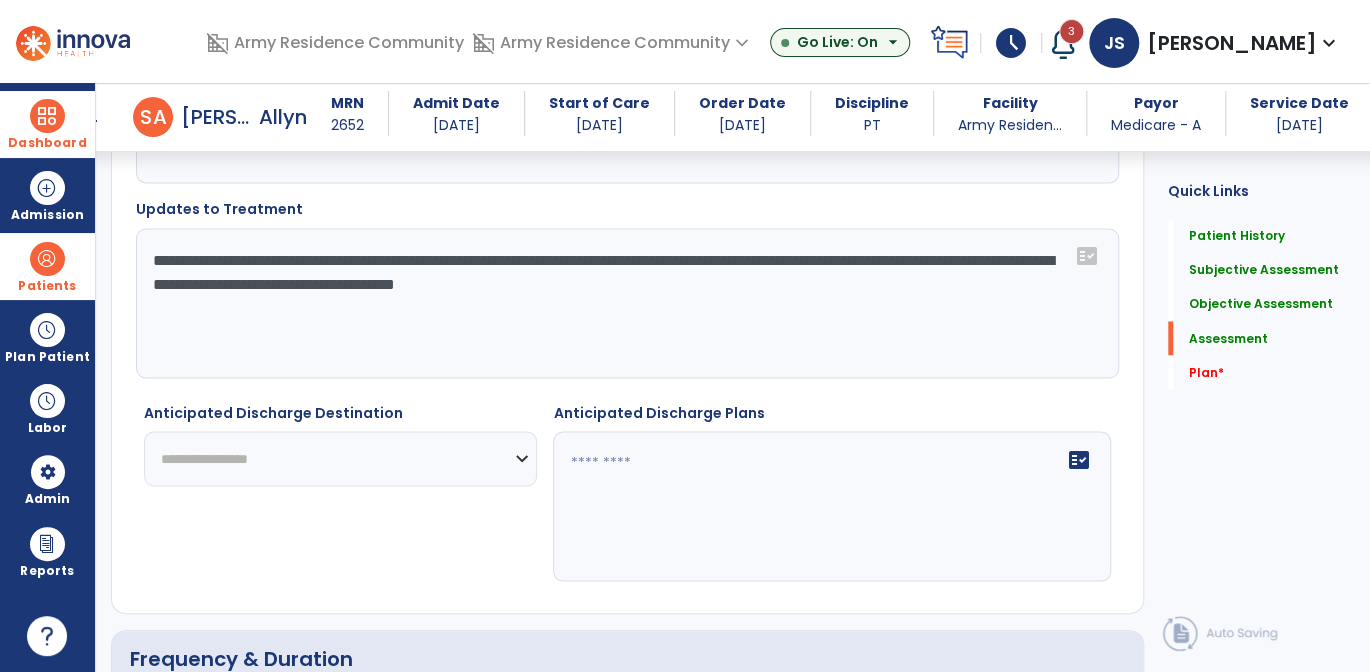 type on "**********" 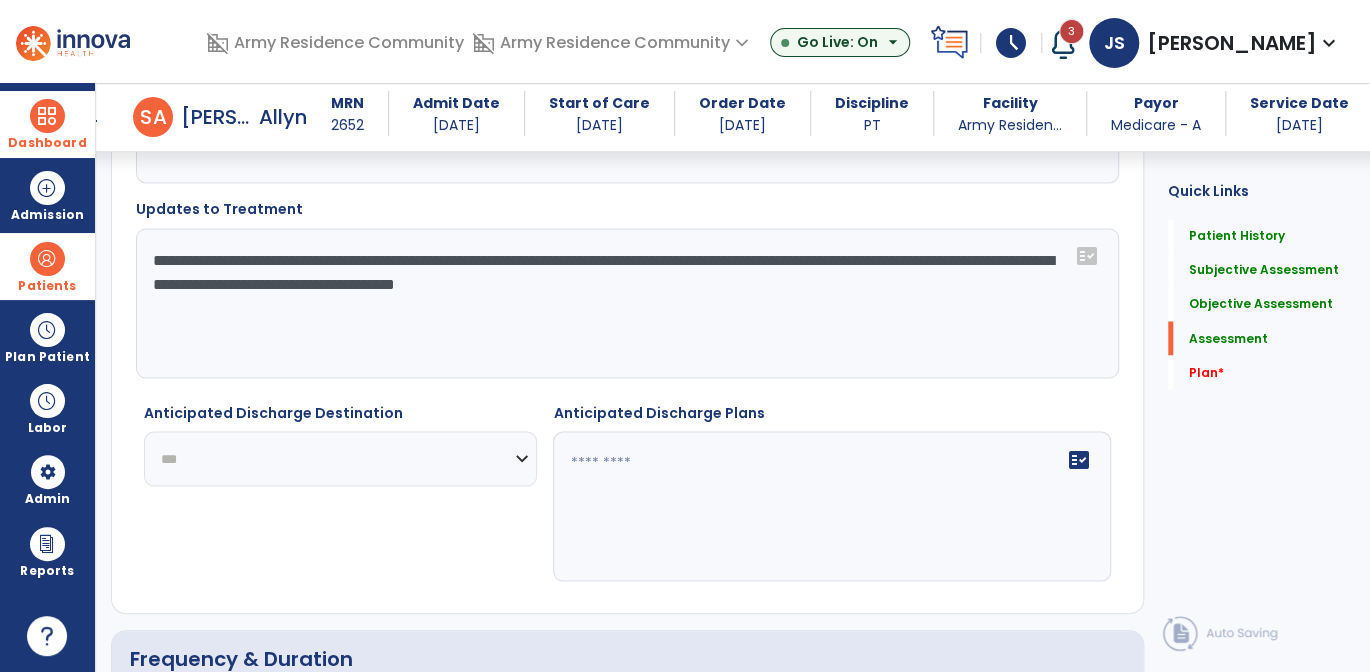 click on "**********" 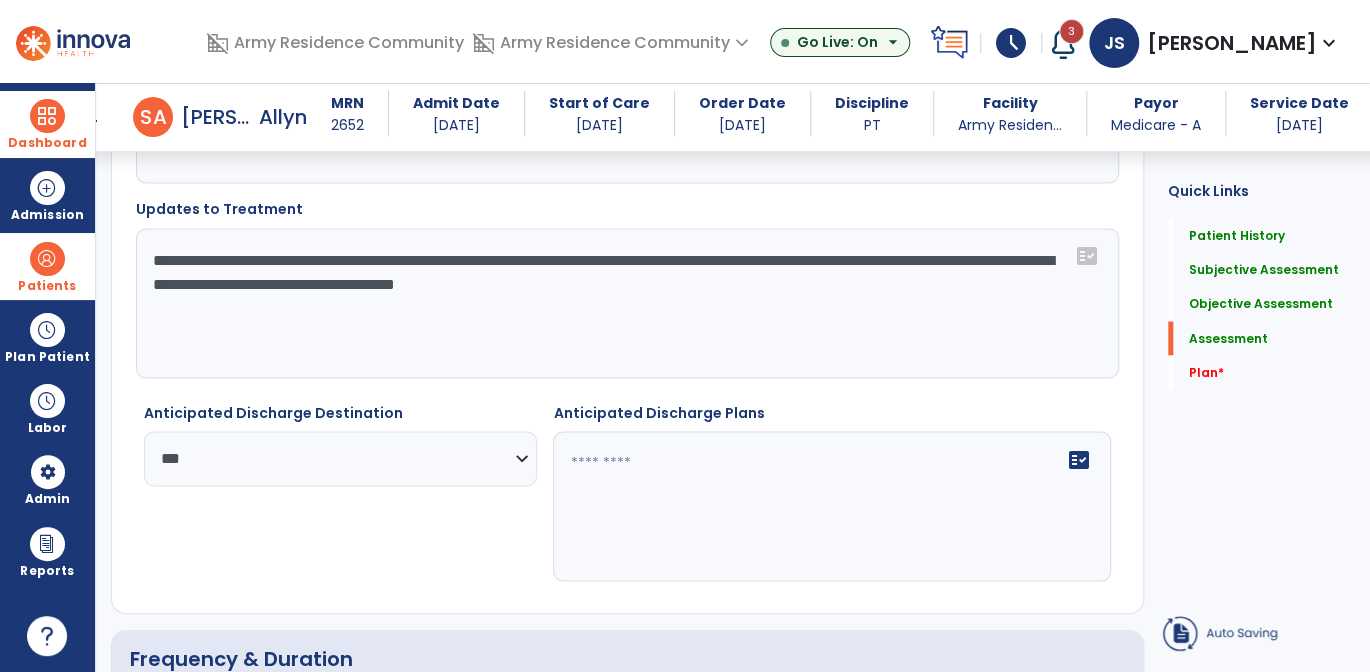 click on "fact_check" 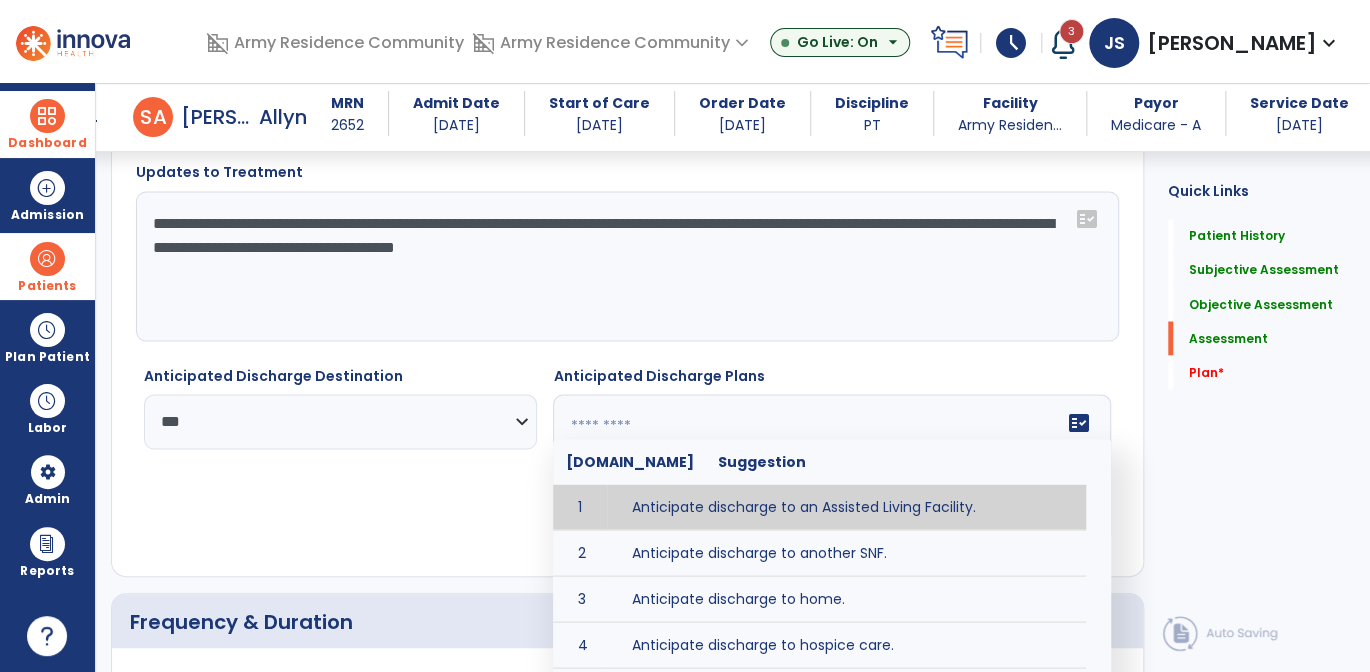 scroll, scrollTop: 5007, scrollLeft: 0, axis: vertical 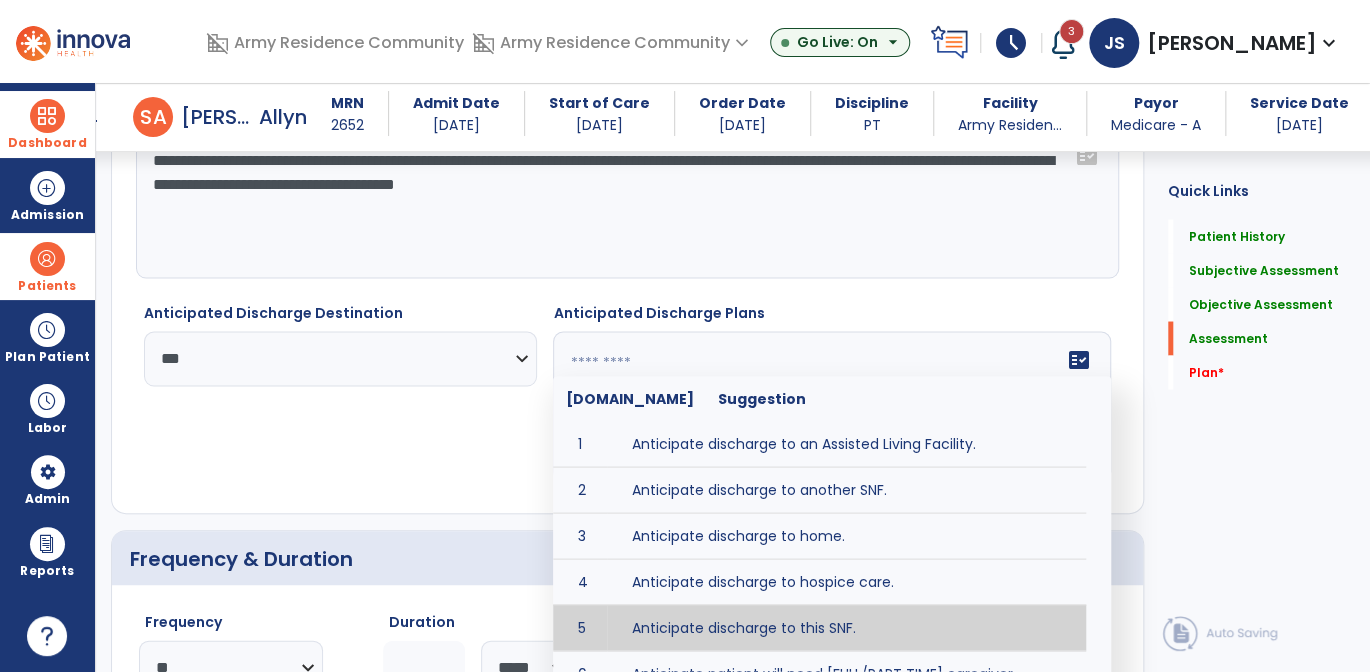 type on "**********" 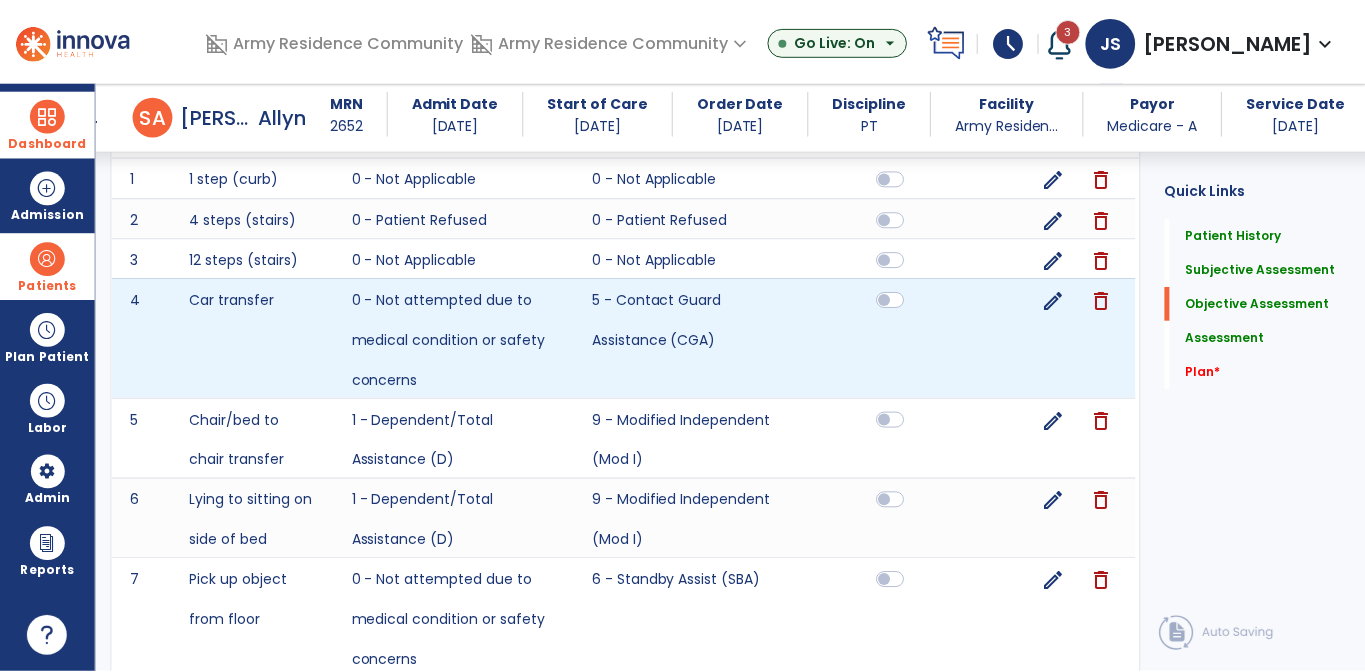 scroll, scrollTop: 2207, scrollLeft: 0, axis: vertical 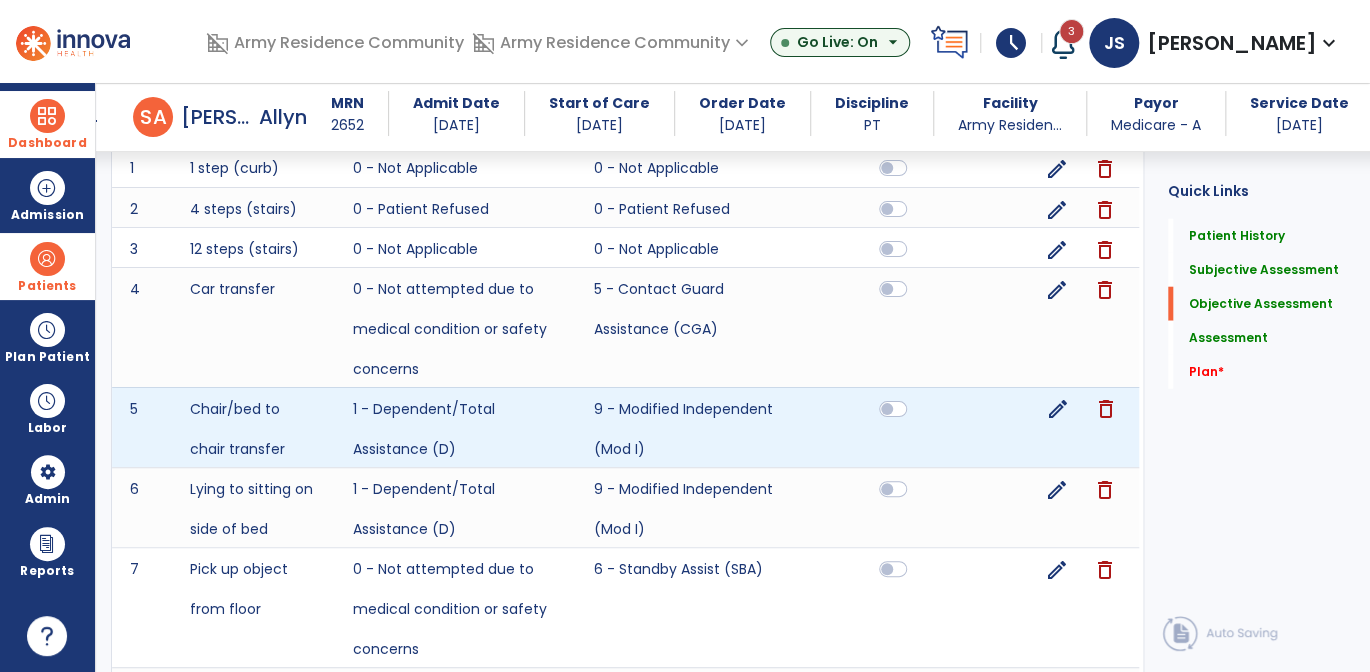 click on "edit" 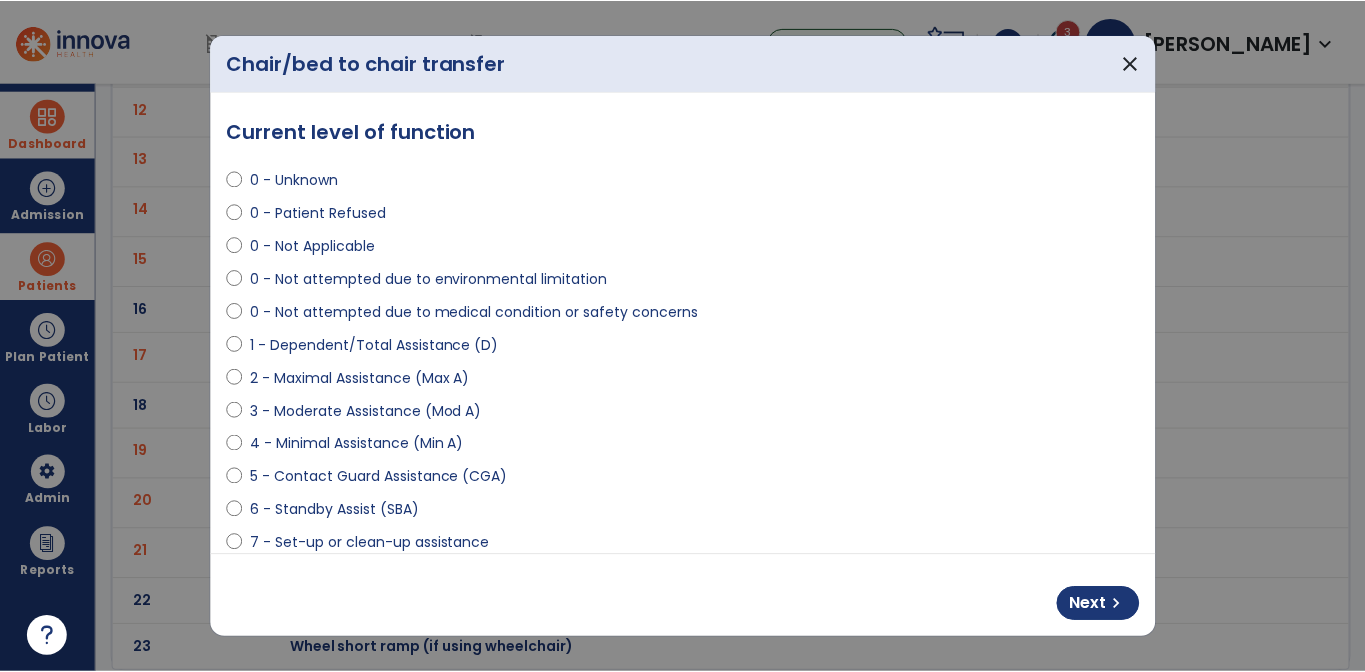 scroll, scrollTop: 0, scrollLeft: 0, axis: both 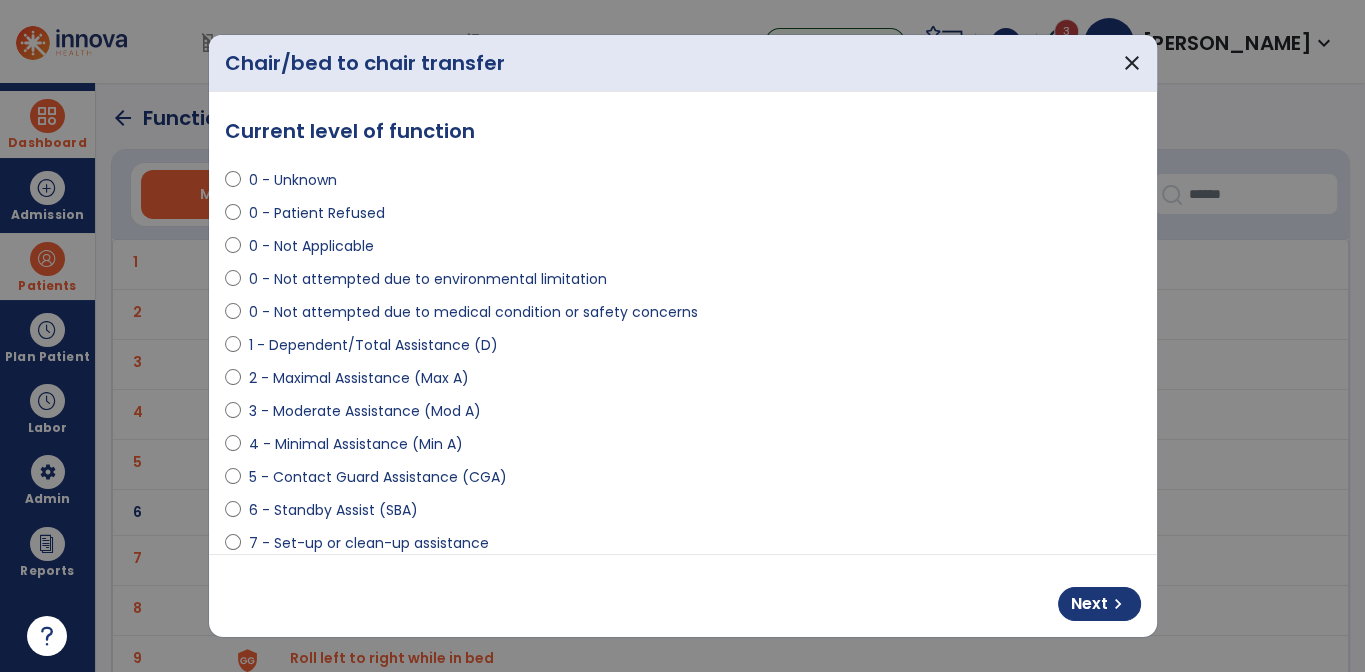 select on "**********" 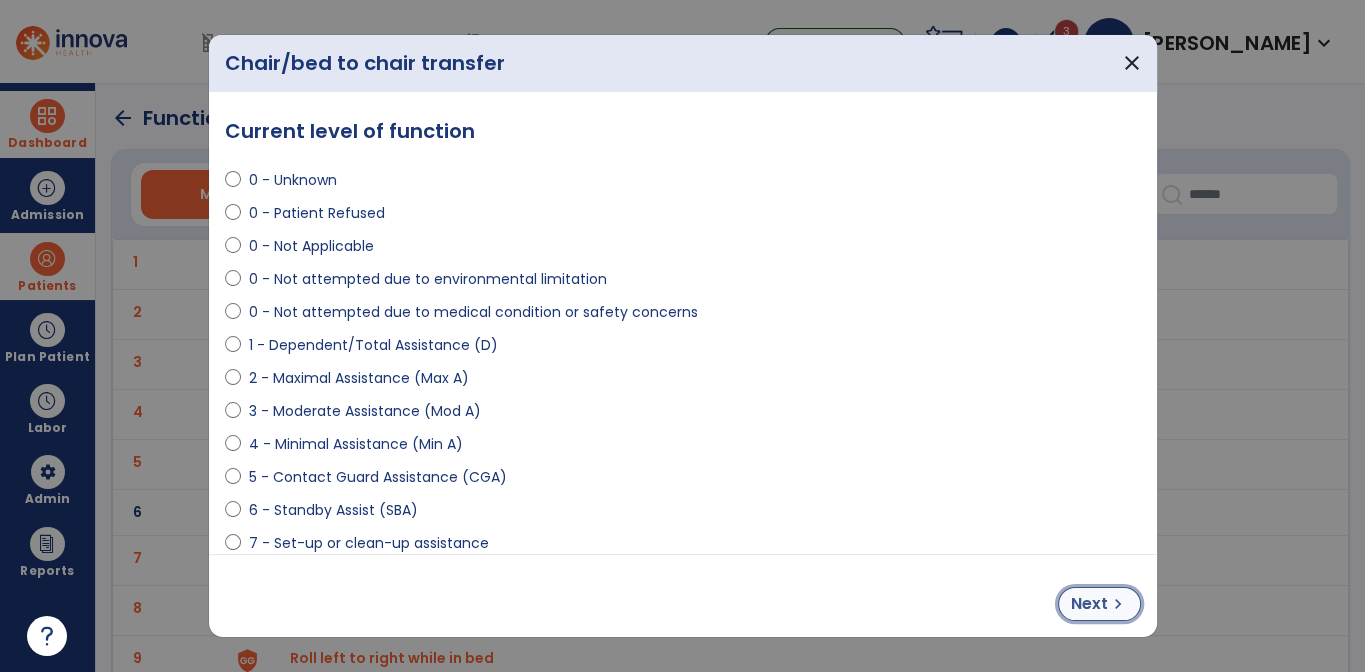 click on "Next" at bounding box center [1089, 604] 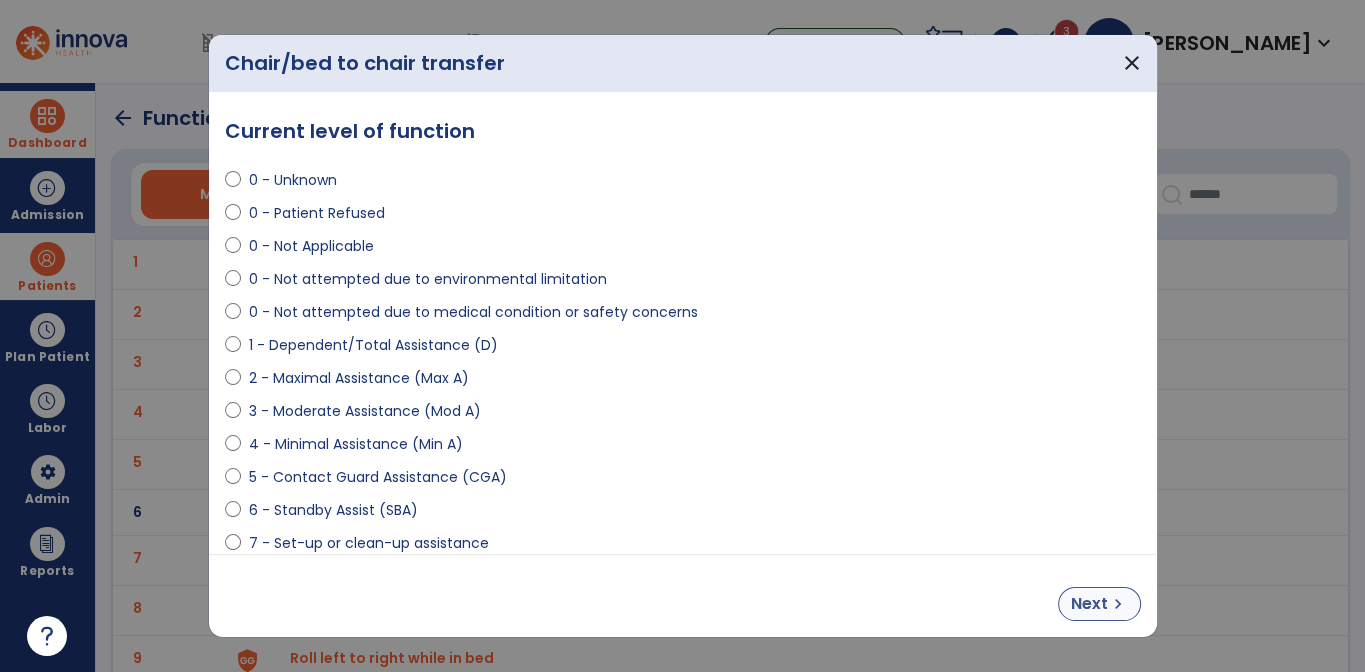 select on "**********" 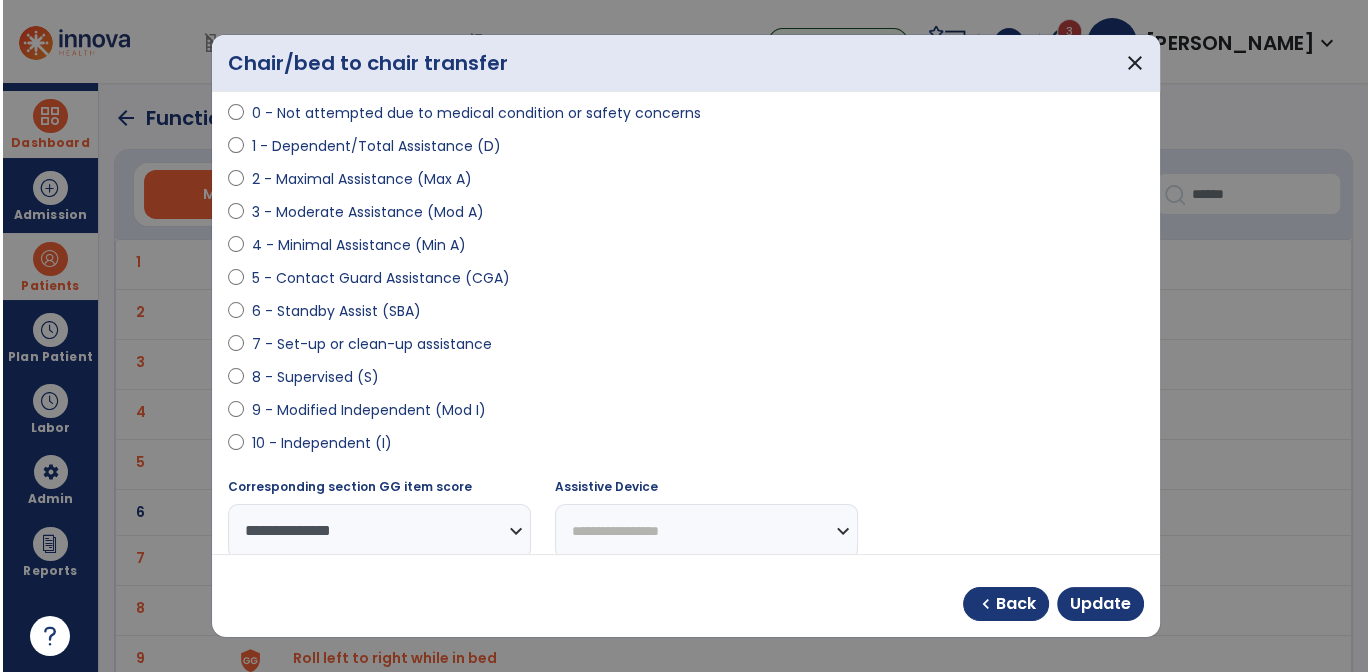 scroll, scrollTop: 200, scrollLeft: 0, axis: vertical 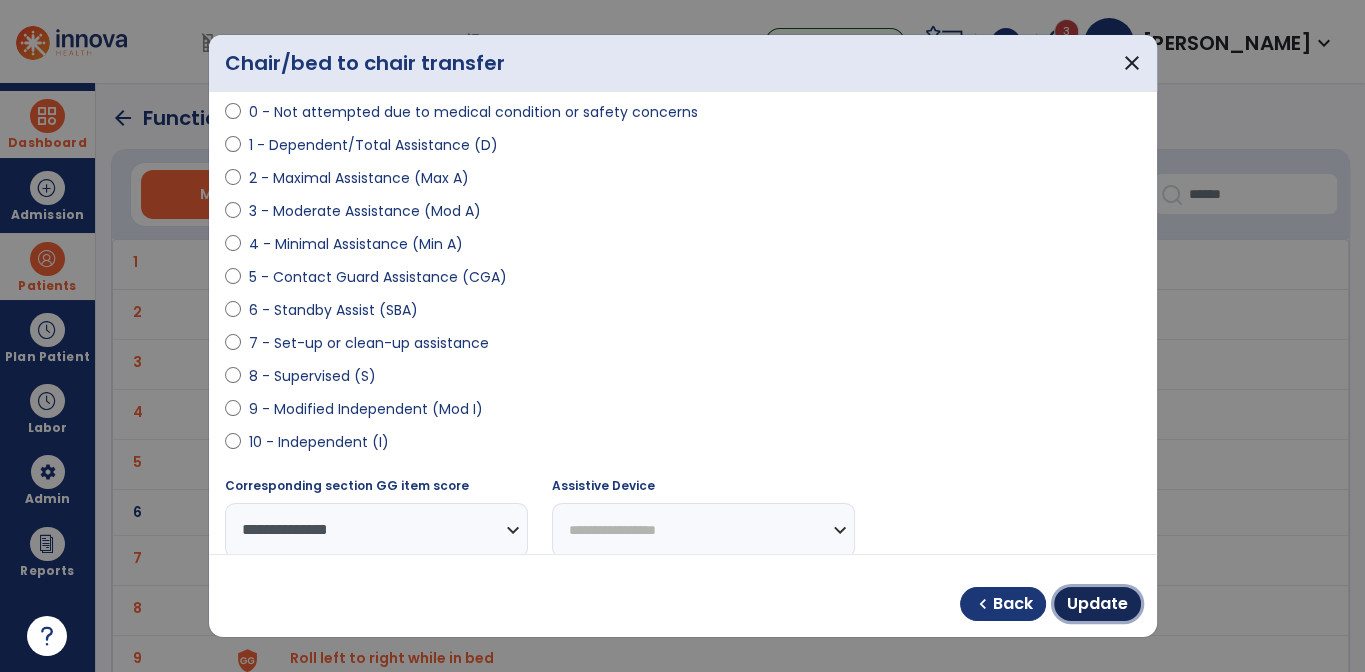 click on "Update" at bounding box center [1097, 604] 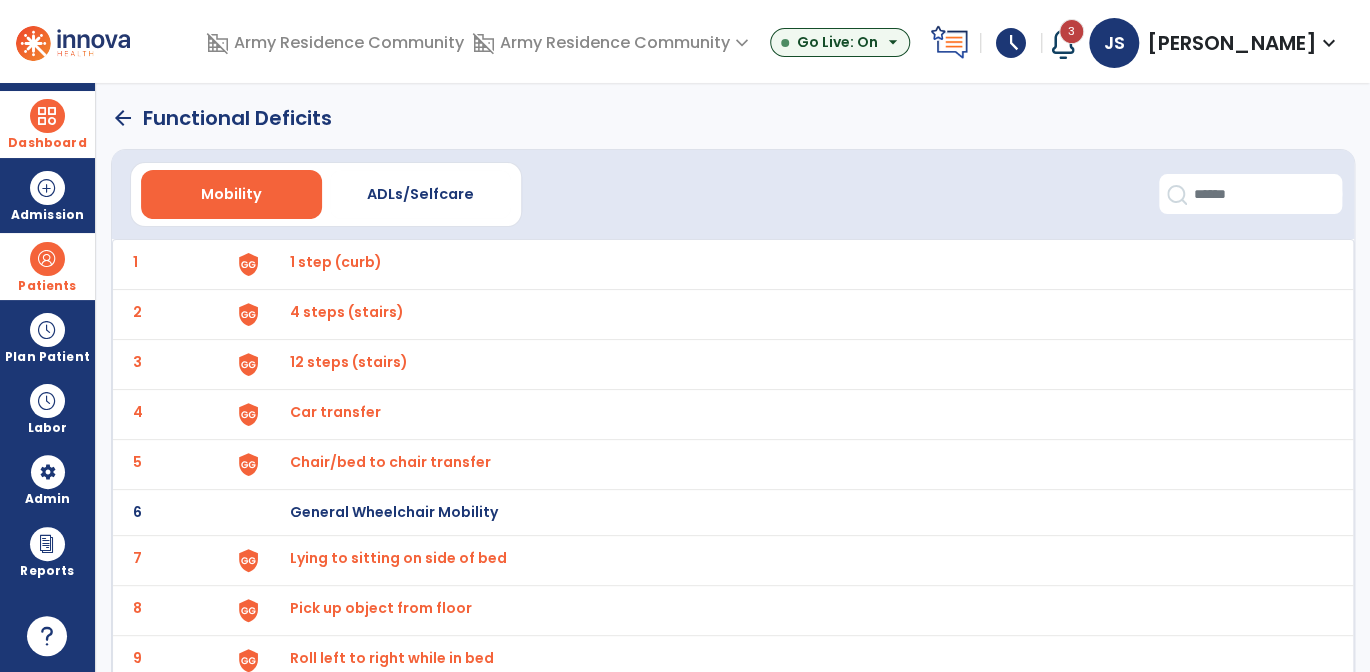 click on "7 Lying to sitting on side of bed" 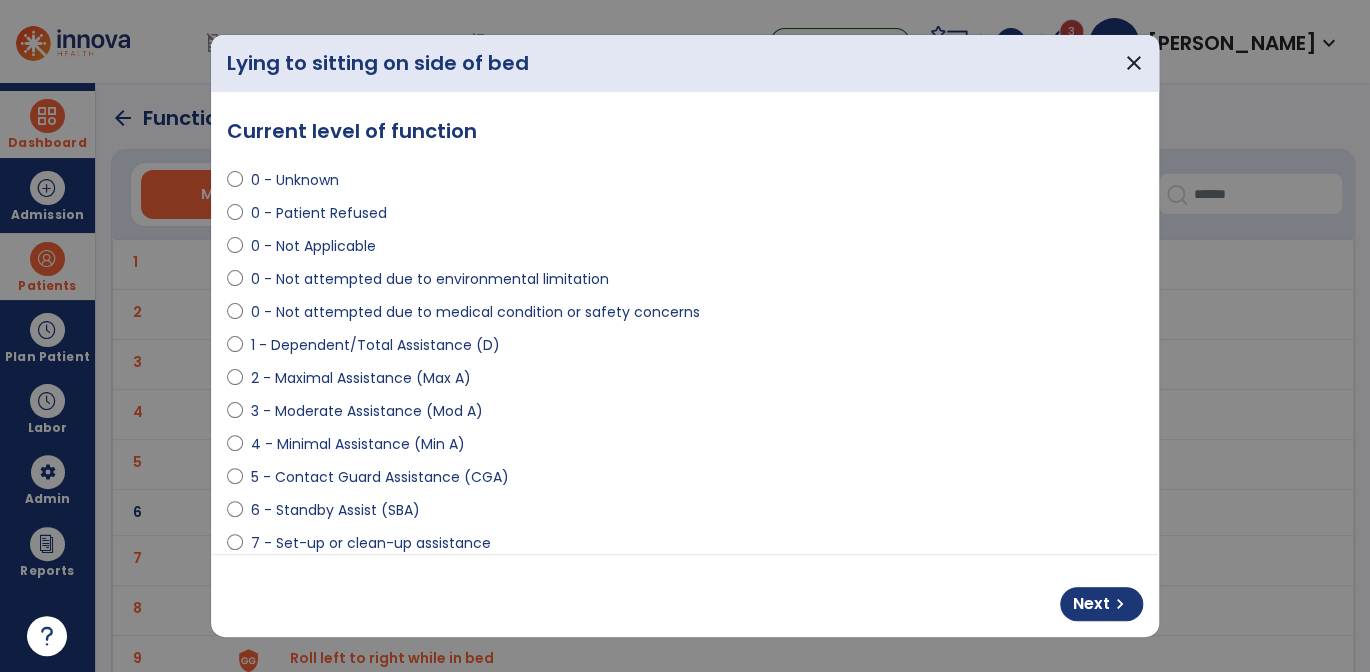 select on "**********" 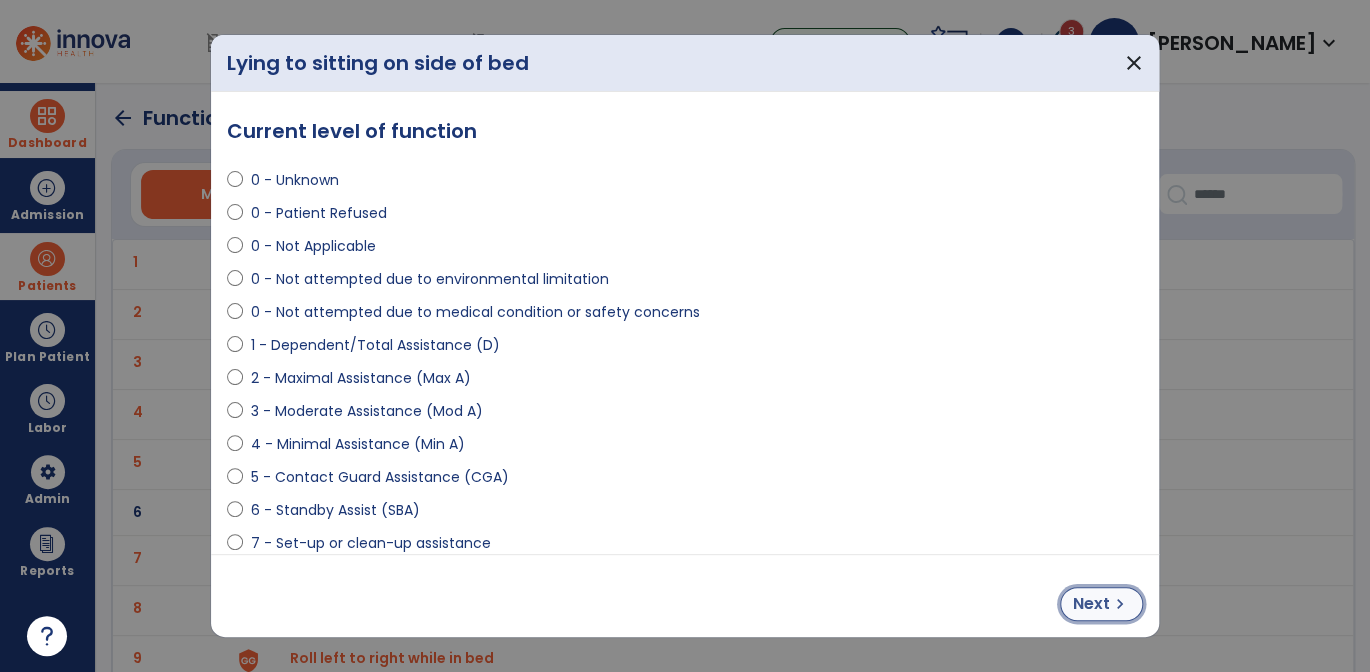 click on "chevron_right" at bounding box center [1120, 604] 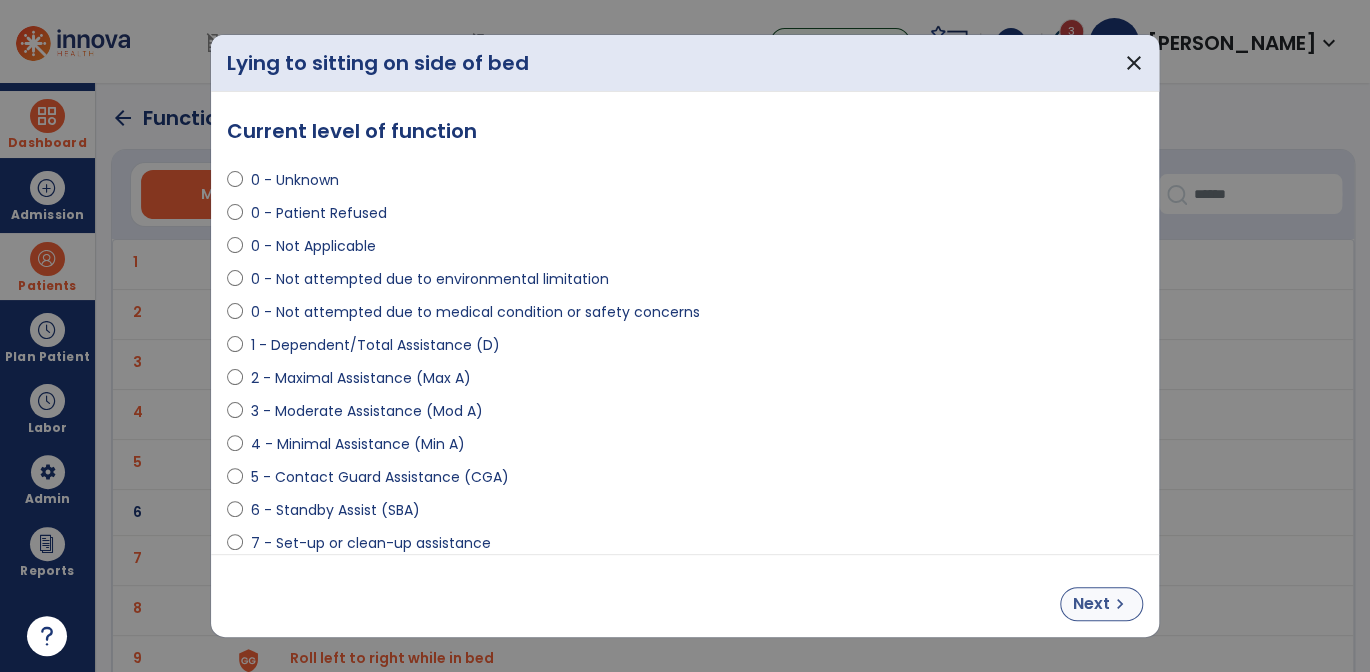 select on "**********" 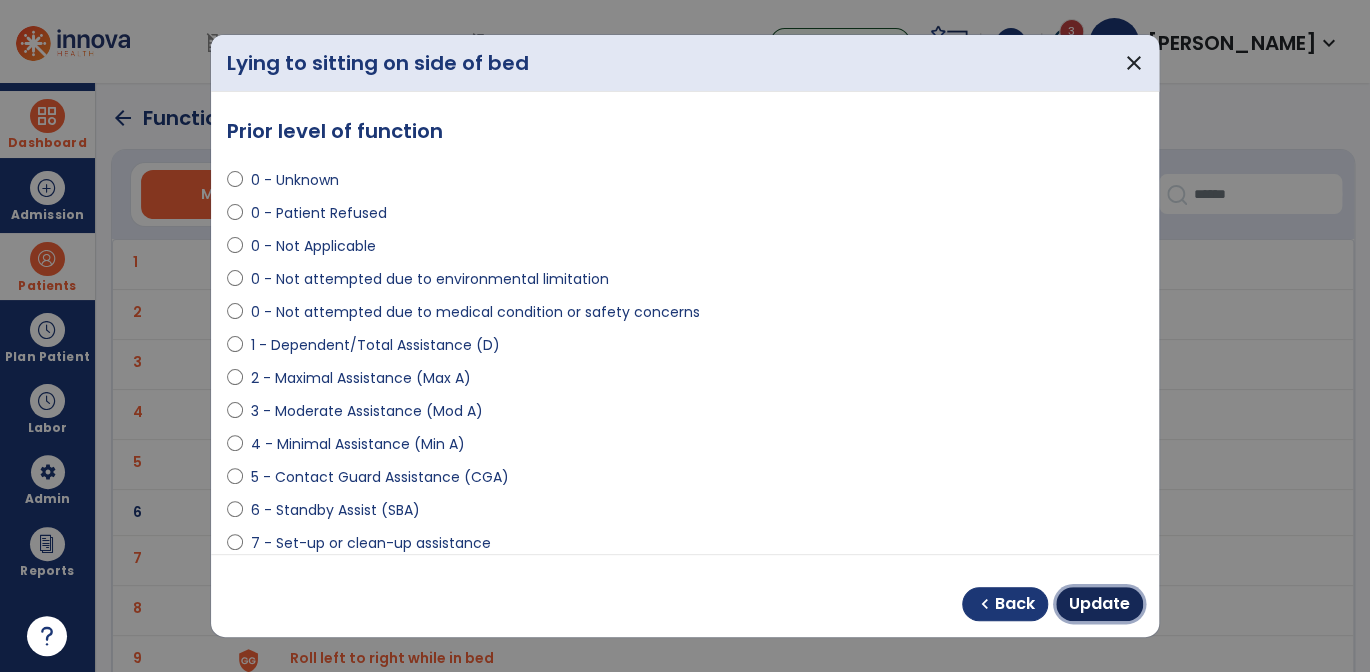 click on "Update" at bounding box center [1099, 604] 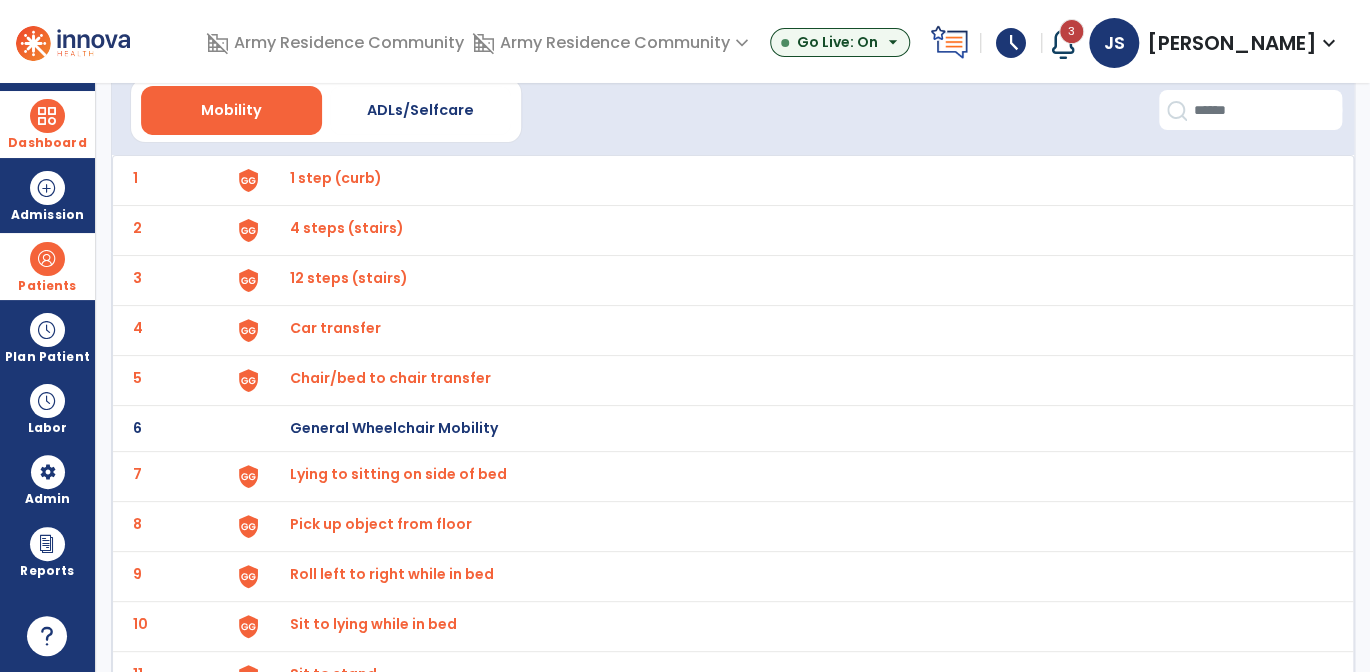 scroll, scrollTop: 200, scrollLeft: 0, axis: vertical 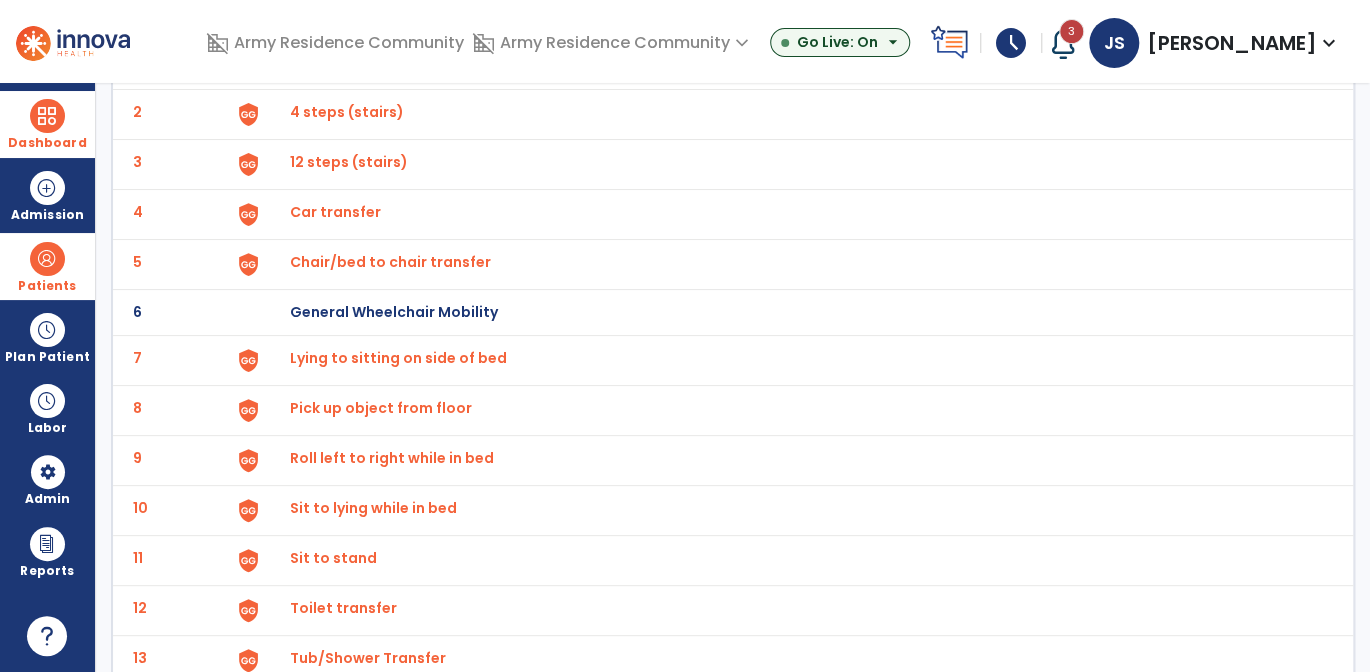 click on "Roll left to right while in bed" at bounding box center (791, 64) 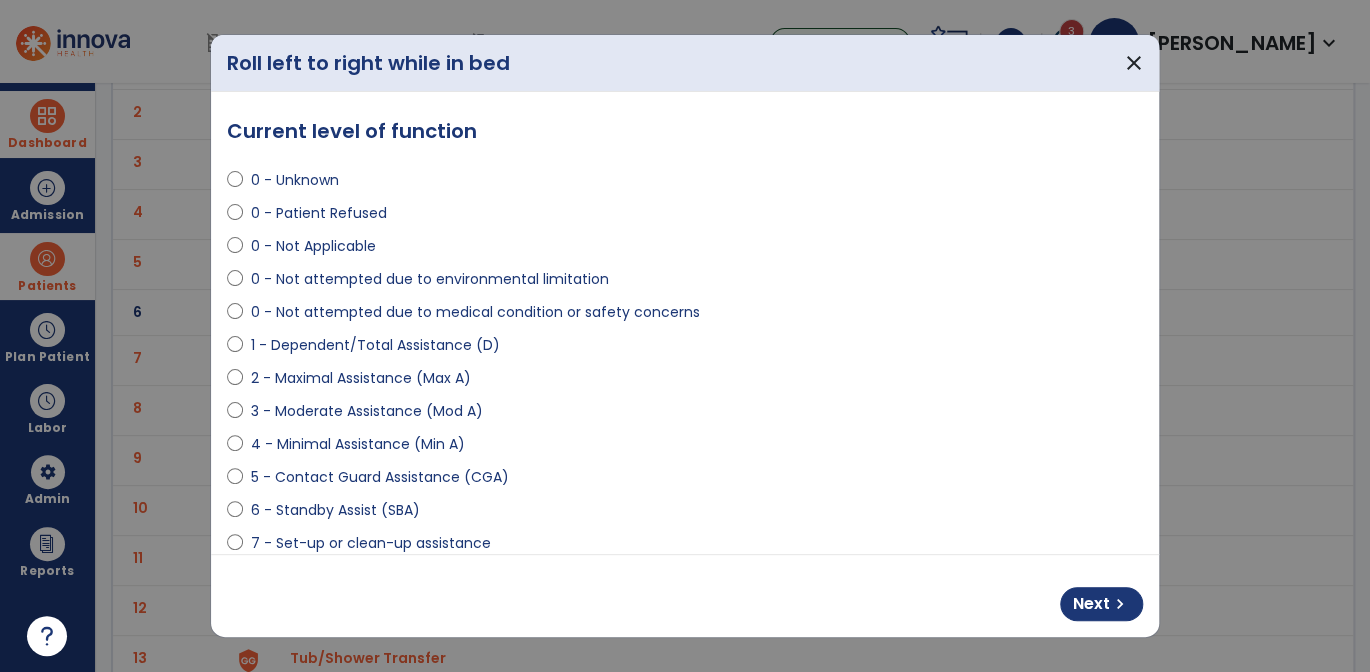 select on "**********" 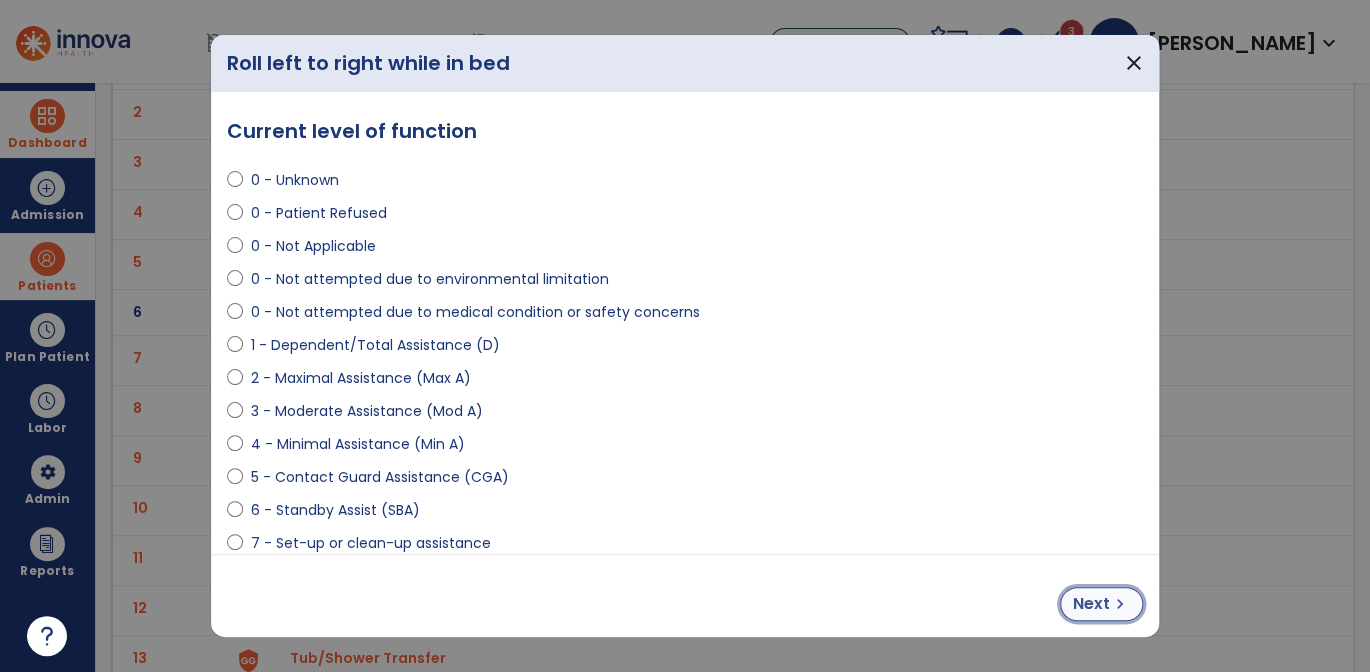 click on "Next" at bounding box center [1091, 604] 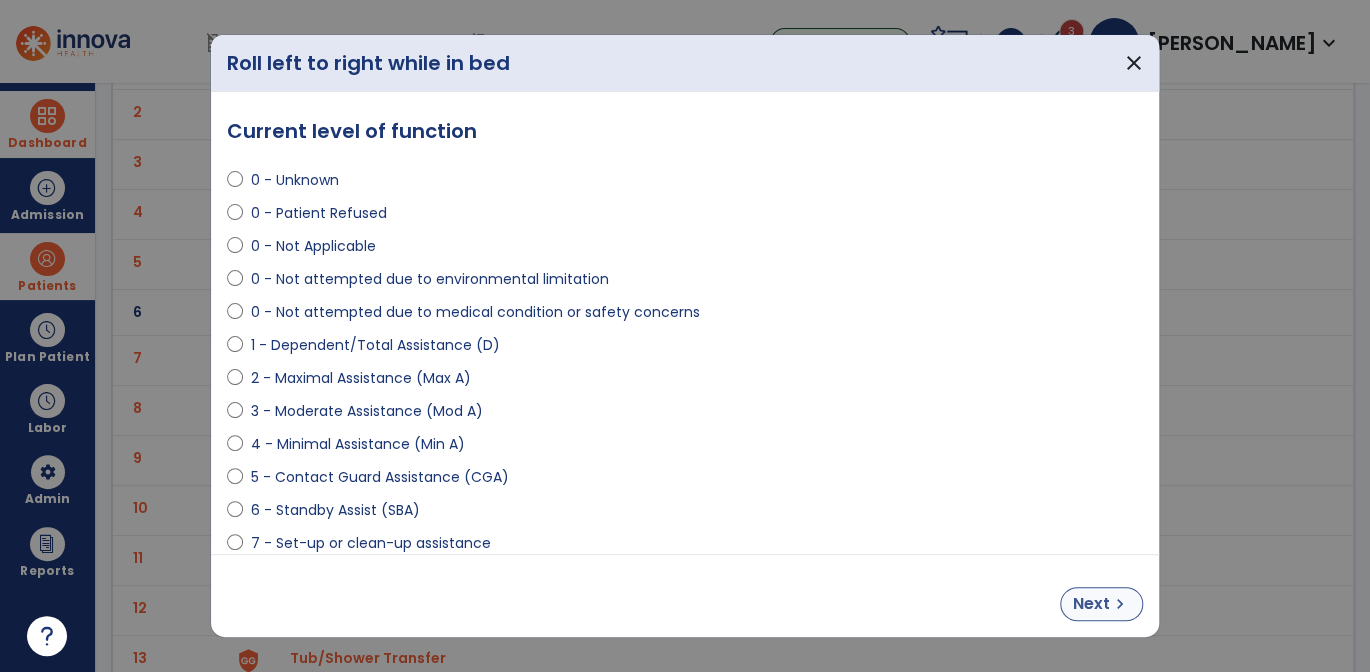 select on "**********" 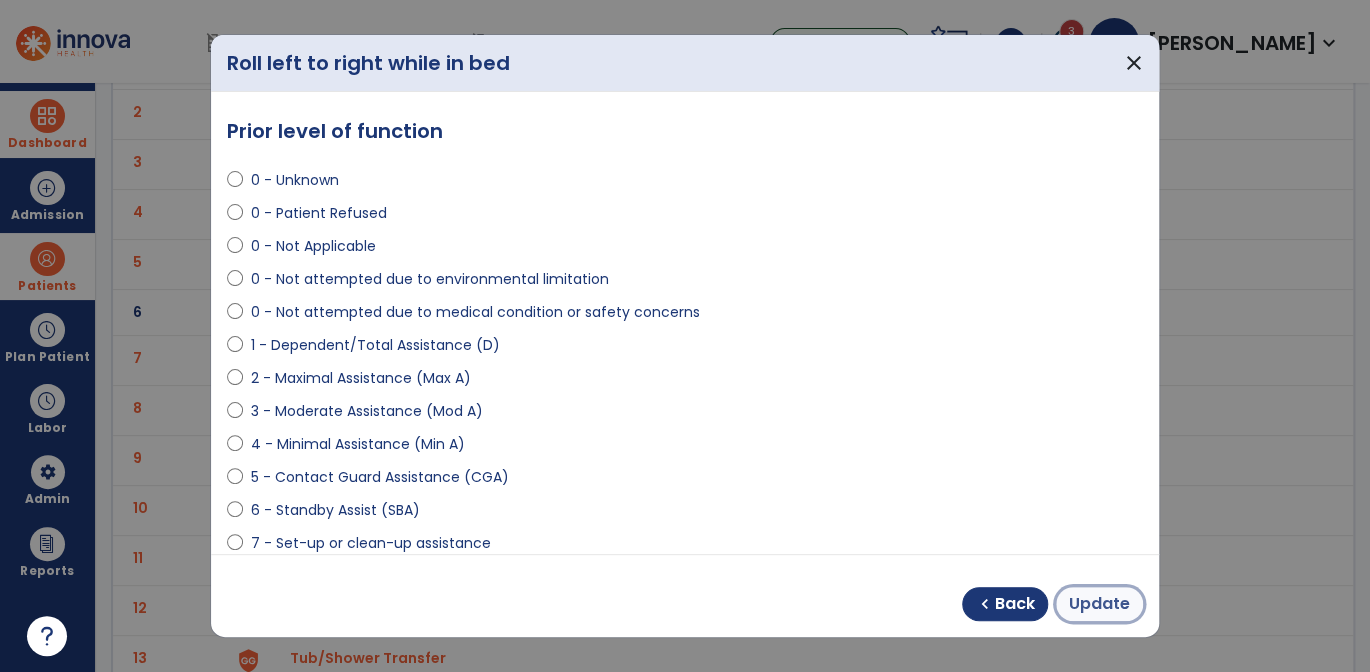 click on "Update" at bounding box center (1099, 604) 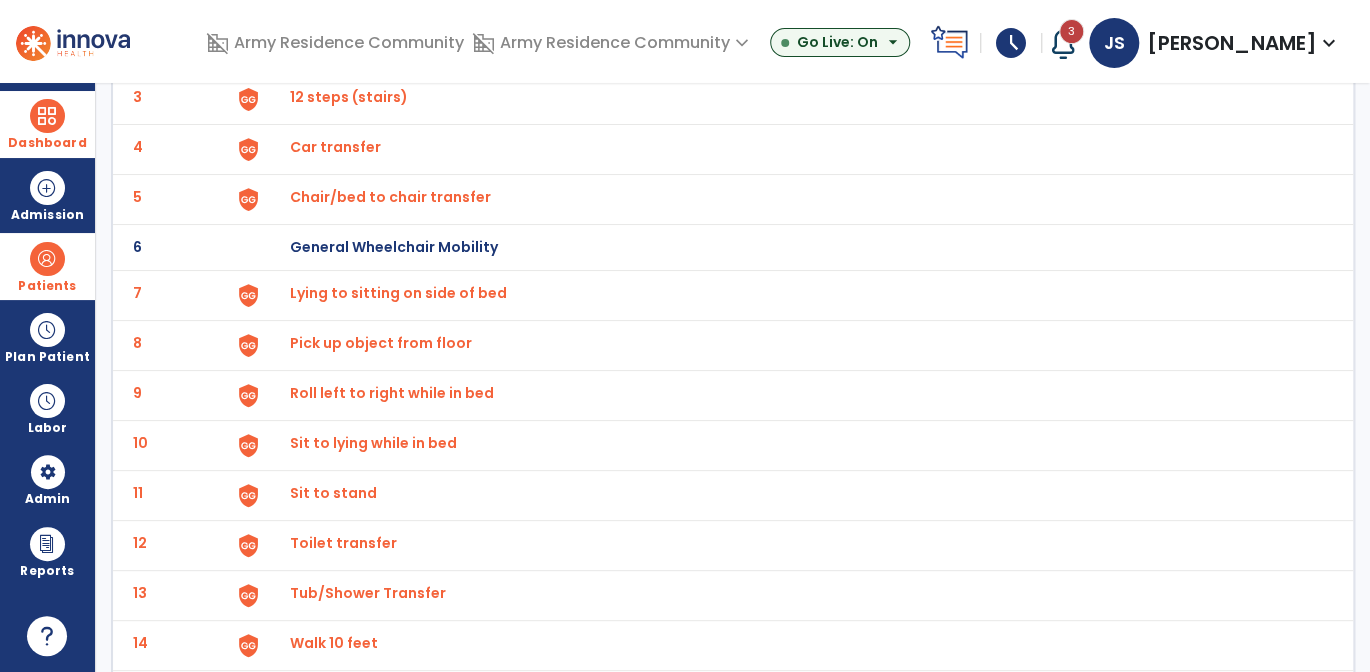 scroll, scrollTop: 300, scrollLeft: 0, axis: vertical 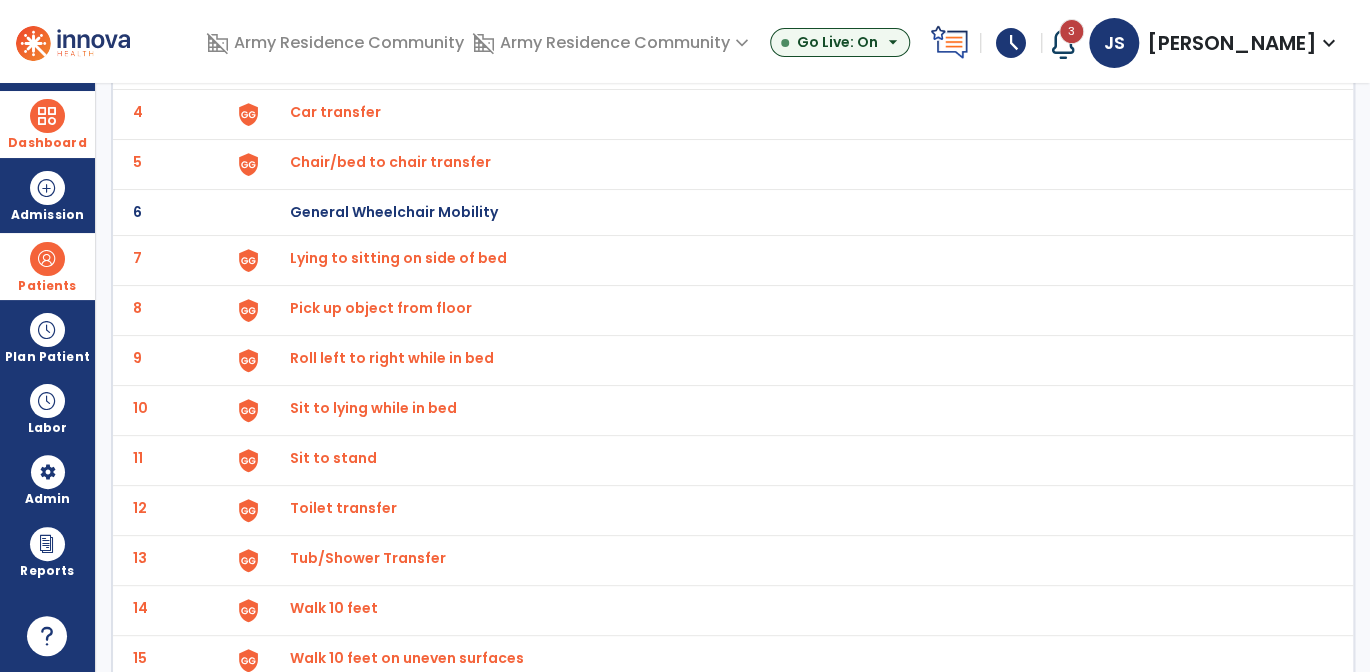 click on "Sit to stand" at bounding box center (791, -36) 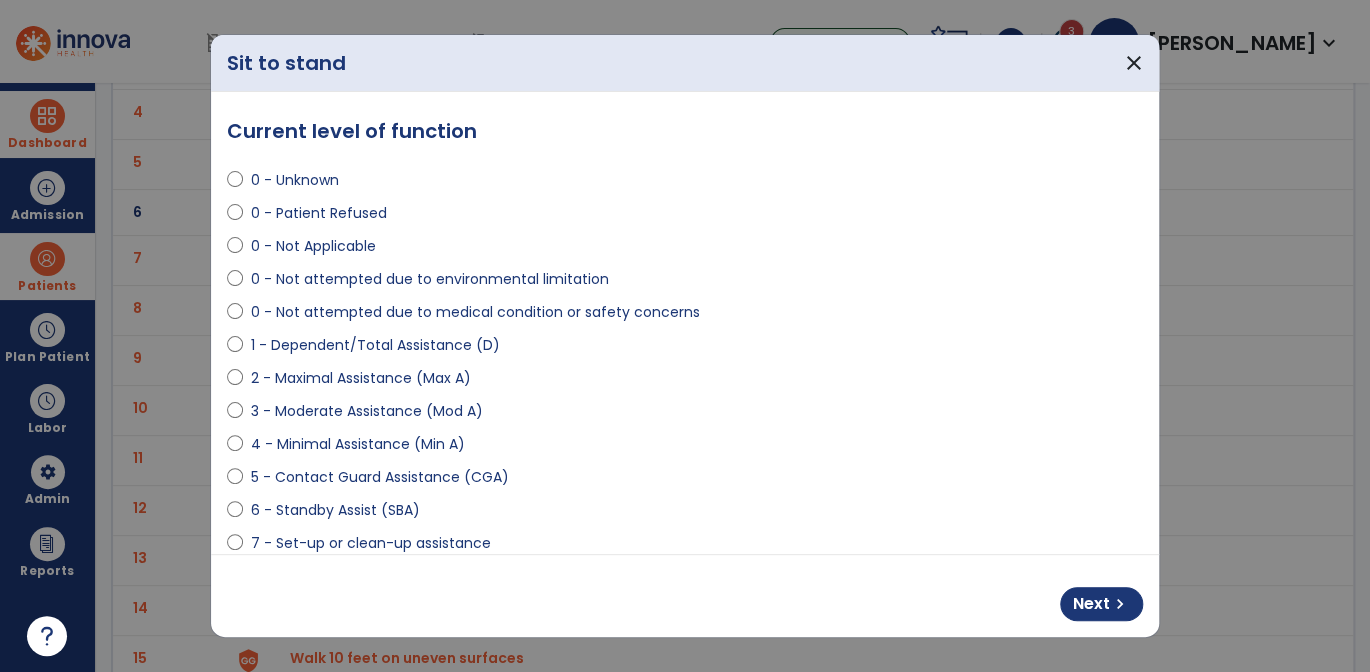 select on "**********" 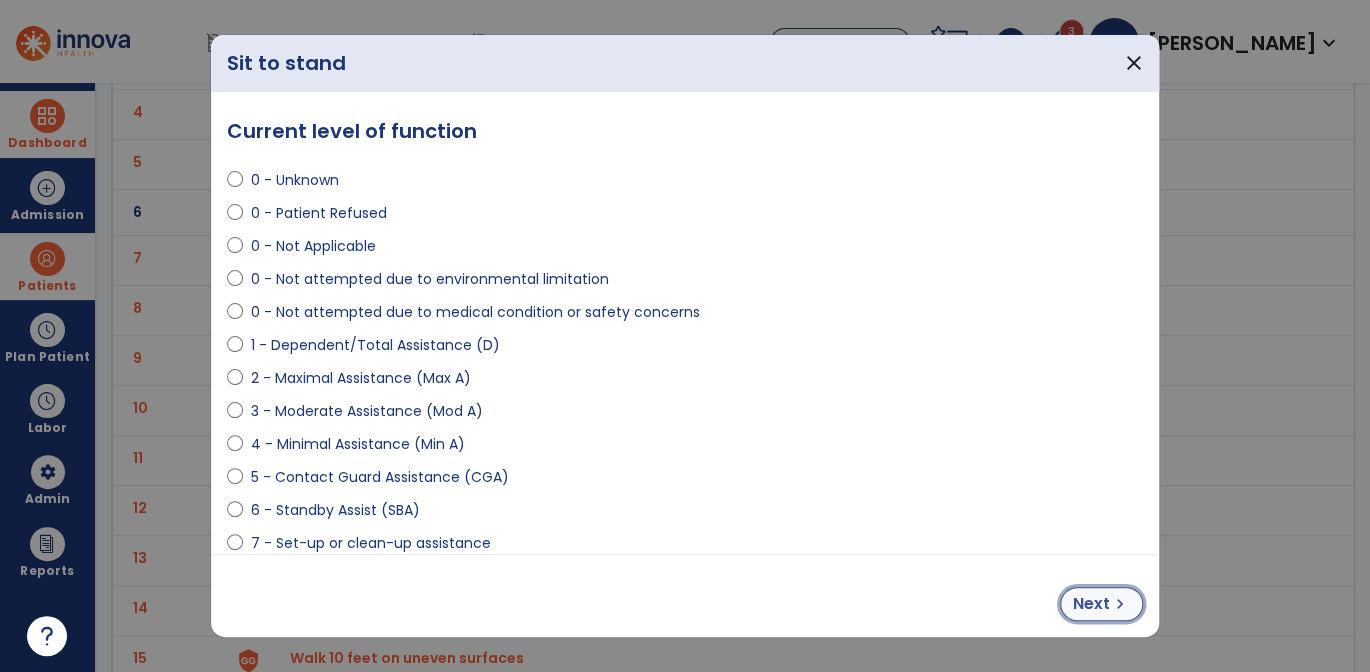 click on "Next" at bounding box center [1091, 604] 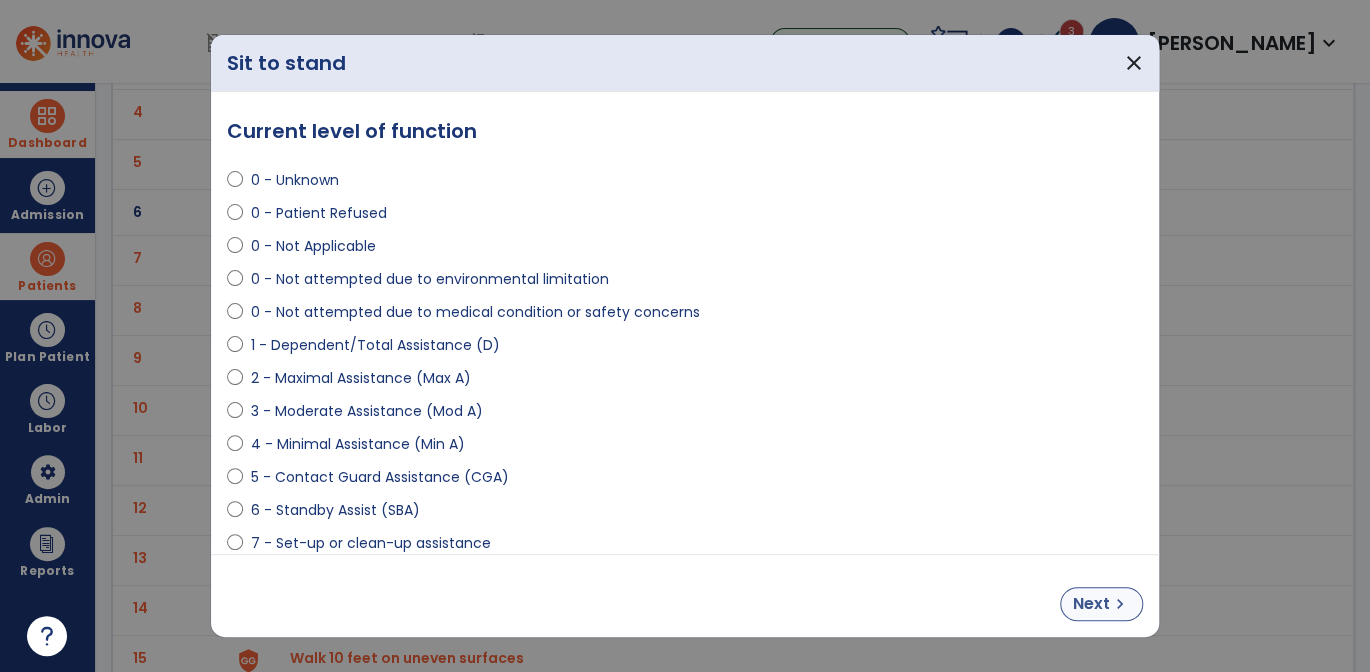 select on "**********" 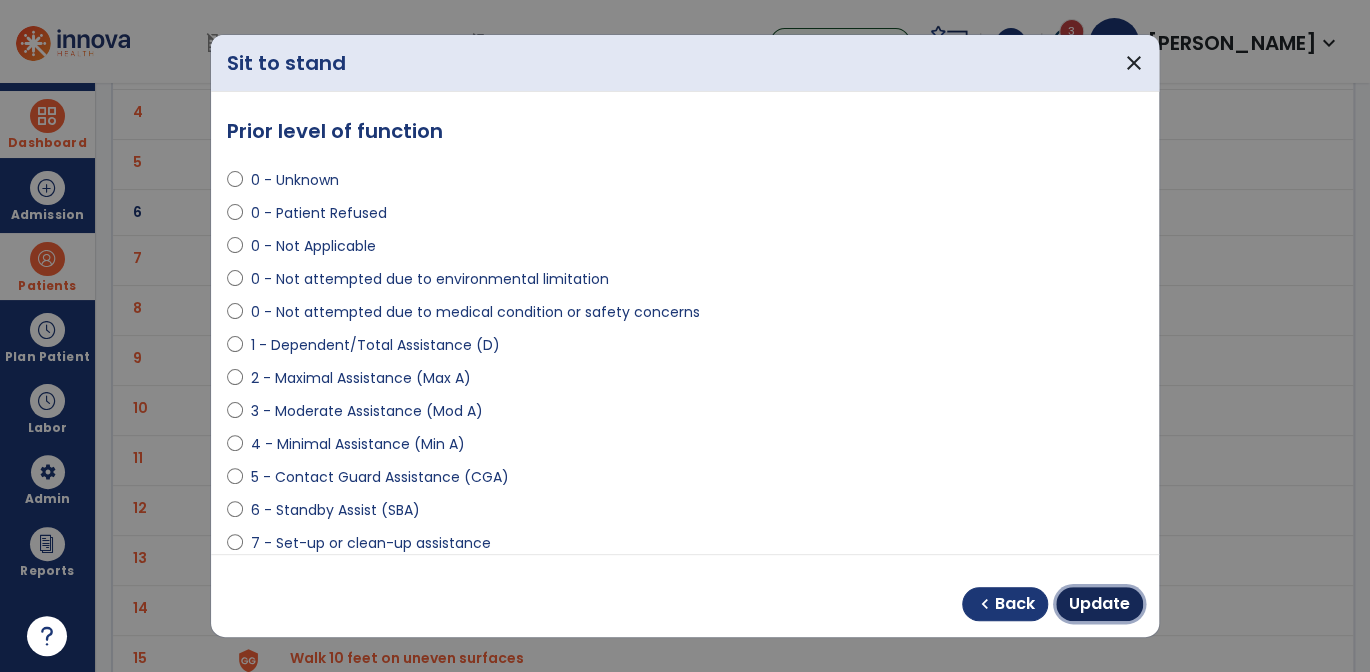 click on "Update" at bounding box center [1099, 604] 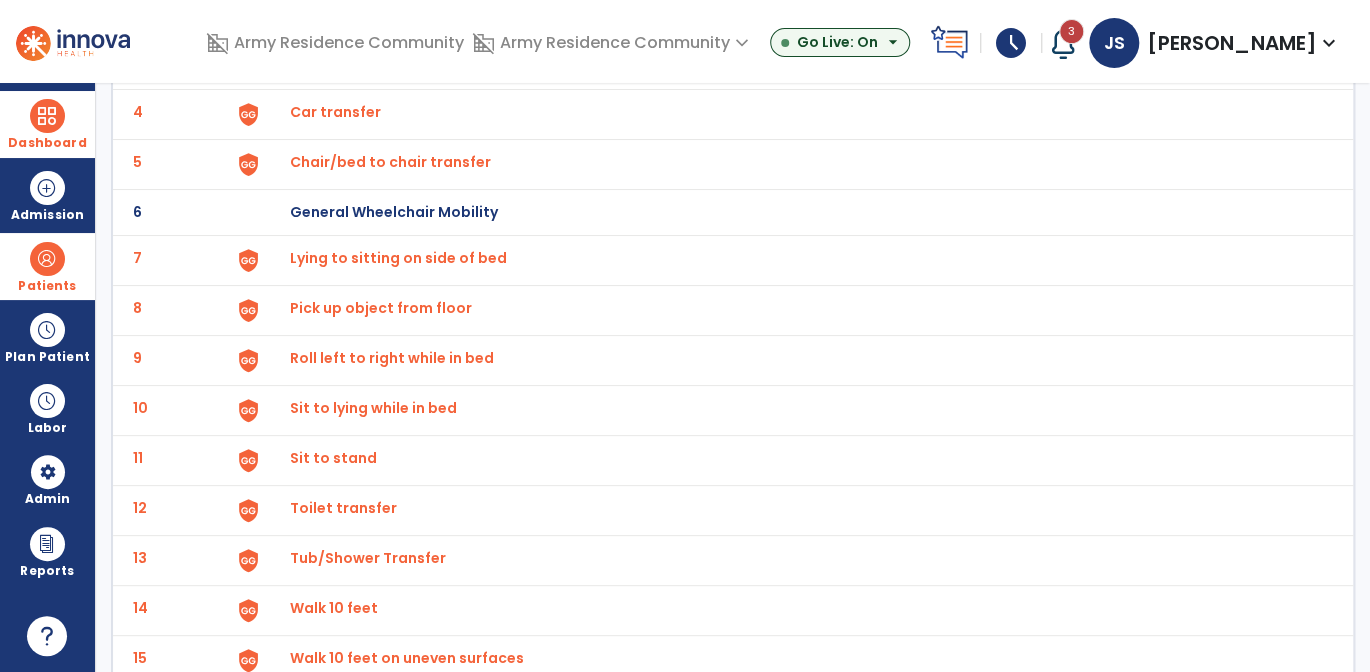 scroll, scrollTop: 400, scrollLeft: 0, axis: vertical 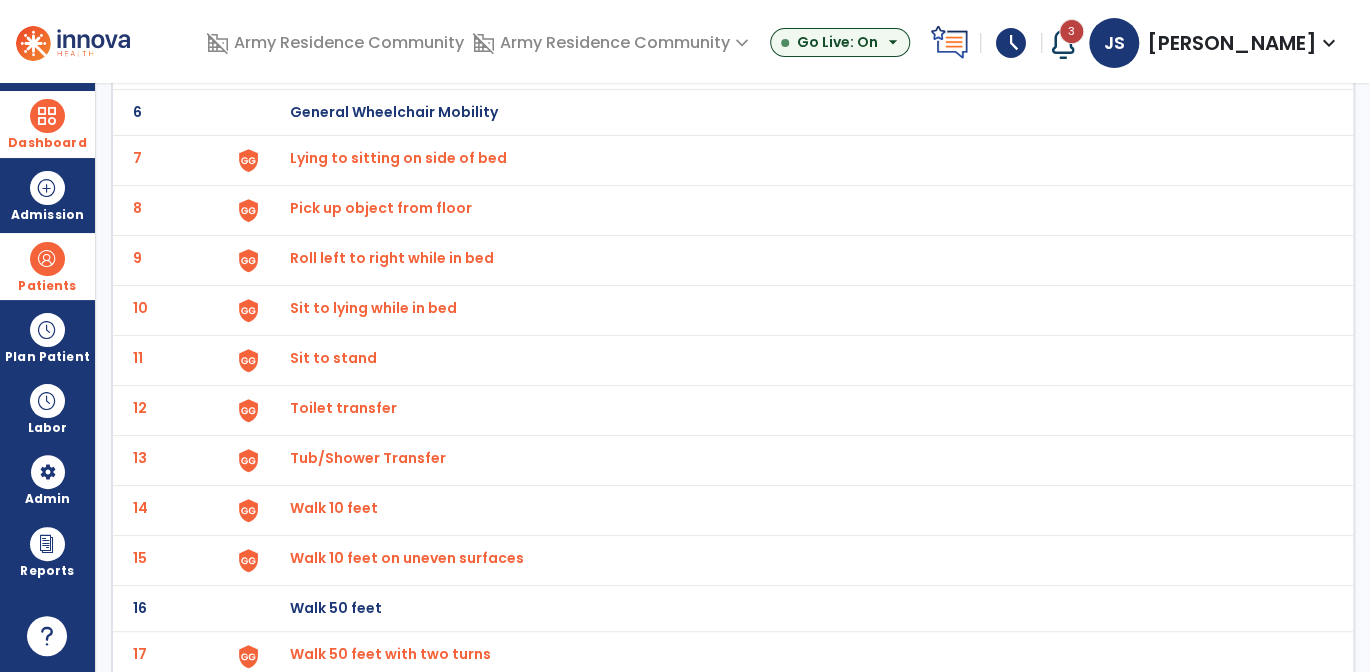 click on "Toilet transfer" at bounding box center (336, -138) 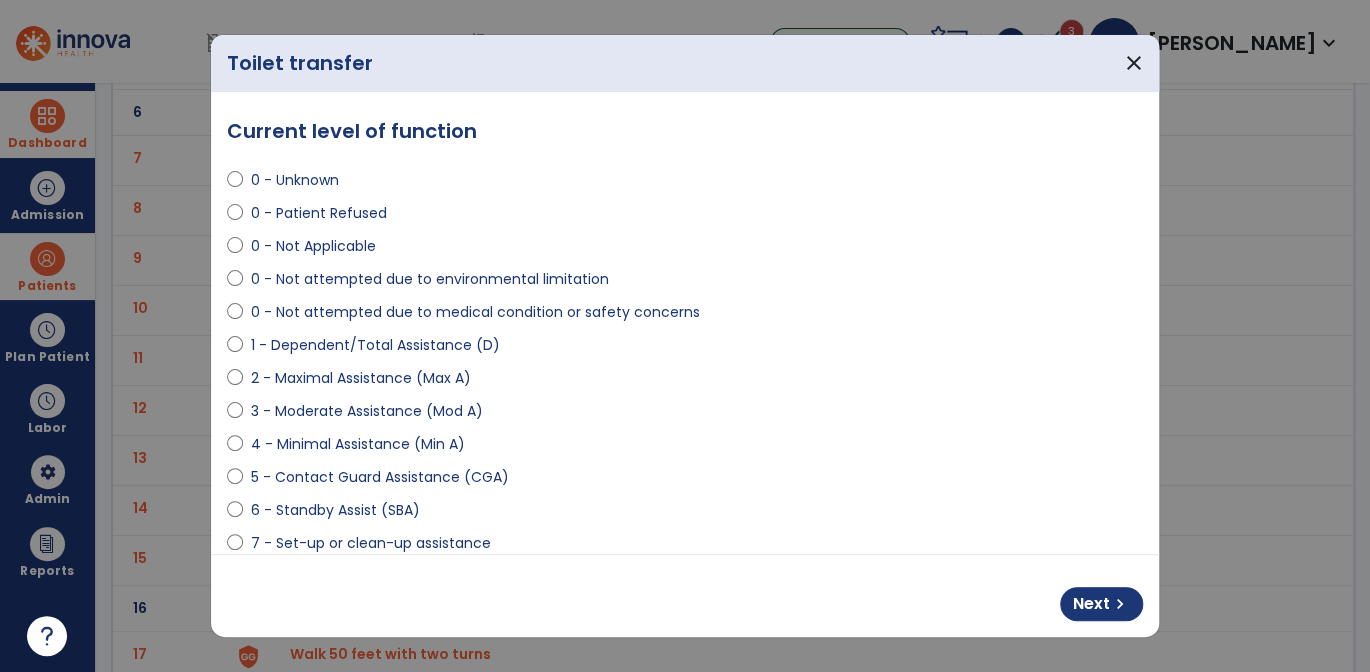 click on "**********" at bounding box center [685, 323] 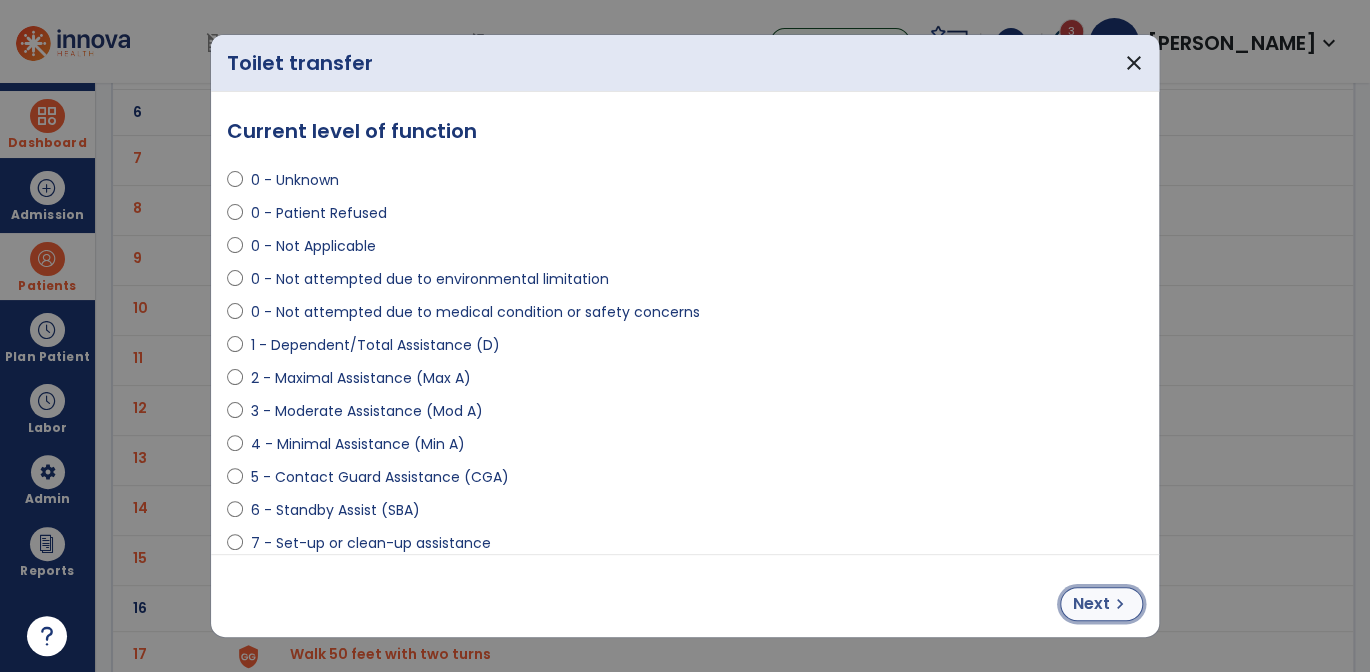 click on "Next  chevron_right" at bounding box center [1101, 604] 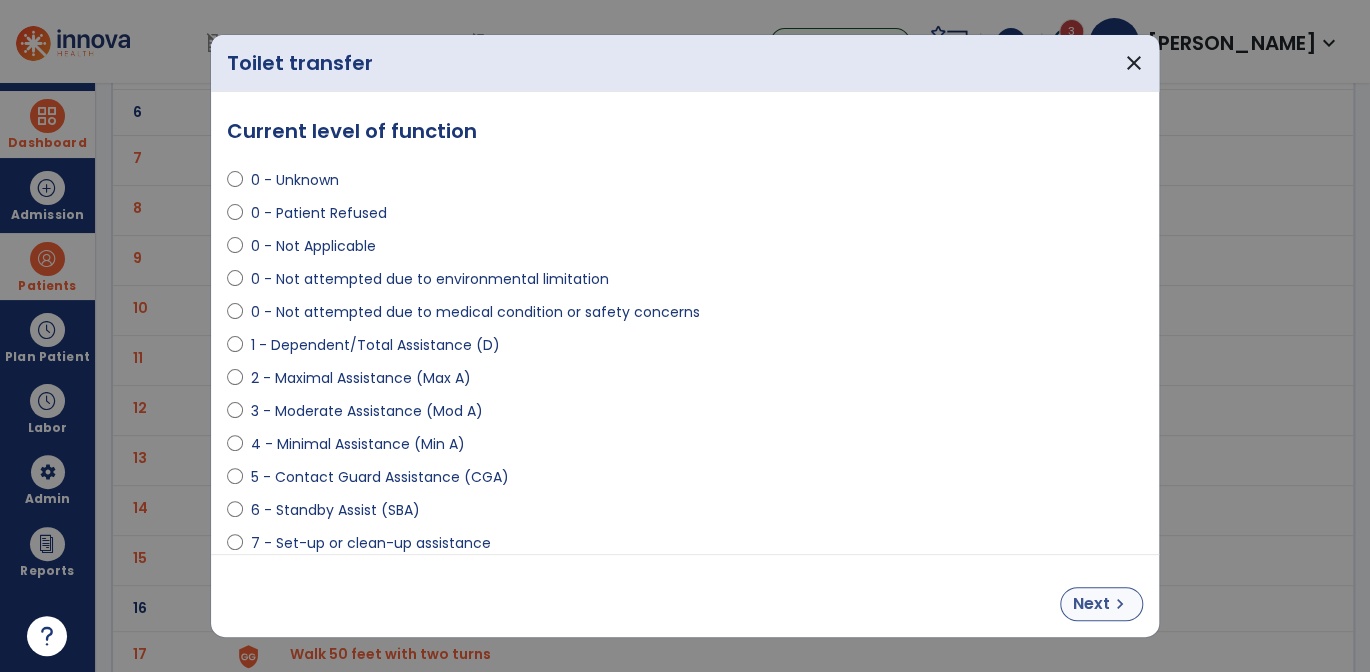 select on "**********" 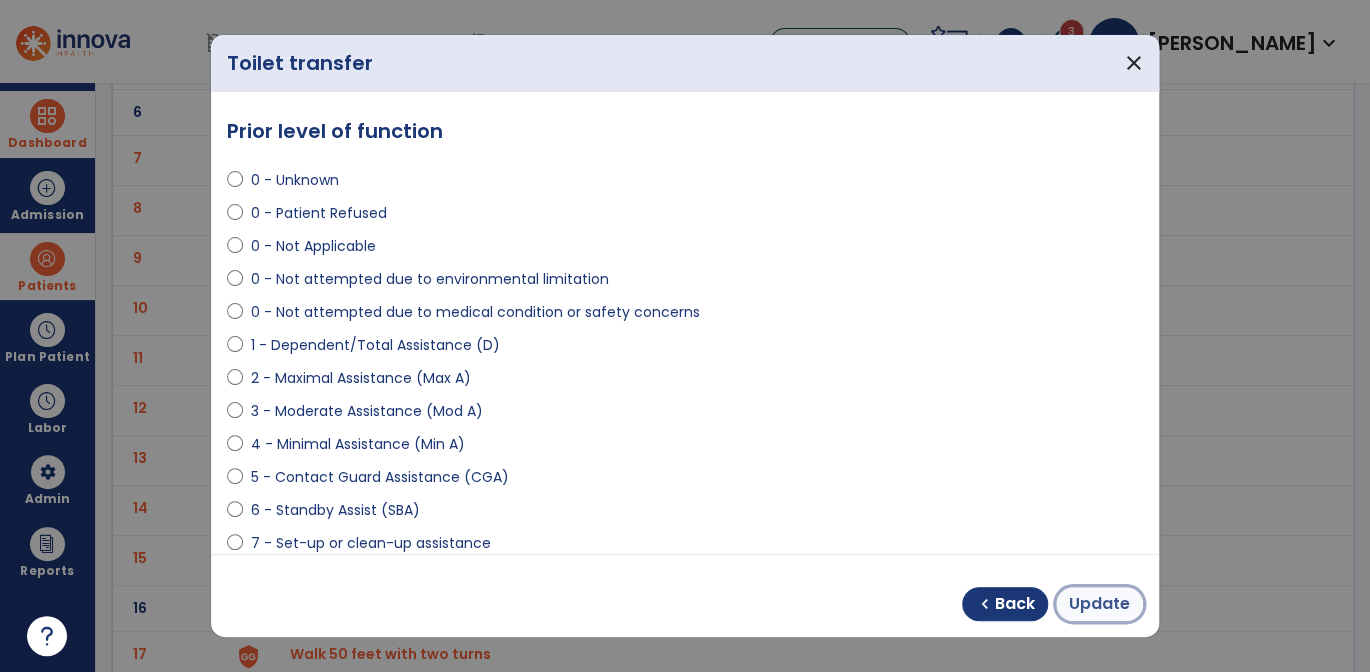 click on "Update" at bounding box center [1099, 604] 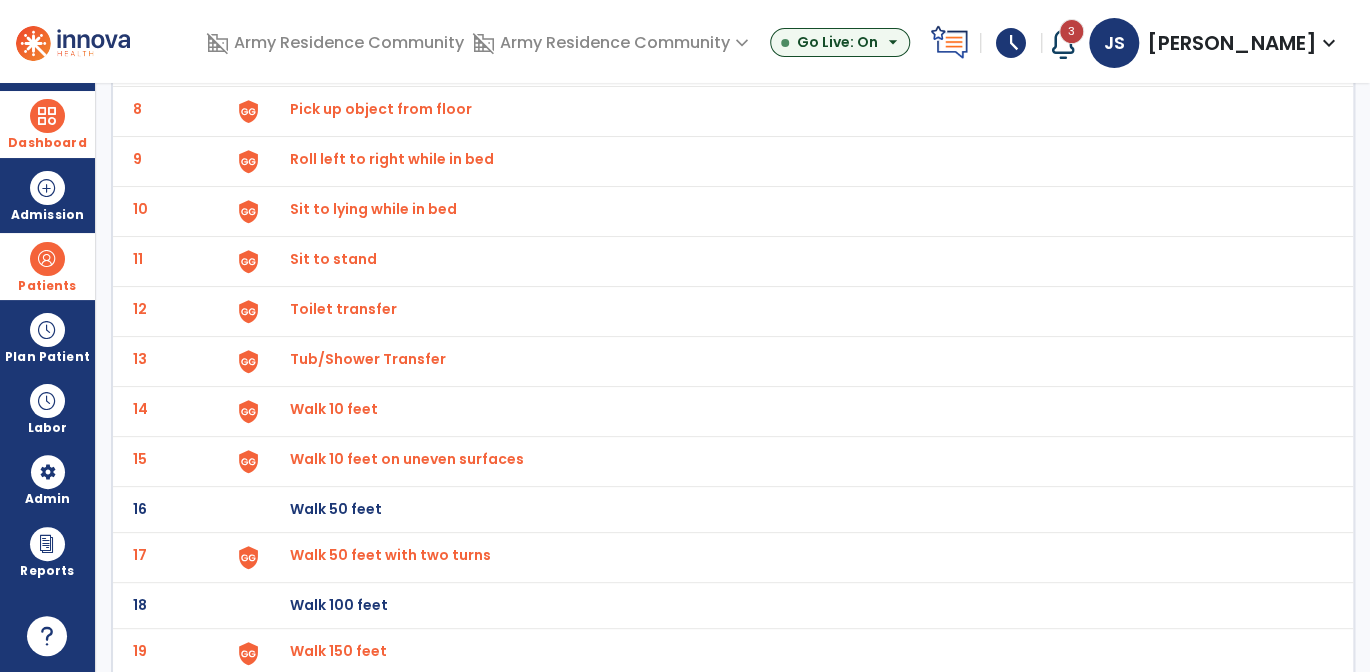 scroll, scrollTop: 500, scrollLeft: 0, axis: vertical 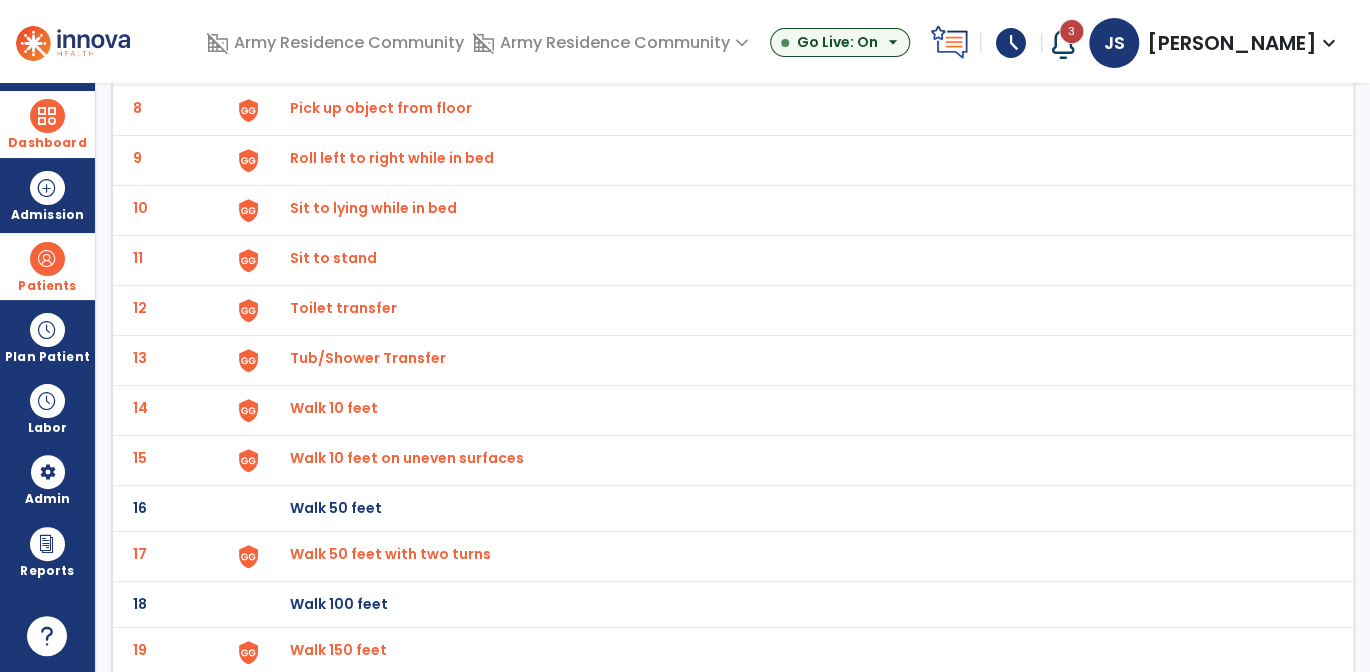 click on "Tub/Shower Transfer" at bounding box center [791, -236] 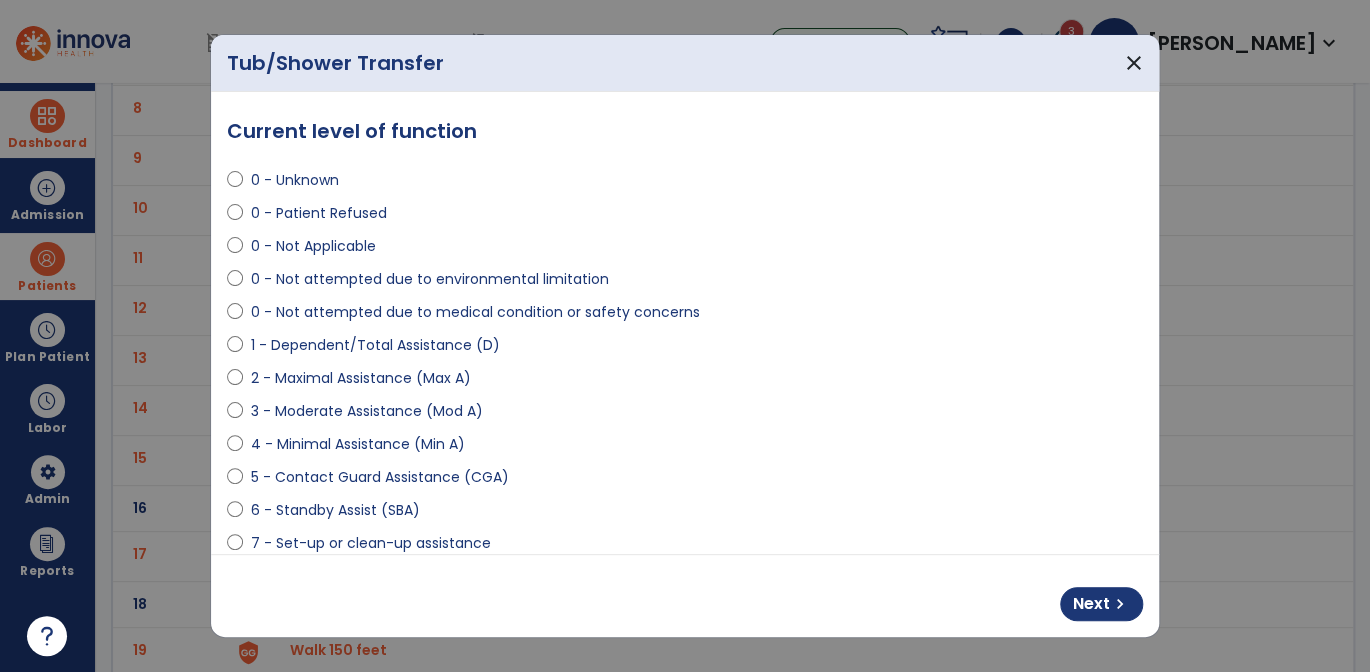 select on "**********" 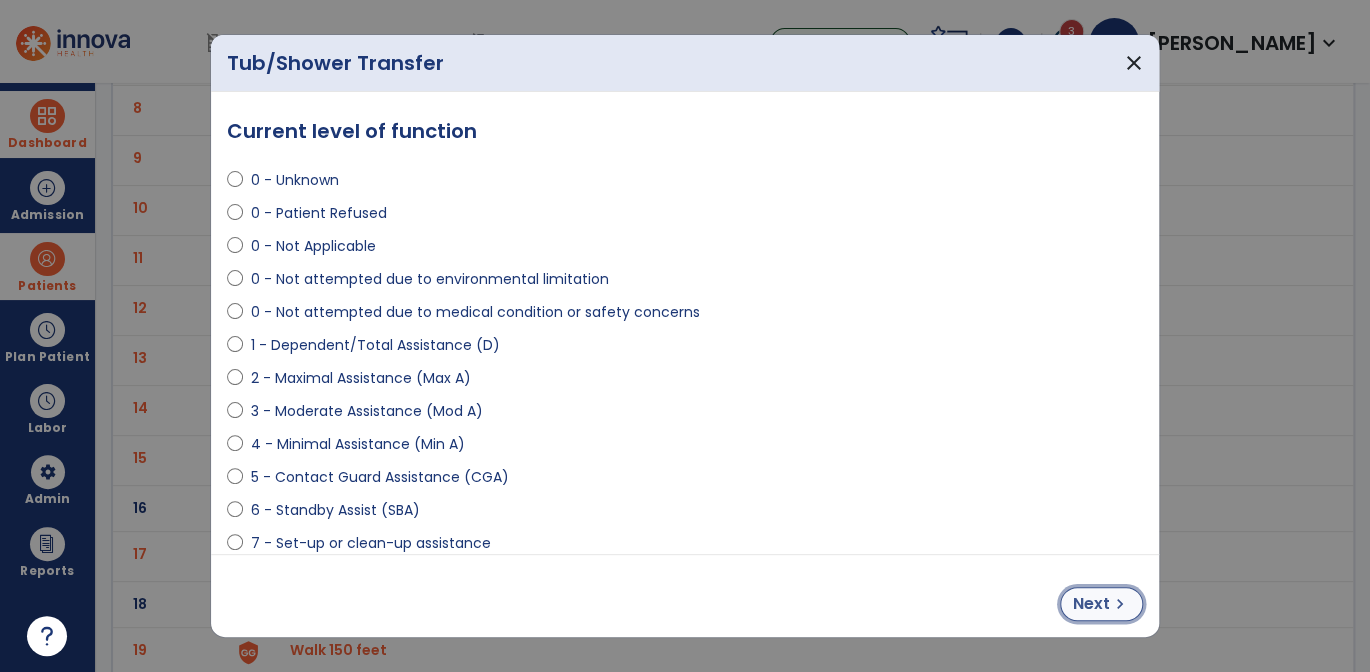 click on "chevron_right" at bounding box center (1120, 604) 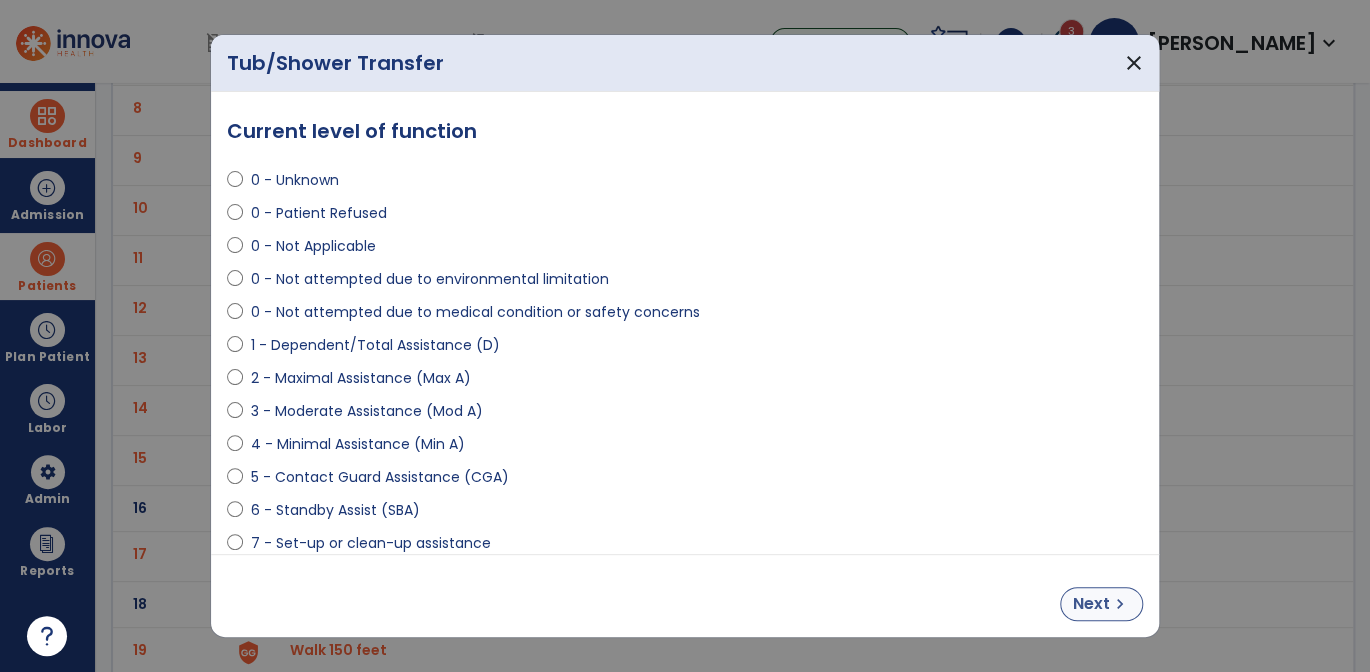 select on "**********" 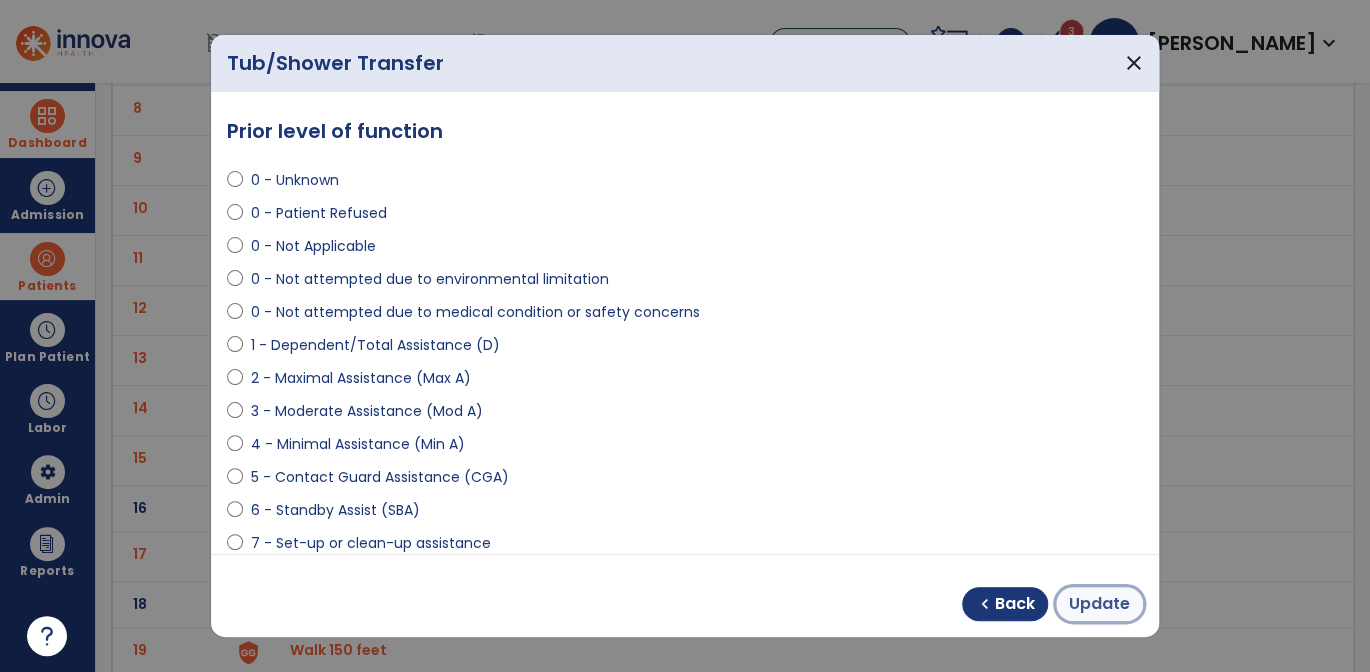 click on "Update" at bounding box center [1099, 604] 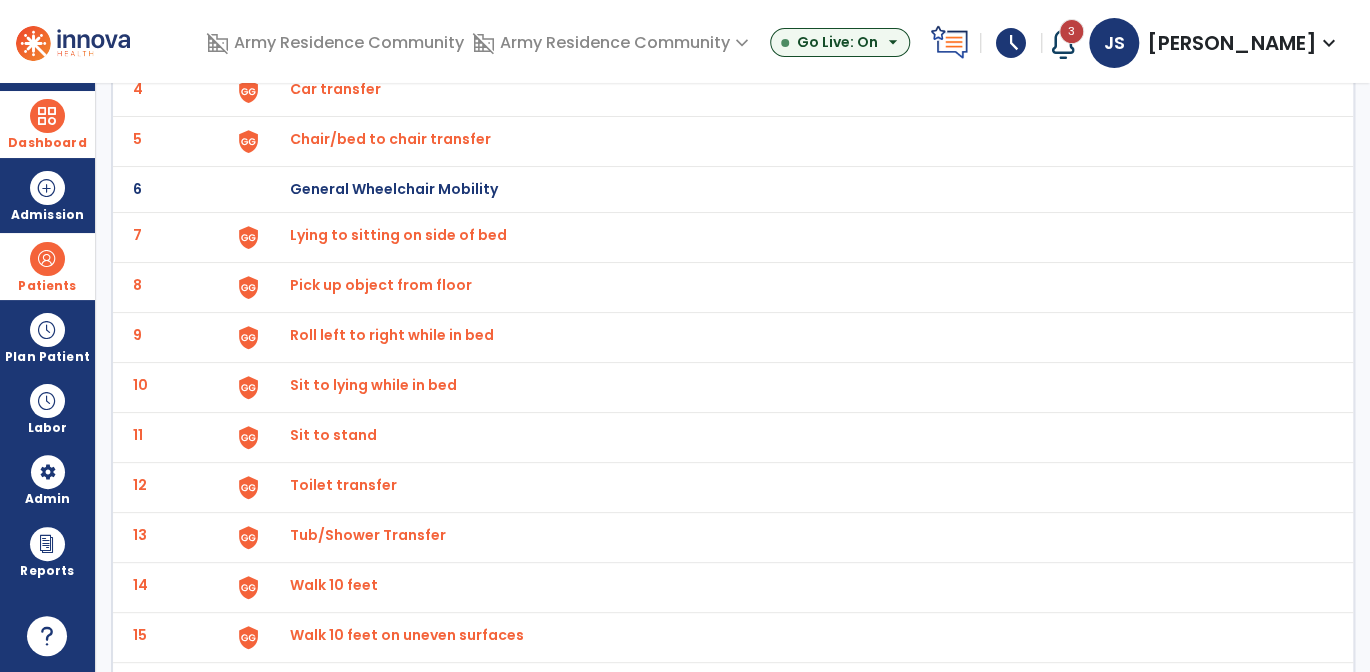 scroll, scrollTop: 0, scrollLeft: 0, axis: both 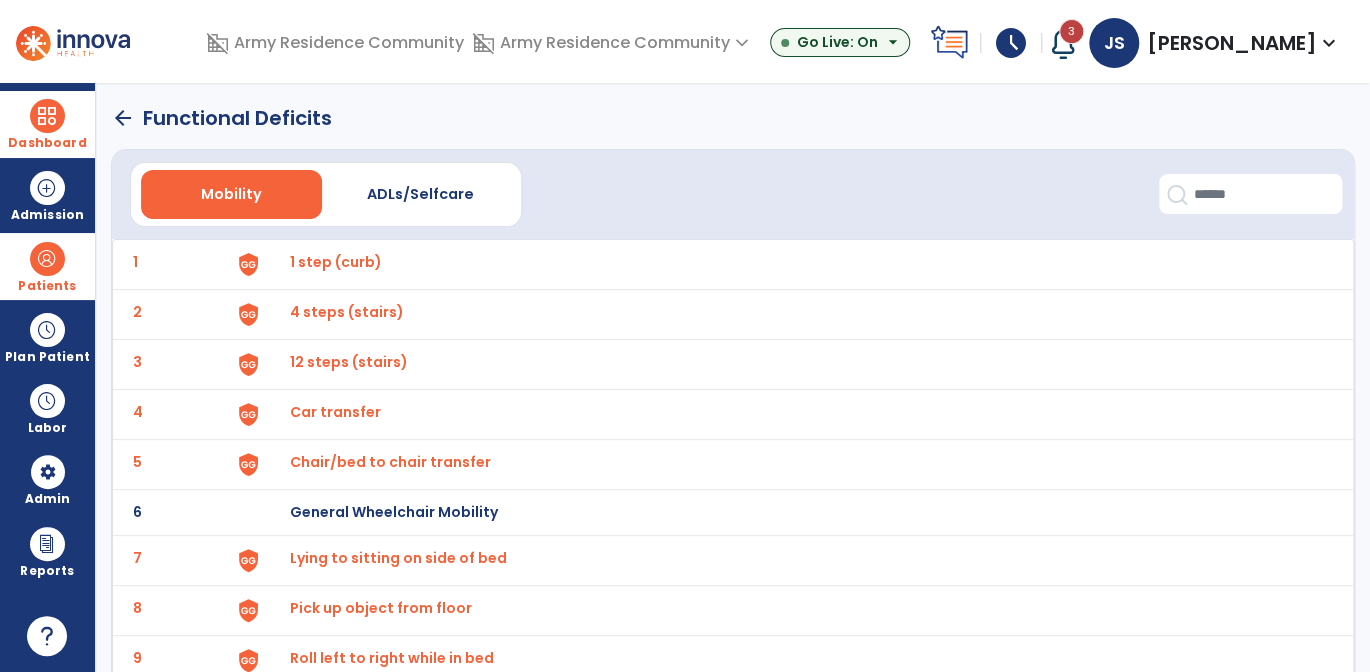 click on "arrow_back" 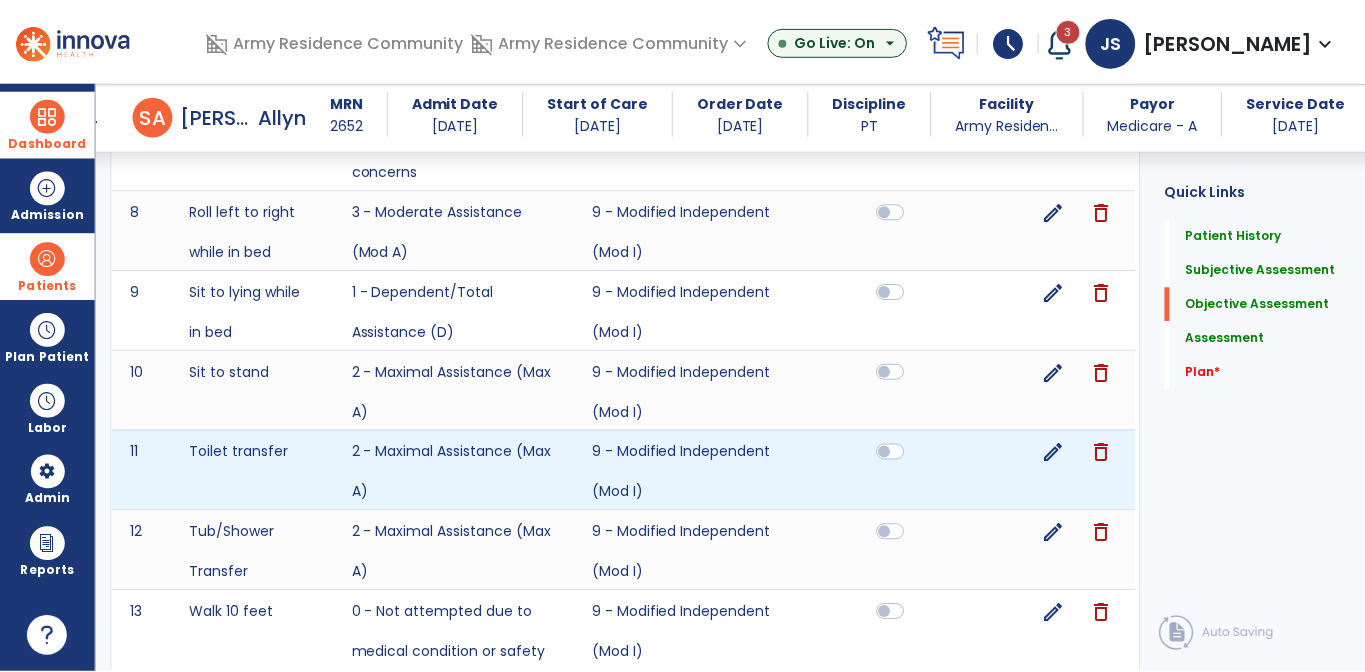 scroll, scrollTop: 2720, scrollLeft: 0, axis: vertical 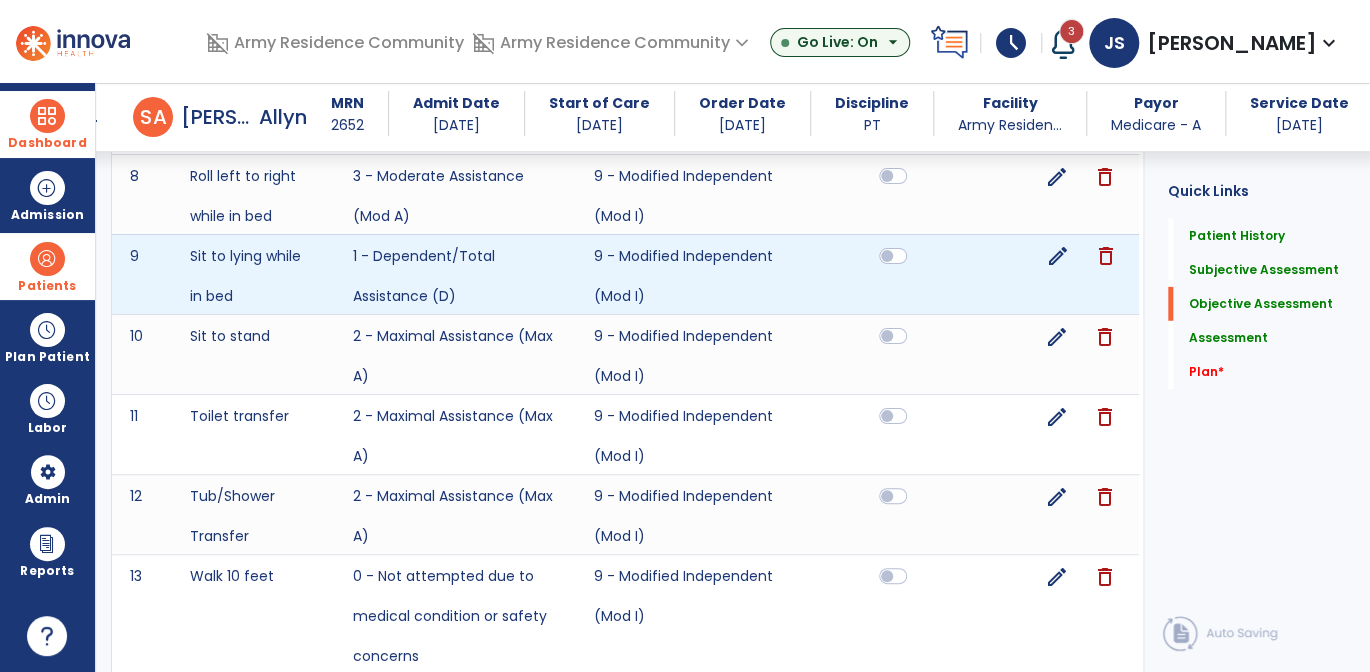 click on "edit" 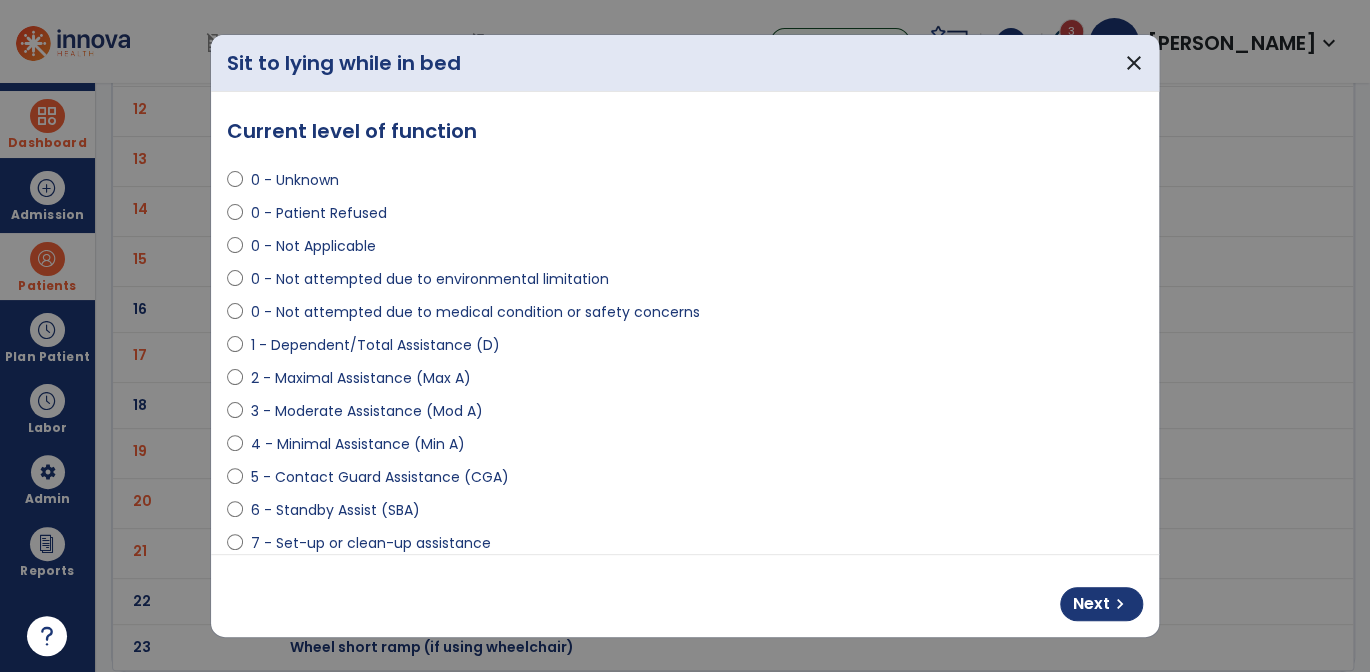 scroll, scrollTop: 0, scrollLeft: 0, axis: both 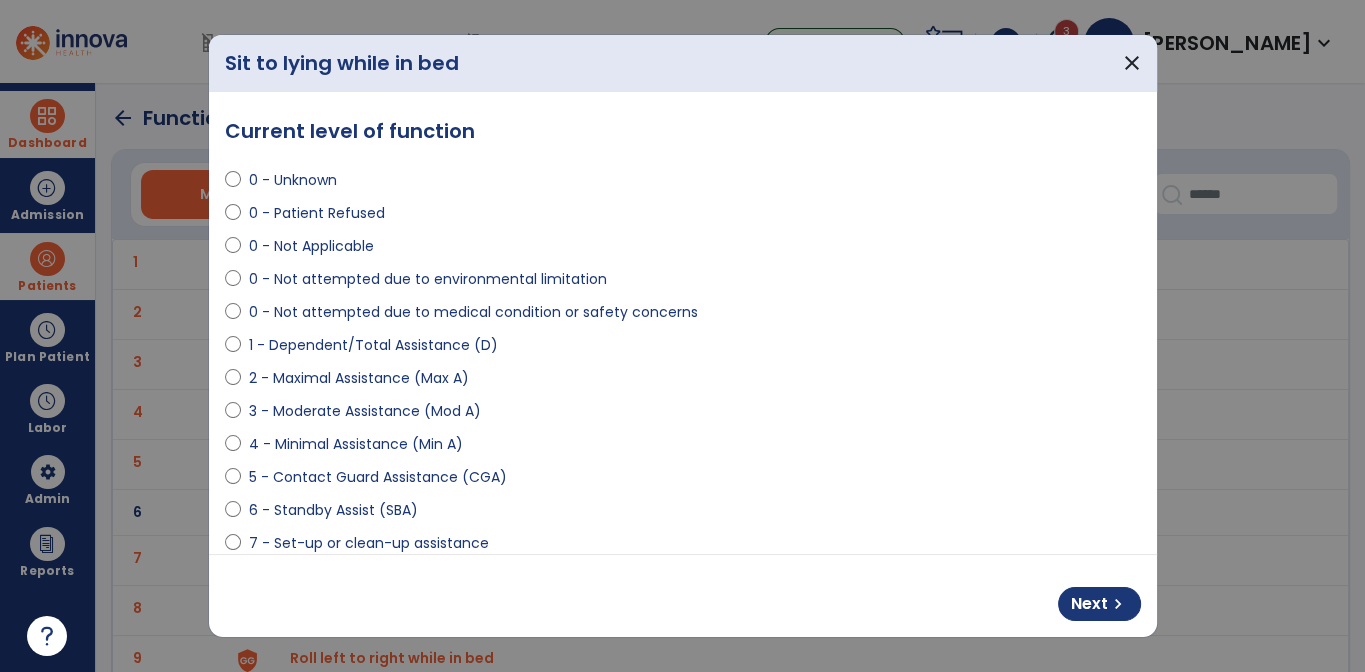 select on "**********" 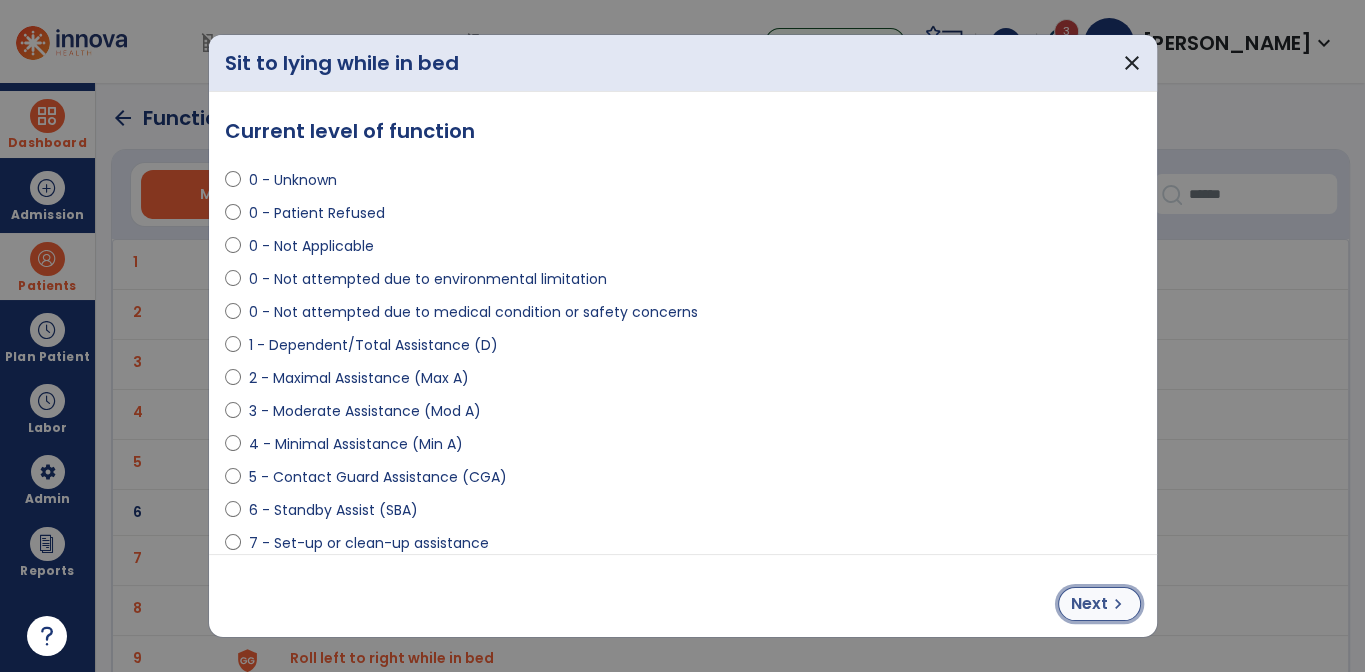click on "Next  chevron_right" at bounding box center (1099, 604) 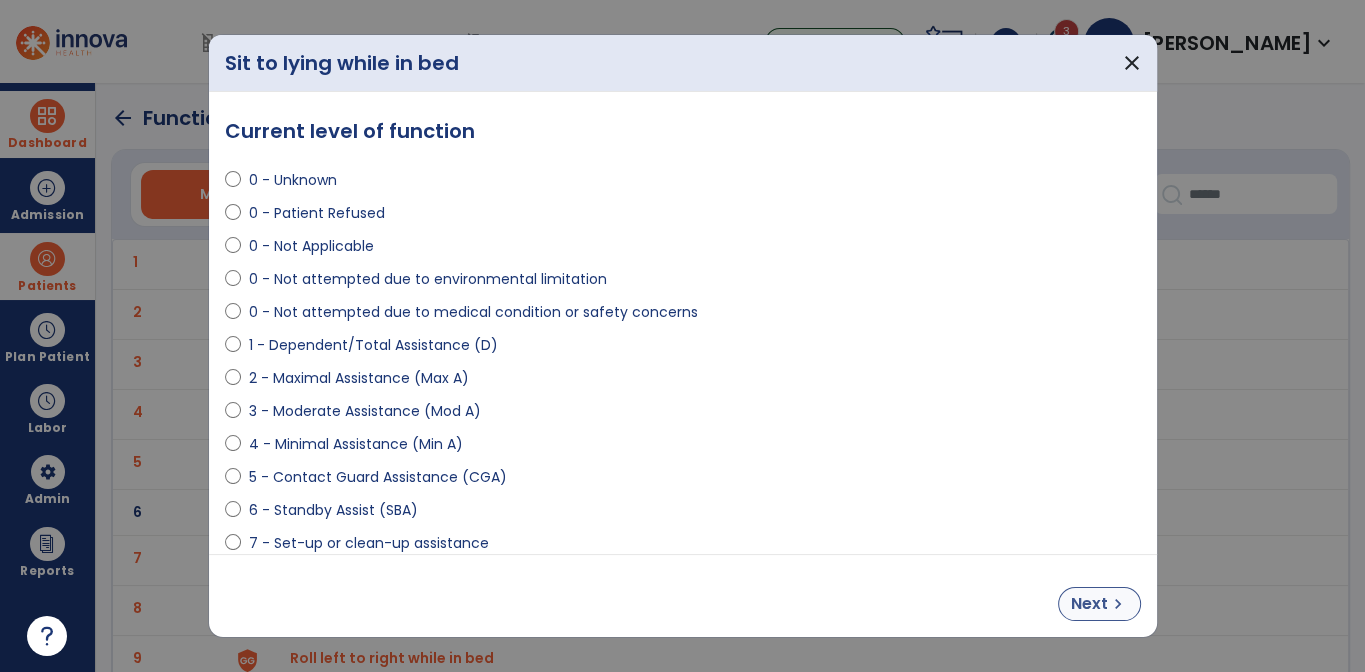 select on "**********" 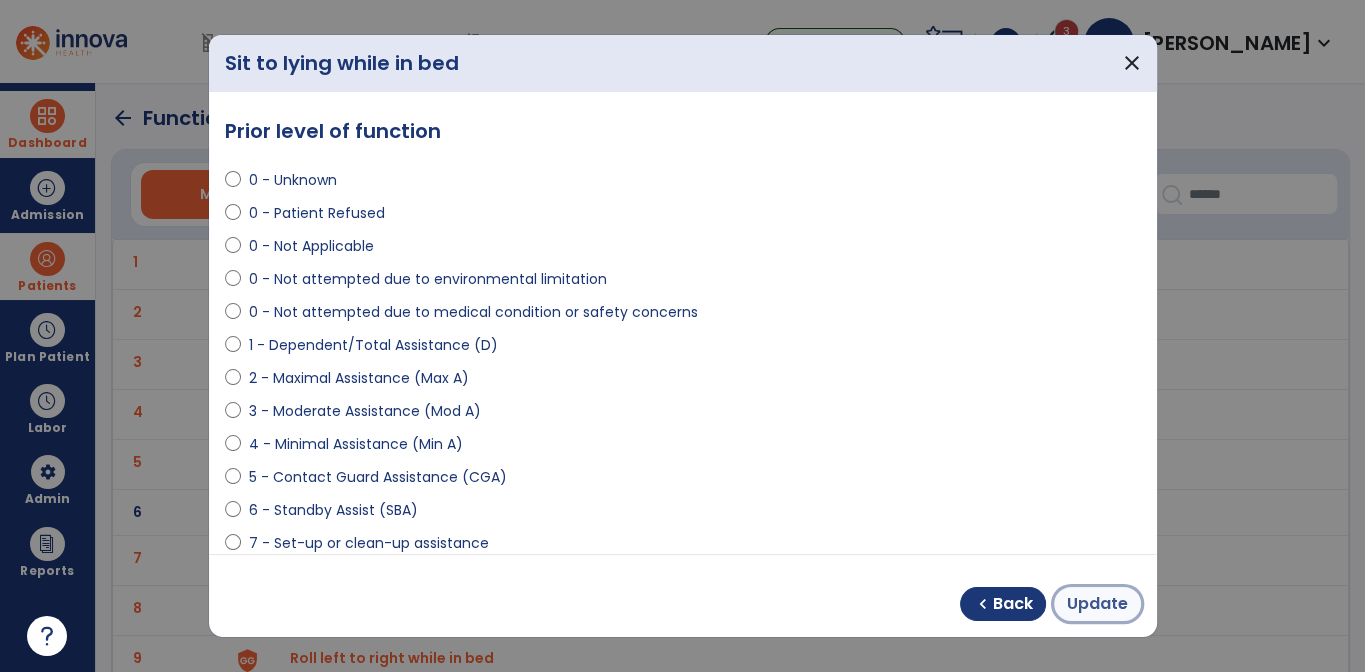 click on "Update" at bounding box center (1097, 604) 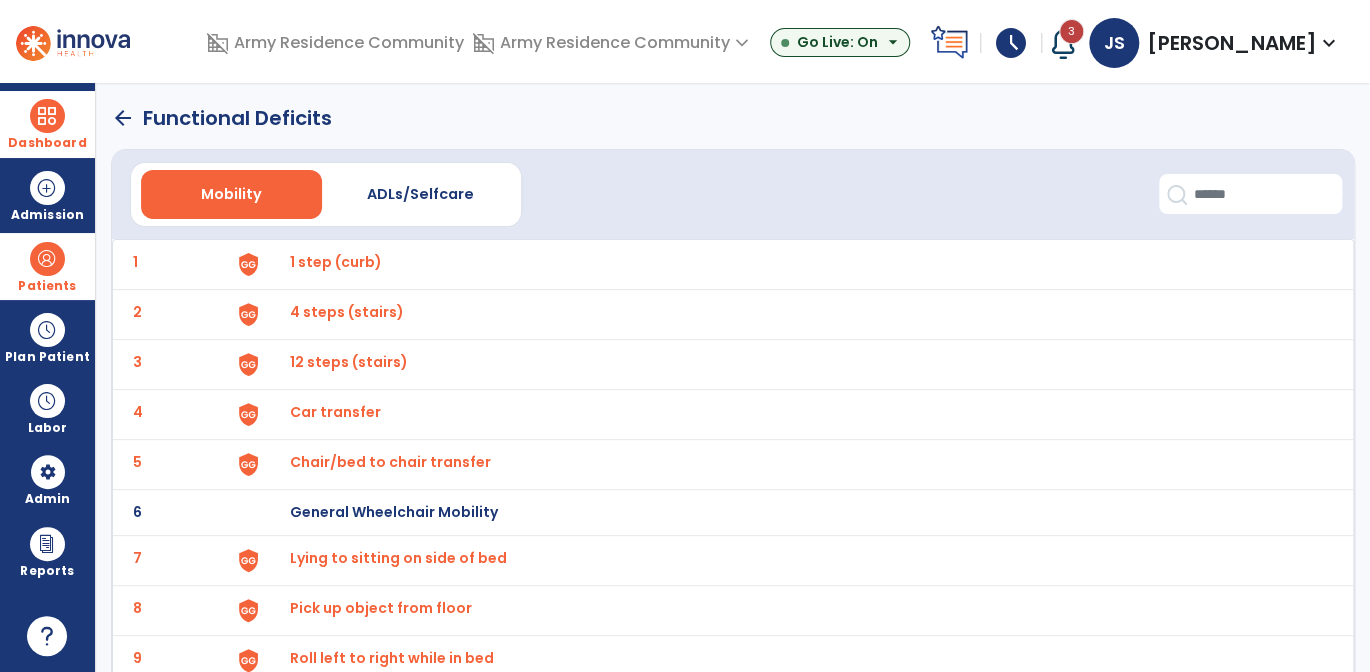 click on "arrow_back" 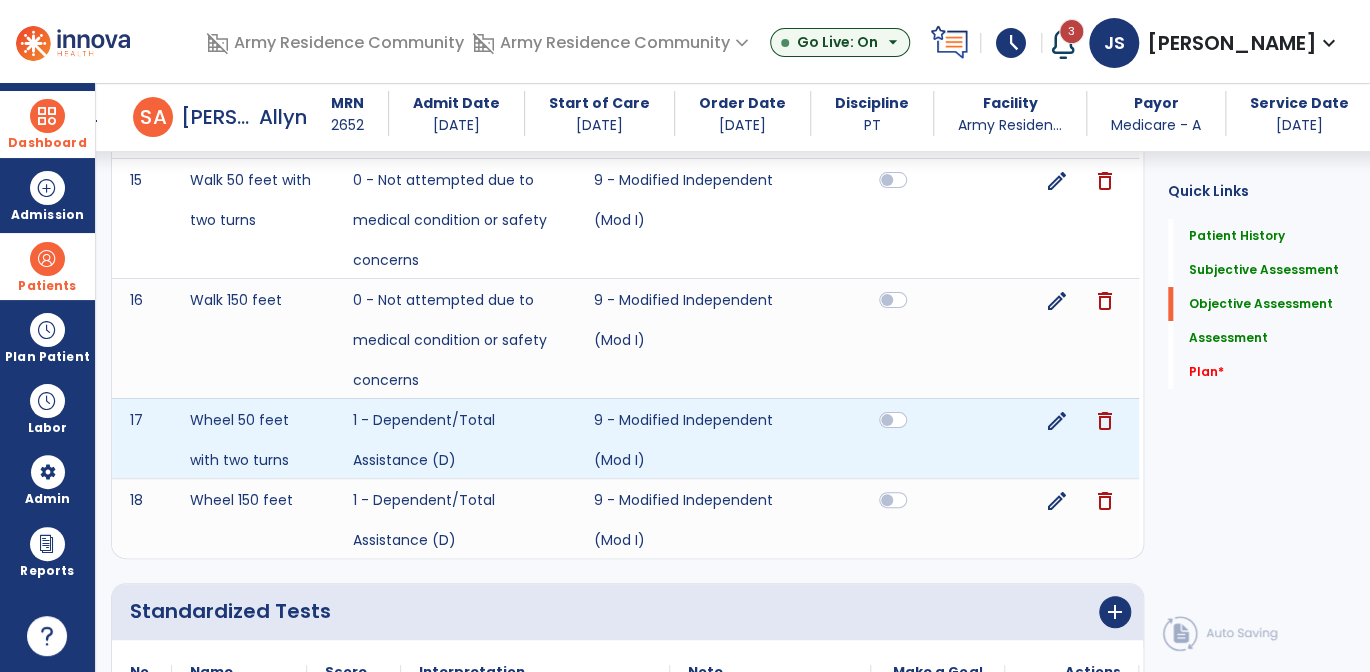 scroll, scrollTop: 3320, scrollLeft: 0, axis: vertical 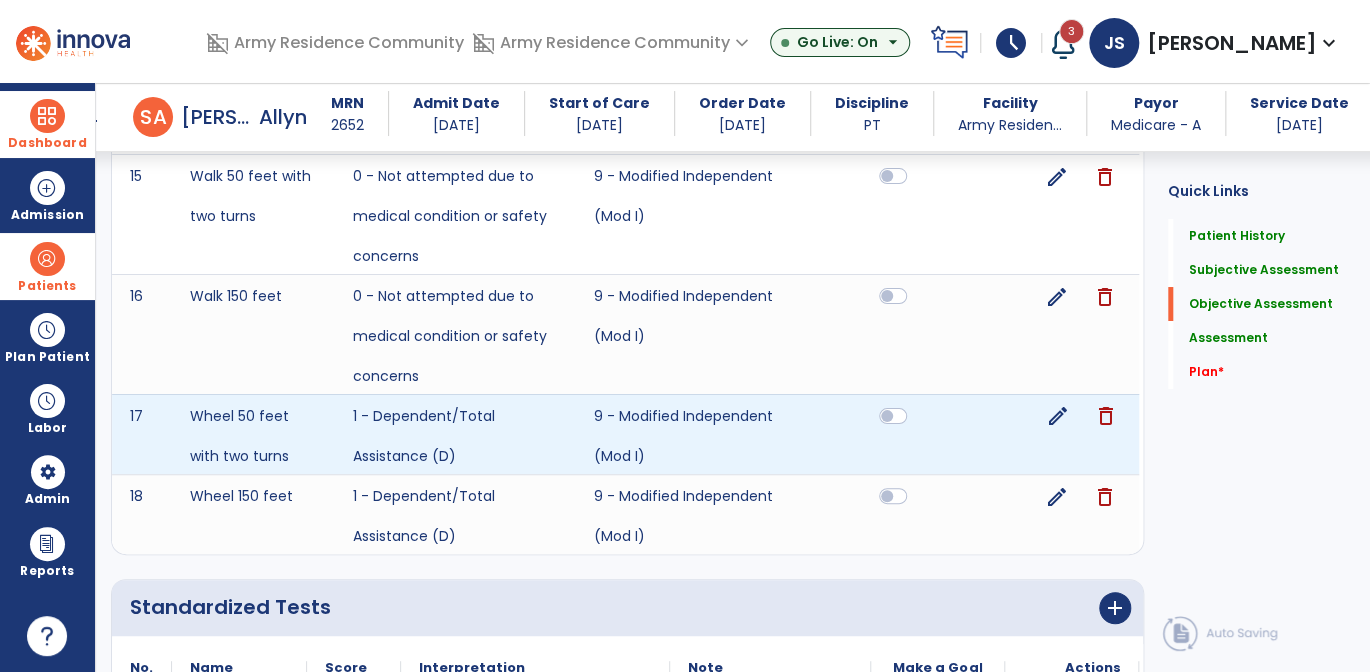 click on "edit" 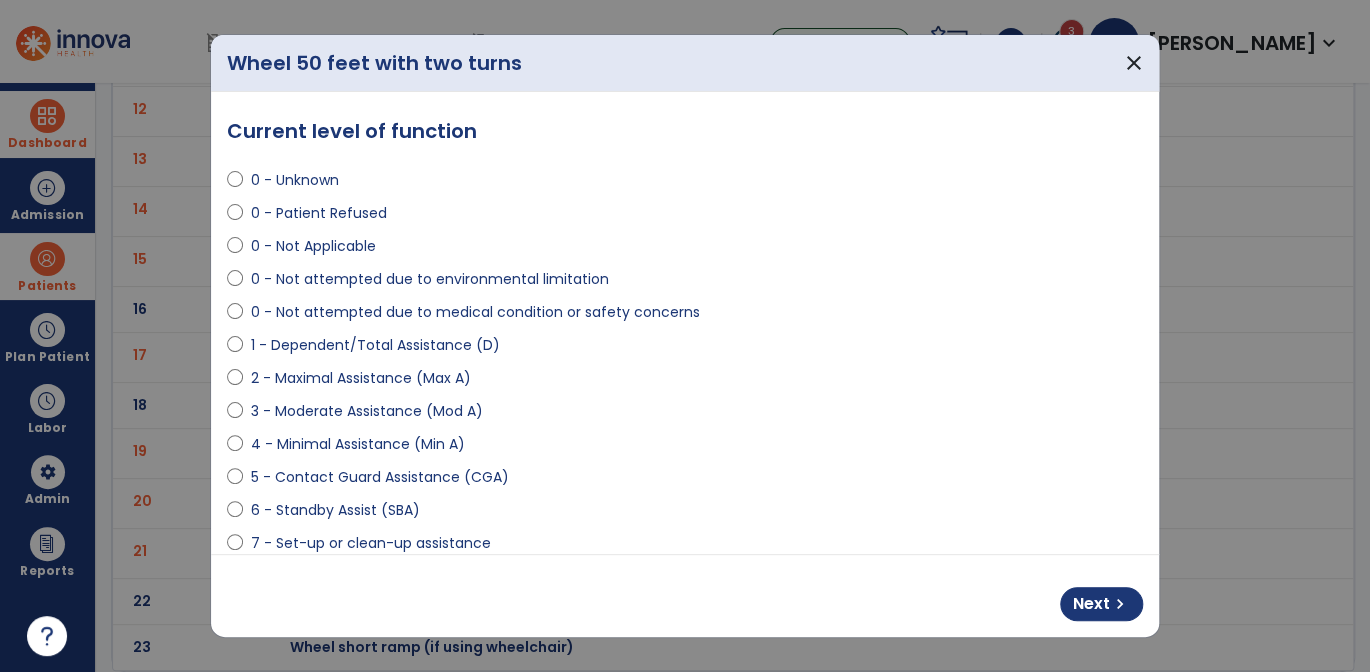 scroll, scrollTop: 0, scrollLeft: 0, axis: both 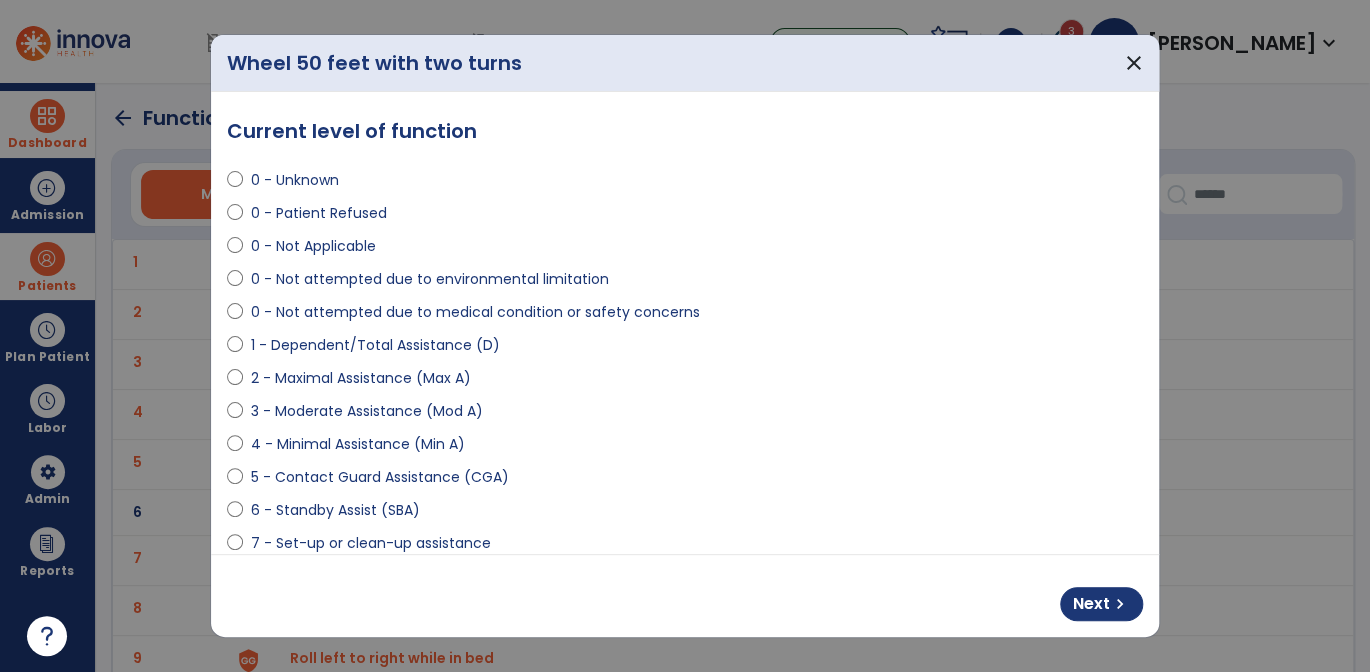 select on "**********" 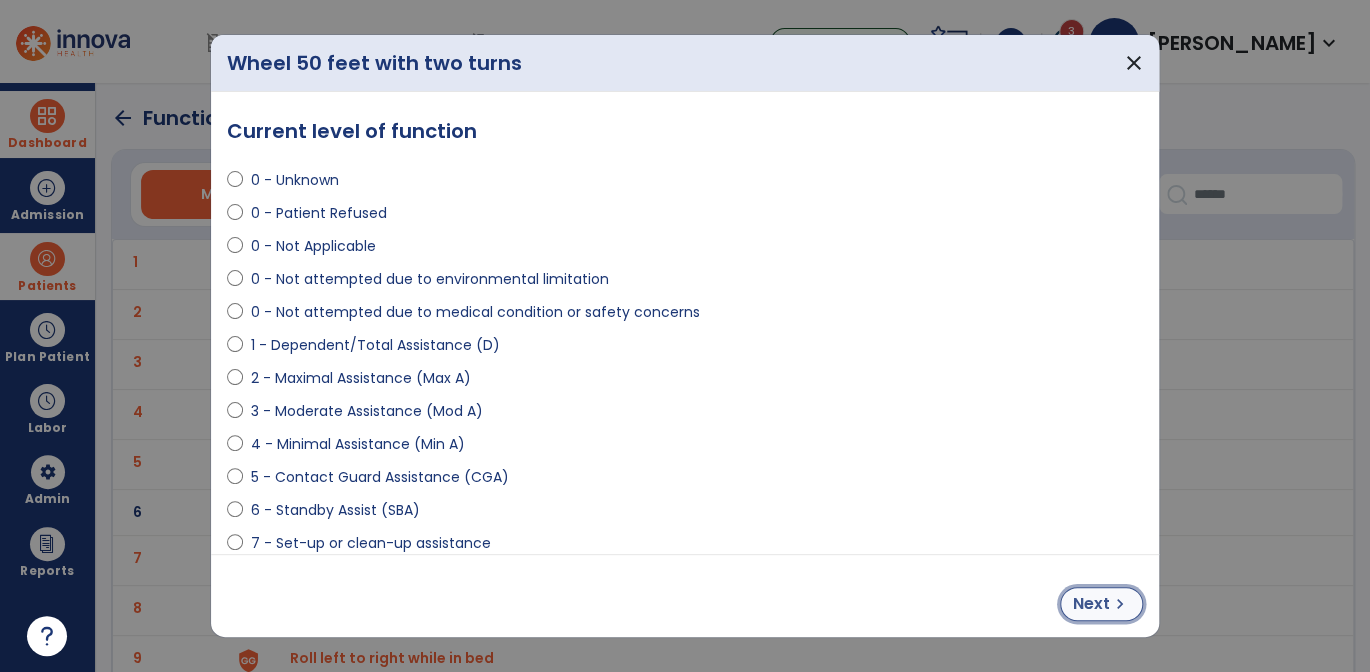 click on "Next" at bounding box center (1091, 604) 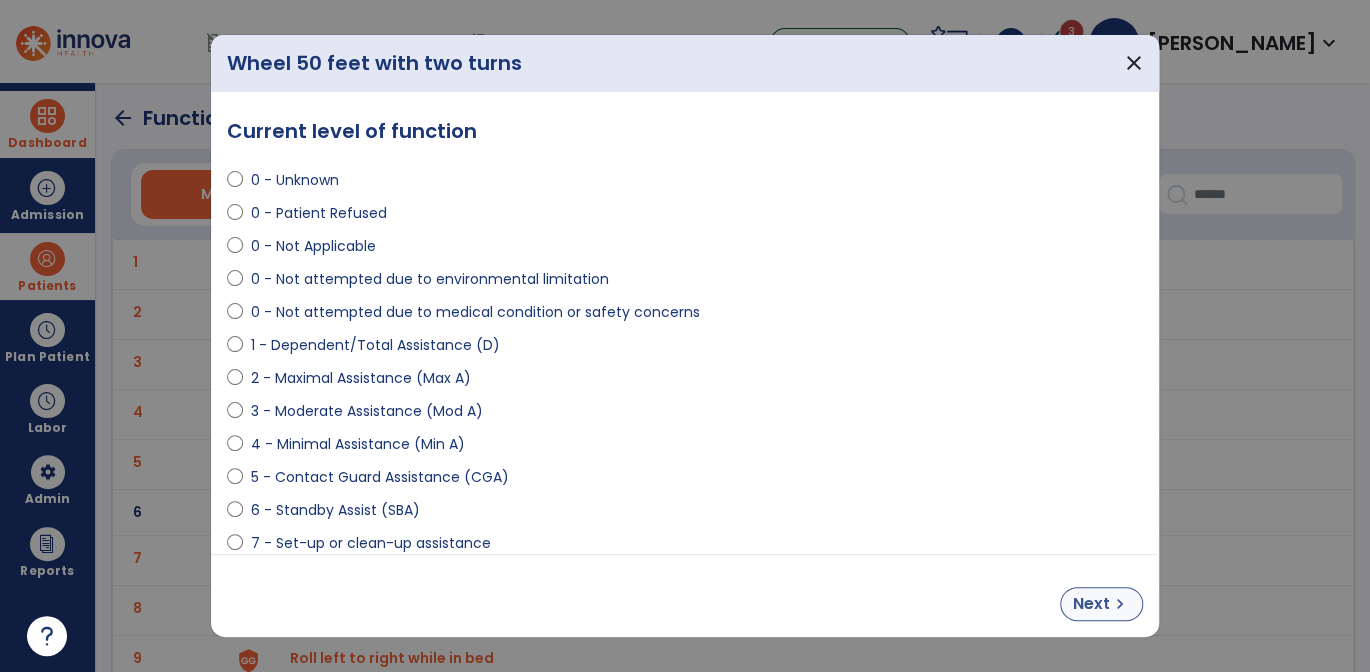 select on "**********" 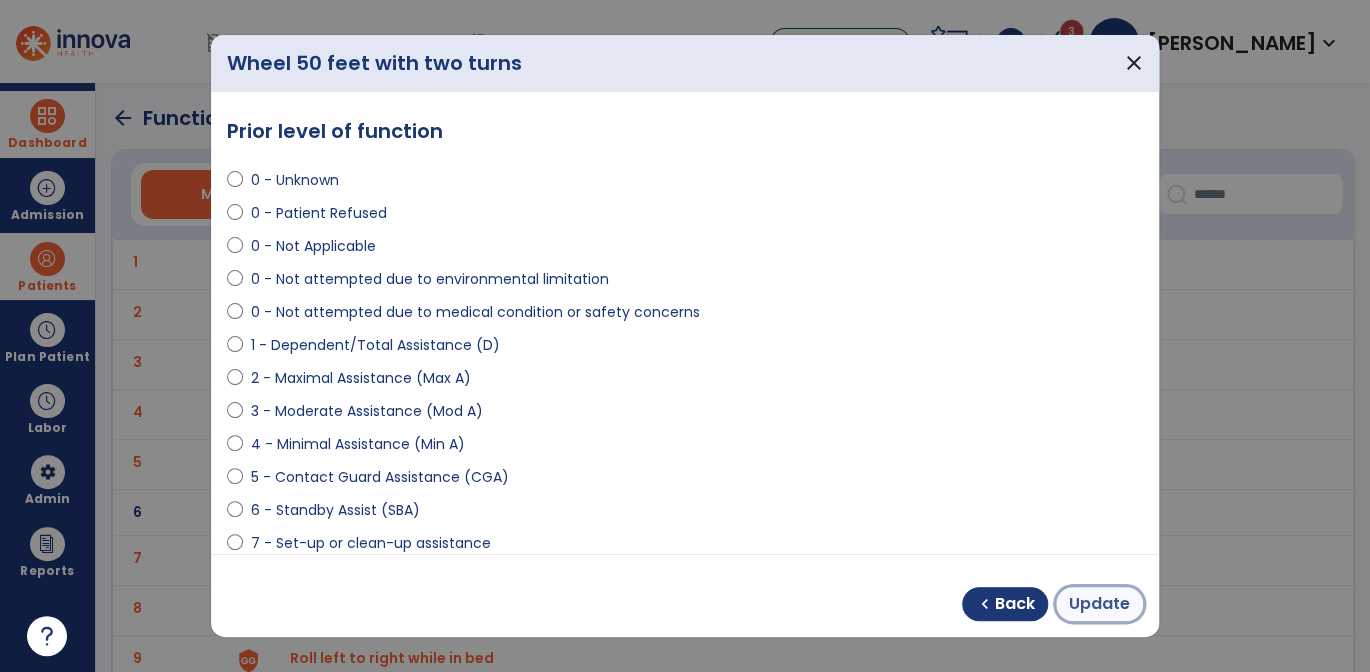 click on "Update" at bounding box center [1099, 604] 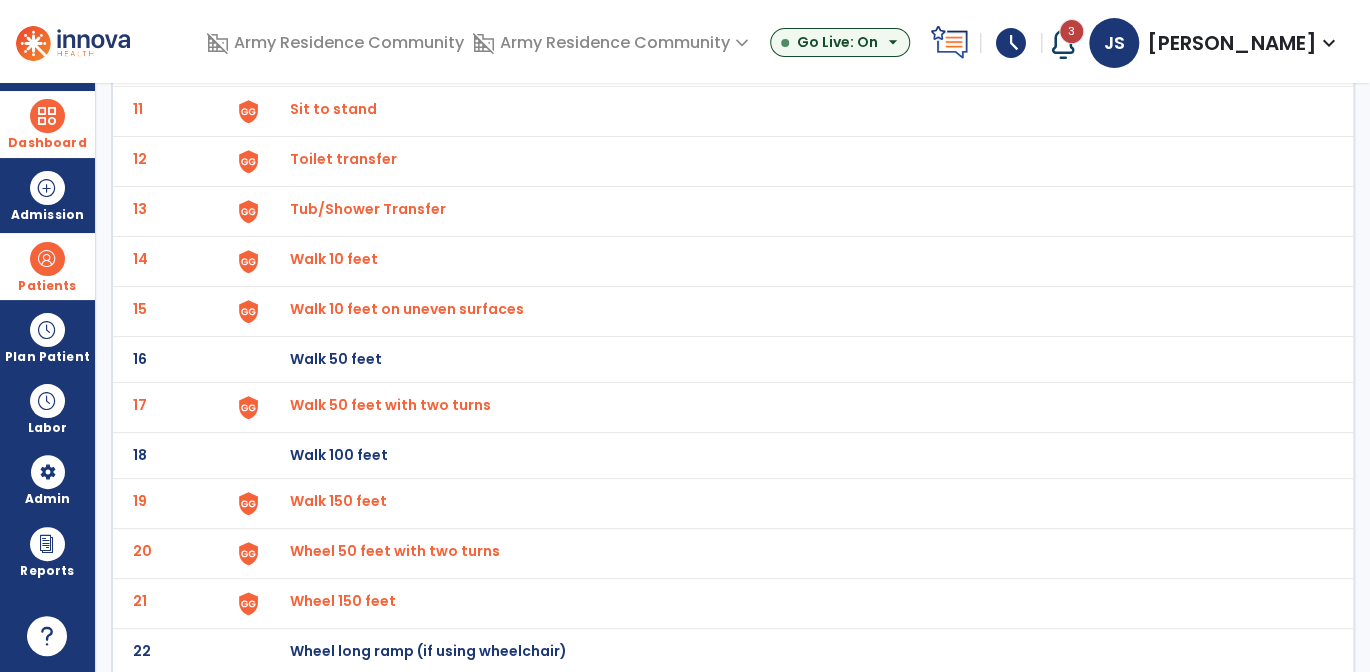 scroll, scrollTop: 693, scrollLeft: 0, axis: vertical 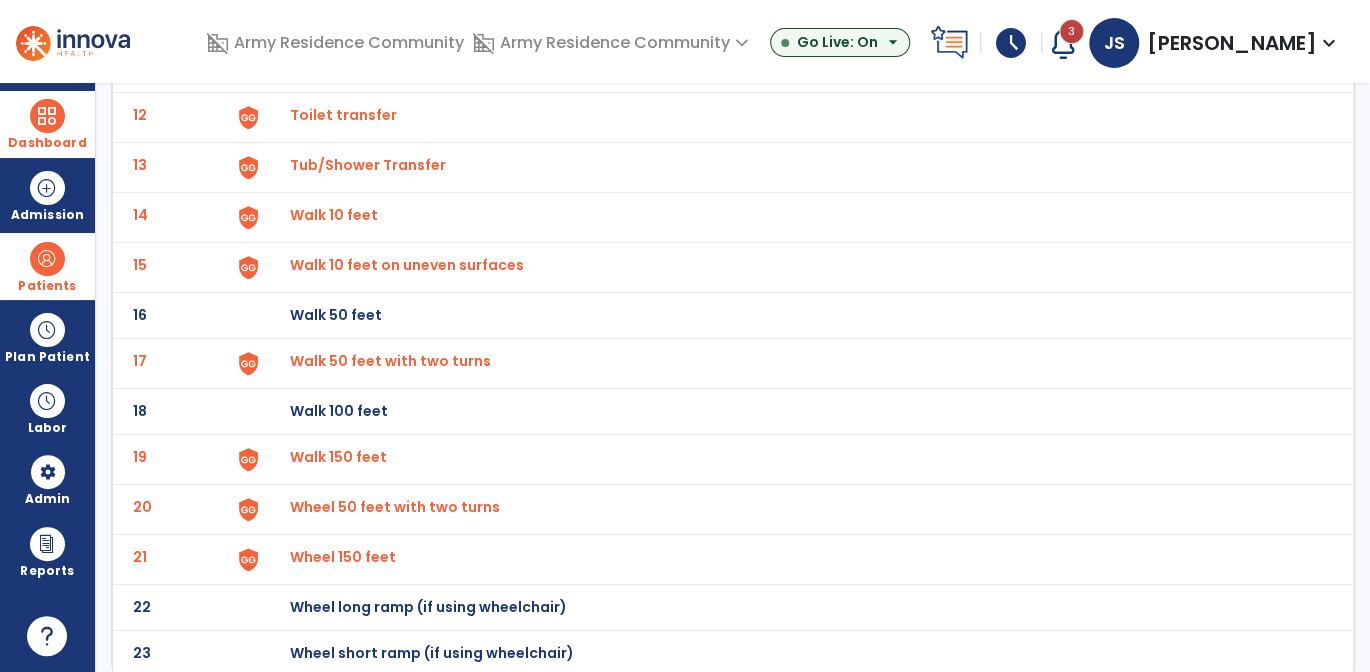 click on "Wheel 150 feet" at bounding box center [791, -429] 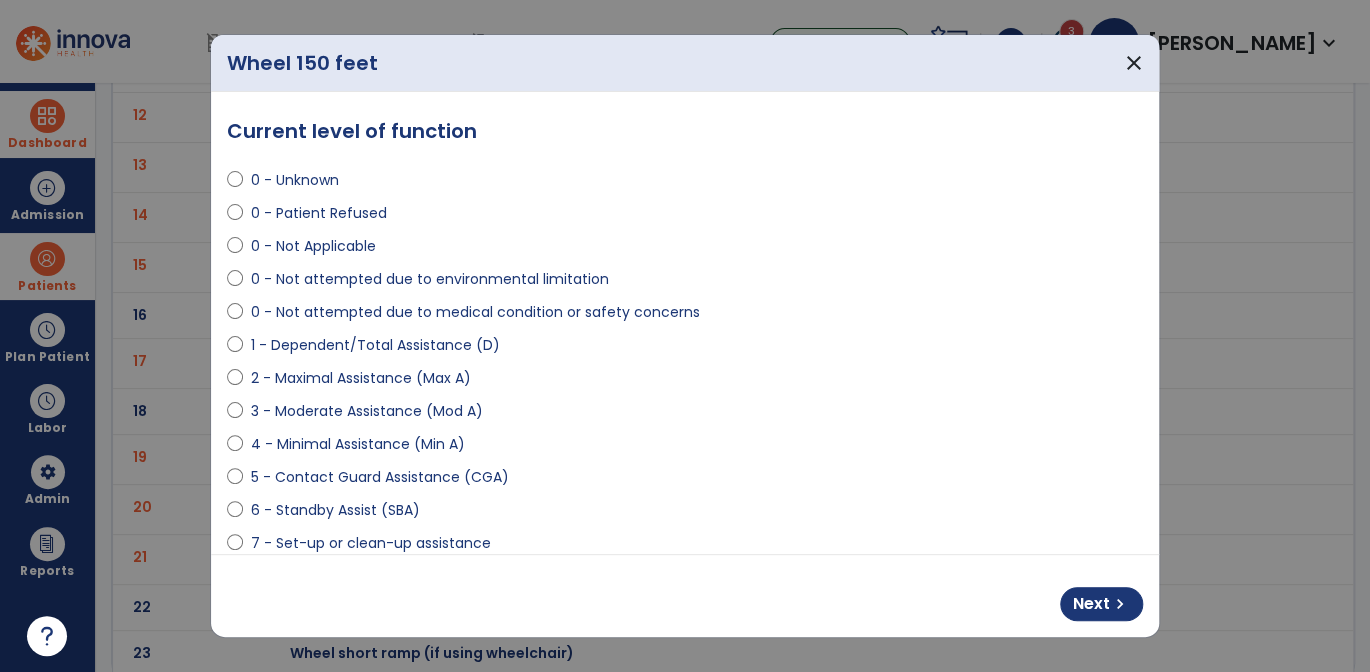 select on "**********" 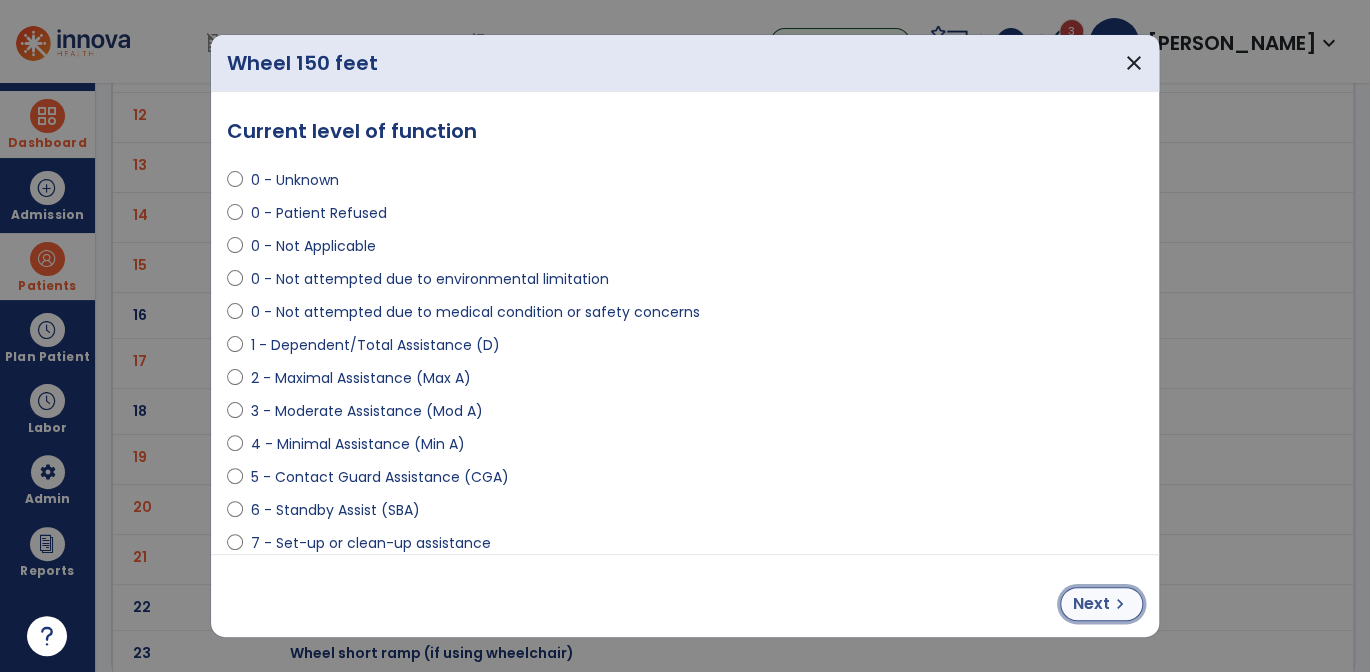 click on "Next" at bounding box center (1091, 604) 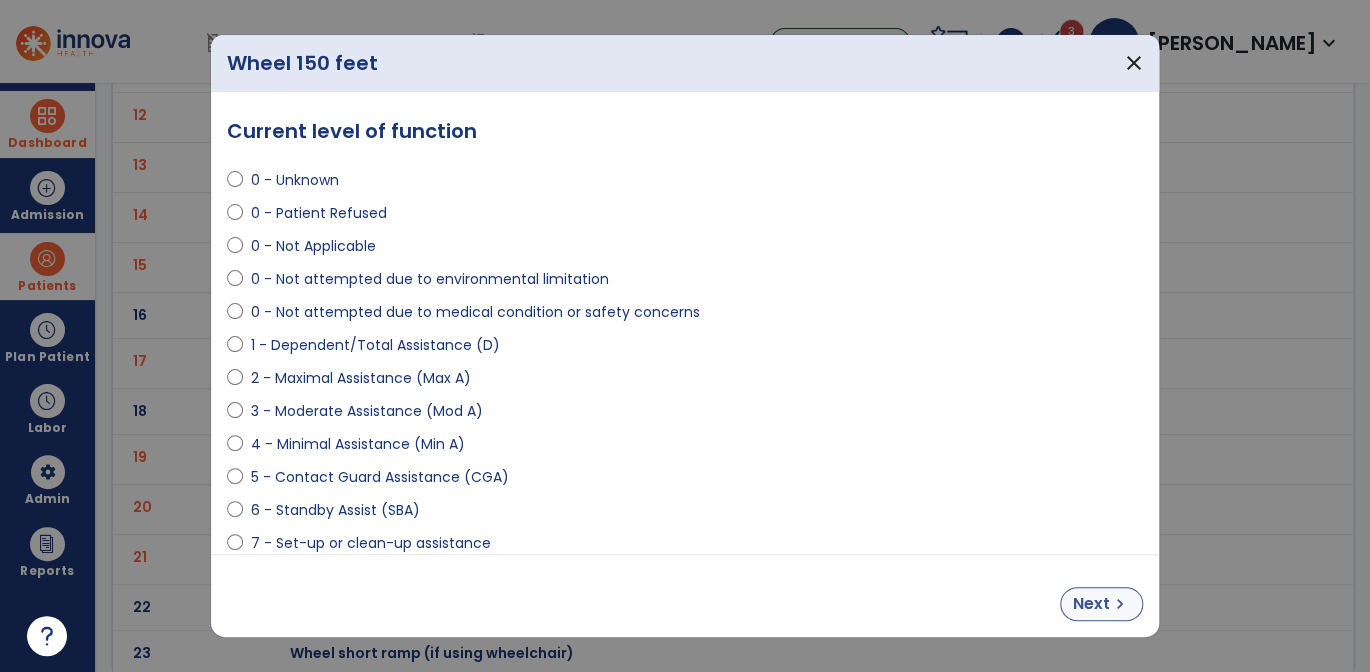 select on "**********" 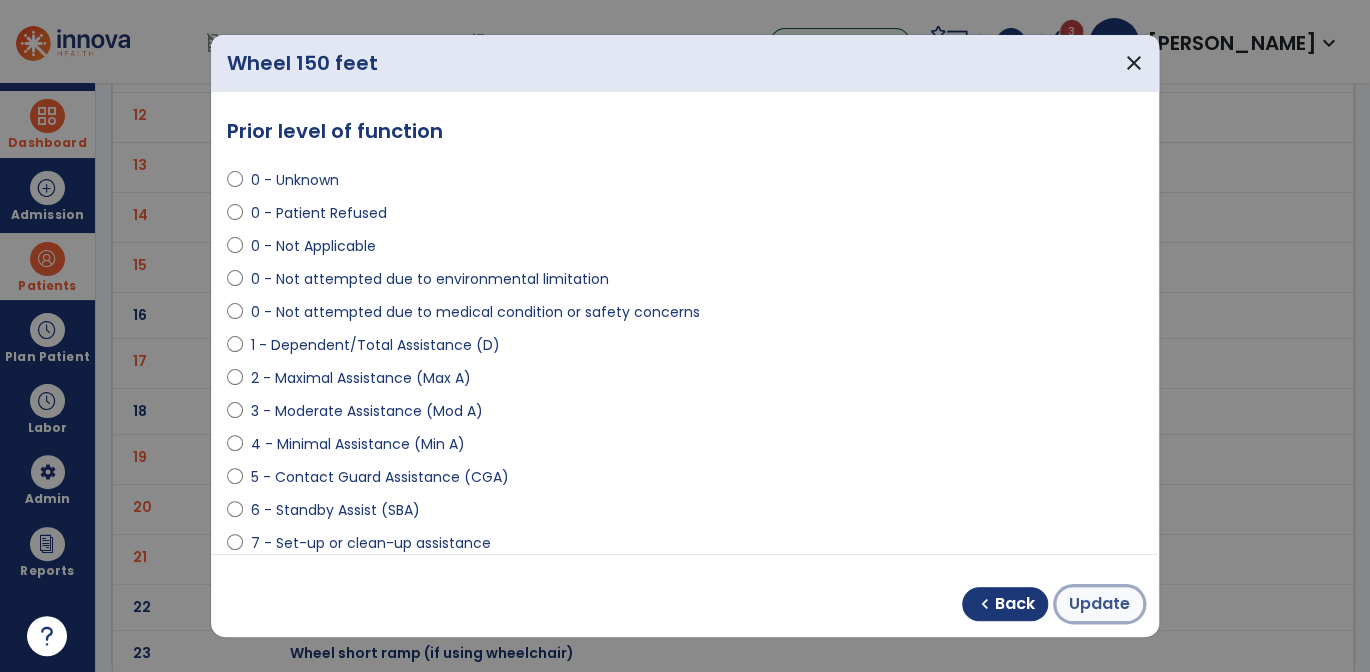 click on "Update" at bounding box center (1099, 604) 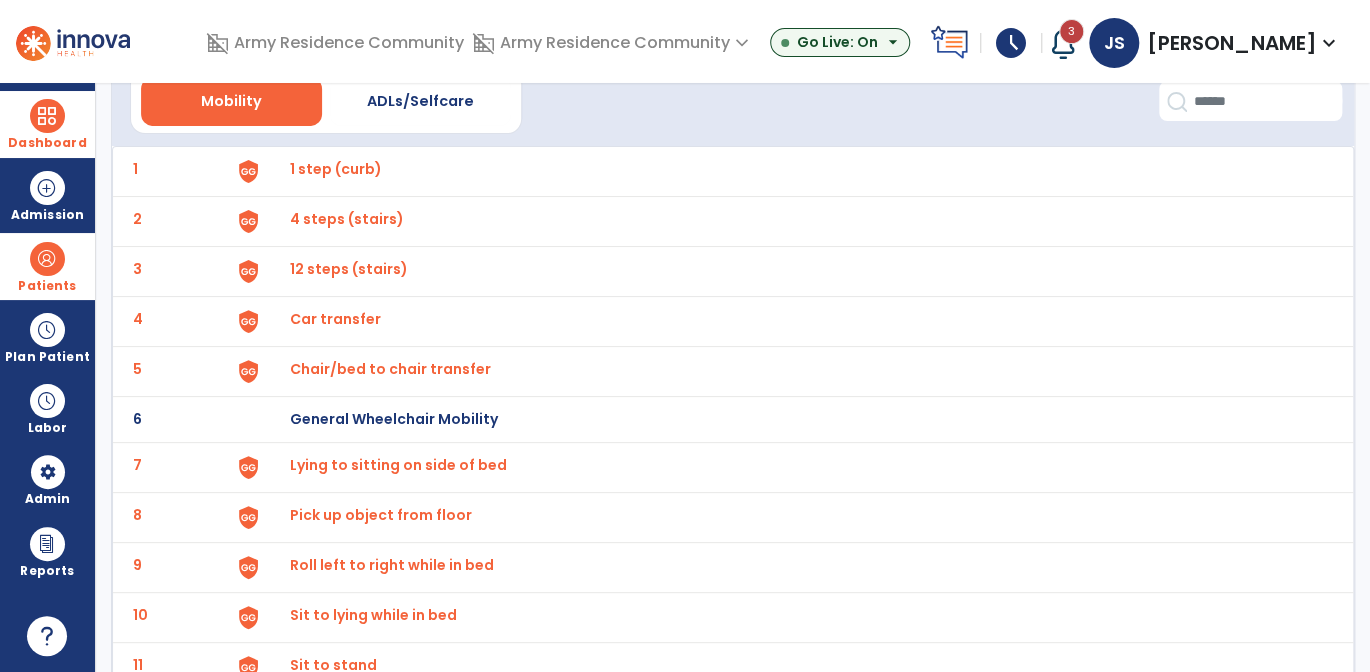 scroll, scrollTop: 0, scrollLeft: 0, axis: both 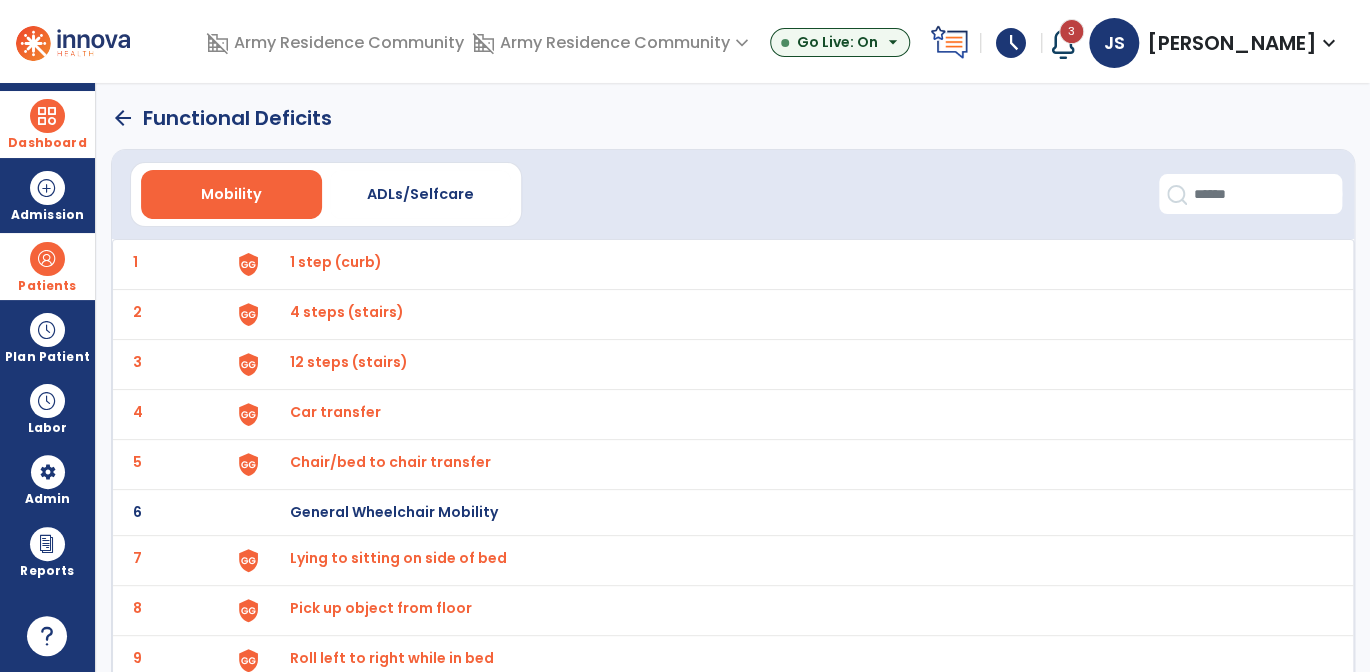 click on "arrow_back" 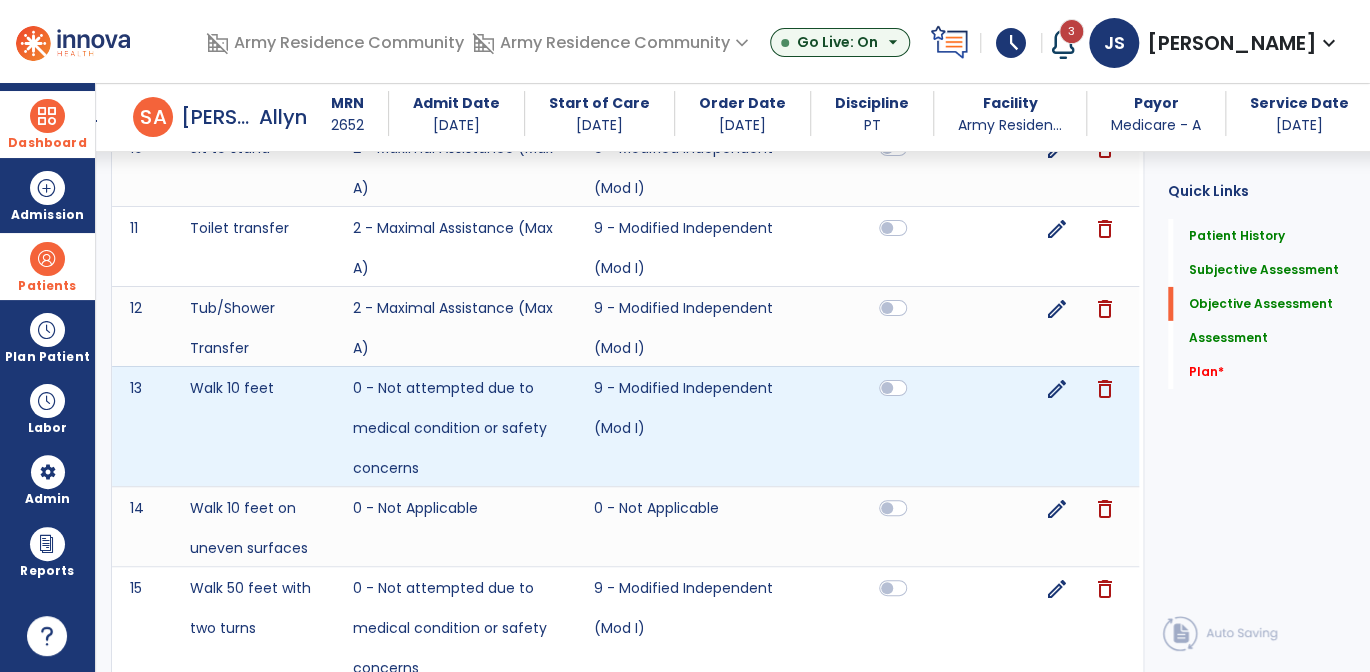 scroll, scrollTop: 2920, scrollLeft: 0, axis: vertical 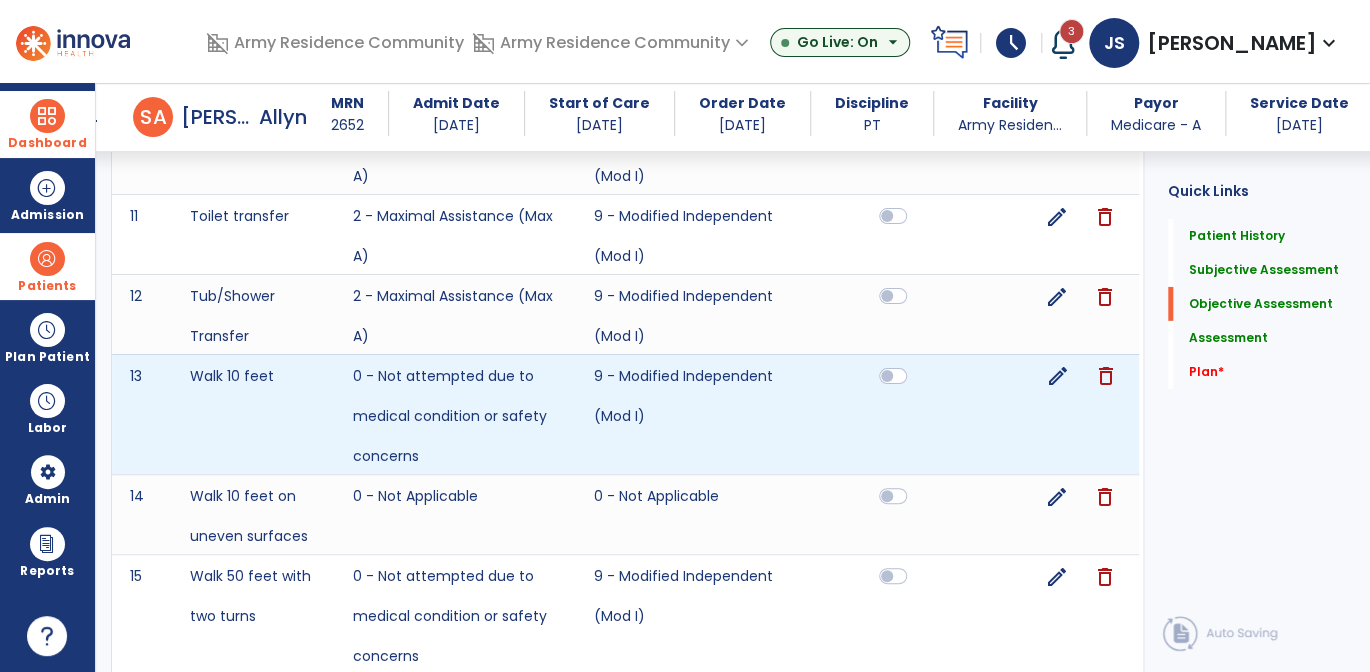 click on "edit" 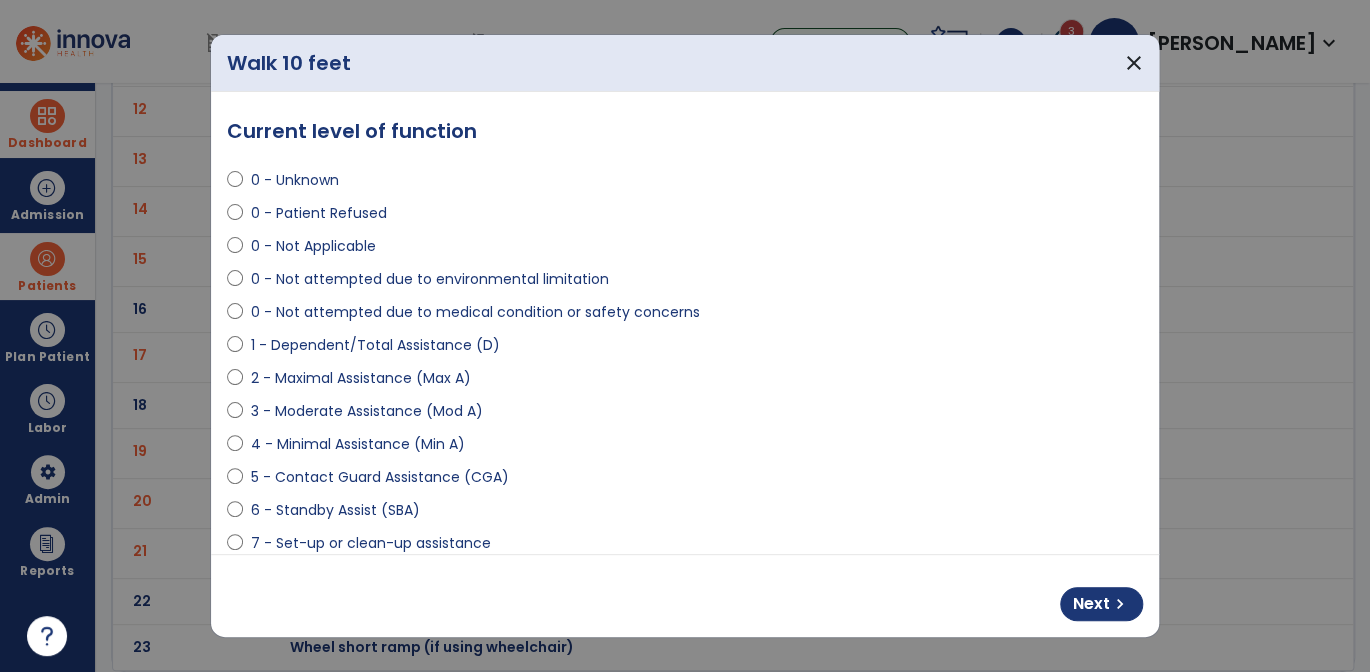 scroll, scrollTop: 0, scrollLeft: 0, axis: both 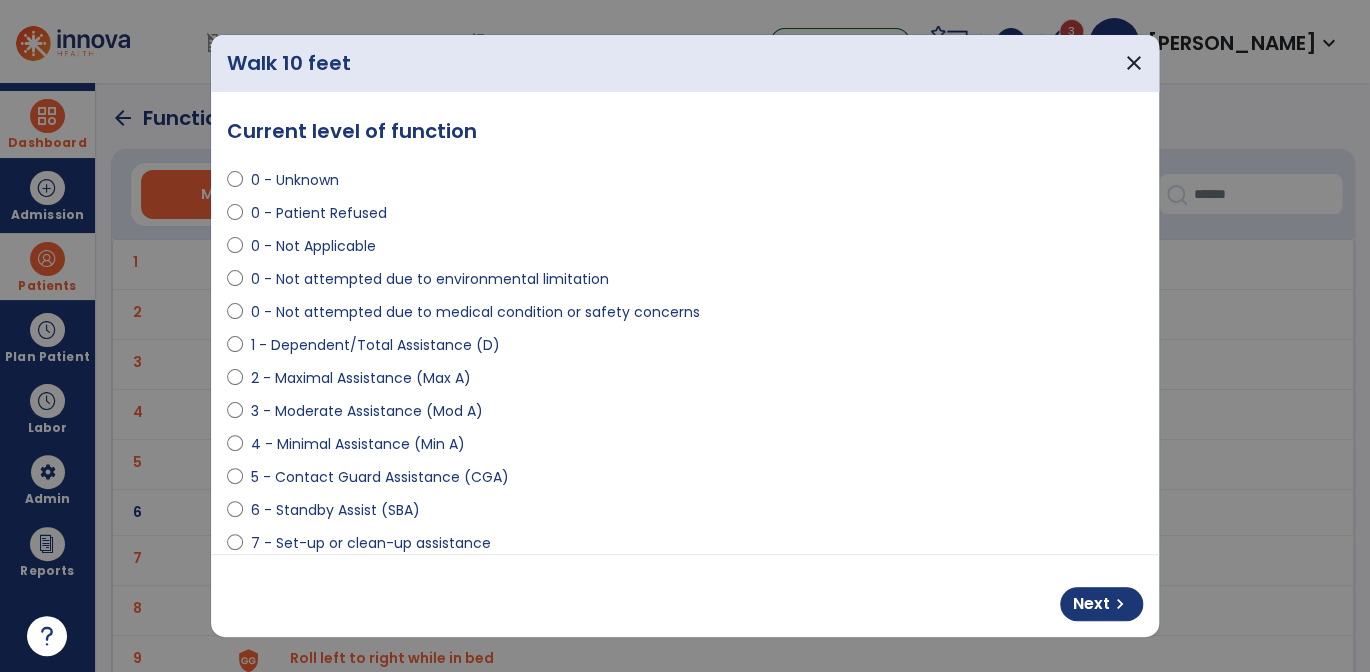select on "**********" 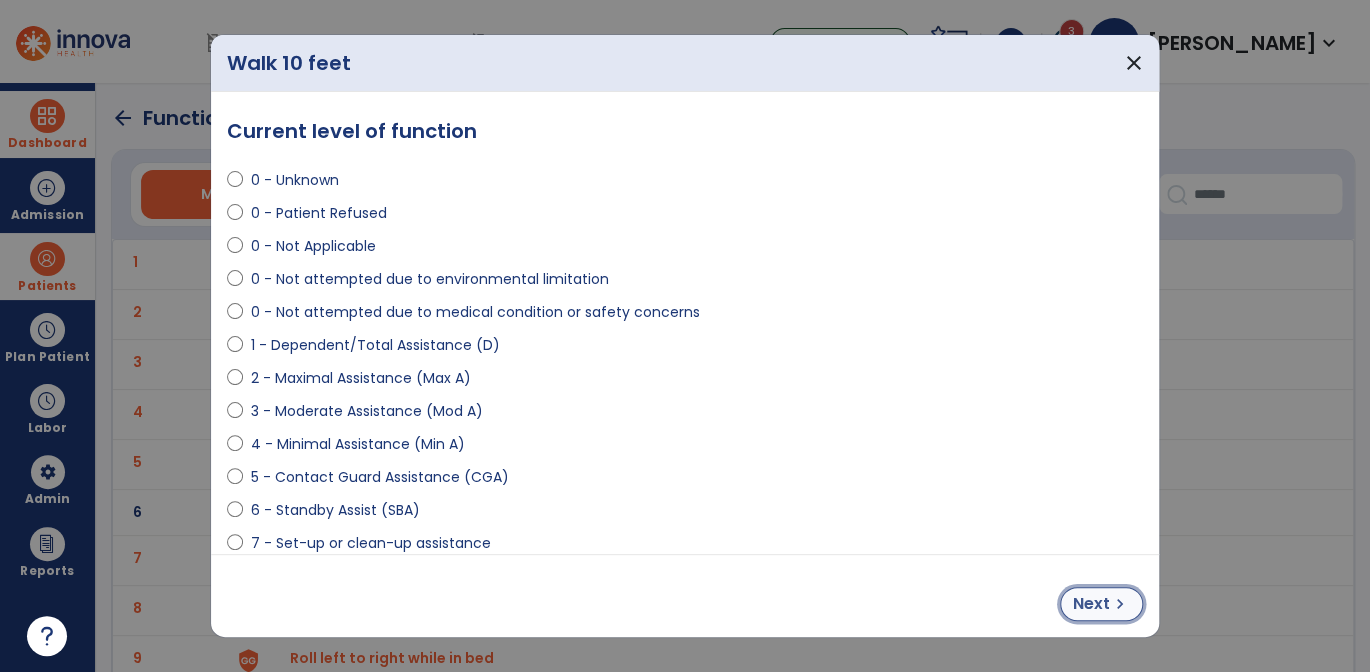 click on "Next" at bounding box center [1091, 604] 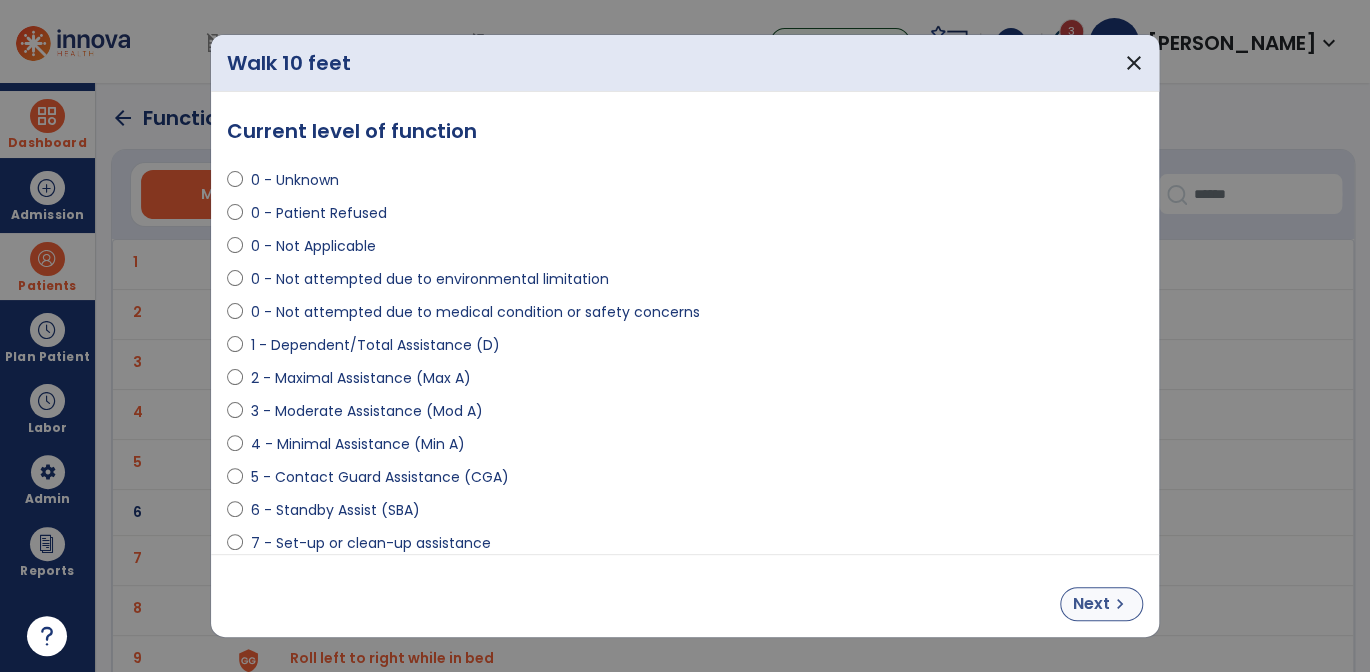 select on "**********" 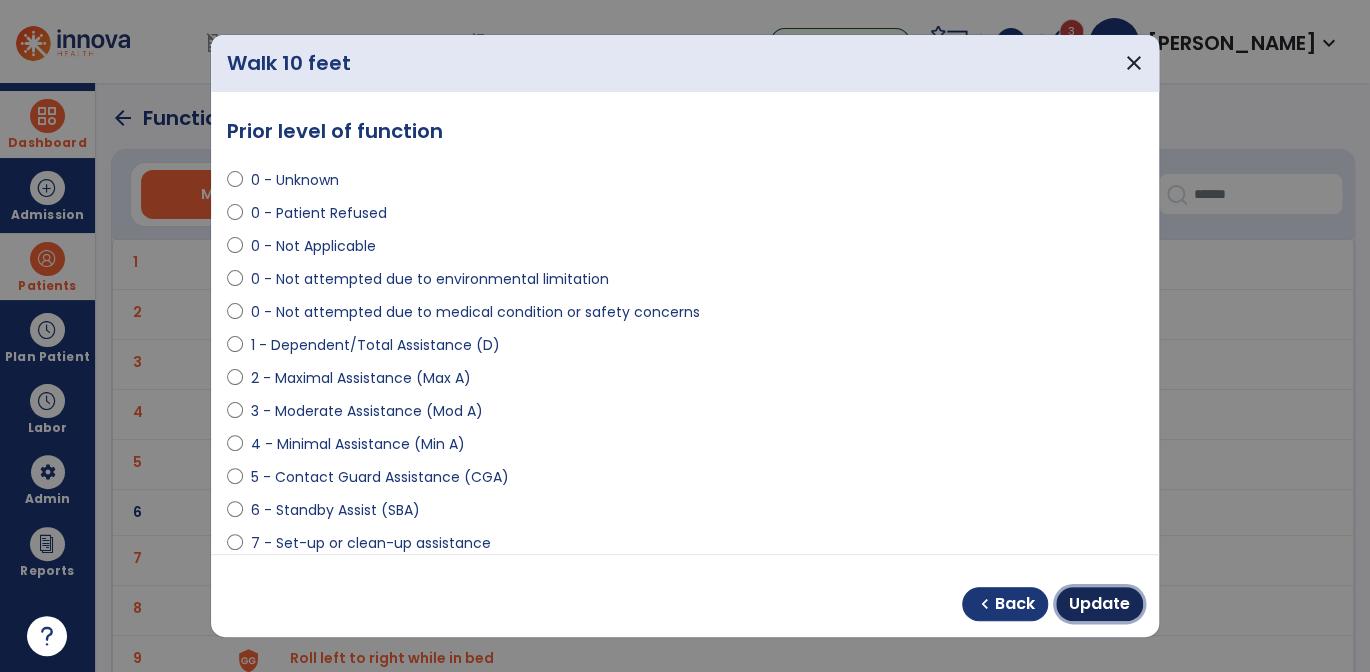 click on "Update" at bounding box center [1099, 604] 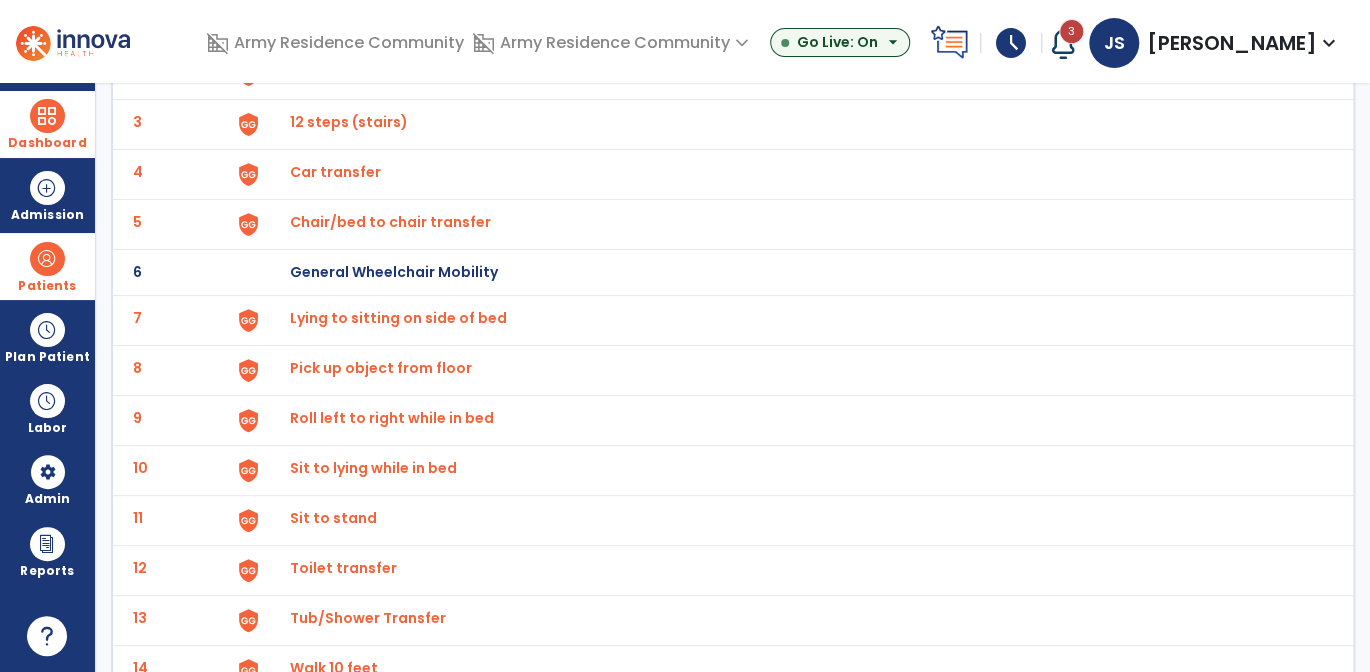 scroll, scrollTop: 0, scrollLeft: 0, axis: both 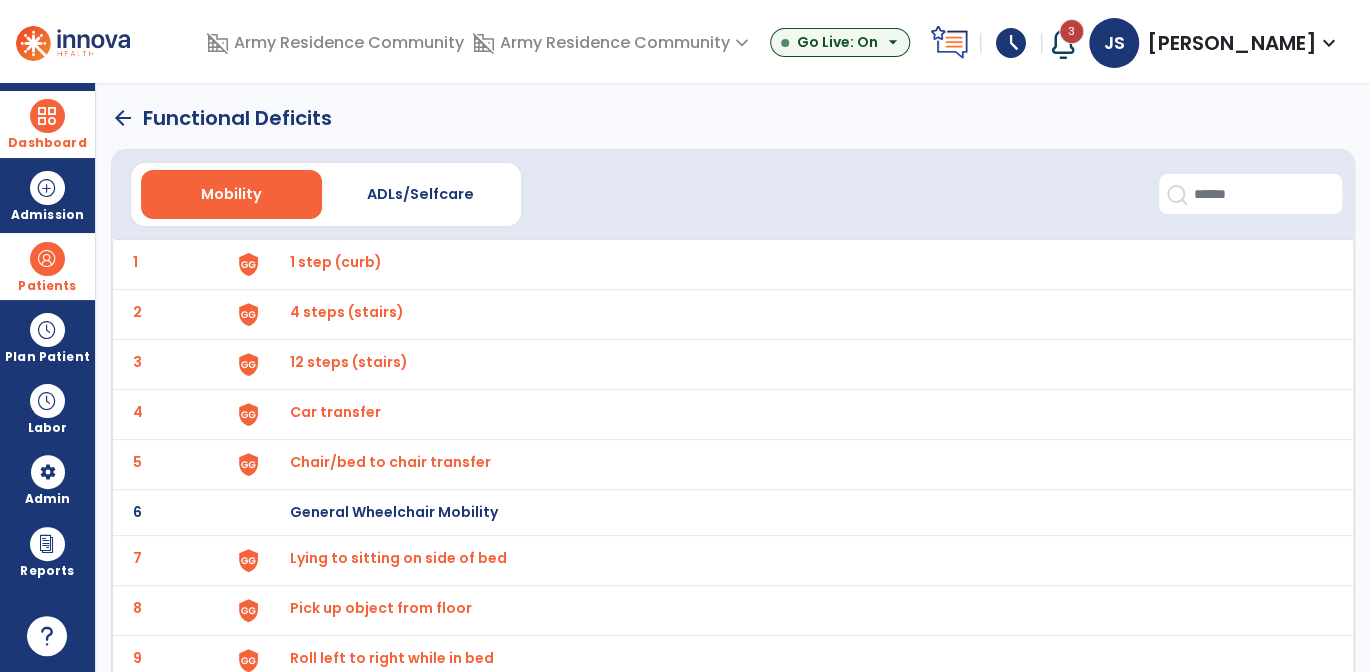 click on "arrow_back" 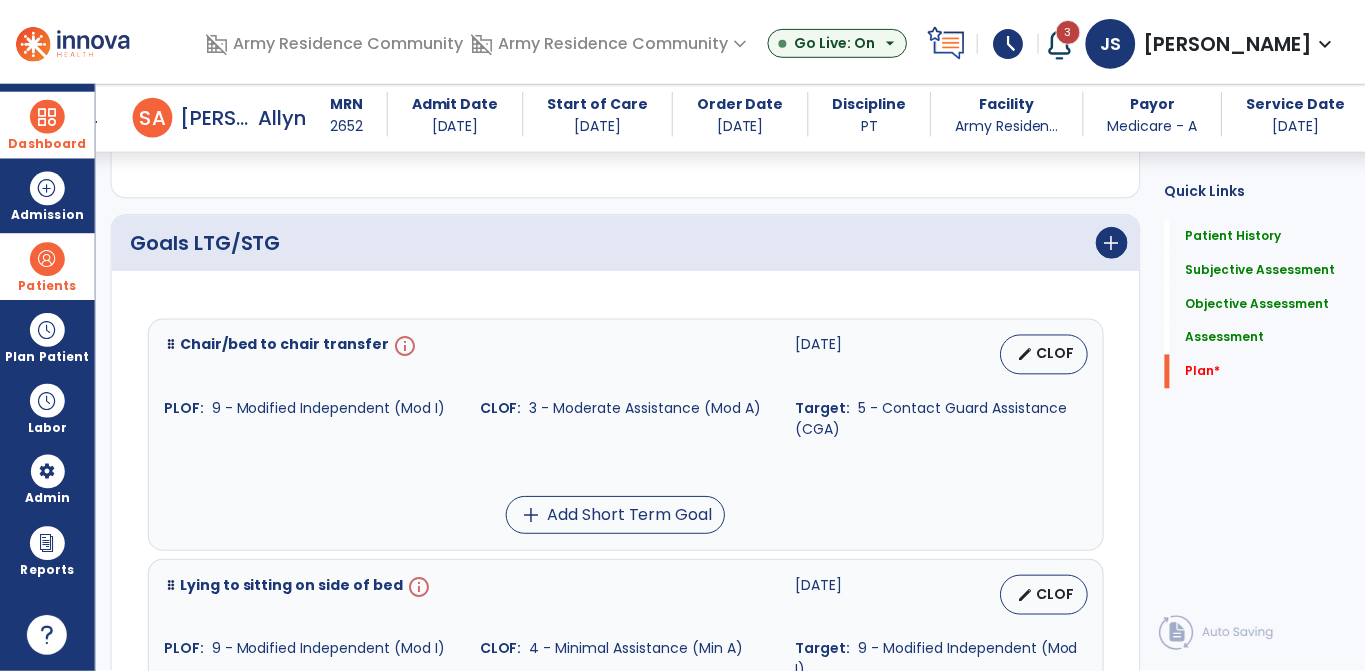 scroll, scrollTop: 5600, scrollLeft: 0, axis: vertical 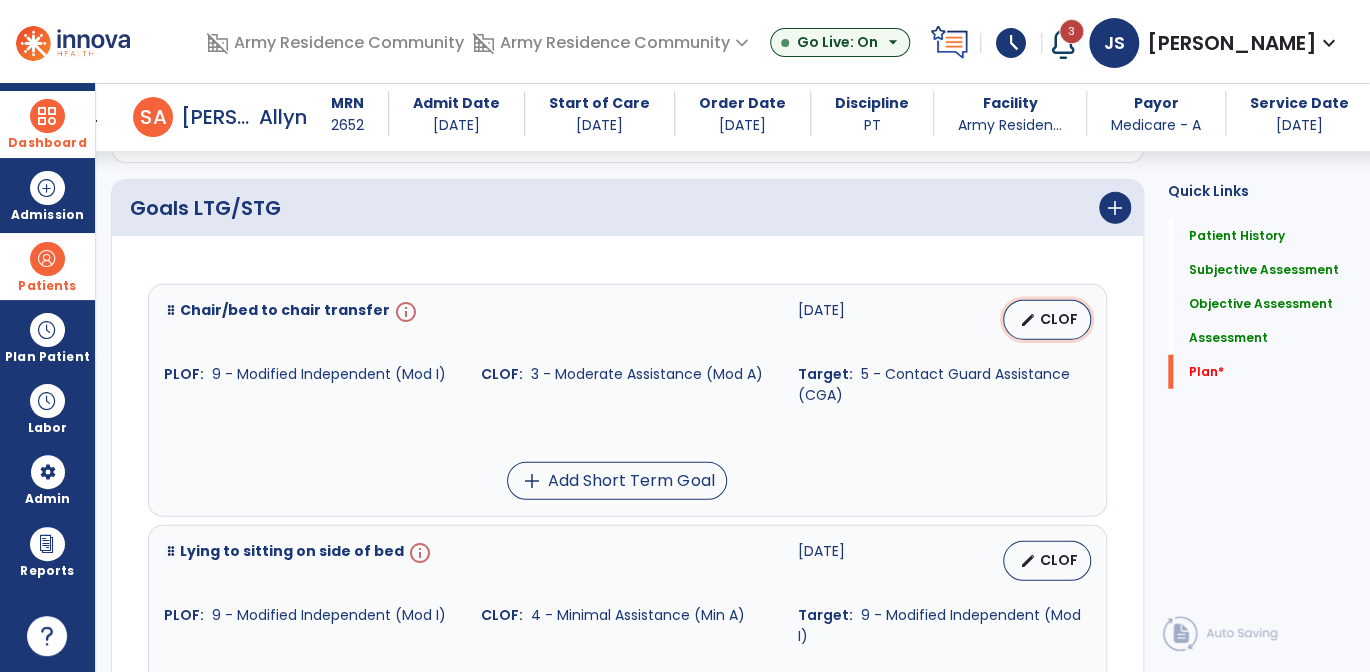 click on "CLOF" at bounding box center [1059, 319] 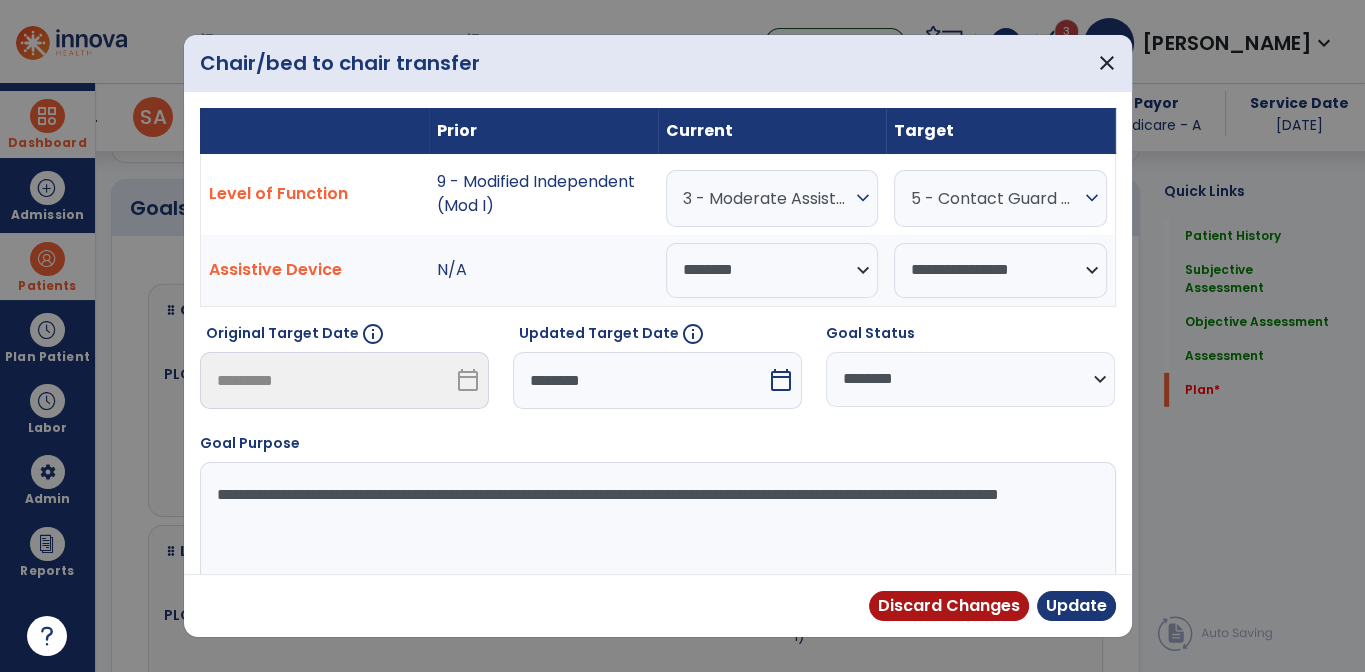 scroll, scrollTop: 5600, scrollLeft: 0, axis: vertical 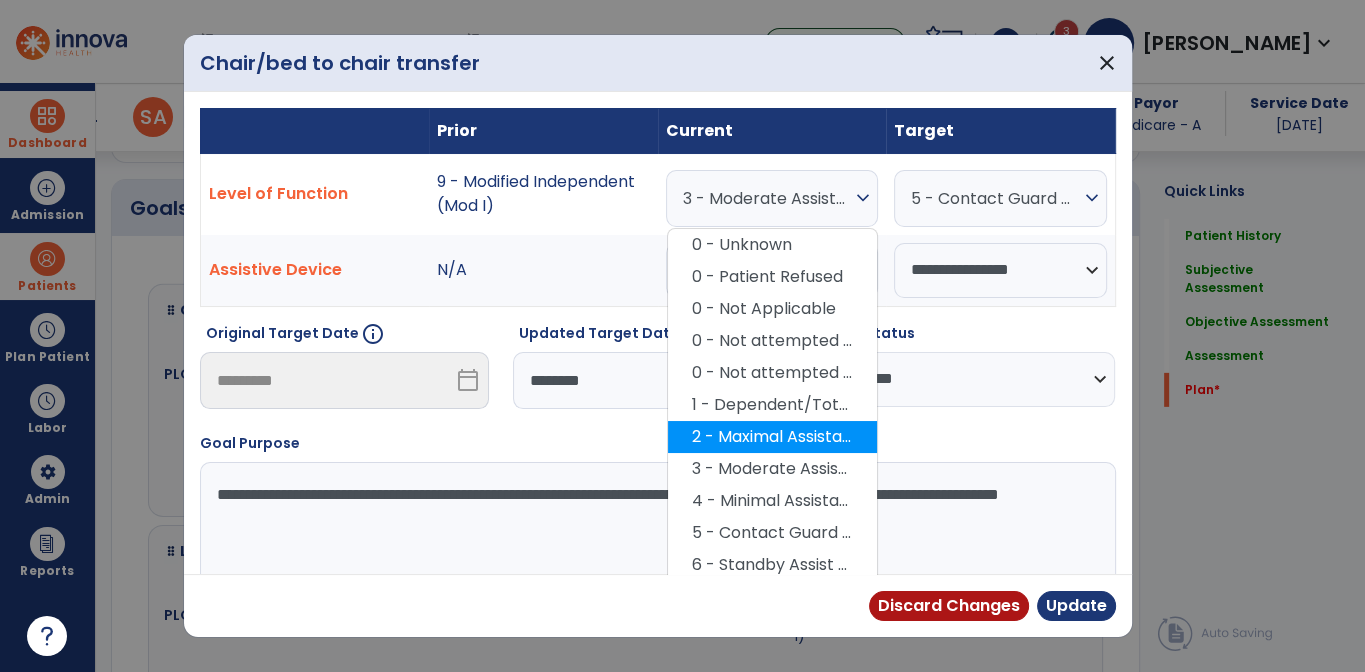 click on "2 - Maximal Assistance (Max A)" at bounding box center [772, 437] 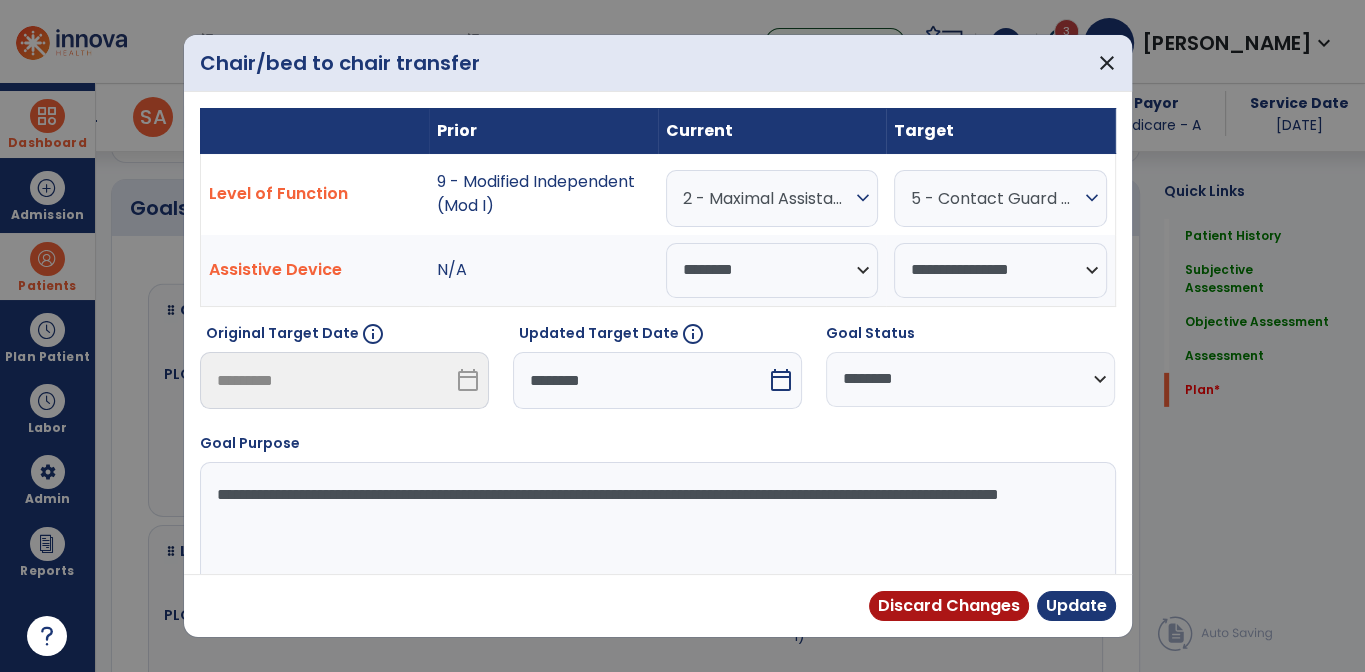 click on "calendar_today" at bounding box center (781, 380) 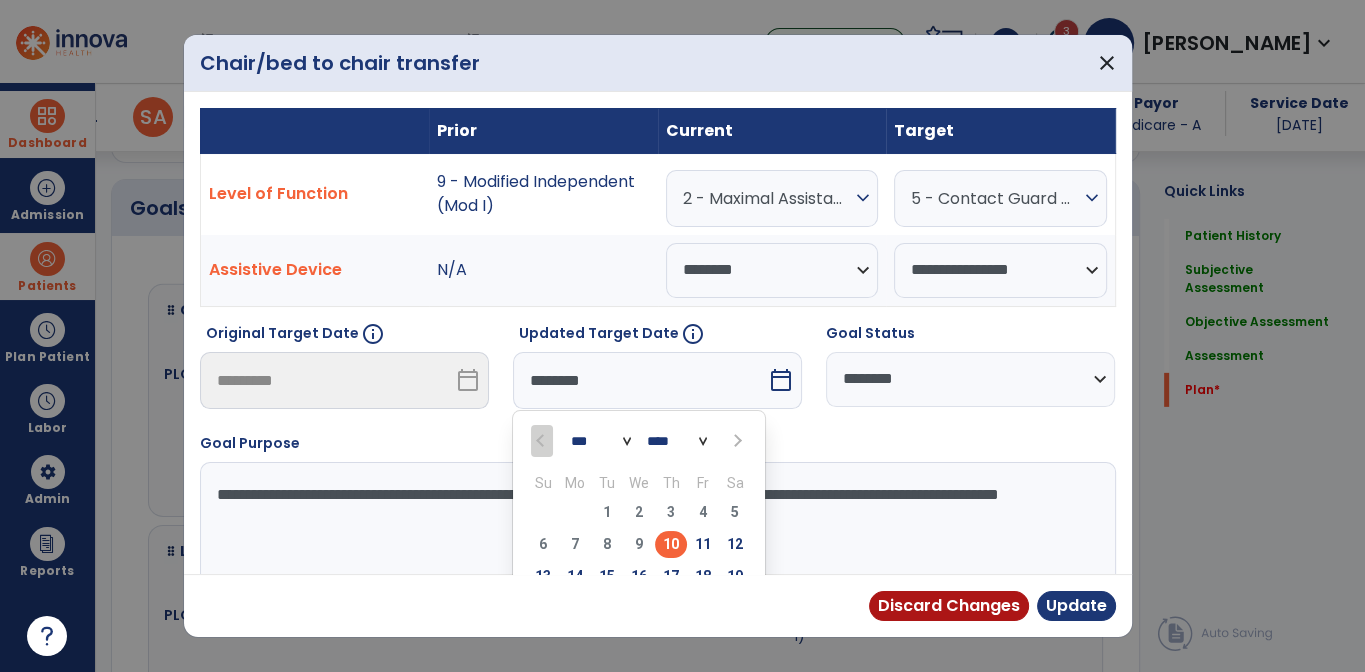 click at bounding box center (735, 440) 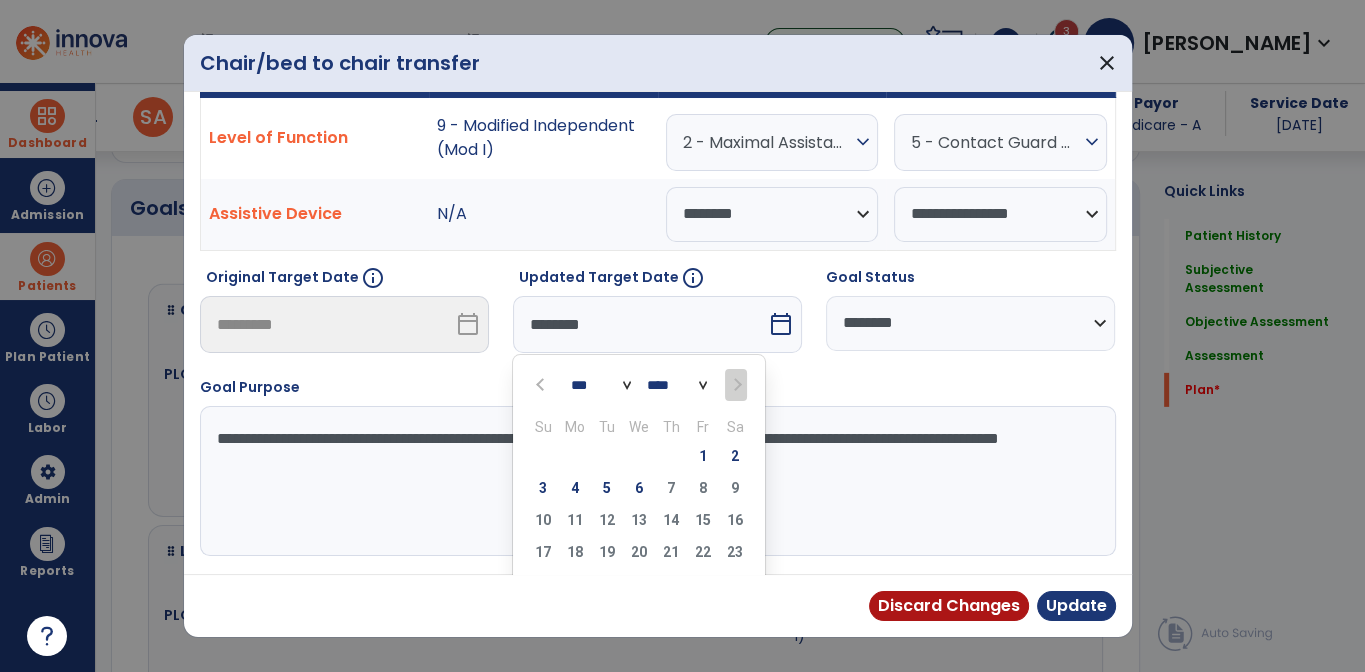 scroll, scrollTop: 128, scrollLeft: 0, axis: vertical 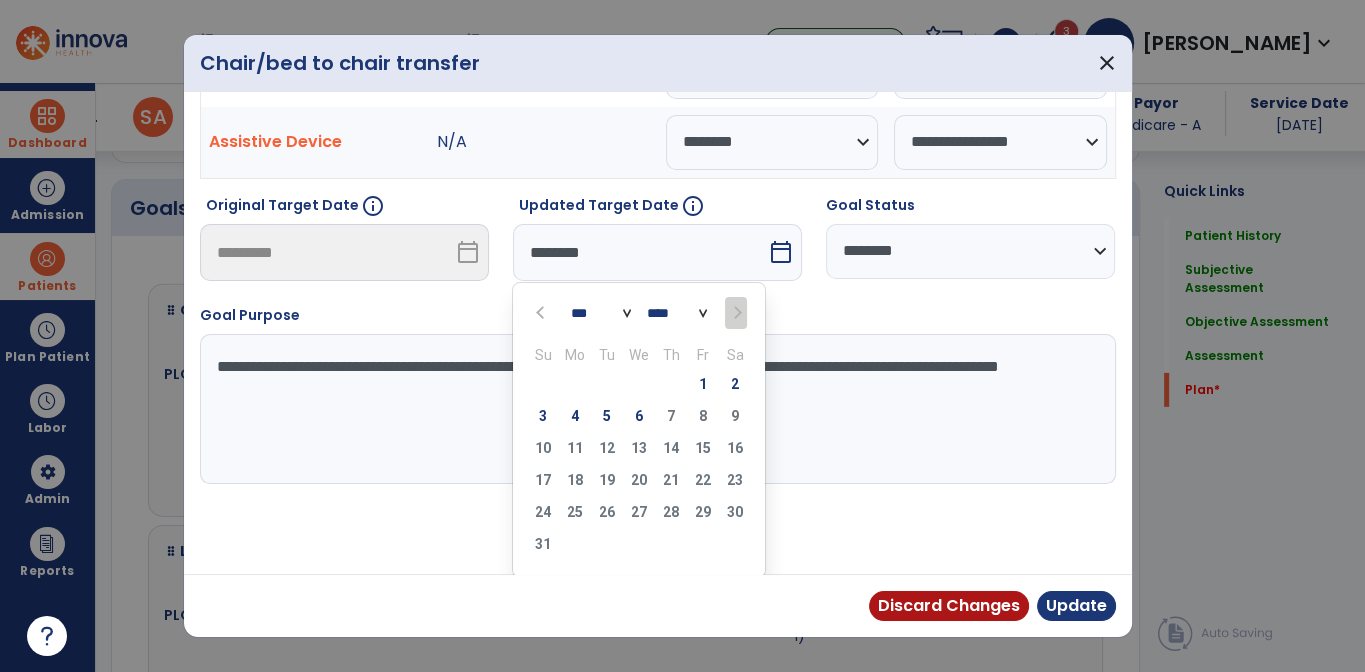 click on "3   4   5   6   7   8   9" at bounding box center [639, 419] 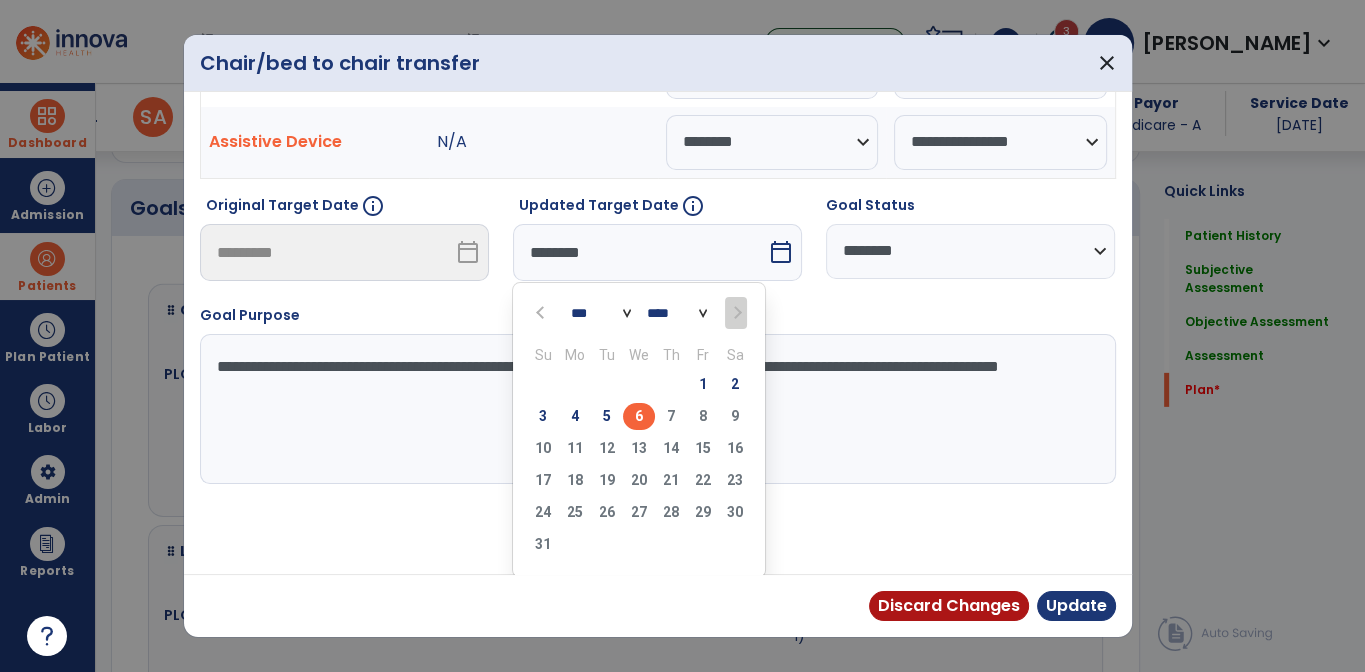 click on "6" at bounding box center [639, 416] 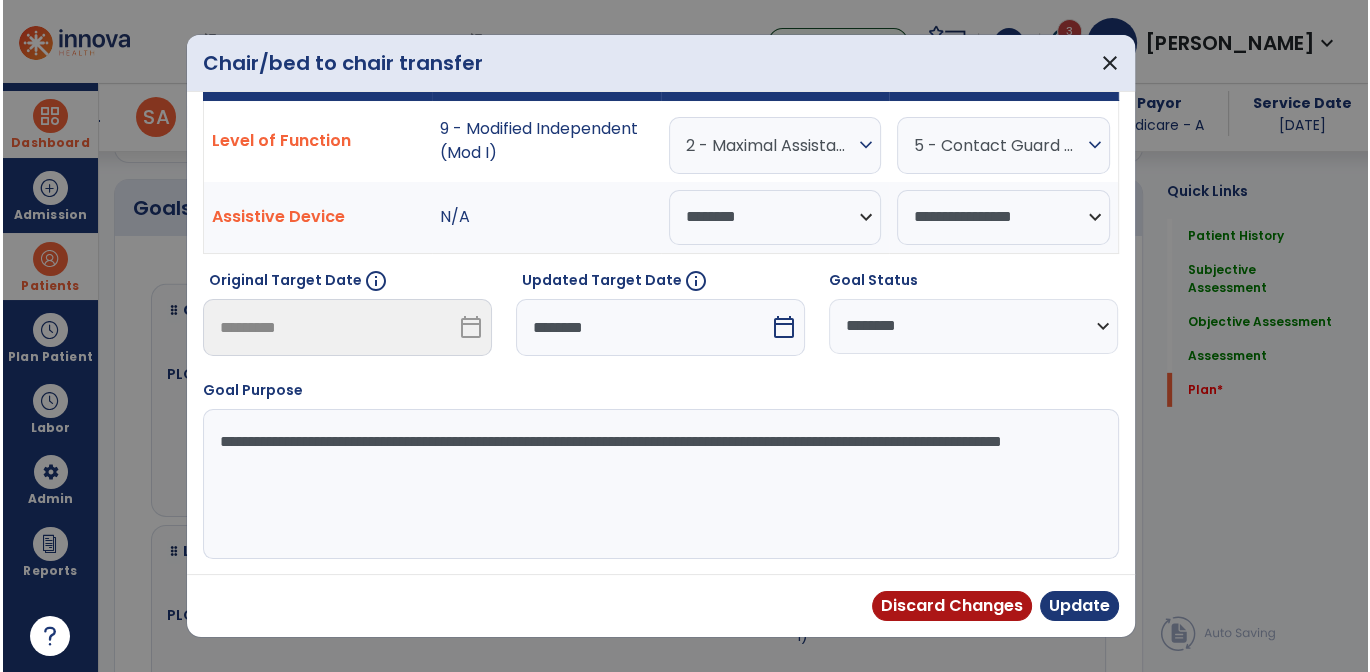 scroll, scrollTop: 50, scrollLeft: 0, axis: vertical 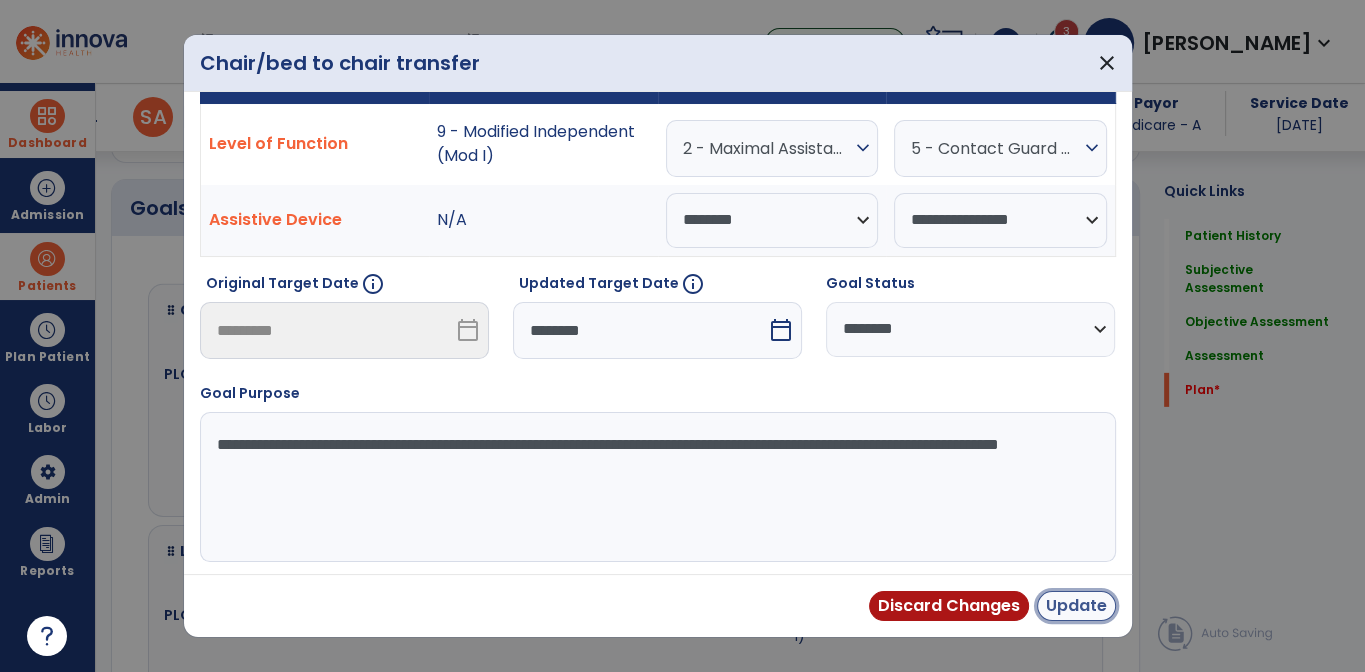 click on "Update" at bounding box center [1076, 606] 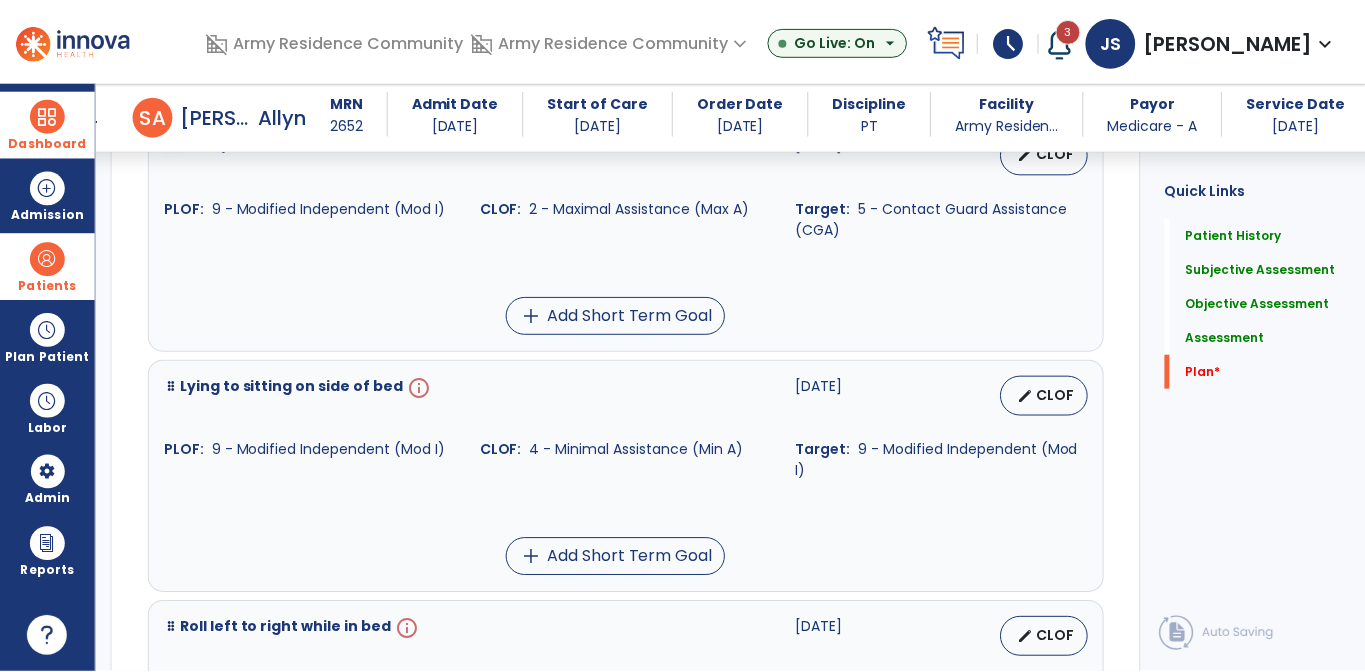 scroll, scrollTop: 5800, scrollLeft: 0, axis: vertical 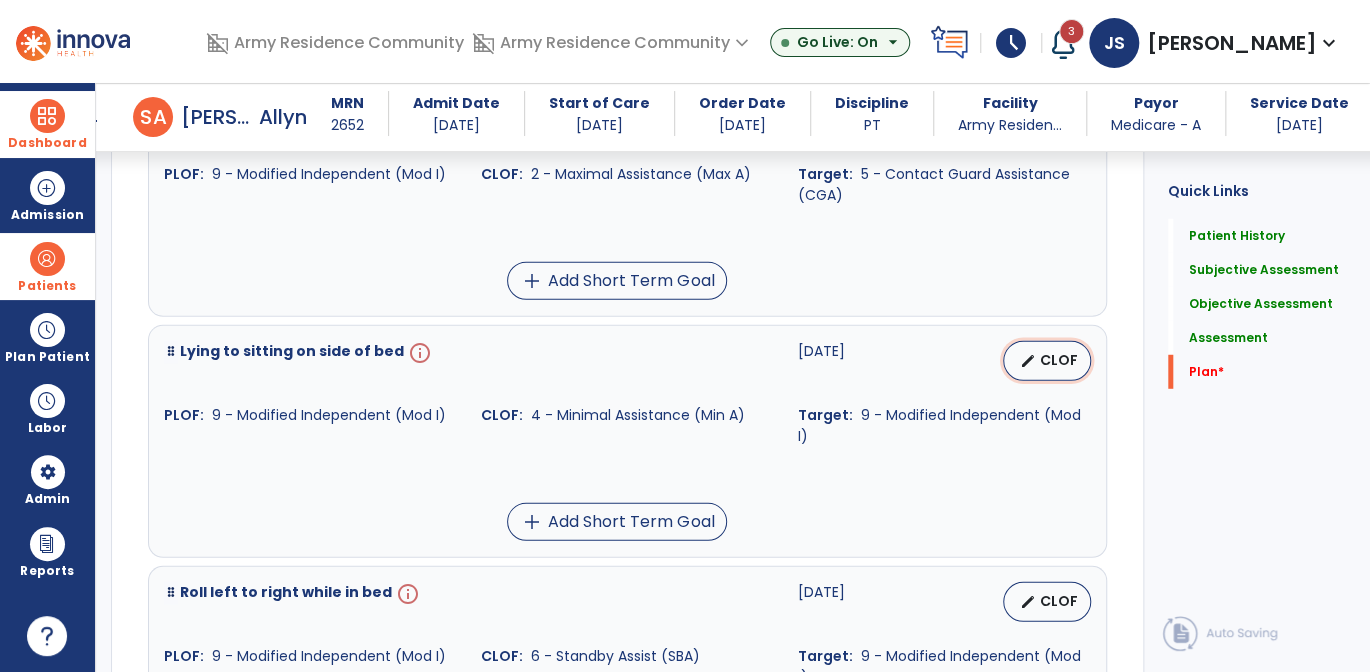 click on "edit   CLOF" at bounding box center (1047, 361) 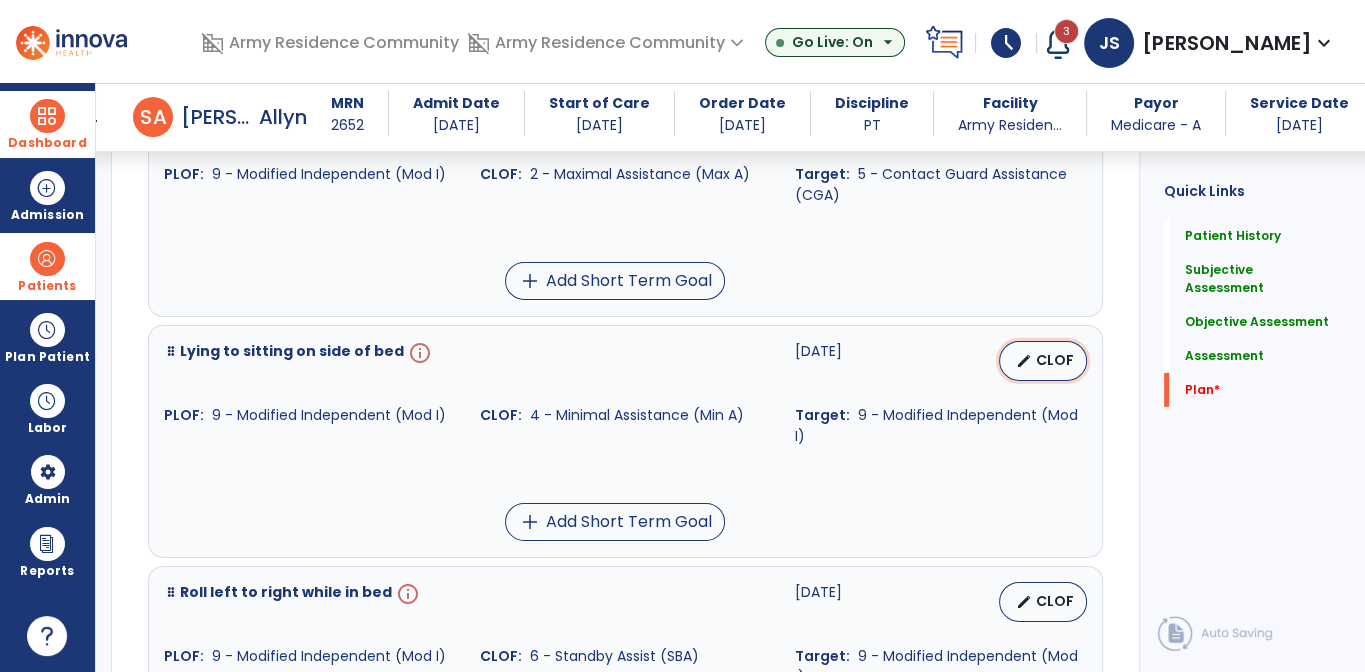 select on "*********" 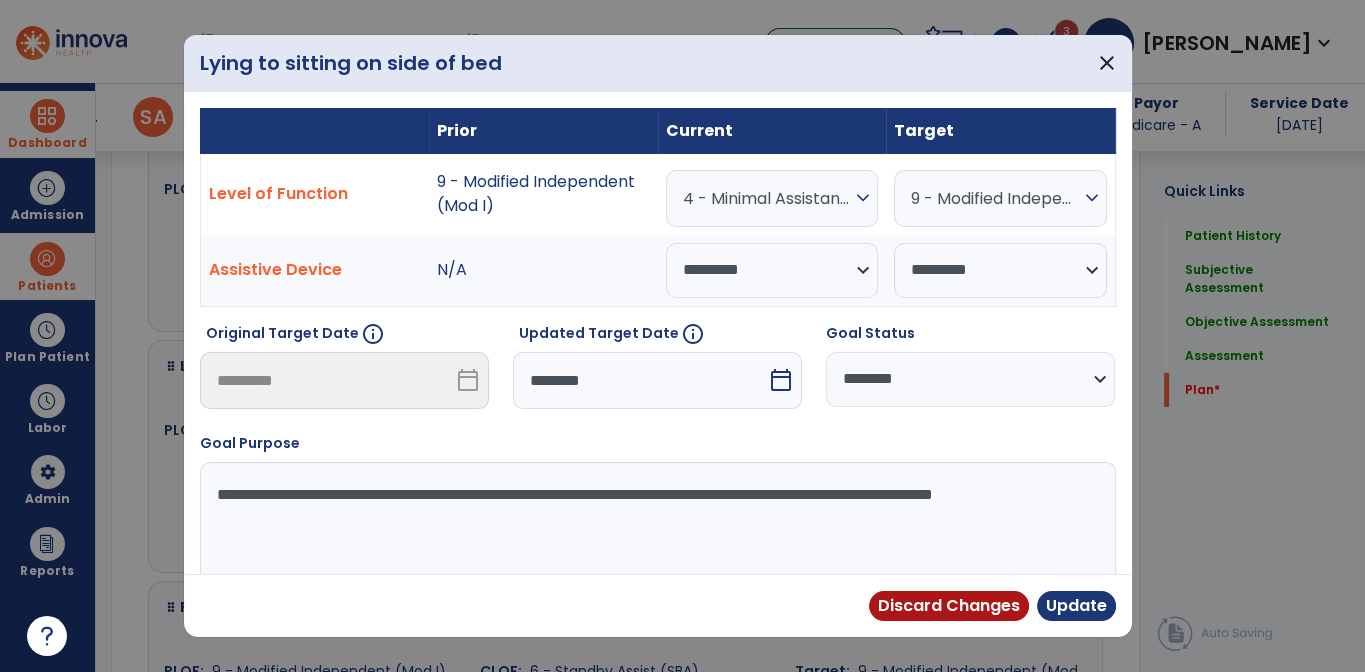 scroll, scrollTop: 5800, scrollLeft: 0, axis: vertical 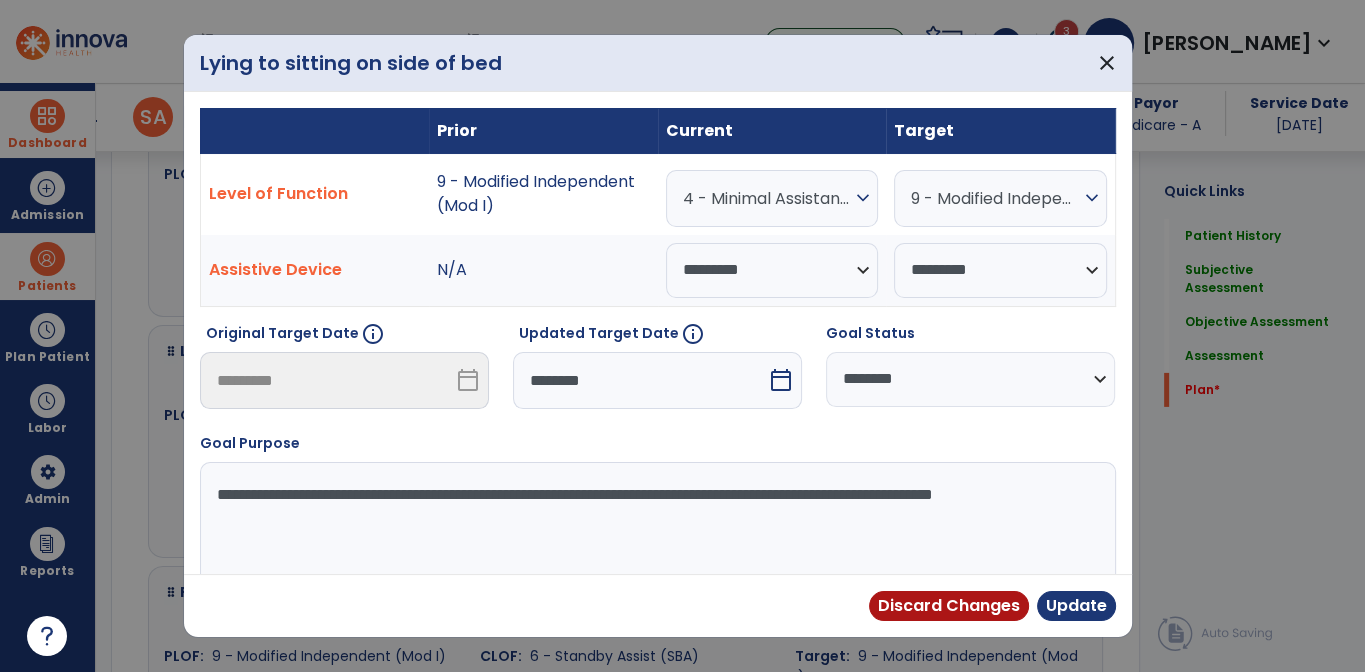 click on "4 - Minimal Assistance (Min A)" at bounding box center [767, 198] 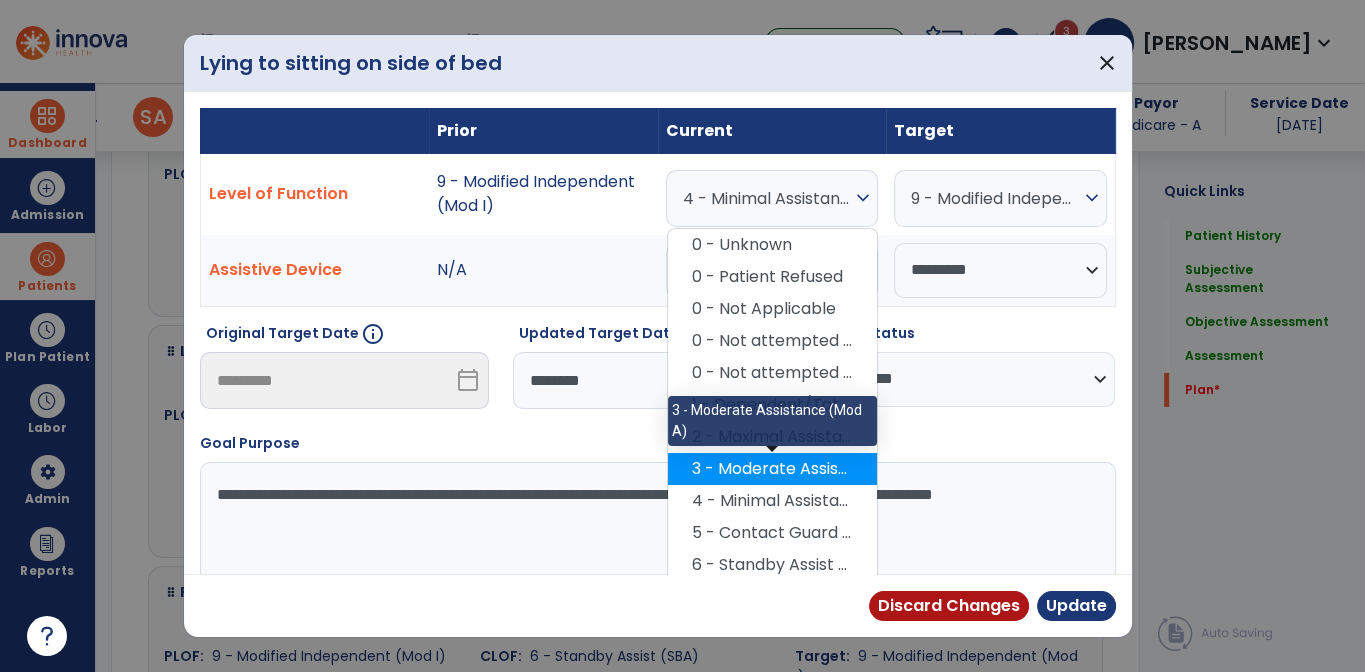 click on "3 - Moderate Assistance (Mod A)" at bounding box center [772, 469] 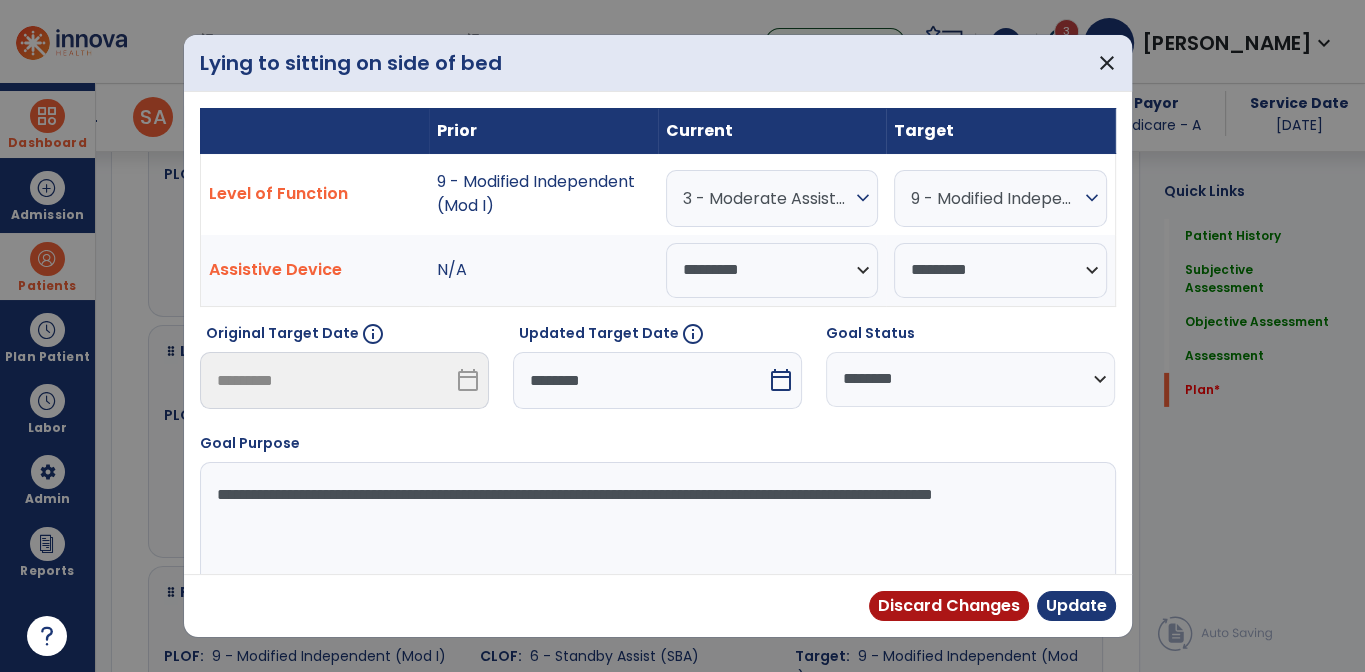 click on "calendar_today" at bounding box center (783, 380) 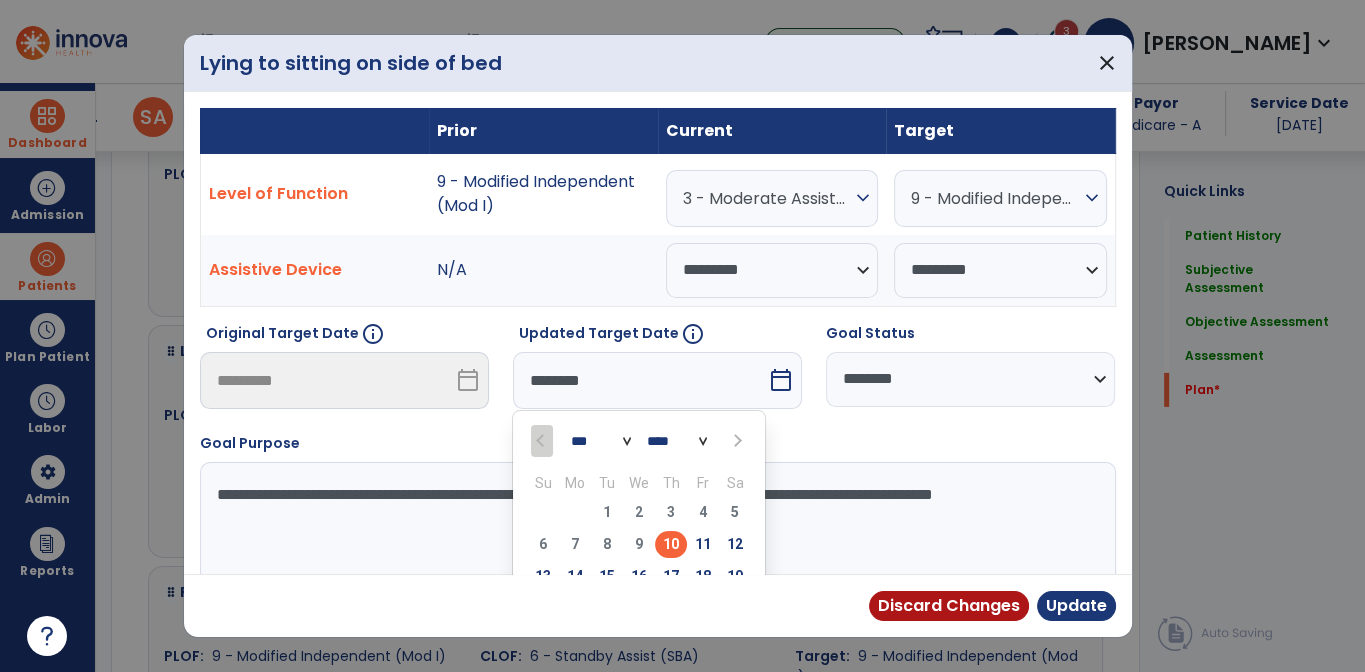 click at bounding box center (736, 441) 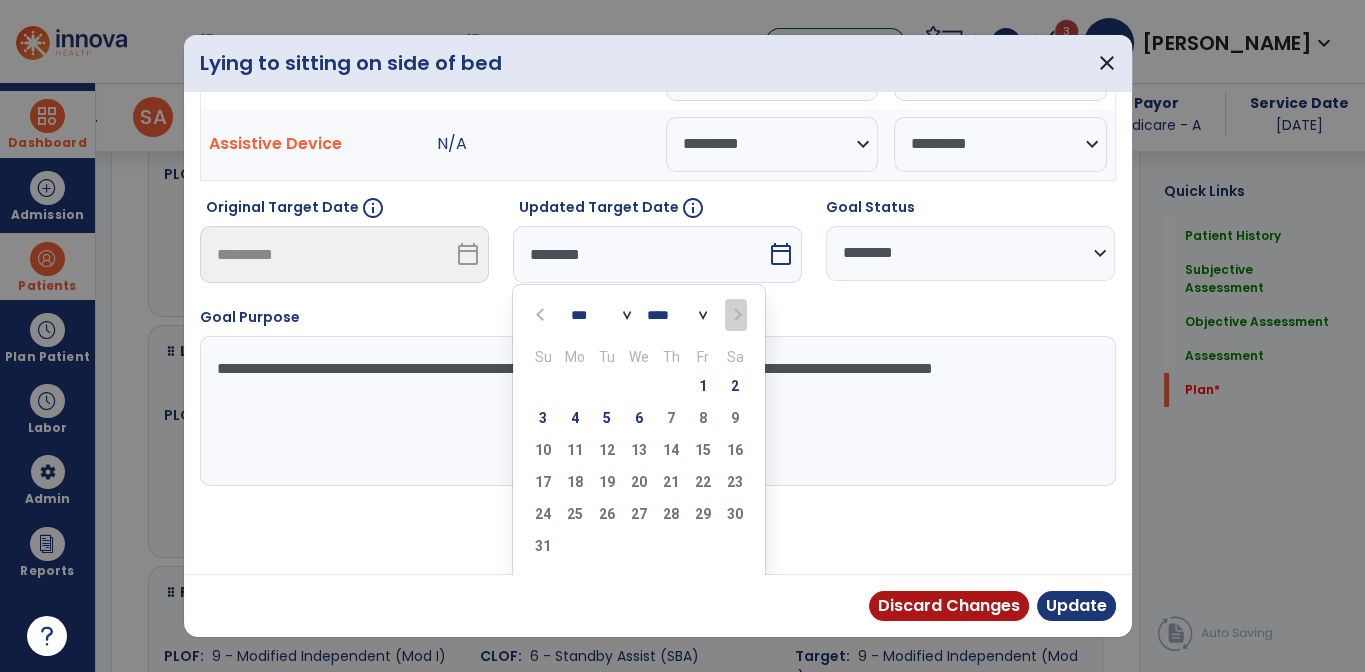 scroll, scrollTop: 128, scrollLeft: 0, axis: vertical 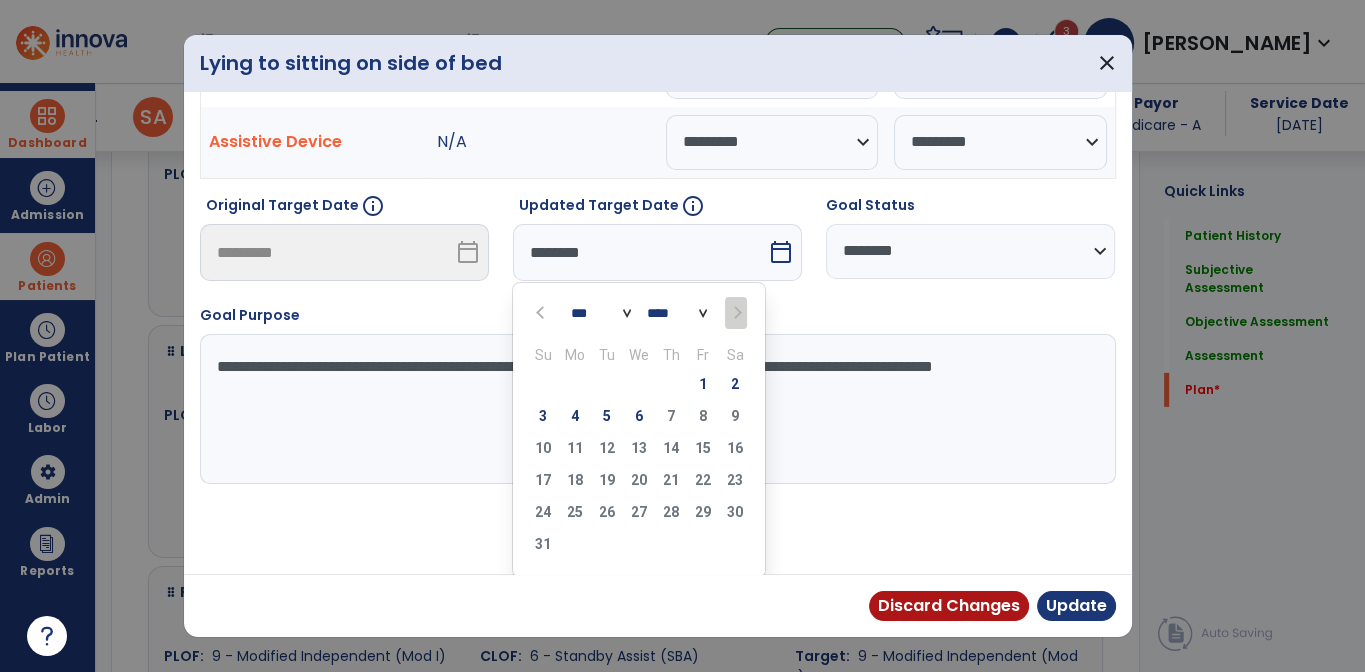 click on "3   4   5   6   7   8   9" at bounding box center [639, 419] 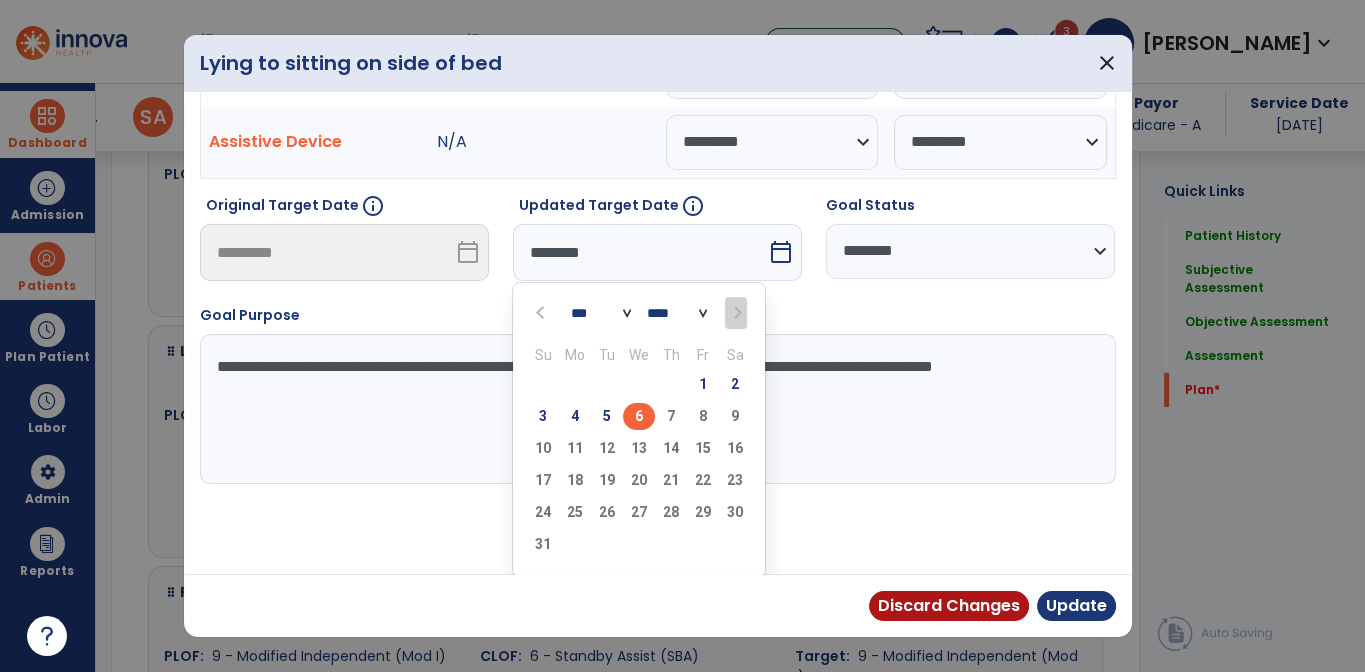 click on "6" at bounding box center [639, 416] 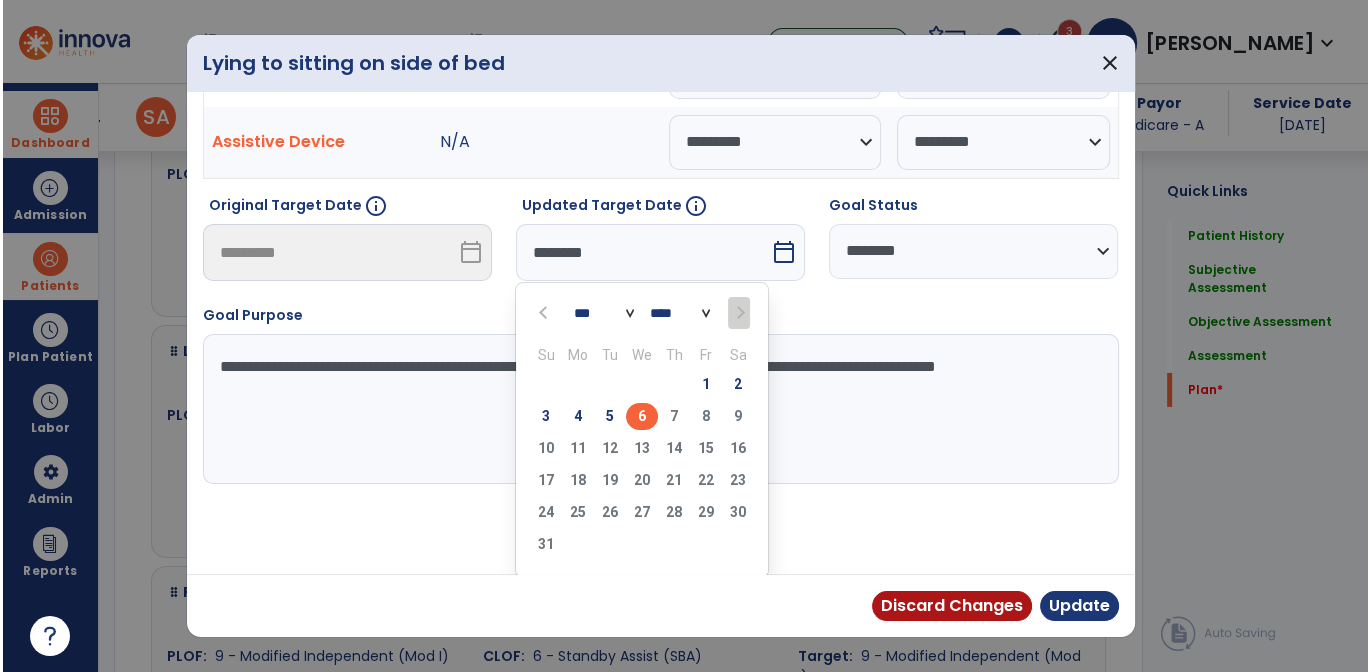scroll, scrollTop: 50, scrollLeft: 0, axis: vertical 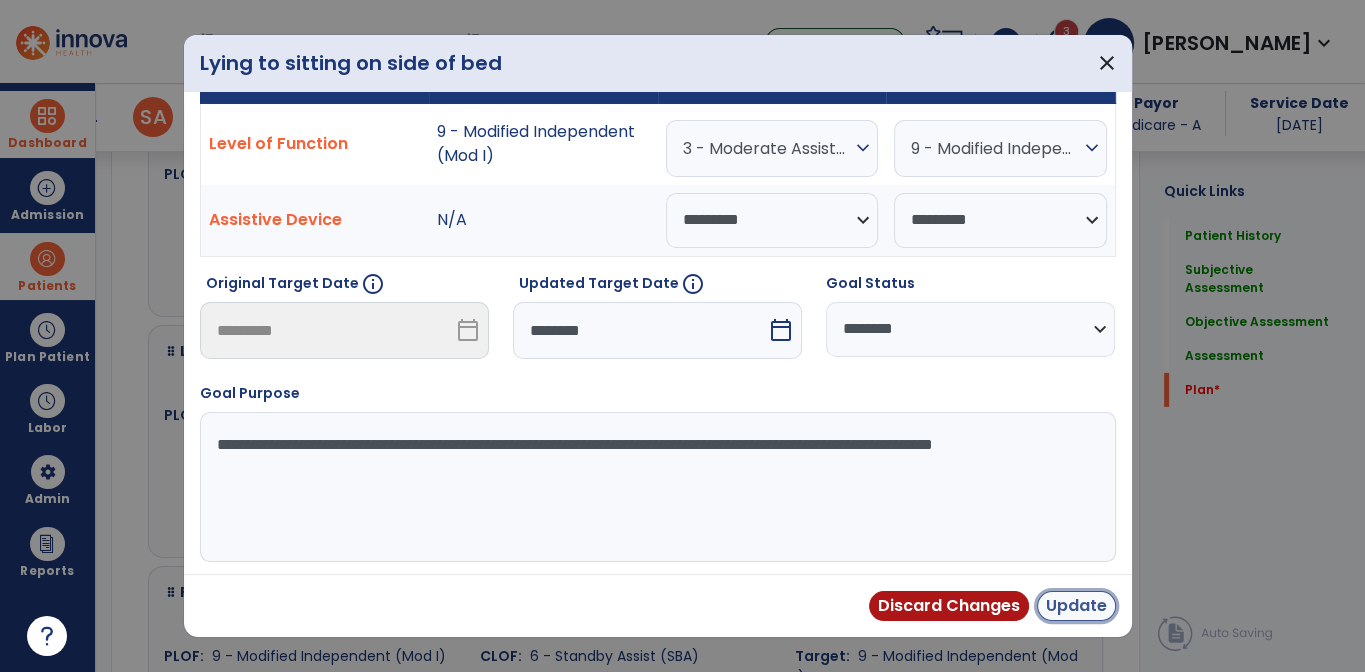 click on "Update" at bounding box center (1076, 606) 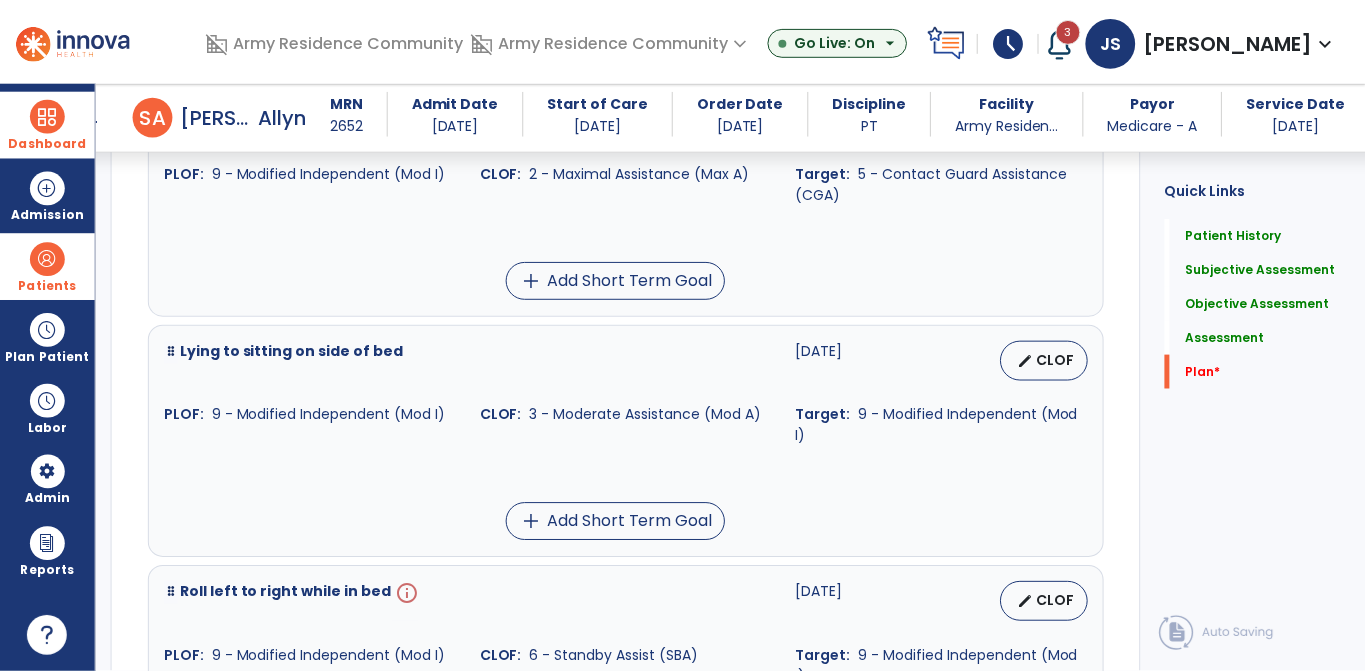 scroll, scrollTop: 6000, scrollLeft: 0, axis: vertical 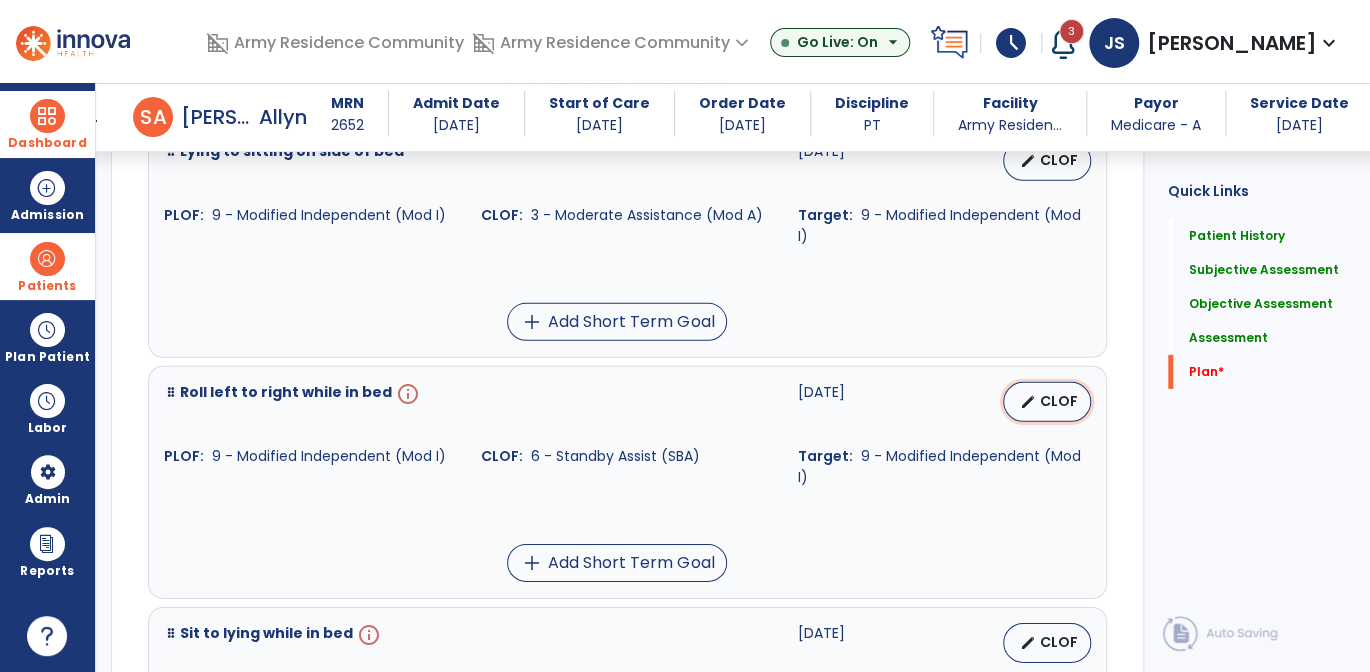 click on "edit" at bounding box center (1028, 402) 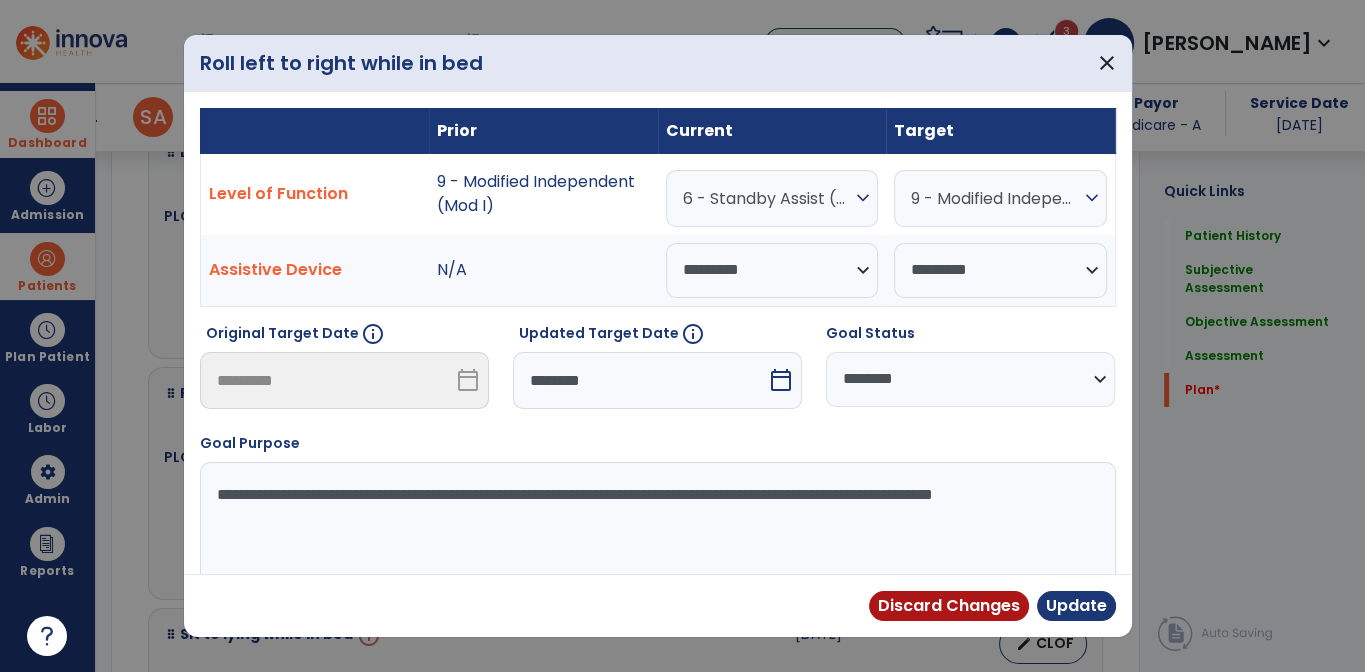 scroll, scrollTop: 6000, scrollLeft: 0, axis: vertical 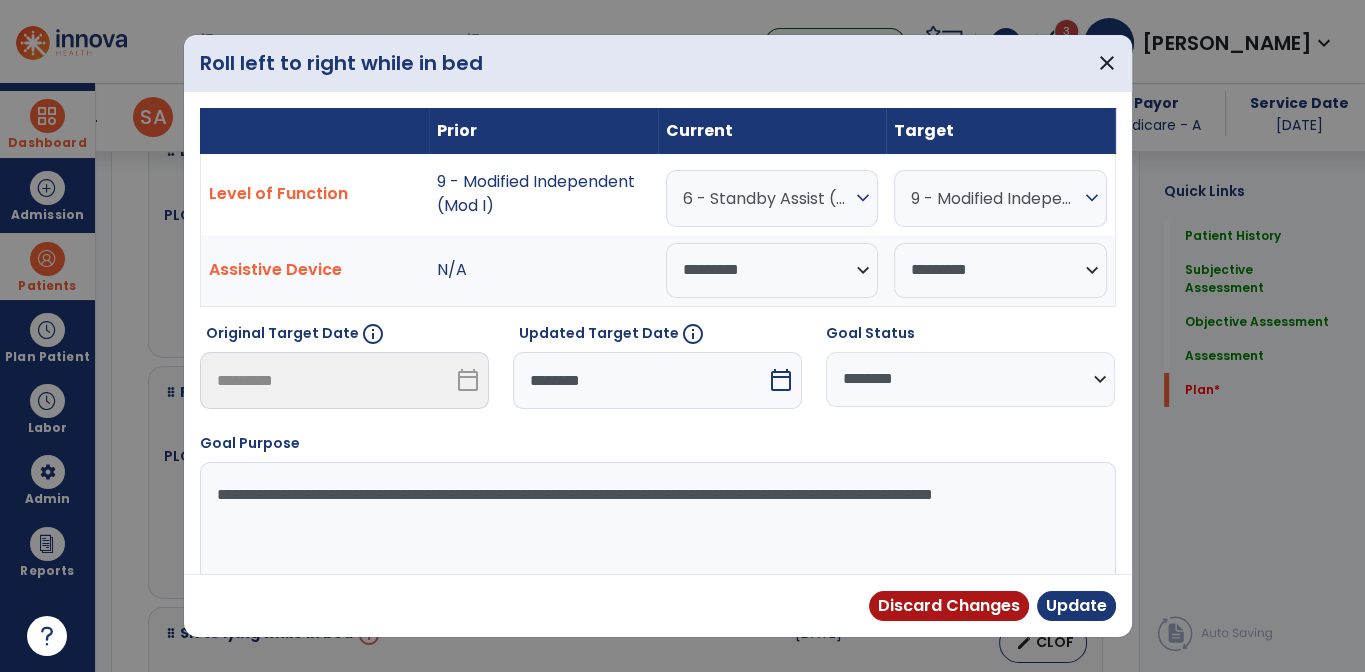click on "6 - Standby Assist (SBA)" at bounding box center (767, 198) 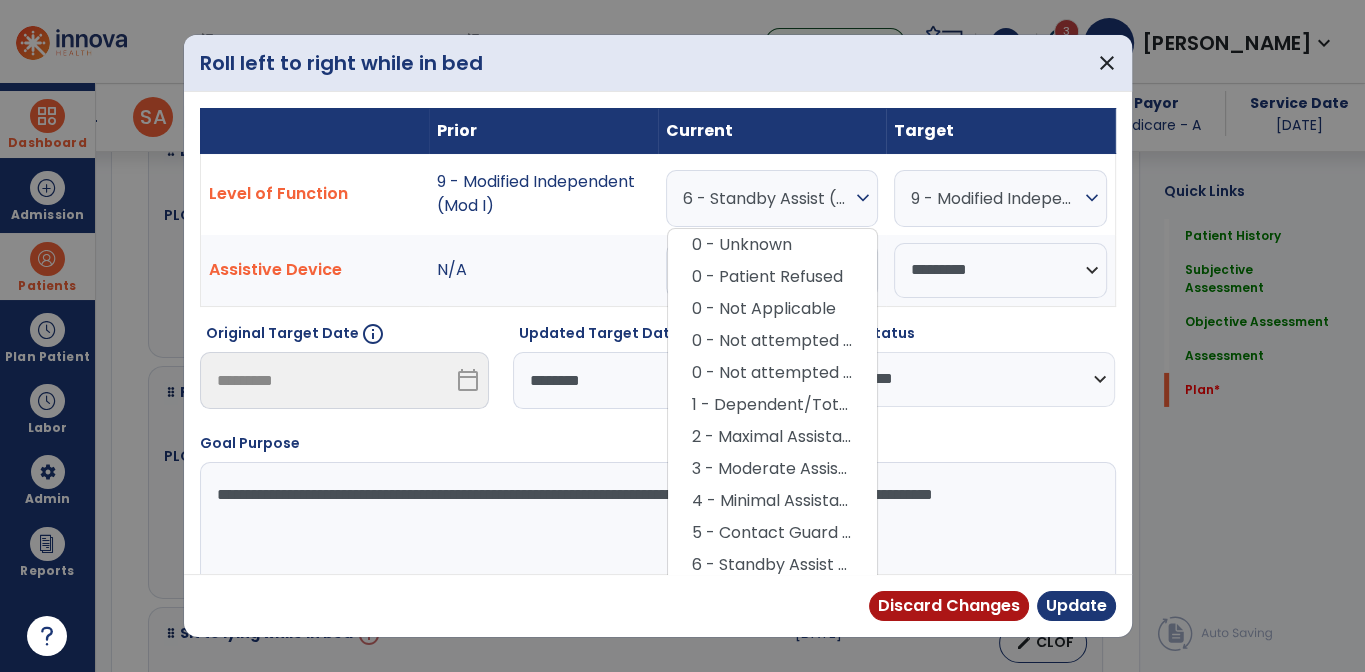 click on "3 - Moderate Assistance (Mod A)" at bounding box center (772, 469) 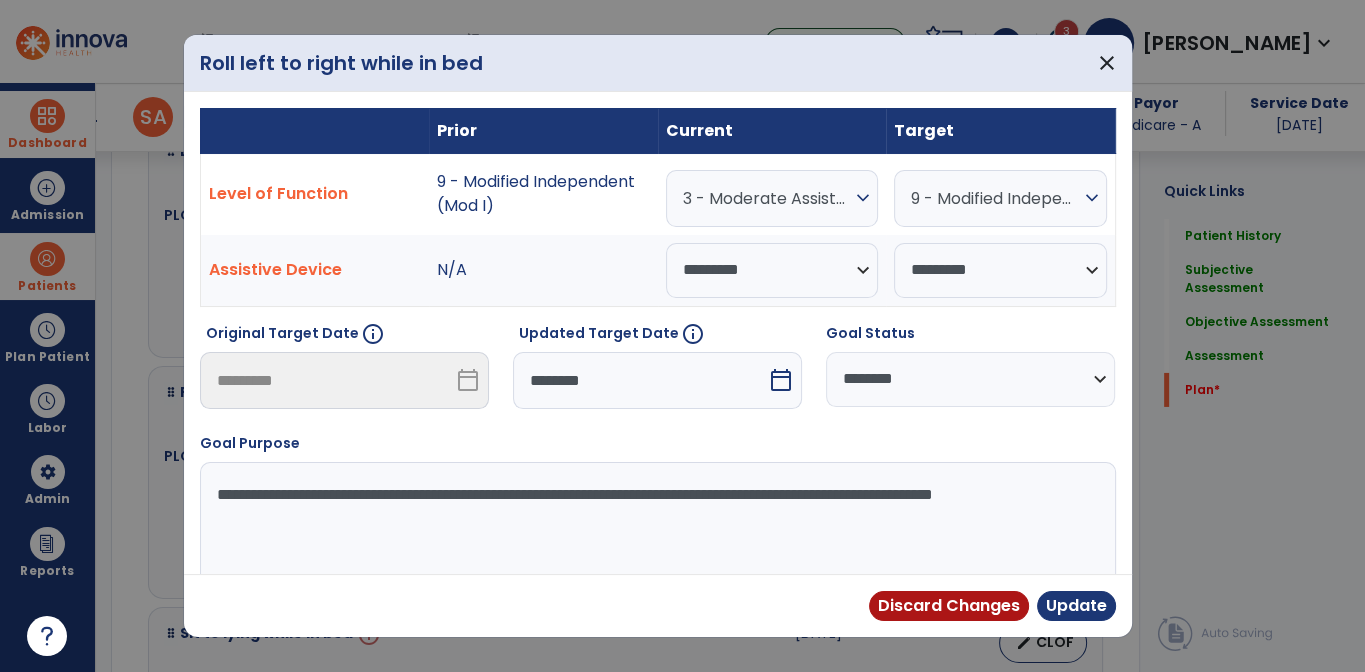 click on "calendar_today" at bounding box center (781, 380) 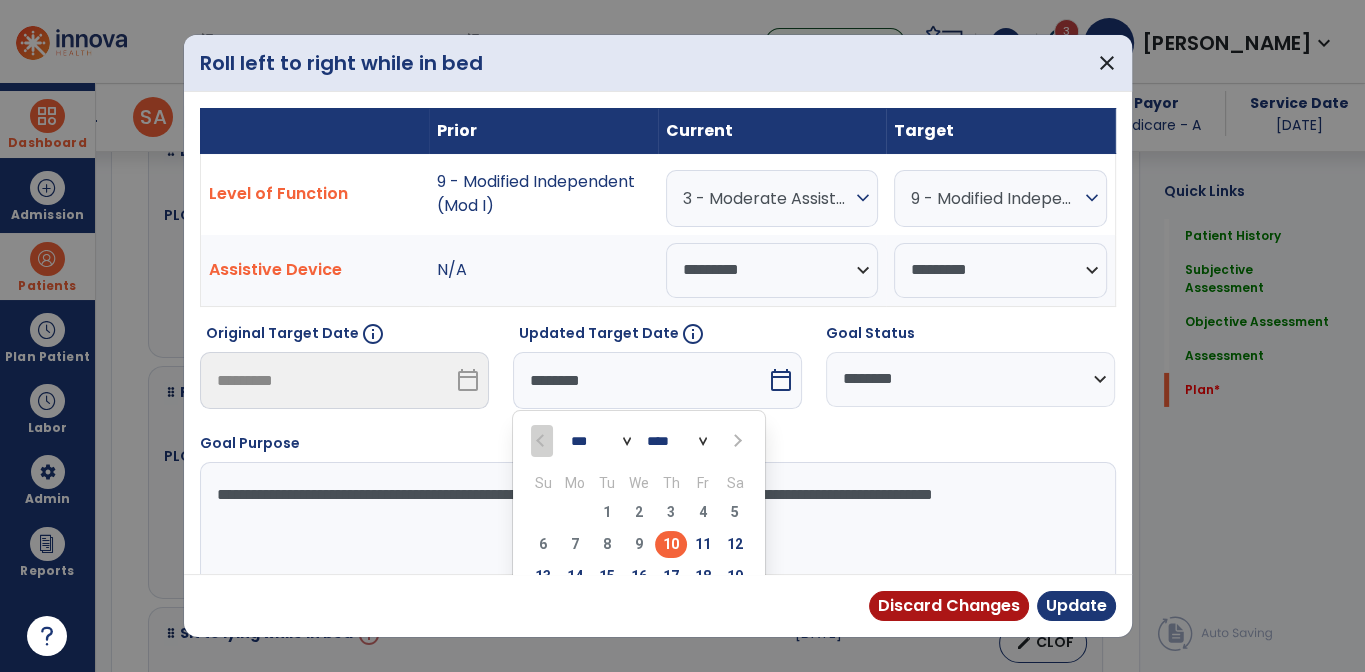 click at bounding box center (736, 441) 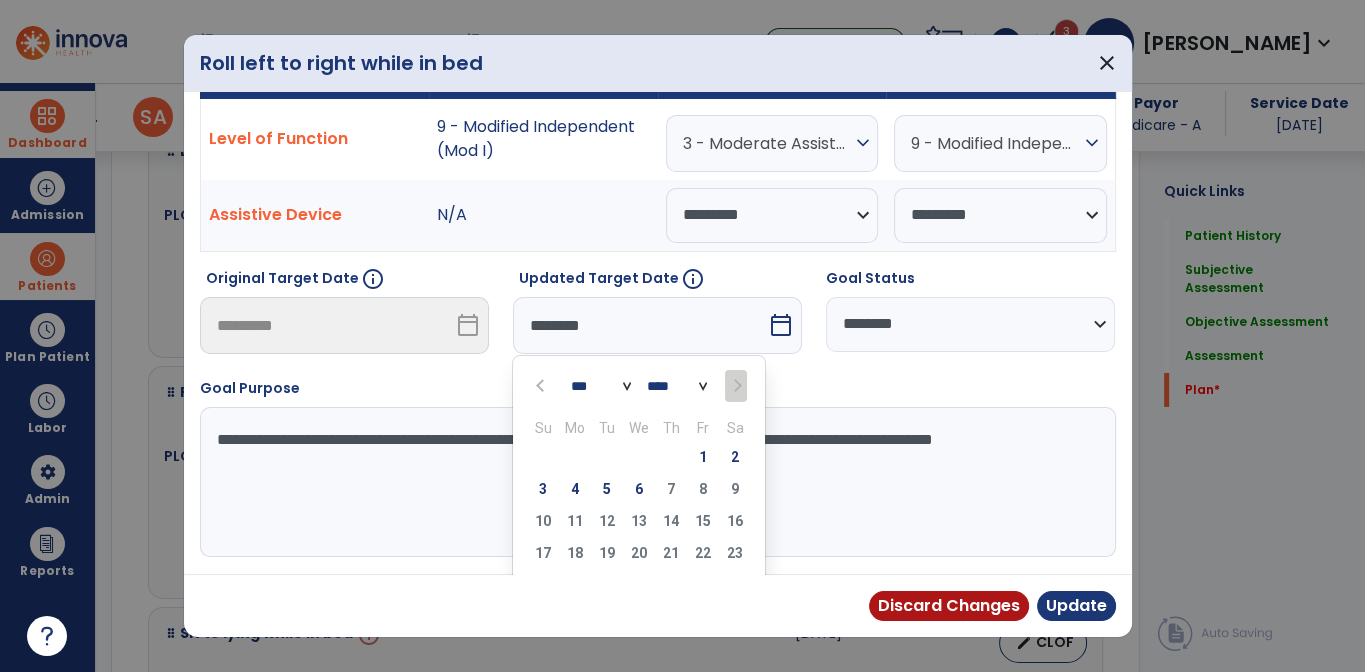scroll, scrollTop: 128, scrollLeft: 0, axis: vertical 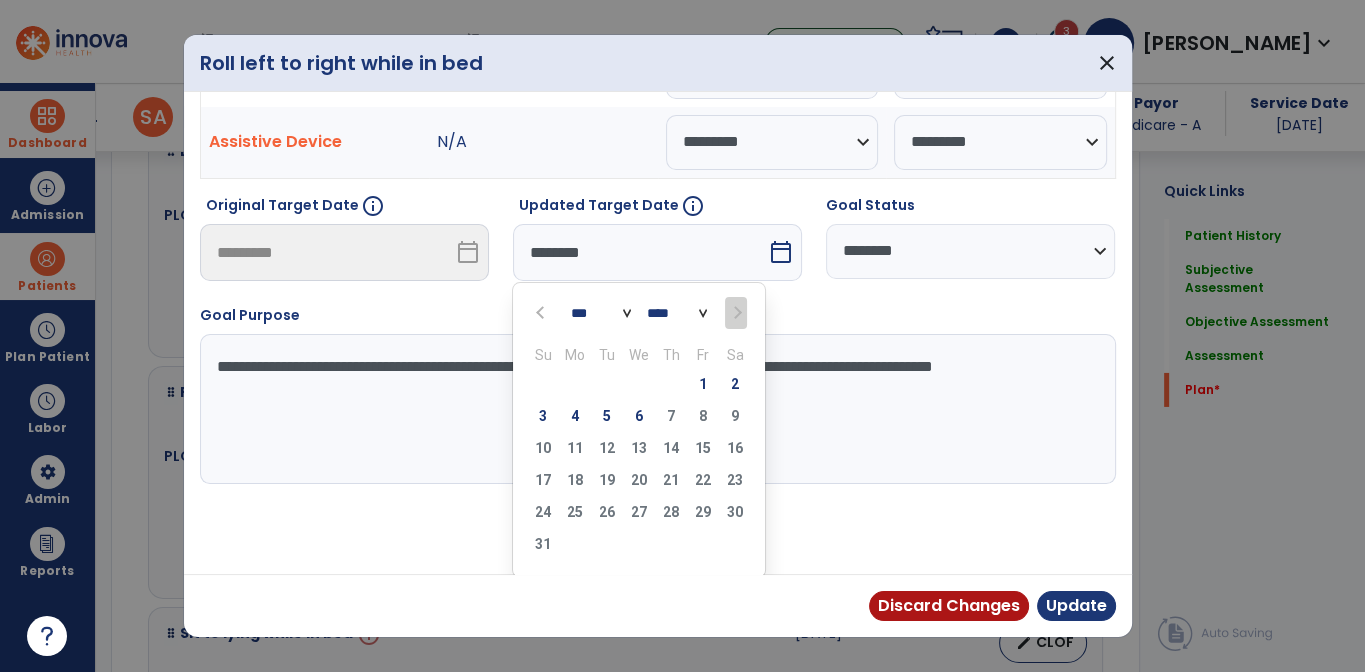 click on "3   4   5   6   7   8   9" at bounding box center (639, 419) 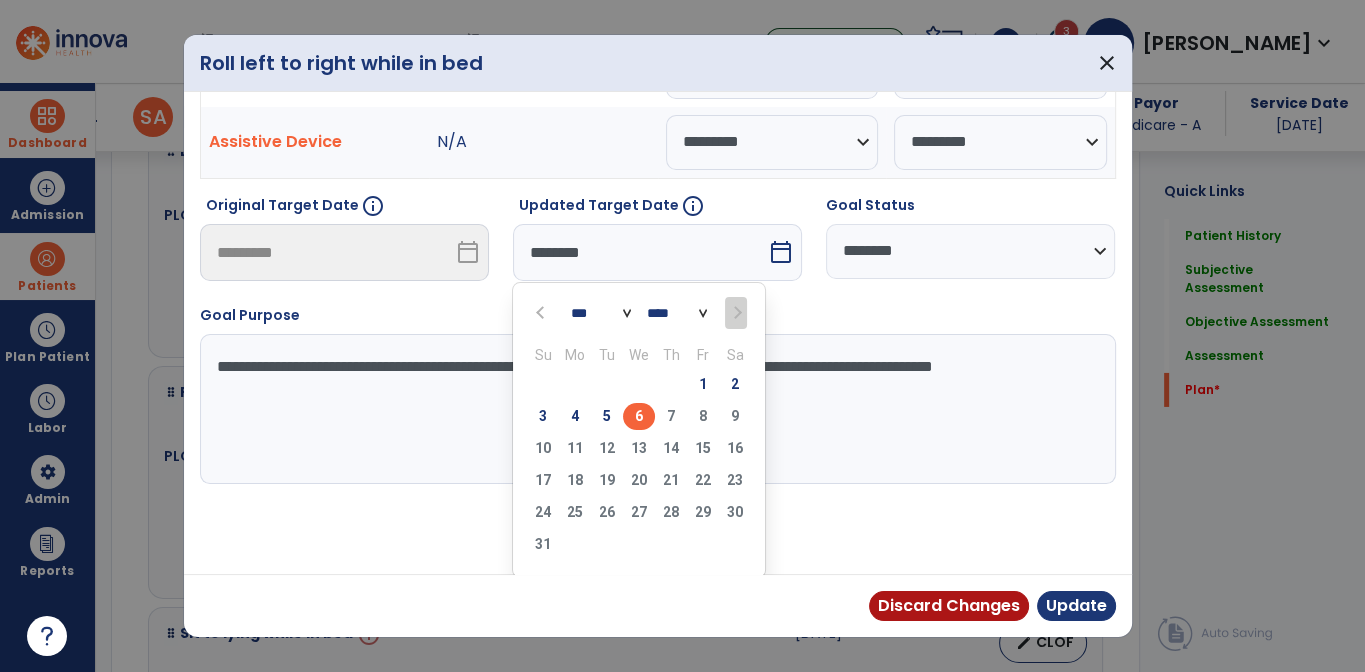 click on "6" at bounding box center (639, 416) 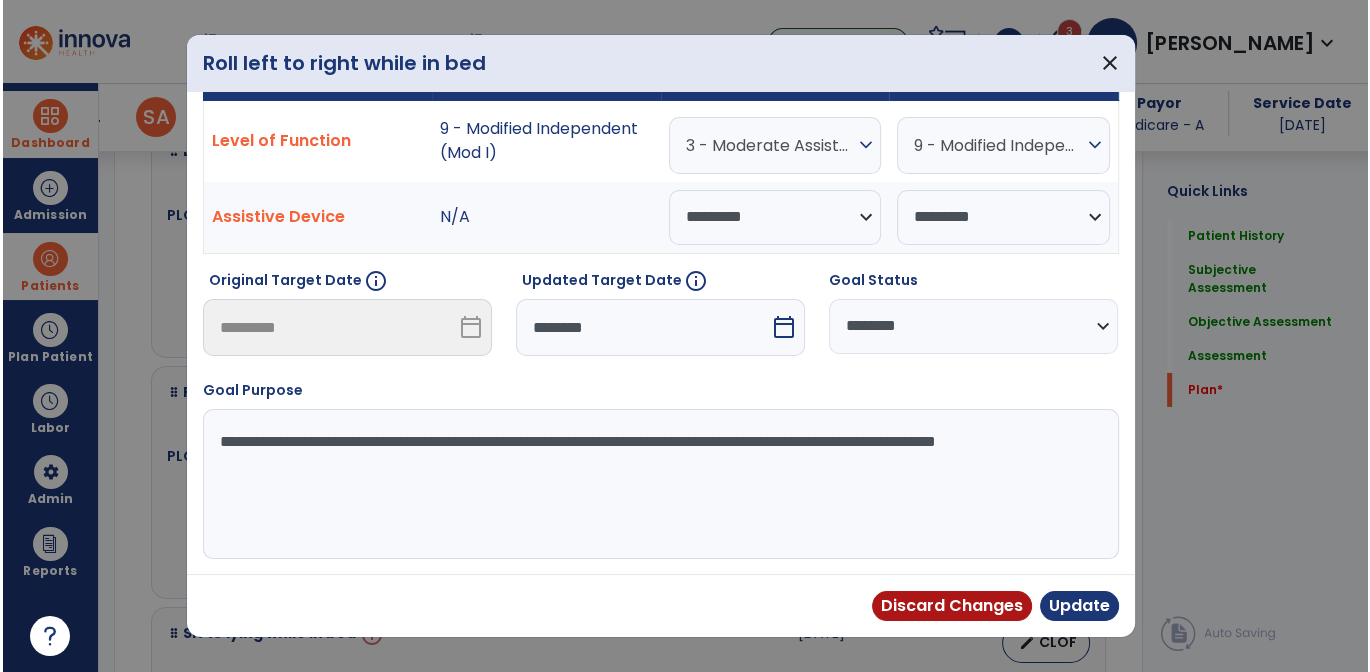 scroll, scrollTop: 50, scrollLeft: 0, axis: vertical 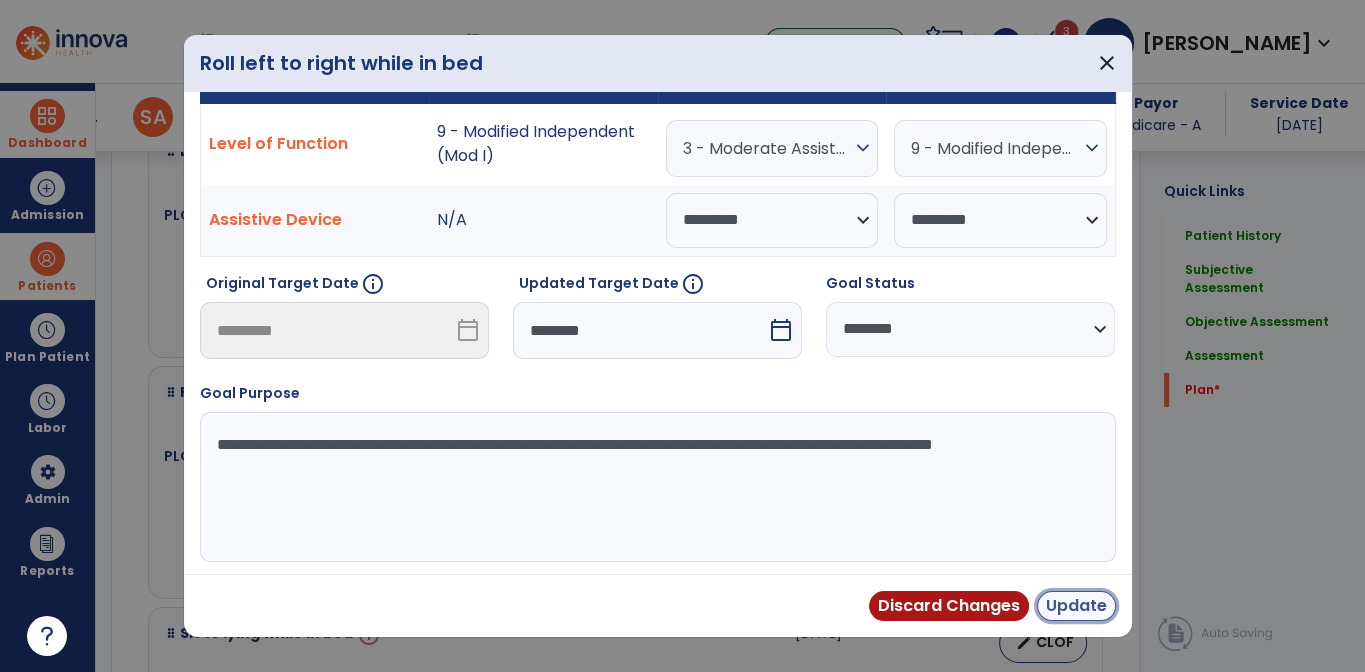 click on "Update" at bounding box center [1076, 606] 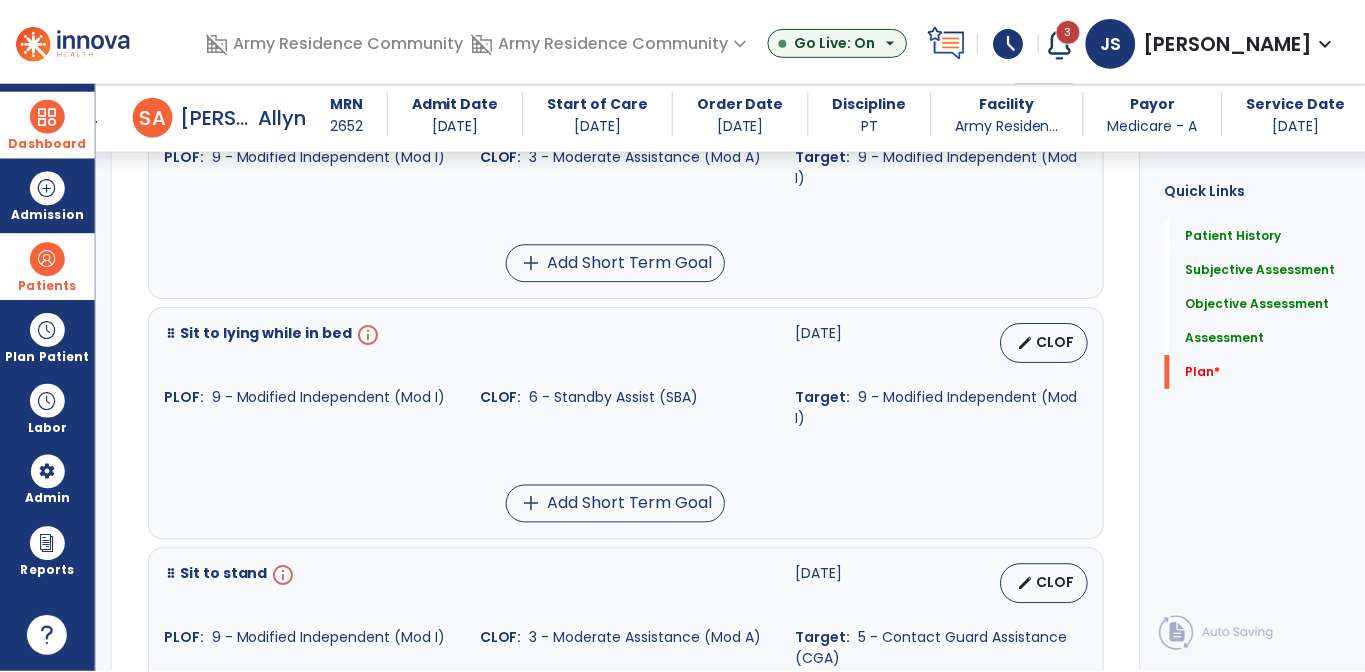 scroll, scrollTop: 6200, scrollLeft: 0, axis: vertical 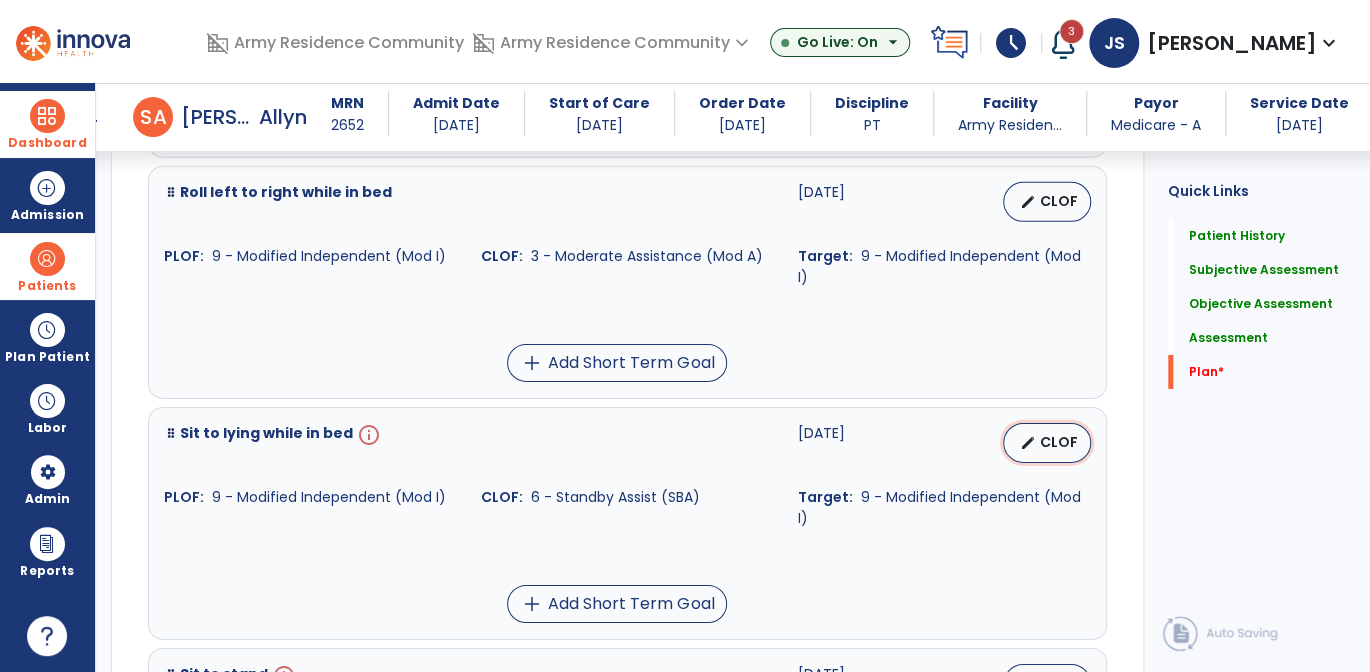 select on "*********" 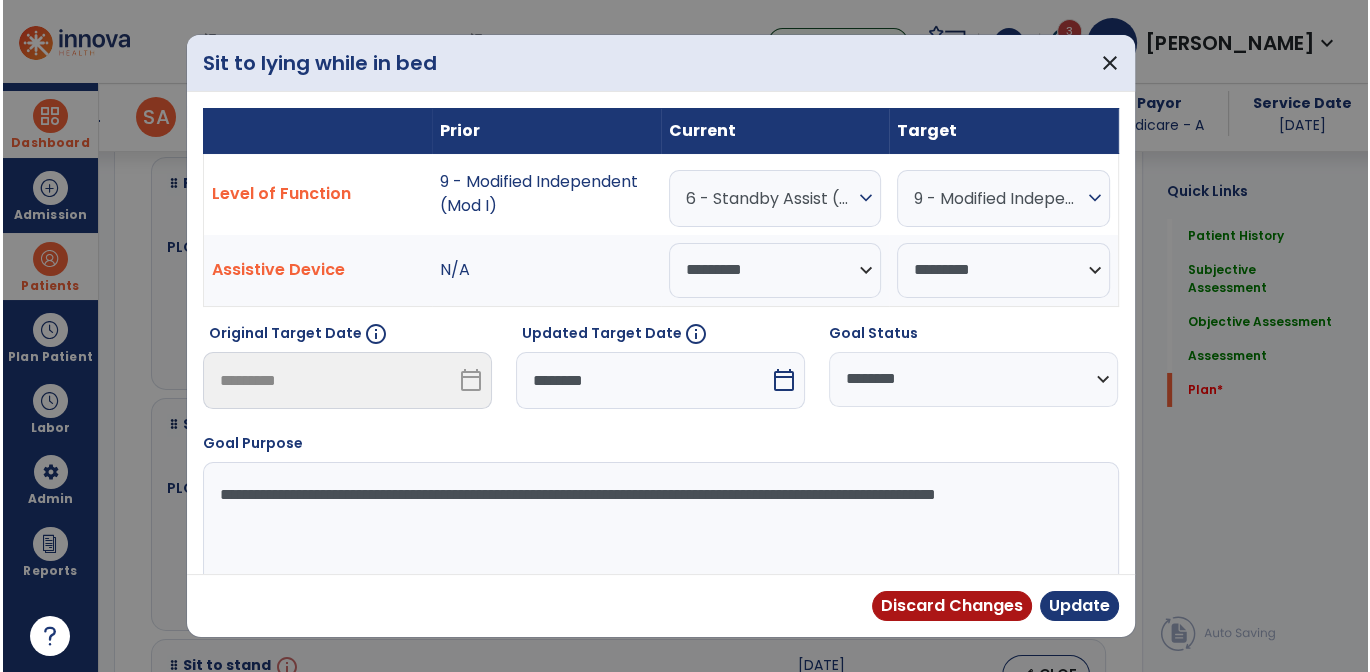 scroll, scrollTop: 6200, scrollLeft: 0, axis: vertical 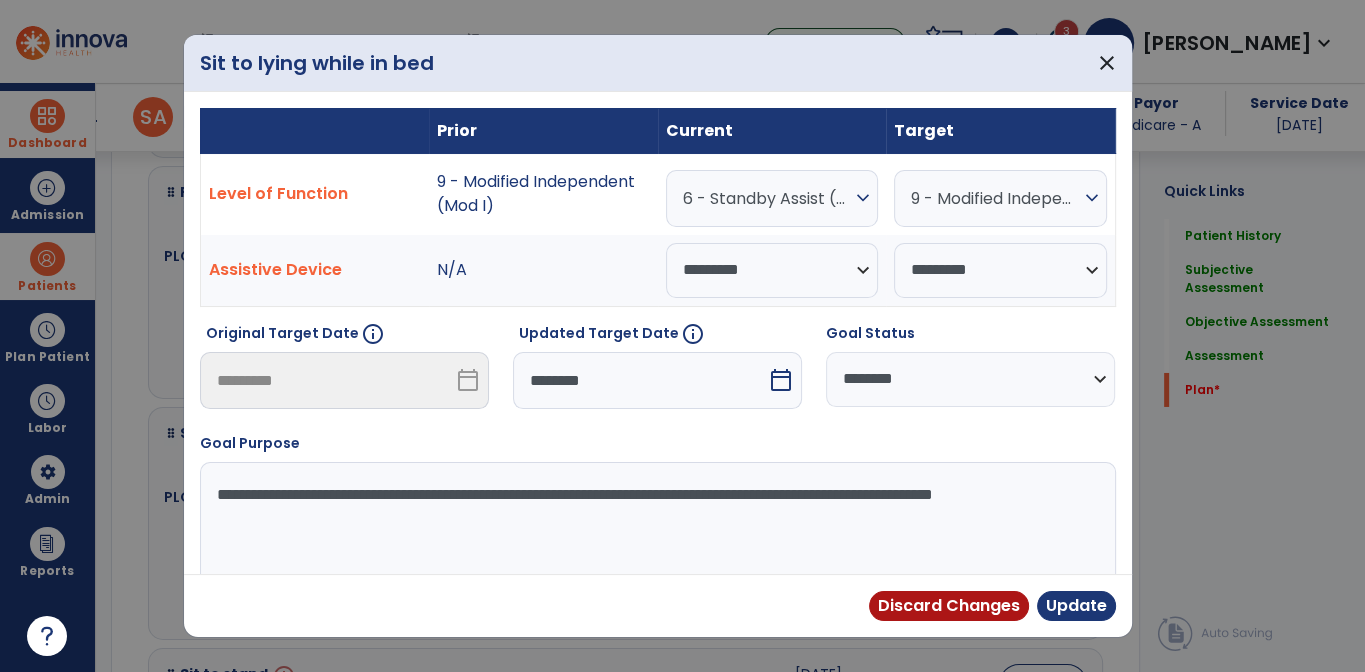 click on "6 - Standby Assist (SBA)" at bounding box center [767, 198] 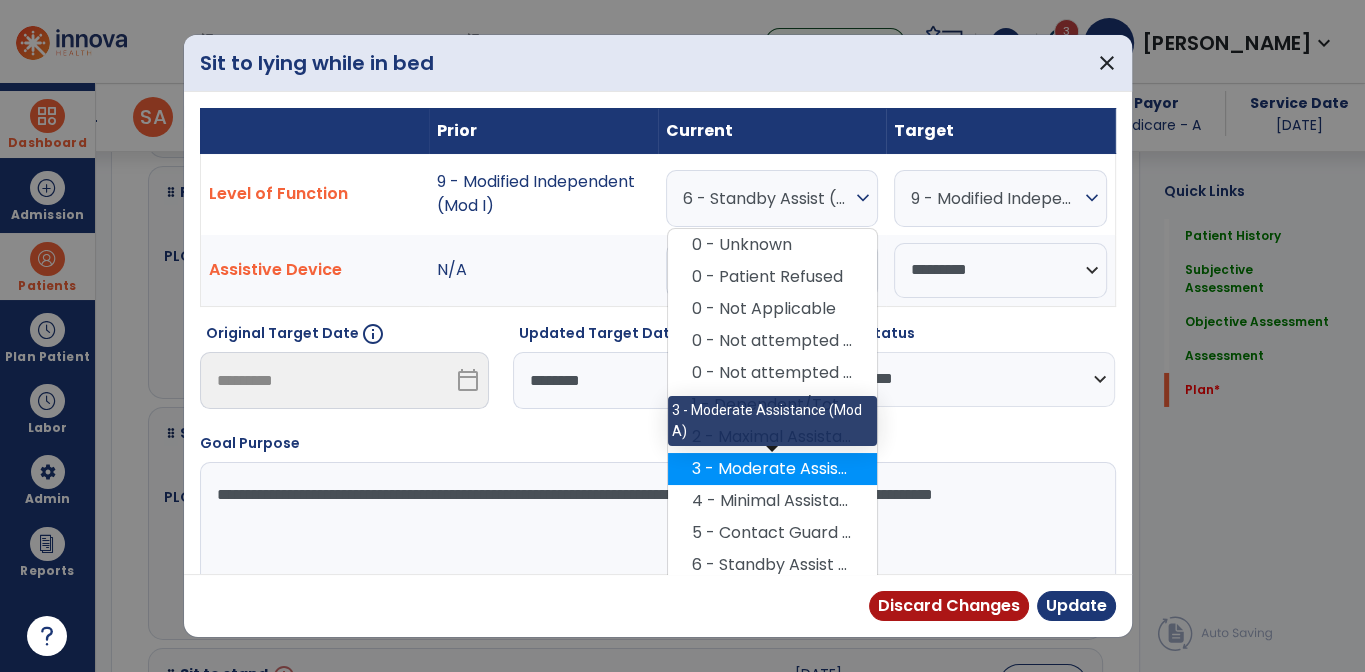 click on "3 - Moderate Assistance (Mod A)" at bounding box center (772, 469) 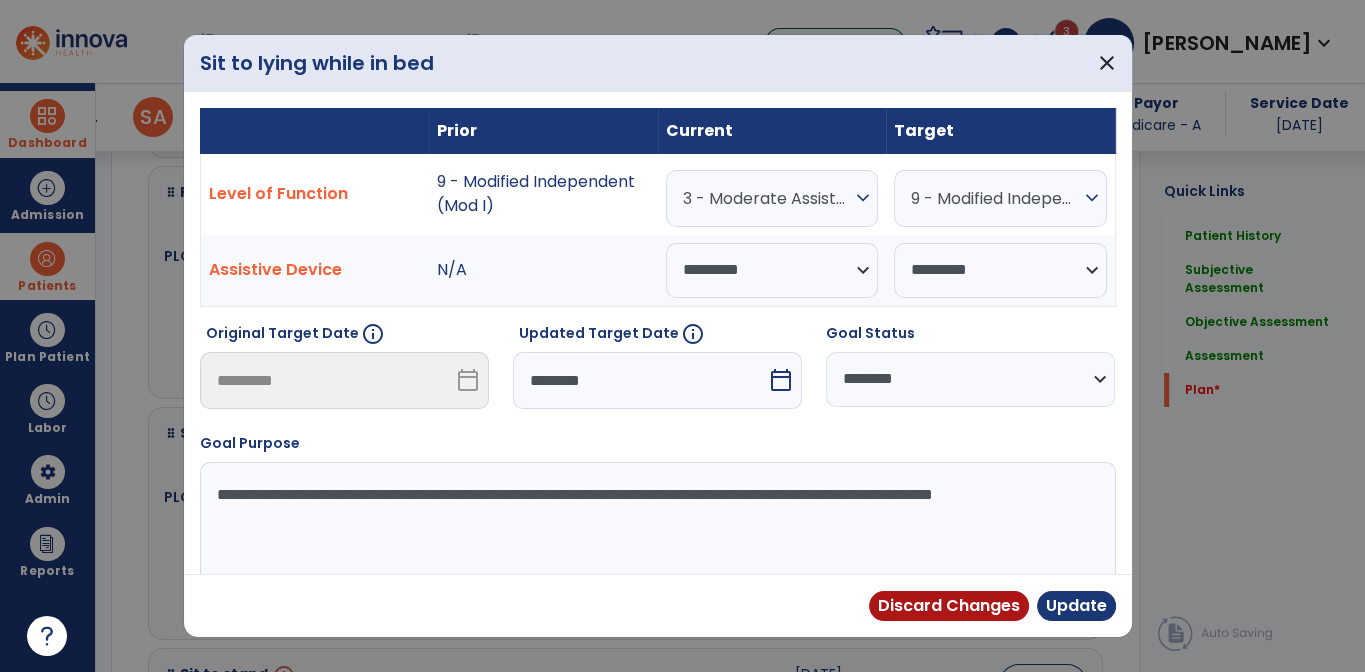 click on "calendar_today" at bounding box center (781, 380) 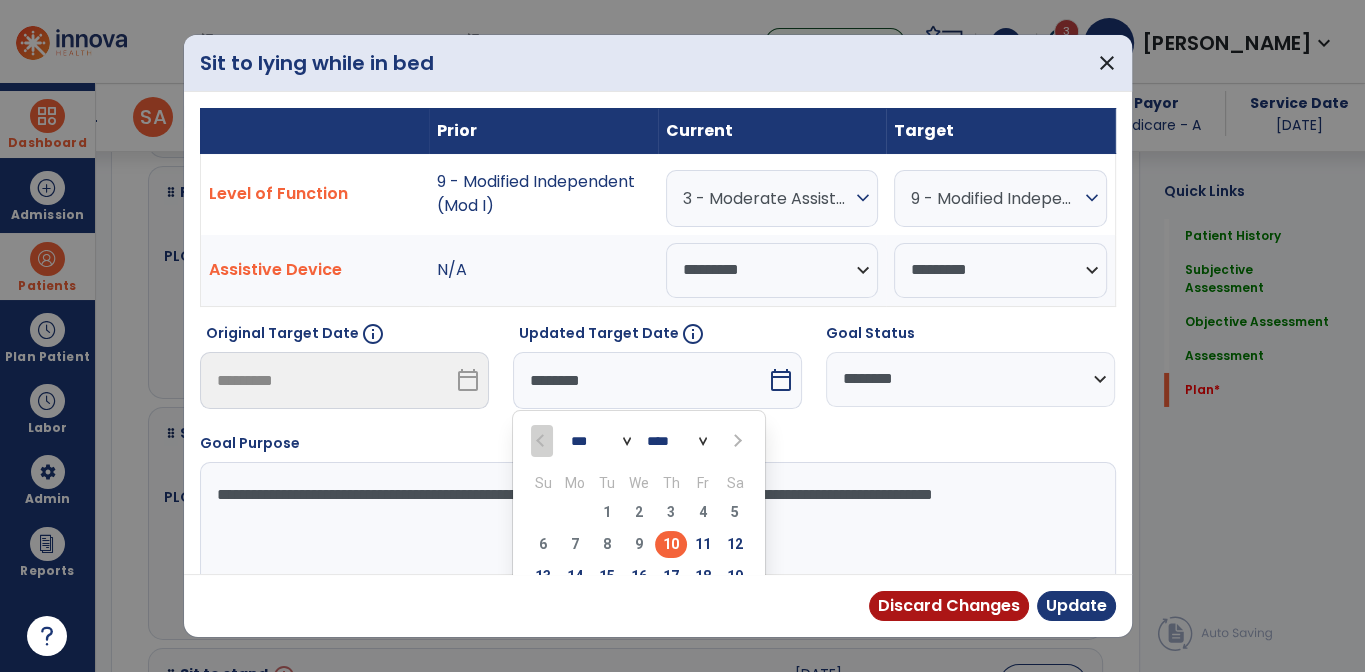 click at bounding box center (735, 440) 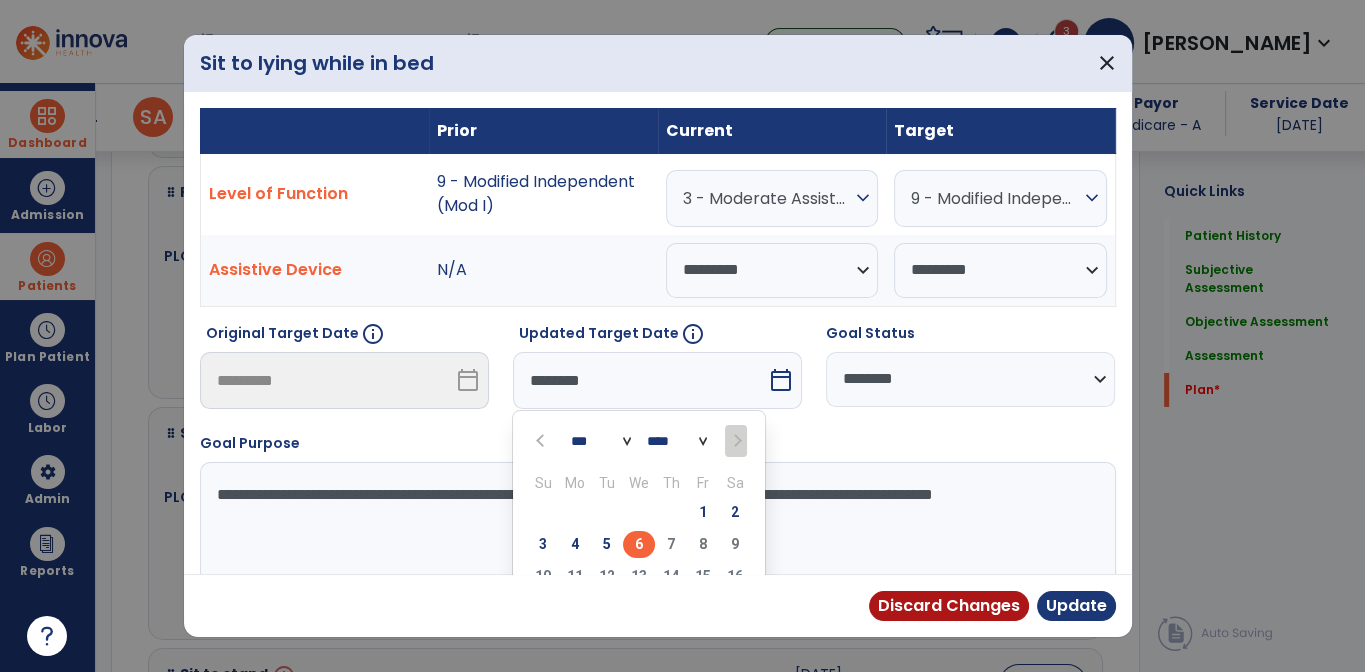 click on "6" at bounding box center [639, 544] 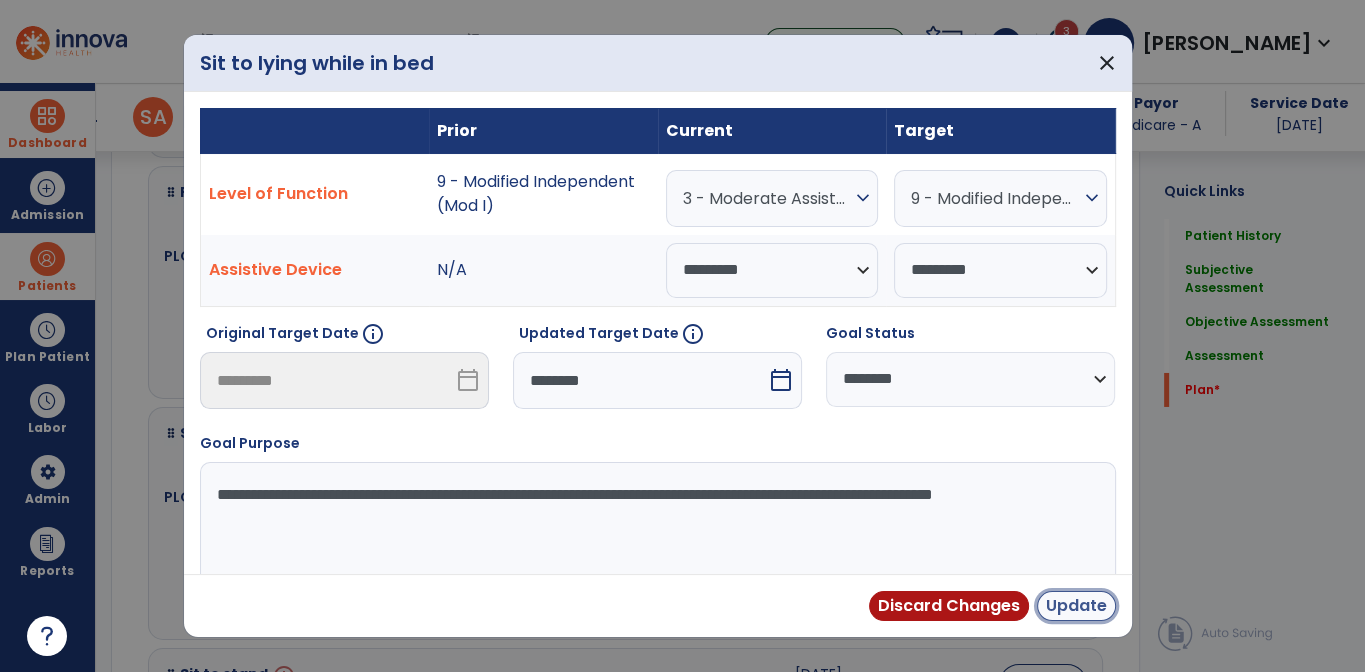 click on "Update" at bounding box center [1076, 606] 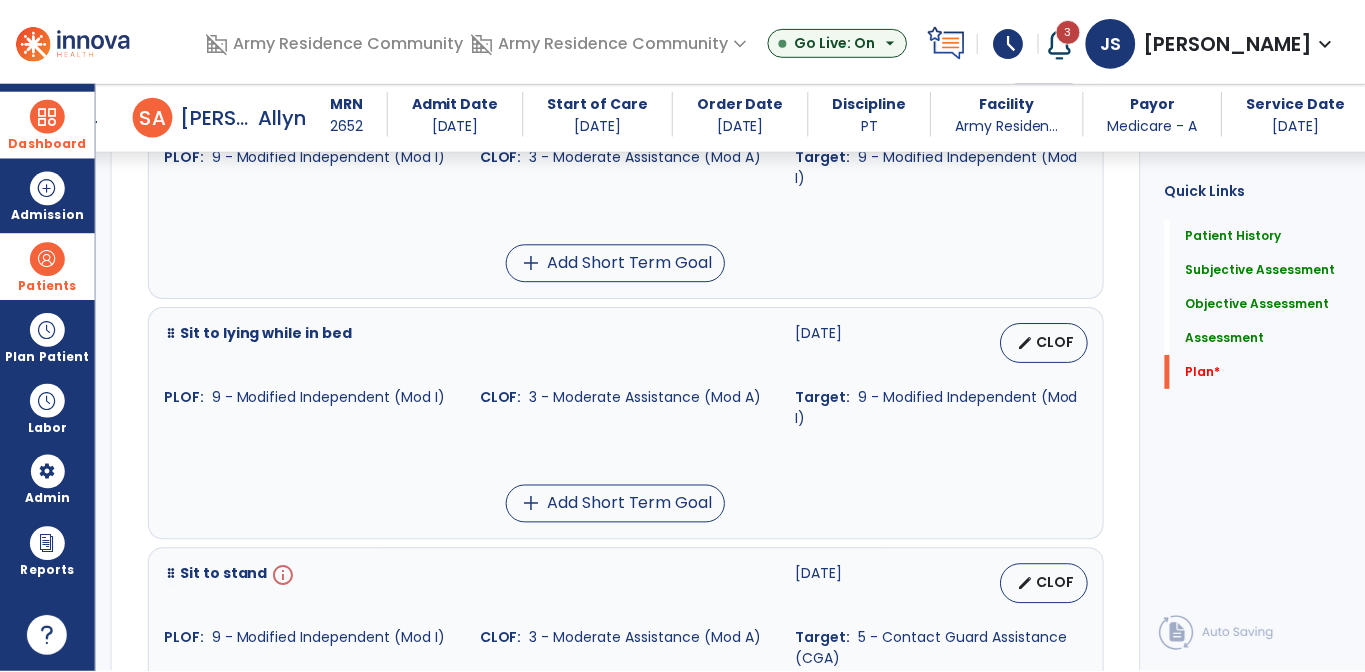 scroll, scrollTop: 6500, scrollLeft: 0, axis: vertical 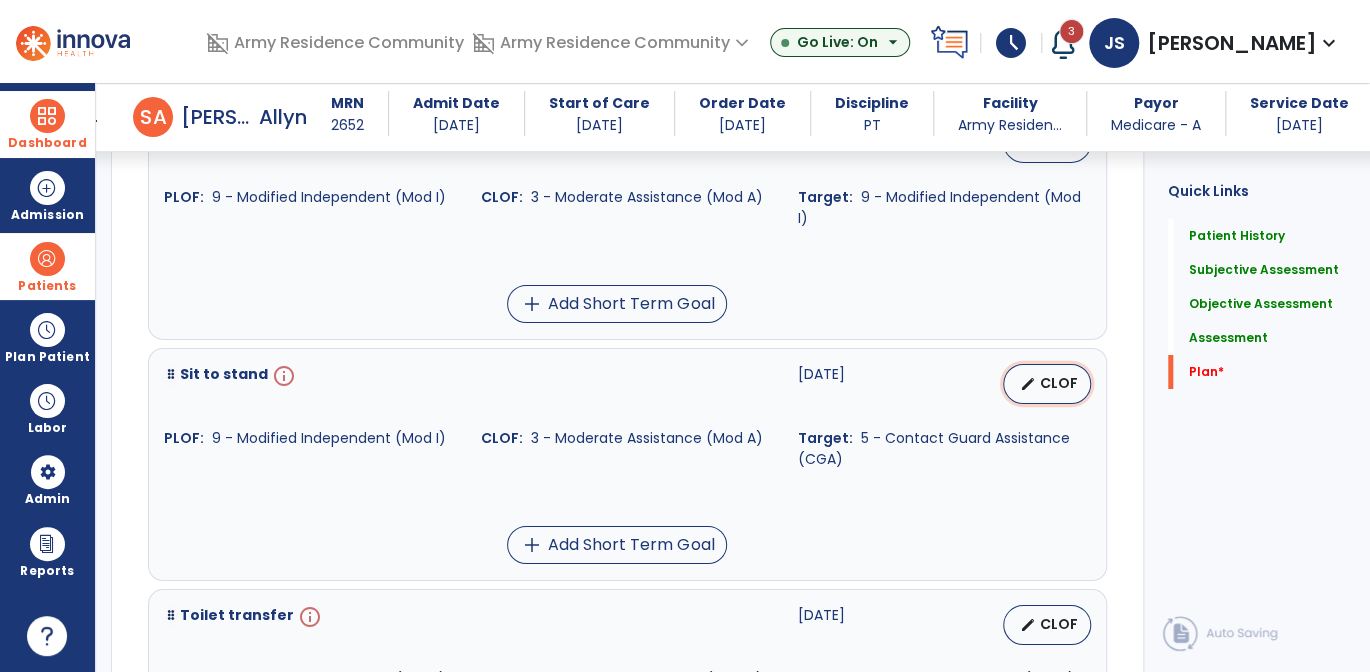 click on "CLOF" at bounding box center [1059, 383] 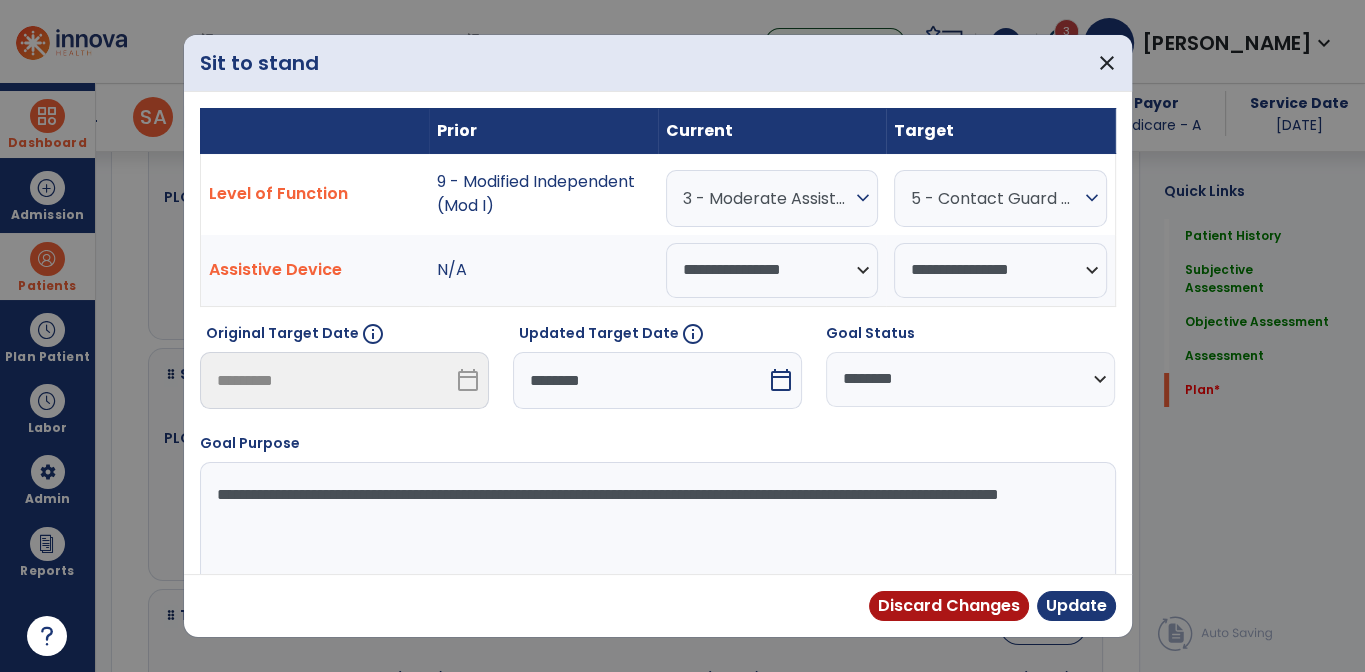 scroll, scrollTop: 6500, scrollLeft: 0, axis: vertical 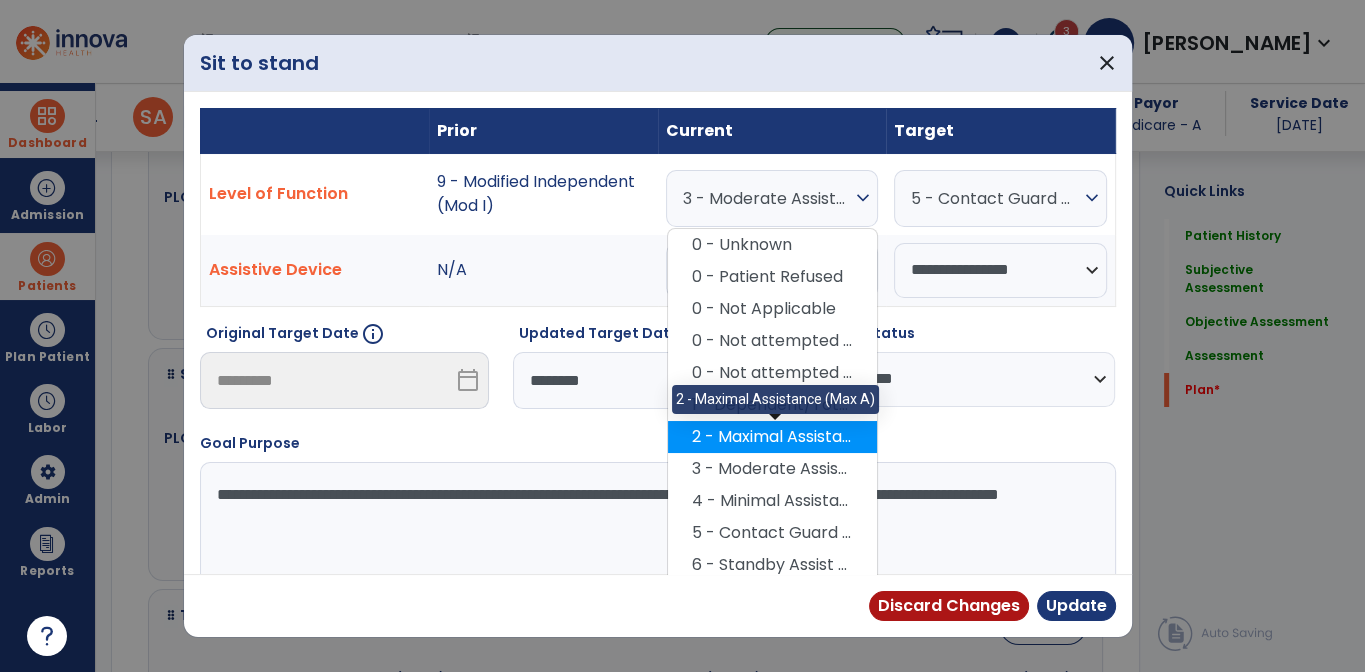 click on "2 - Maximal Assistance (Max A)" at bounding box center [772, 437] 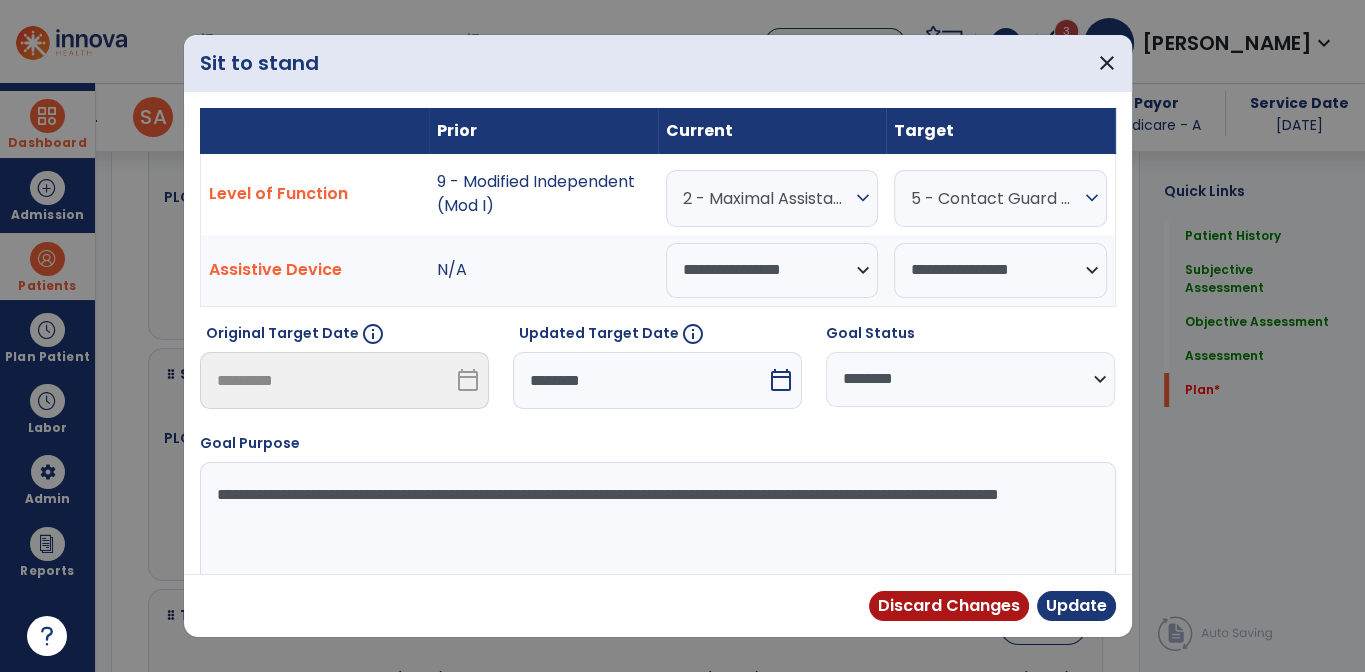 click on "calendar_today" at bounding box center (781, 380) 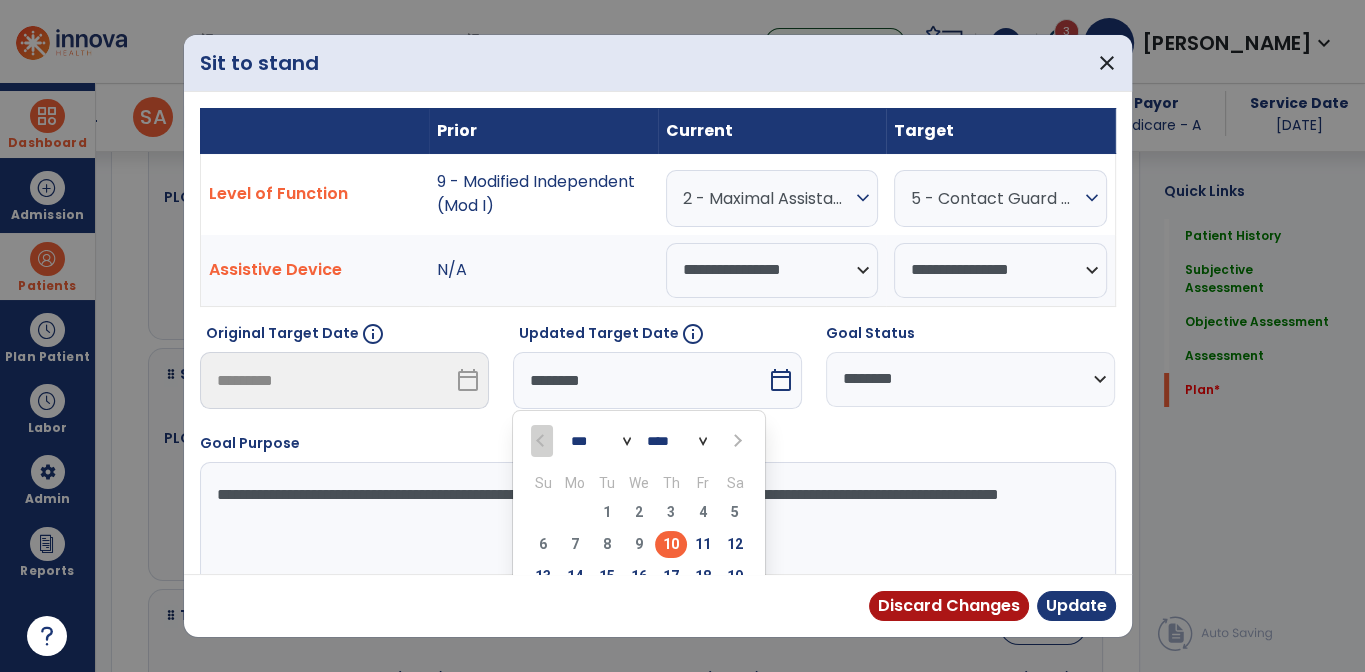click at bounding box center [735, 440] 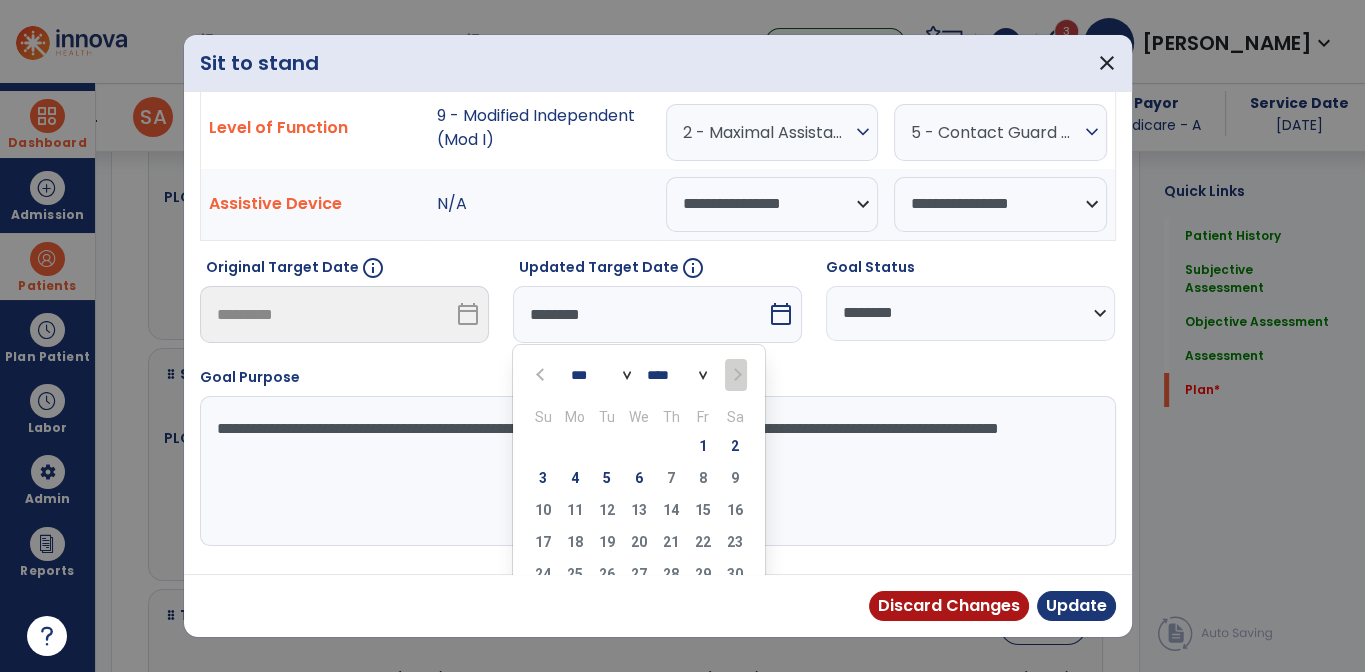 scroll, scrollTop: 100, scrollLeft: 0, axis: vertical 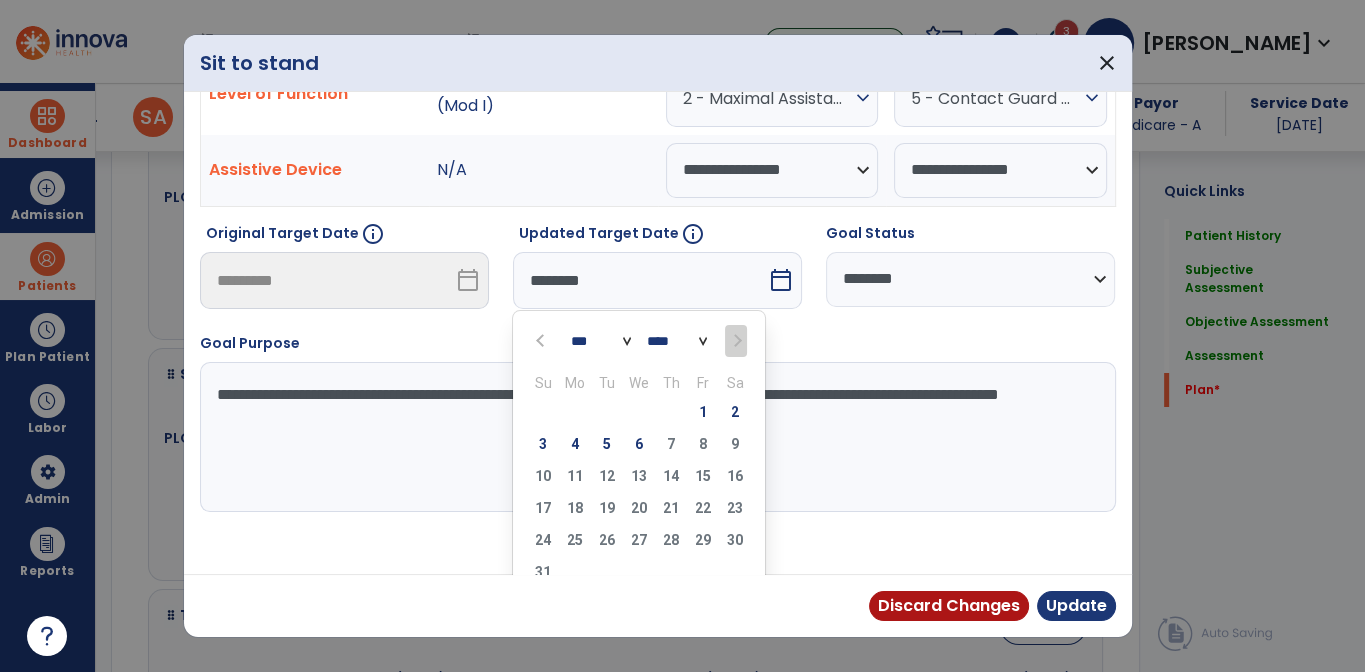 click on "3   4   5   6   7   8   9" at bounding box center [639, 447] 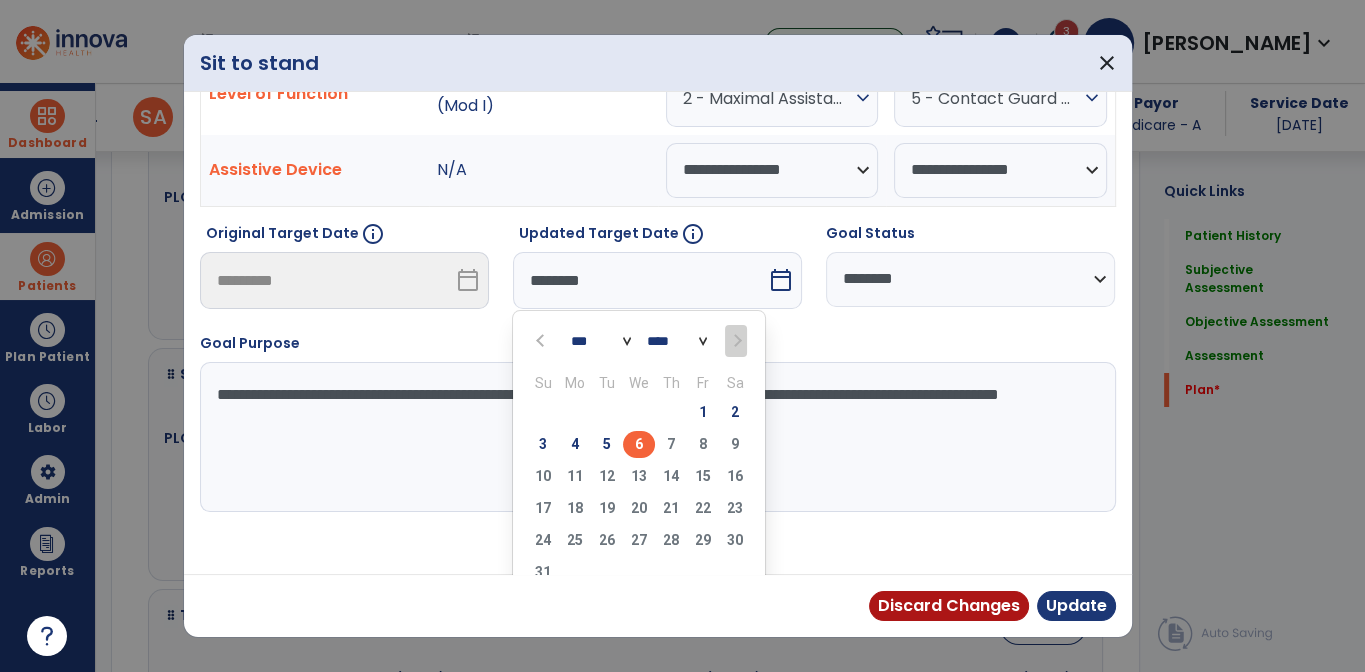 click on "6" at bounding box center [639, 444] 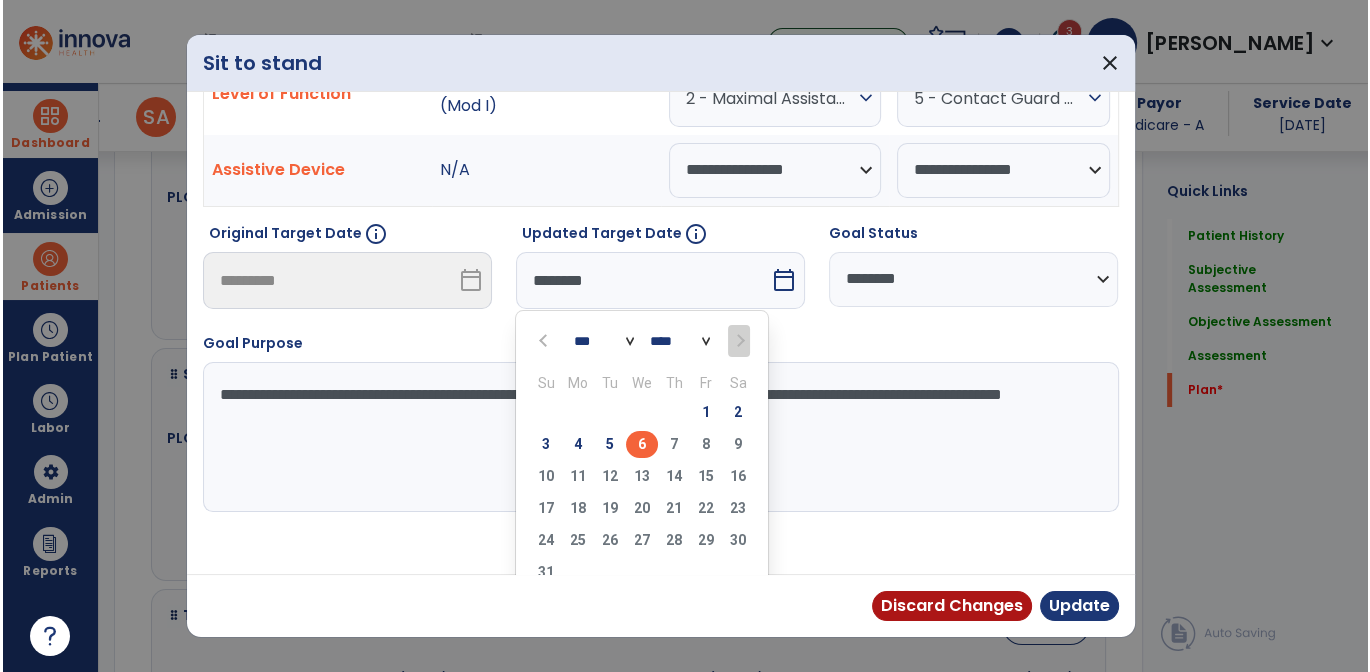 scroll, scrollTop: 50, scrollLeft: 0, axis: vertical 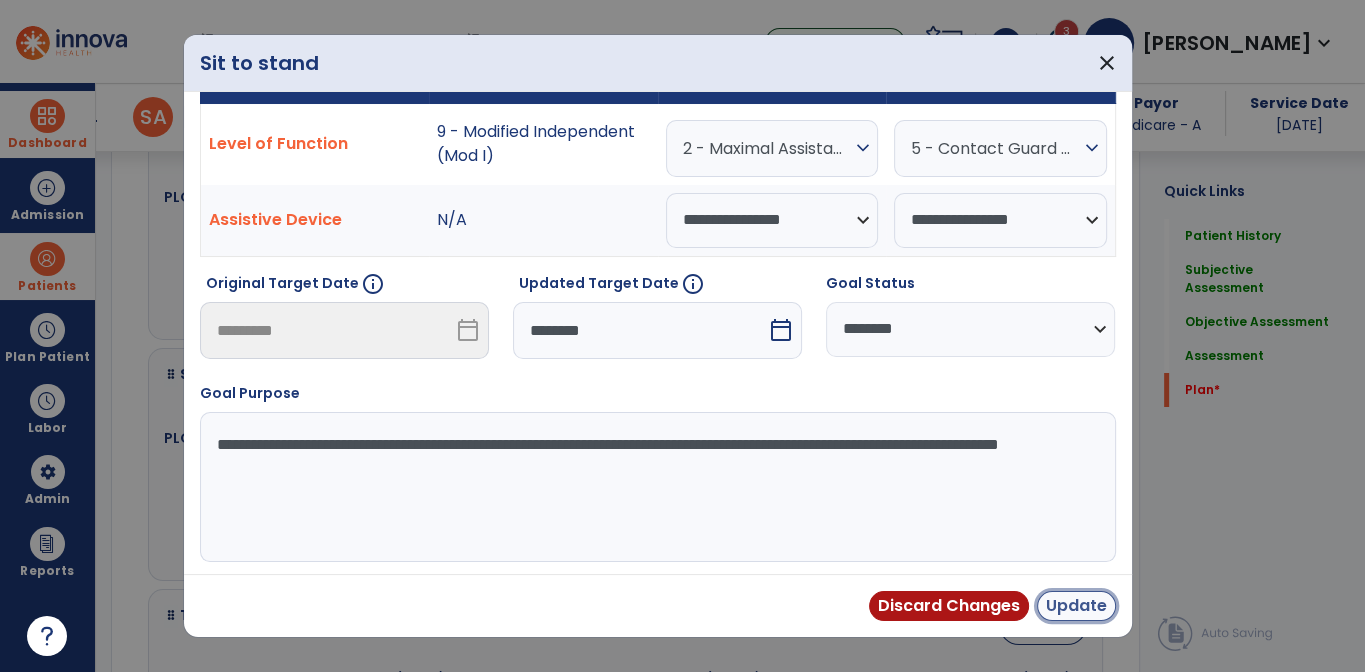 click on "Update" at bounding box center [1076, 606] 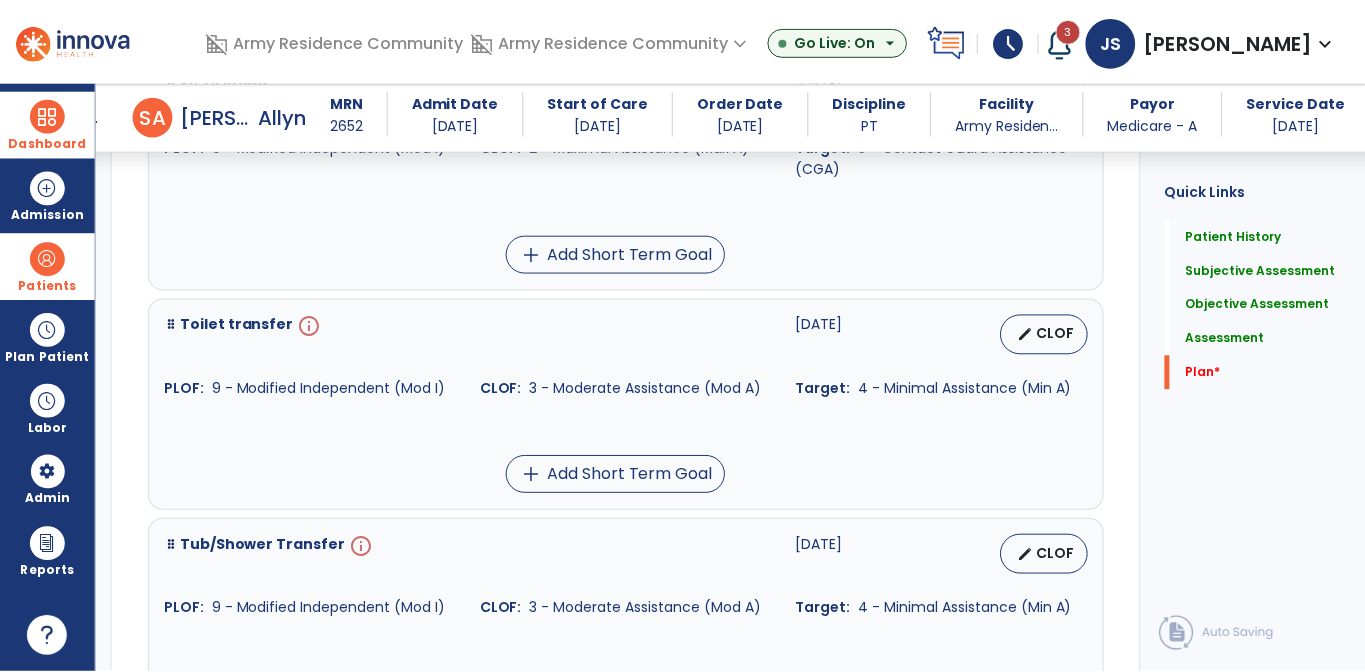 scroll, scrollTop: 6800, scrollLeft: 0, axis: vertical 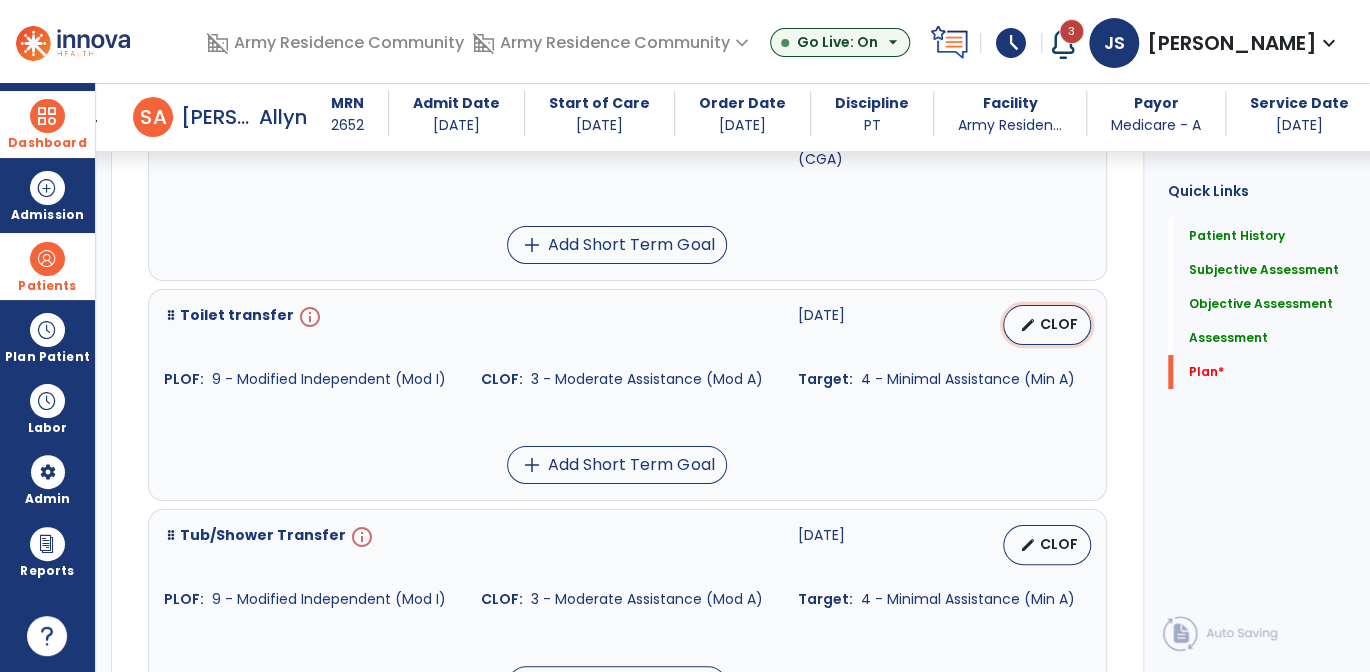 click on "CLOF" at bounding box center (1059, 324) 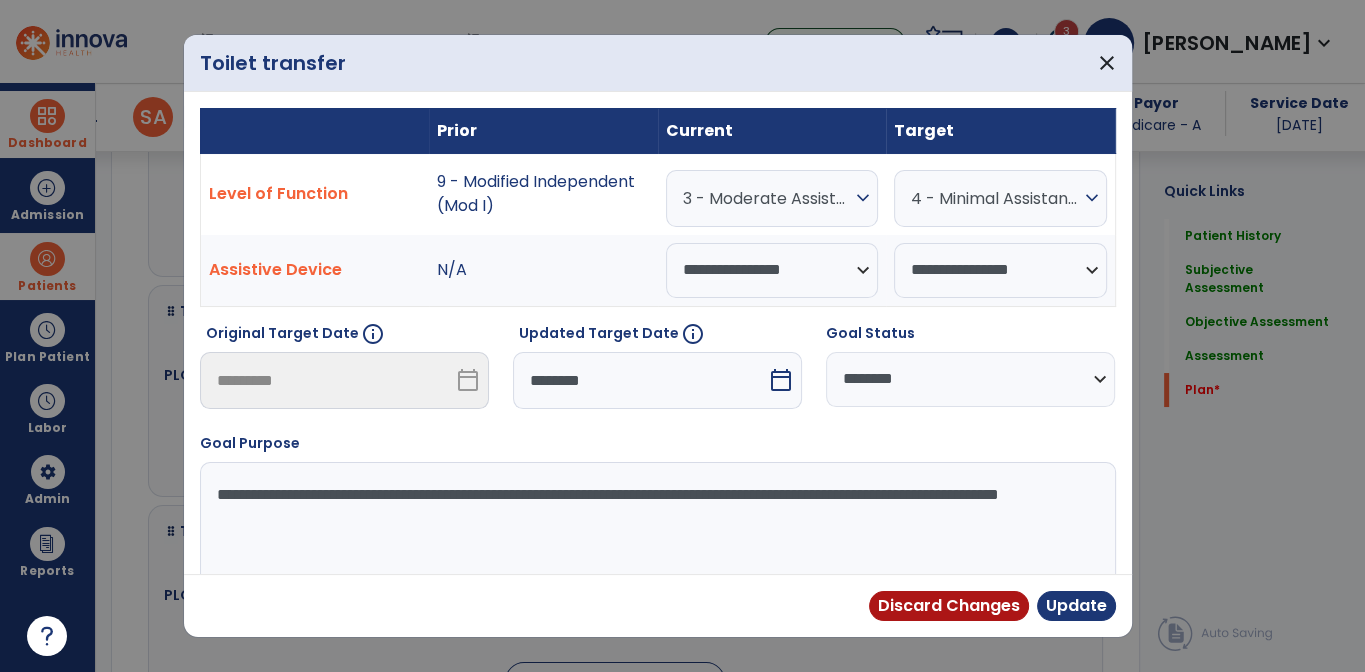 scroll, scrollTop: 6800, scrollLeft: 0, axis: vertical 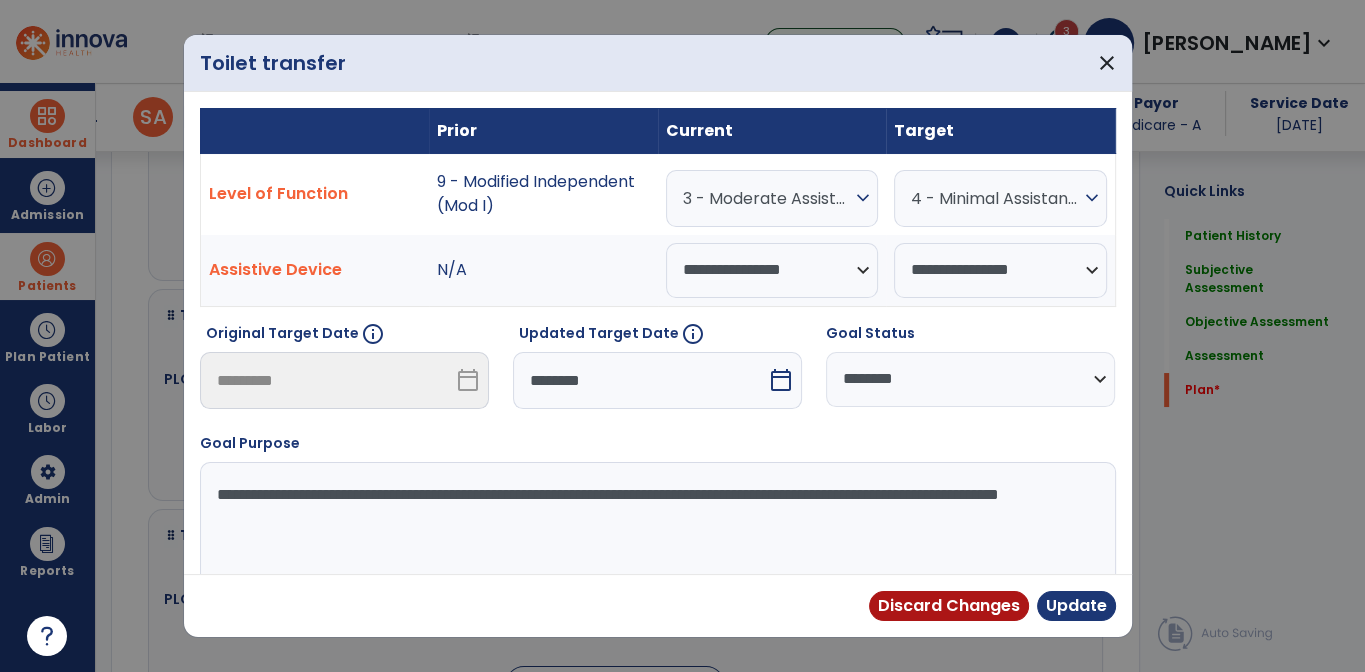 click on "3 - Moderate Assistance (Mod A)" at bounding box center (767, 198) 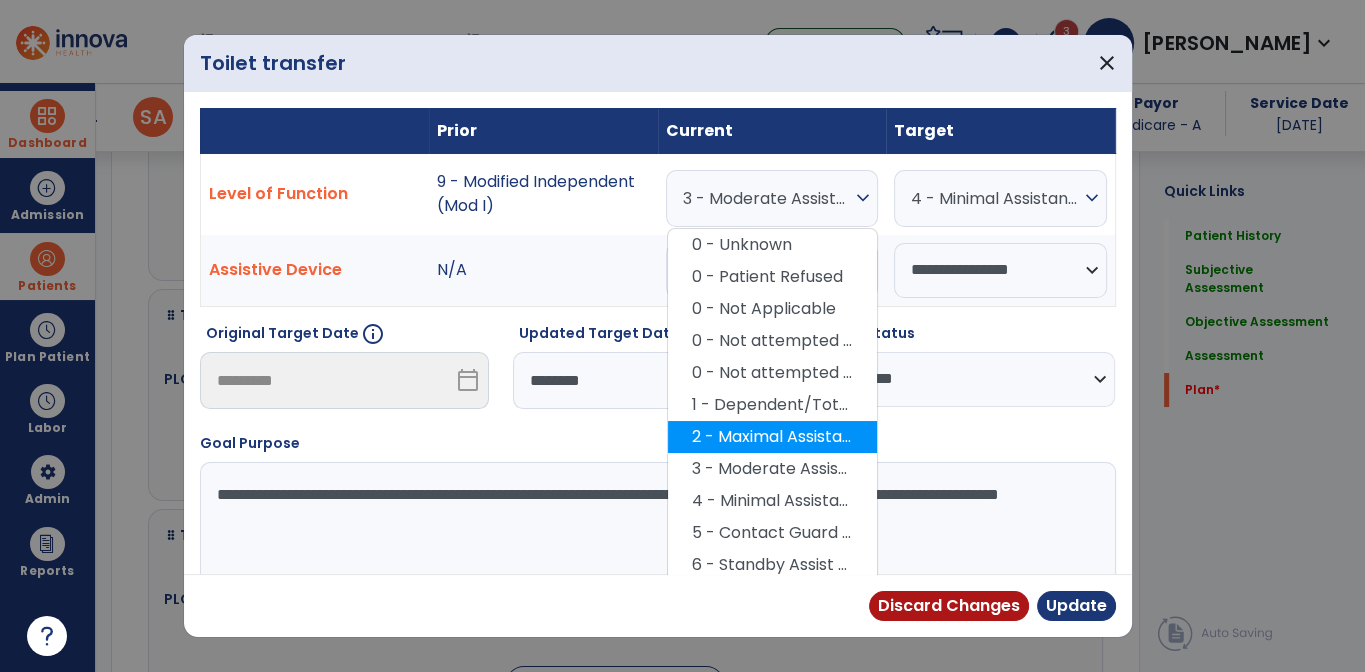 click on "2 - Maximal Assistance (Max A)" at bounding box center [772, 437] 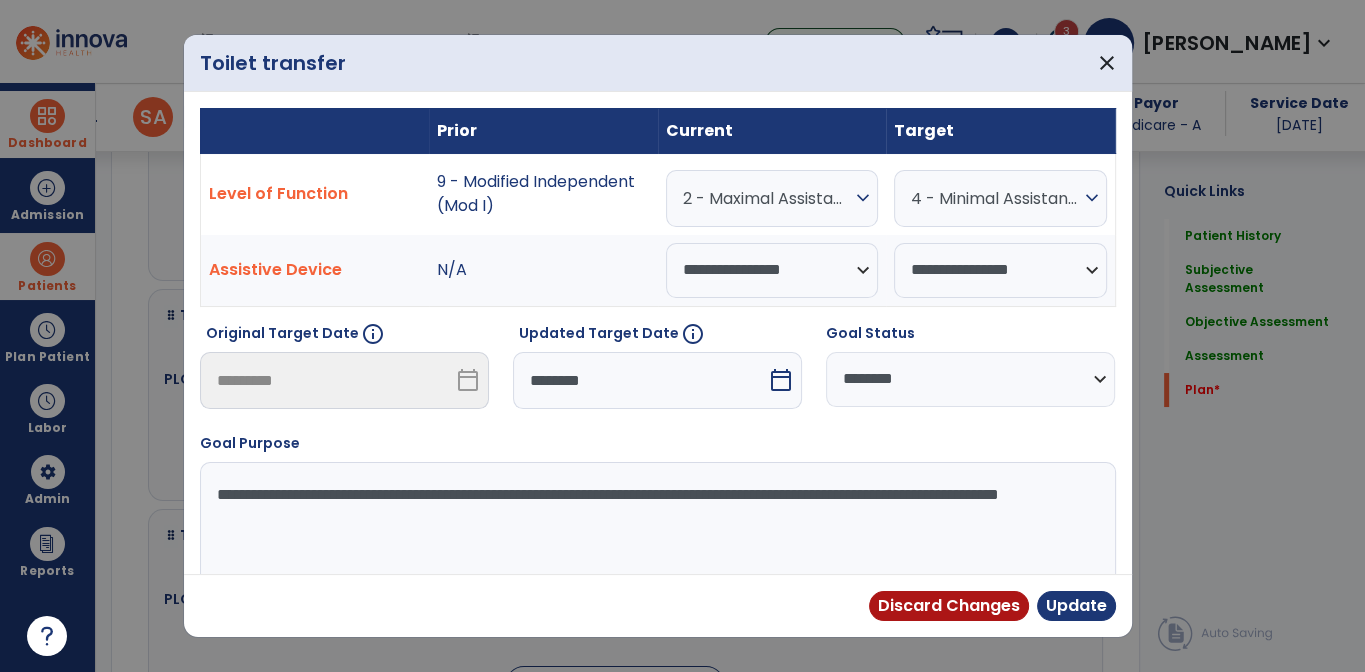 click on "calendar_today" at bounding box center (781, 380) 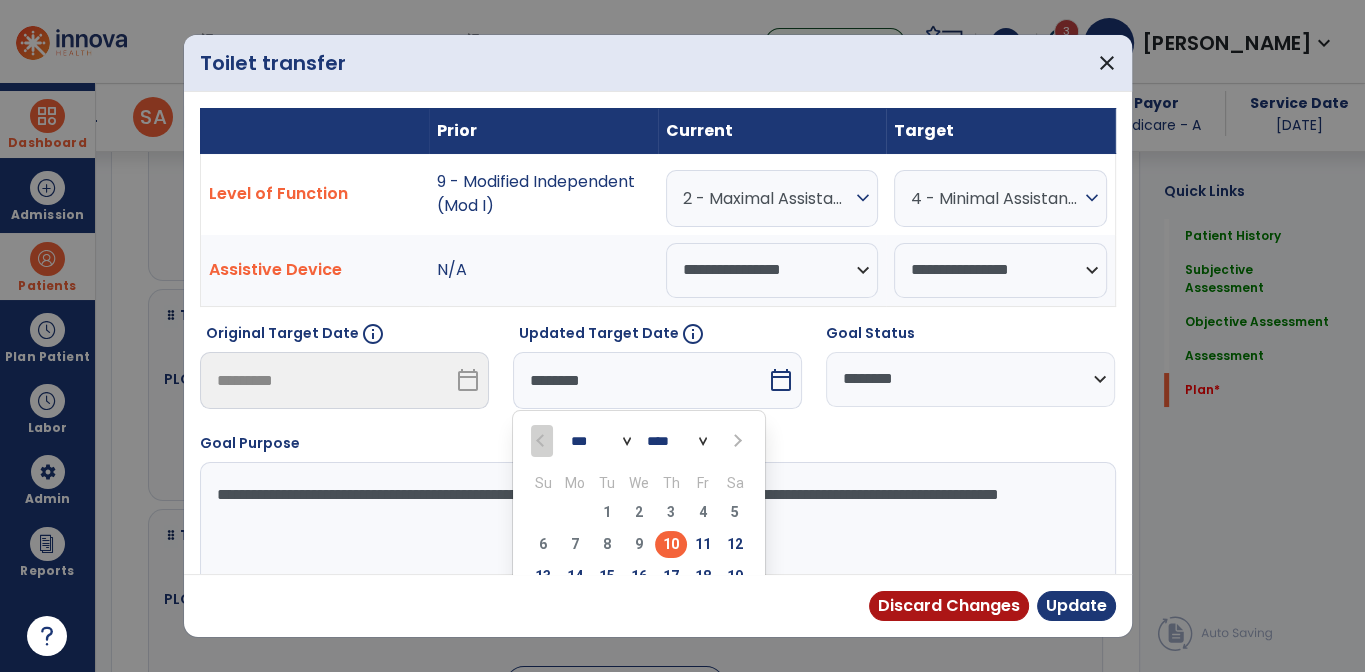 click at bounding box center (736, 441) 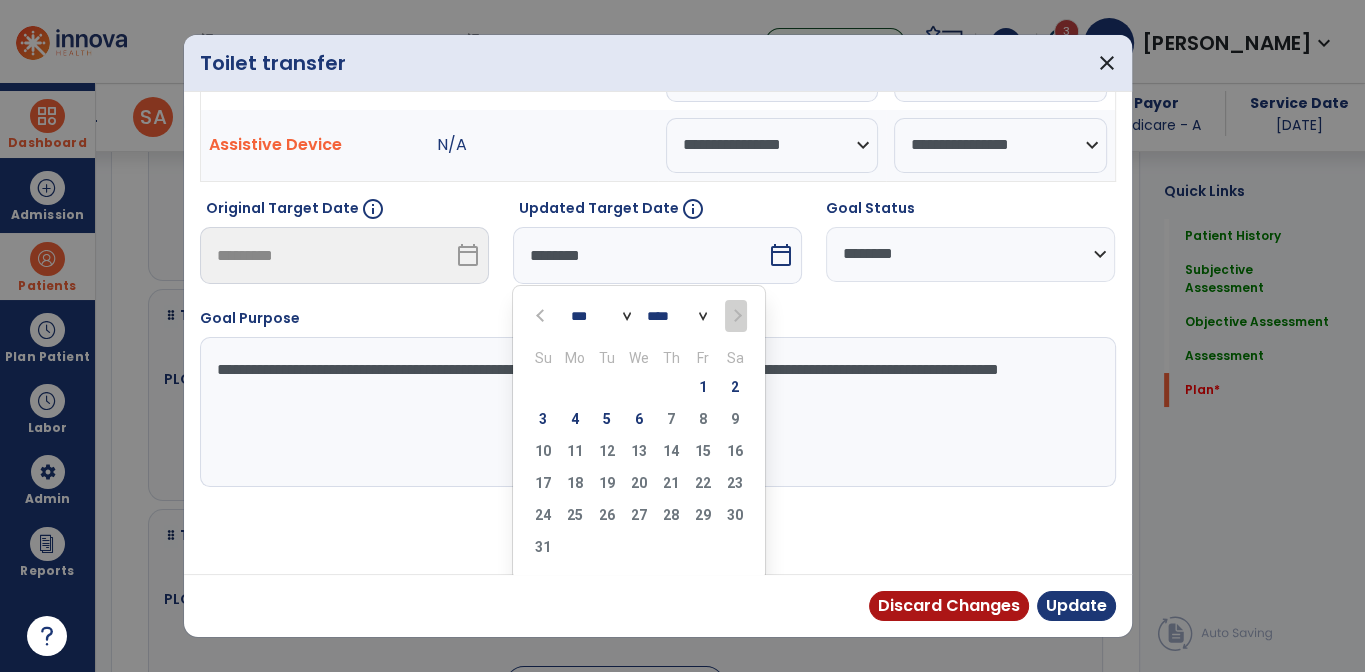 scroll, scrollTop: 128, scrollLeft: 0, axis: vertical 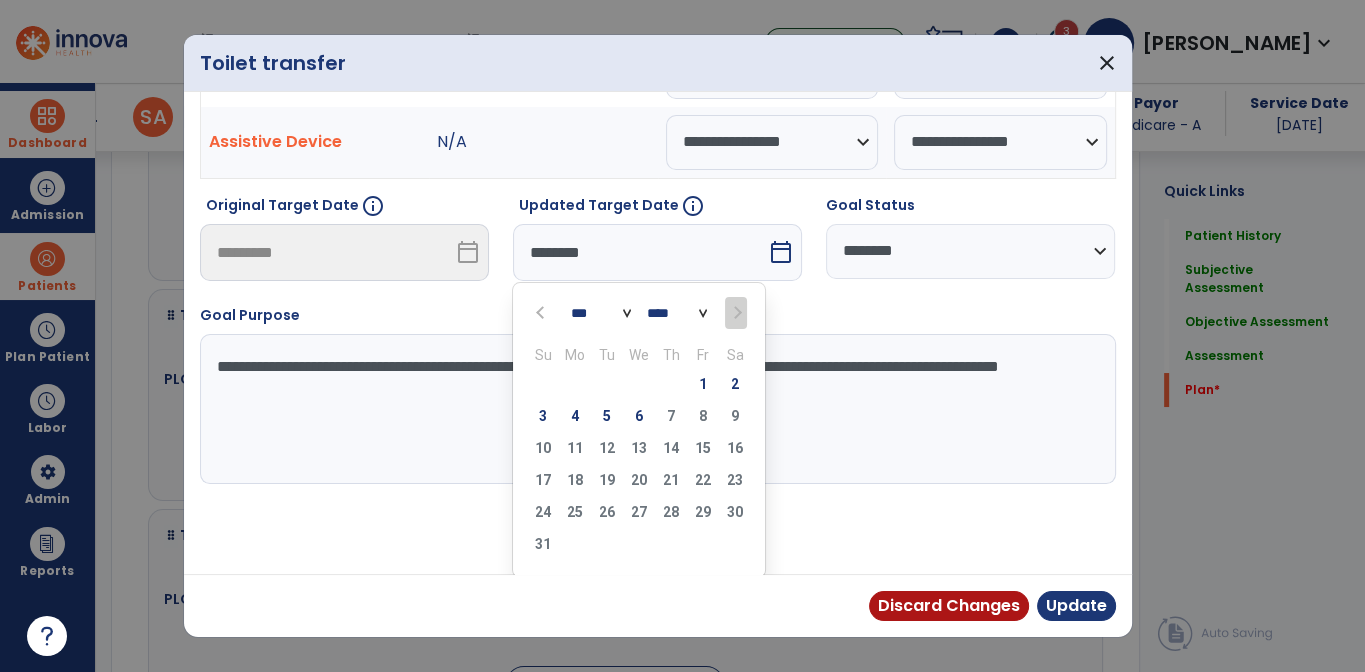 click on "3   4   5   6   7   8   9" at bounding box center (639, 419) 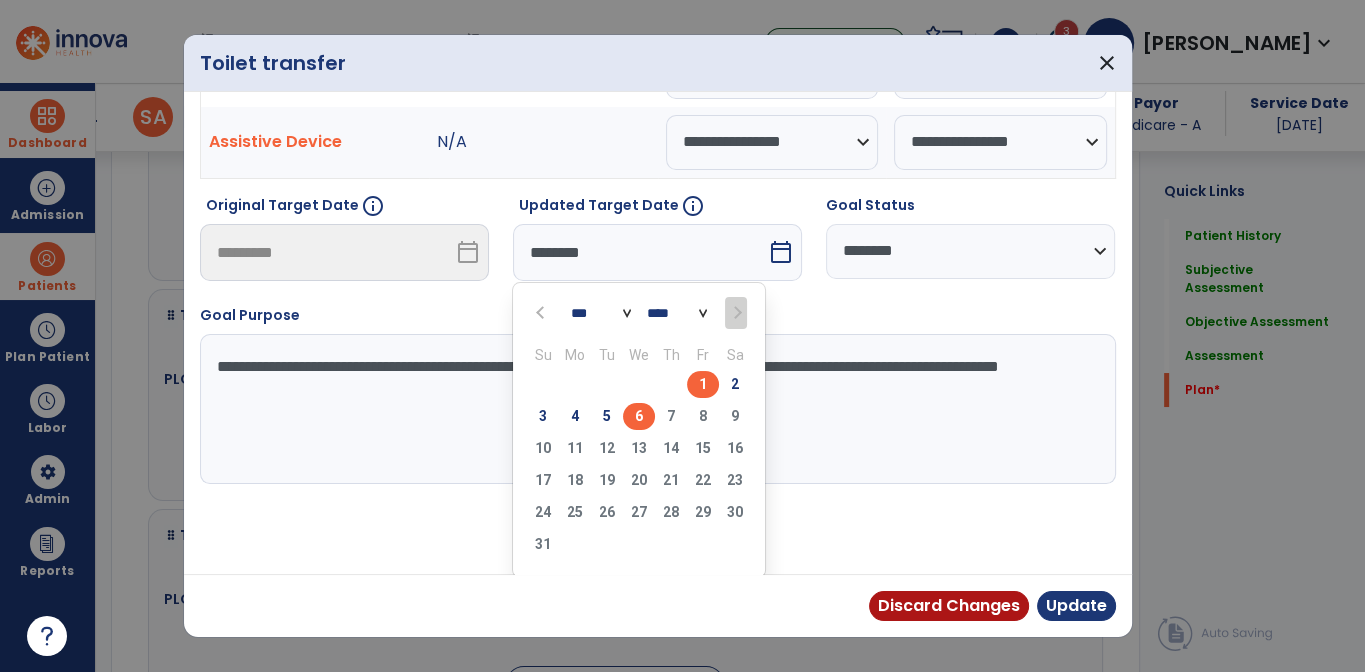 click on "6" at bounding box center [639, 416] 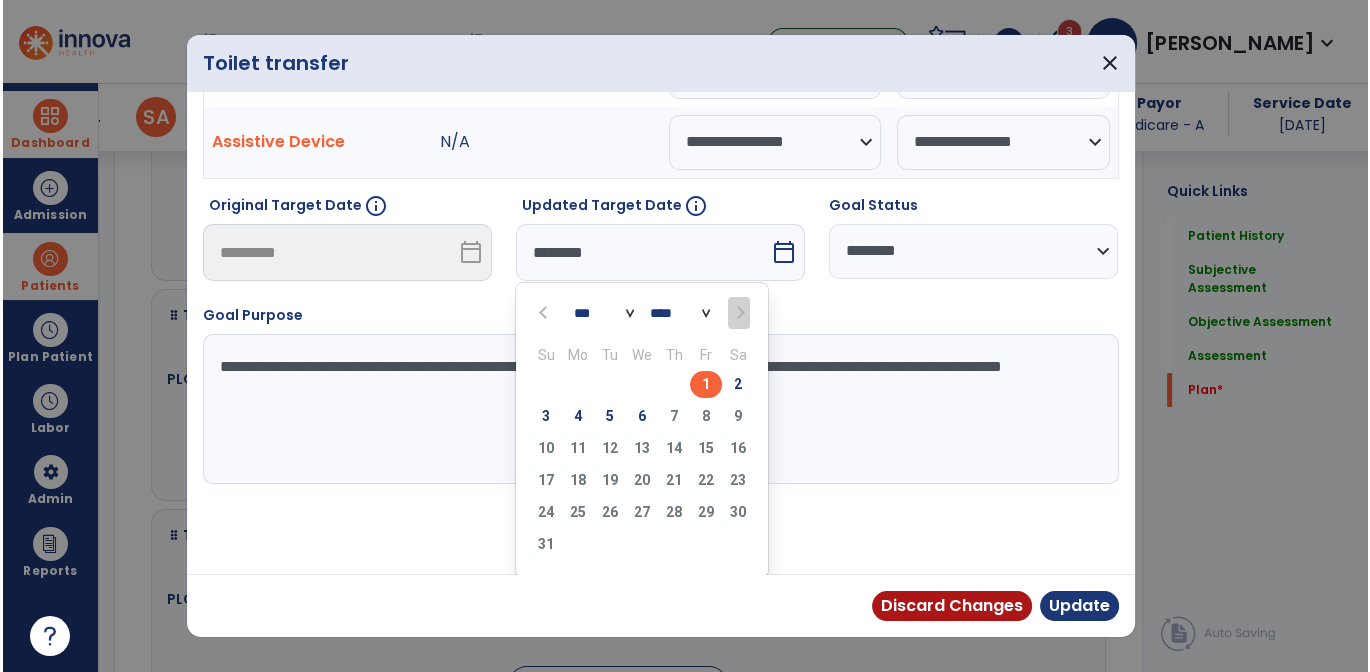 scroll, scrollTop: 50, scrollLeft: 0, axis: vertical 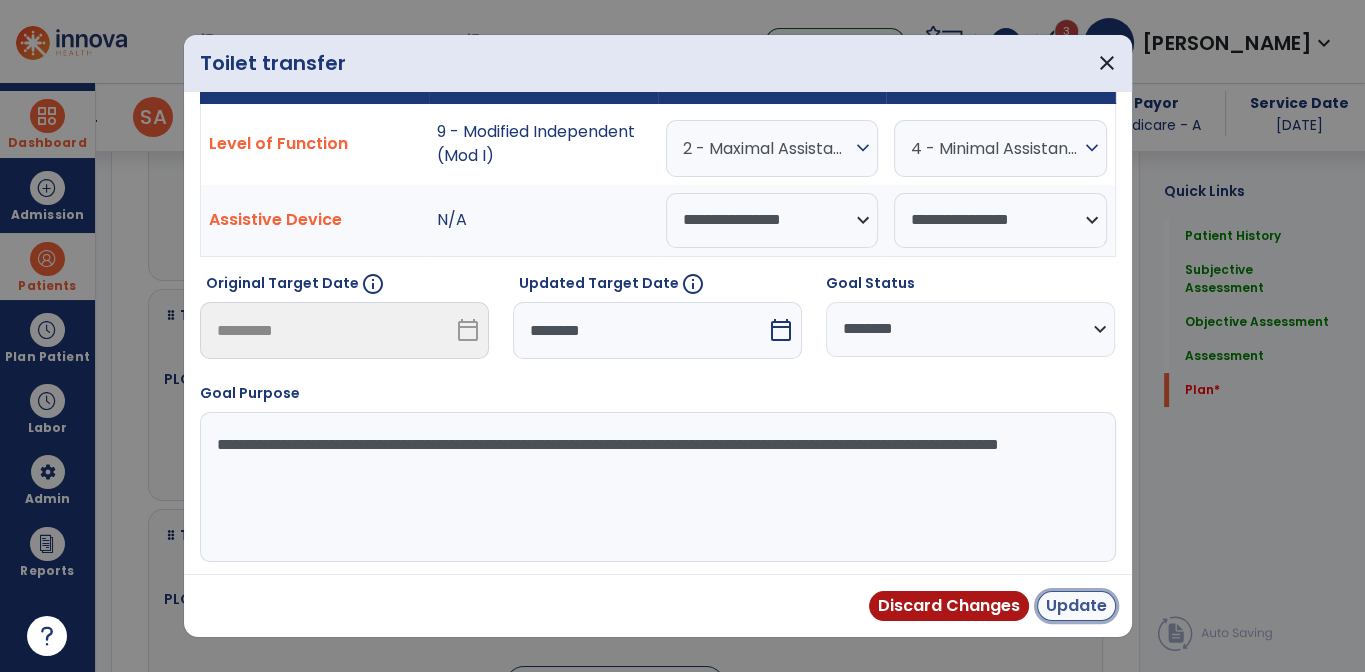 click on "Update" at bounding box center (1076, 606) 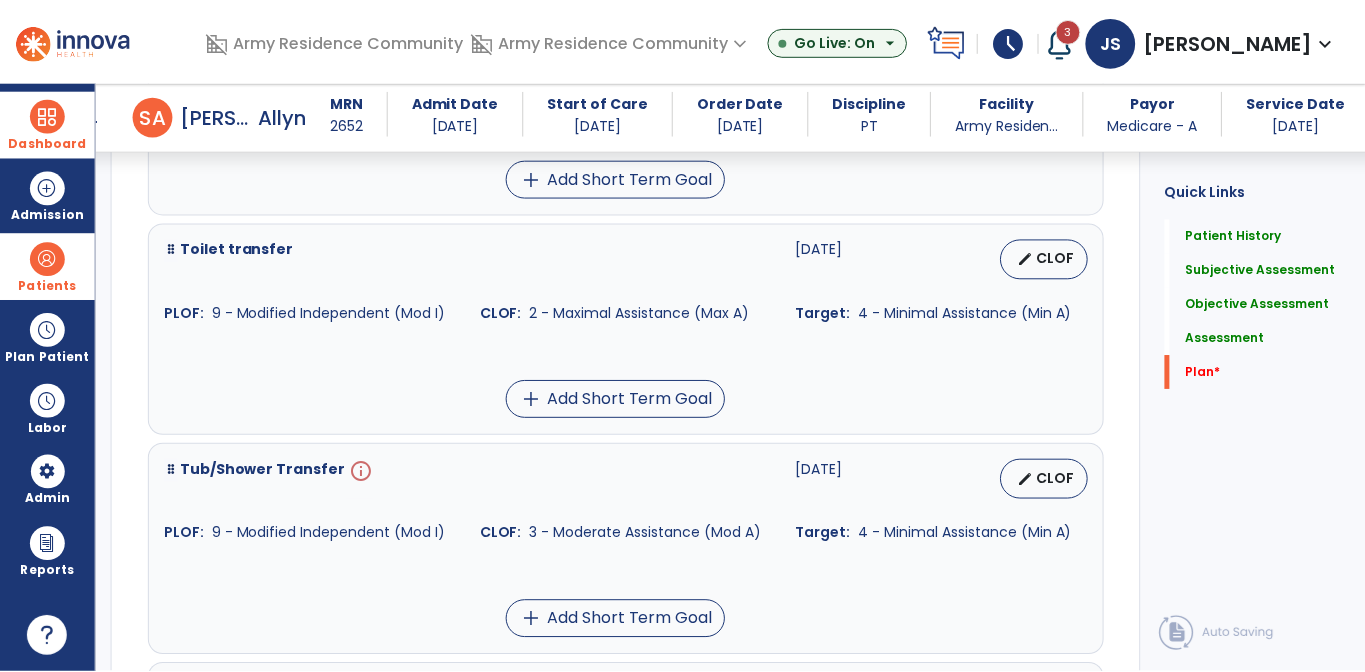 scroll, scrollTop: 6900, scrollLeft: 0, axis: vertical 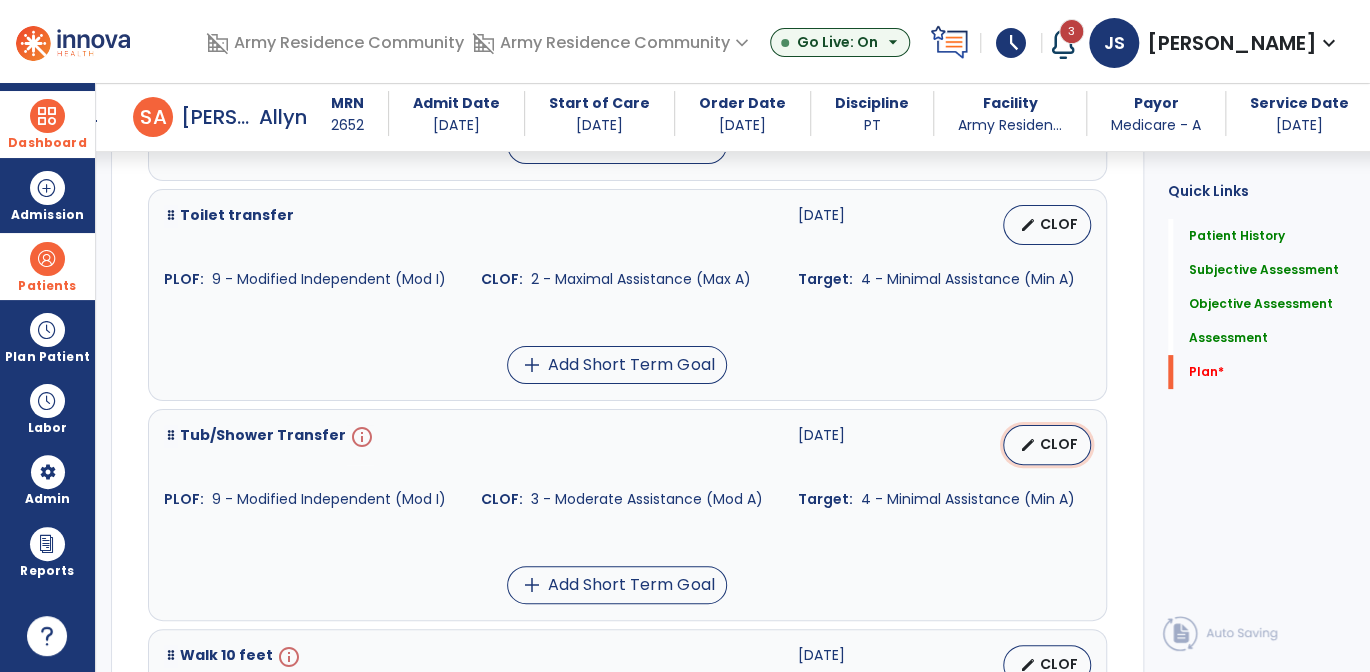 click on "CLOF" at bounding box center (1059, 444) 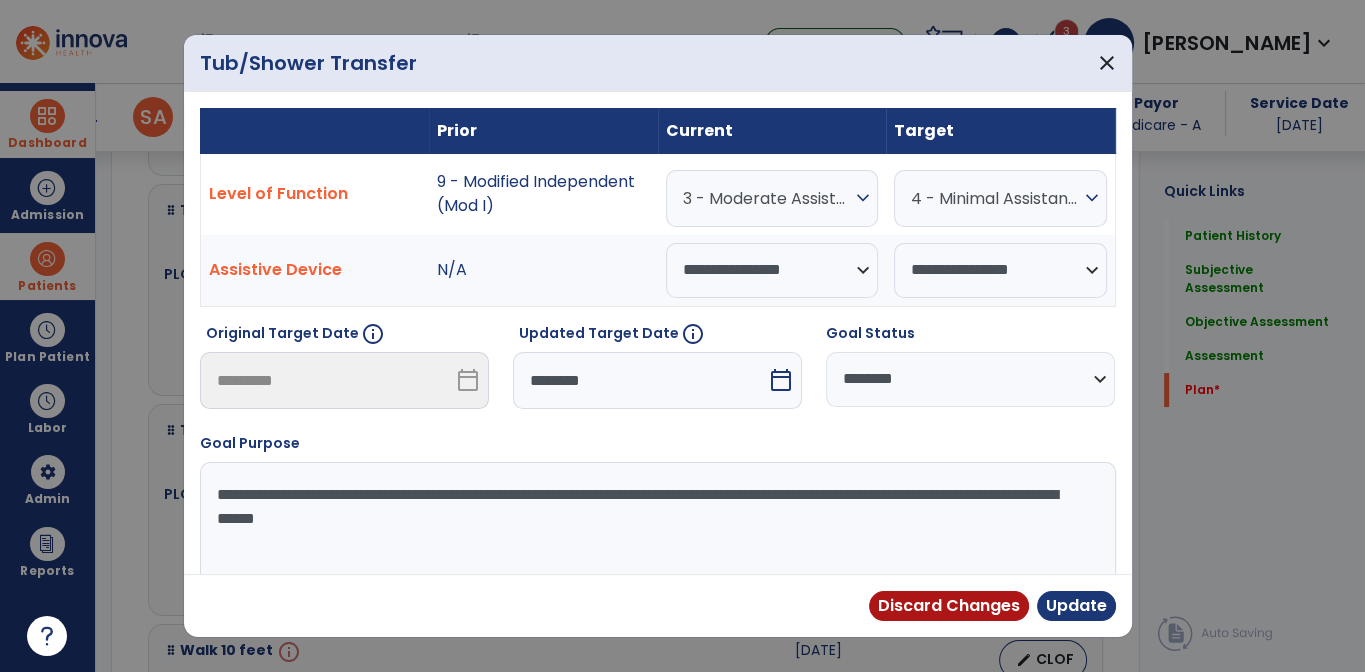scroll, scrollTop: 6900, scrollLeft: 0, axis: vertical 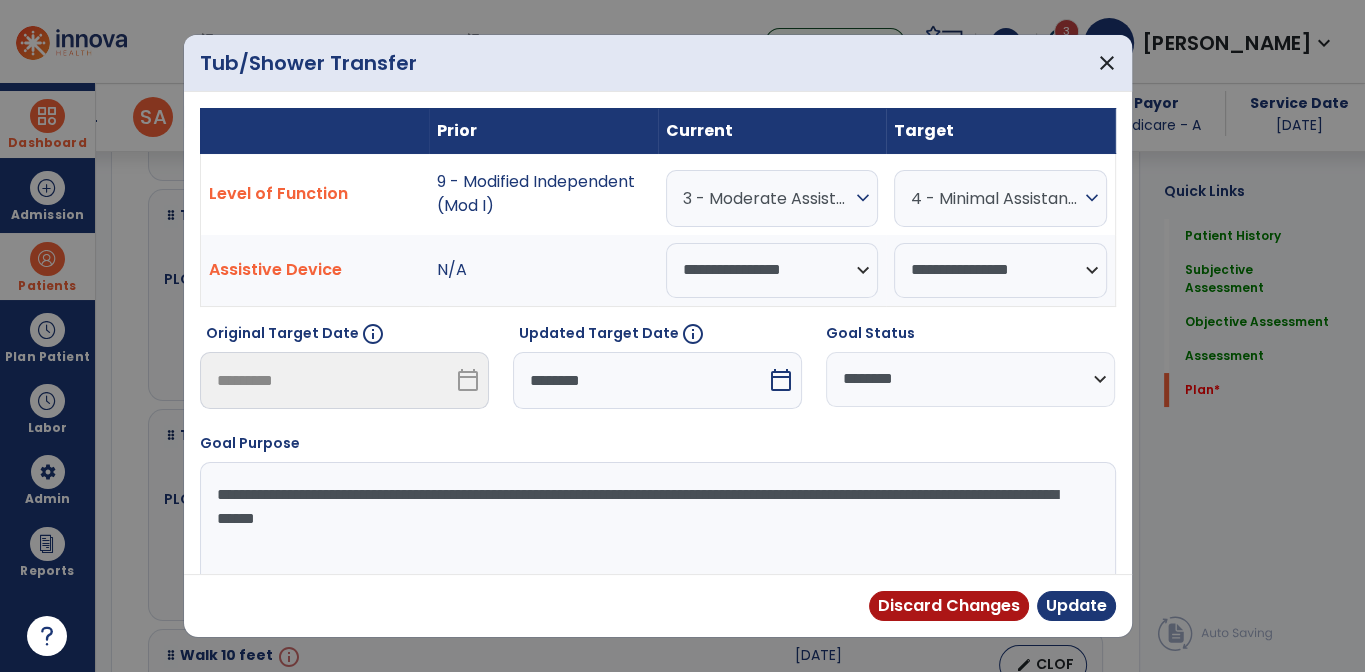 click on "3 - Moderate Assistance (Mod A)" at bounding box center (767, 198) 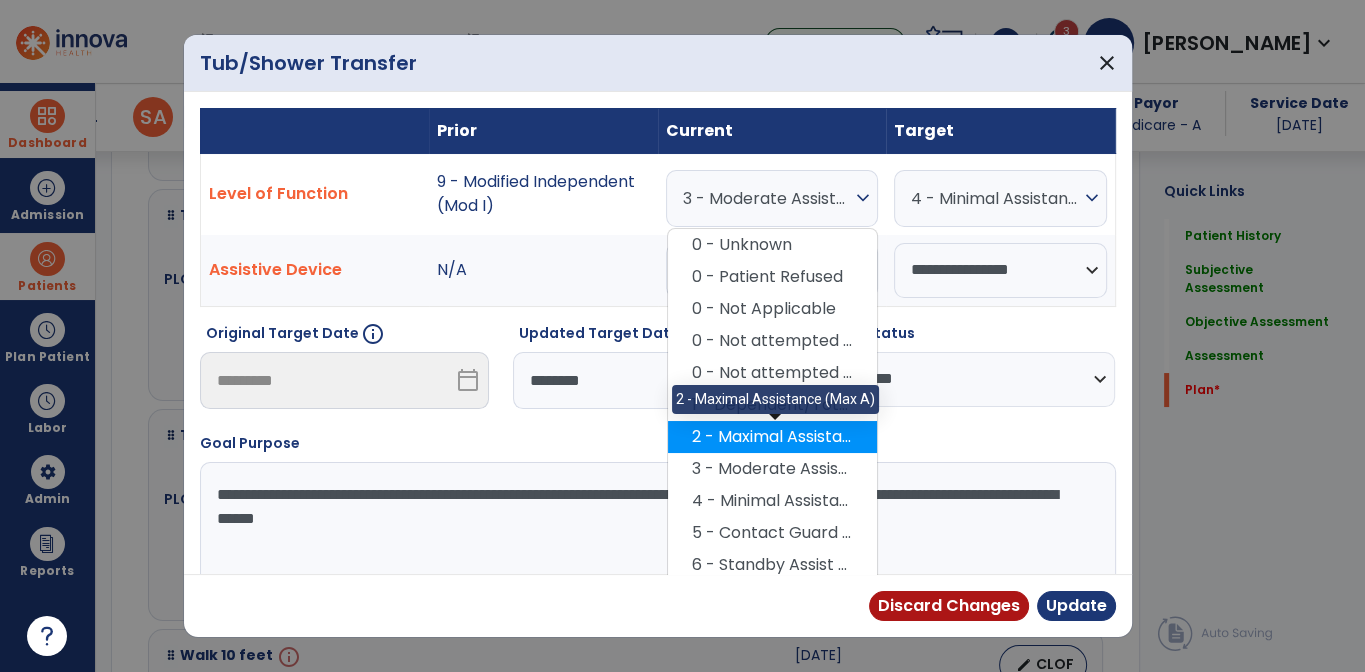click on "2 - Maximal Assistance (Max A)" at bounding box center [772, 437] 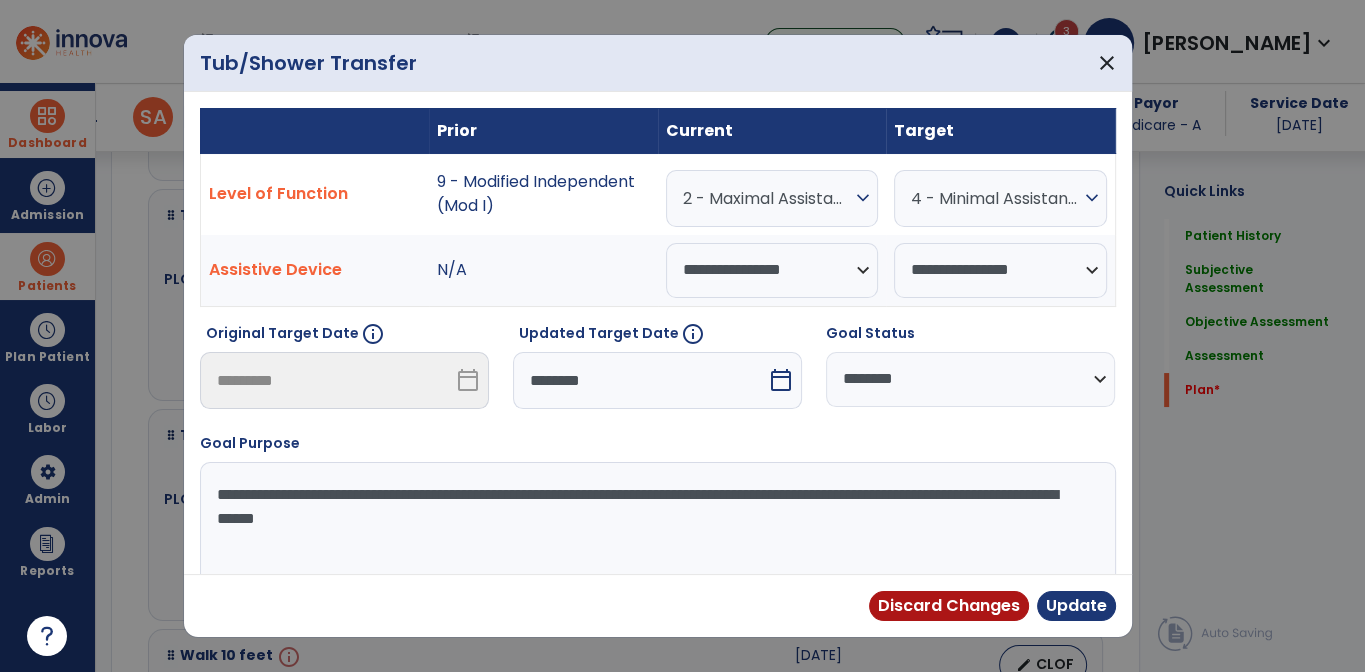 click on "calendar_today" at bounding box center (781, 380) 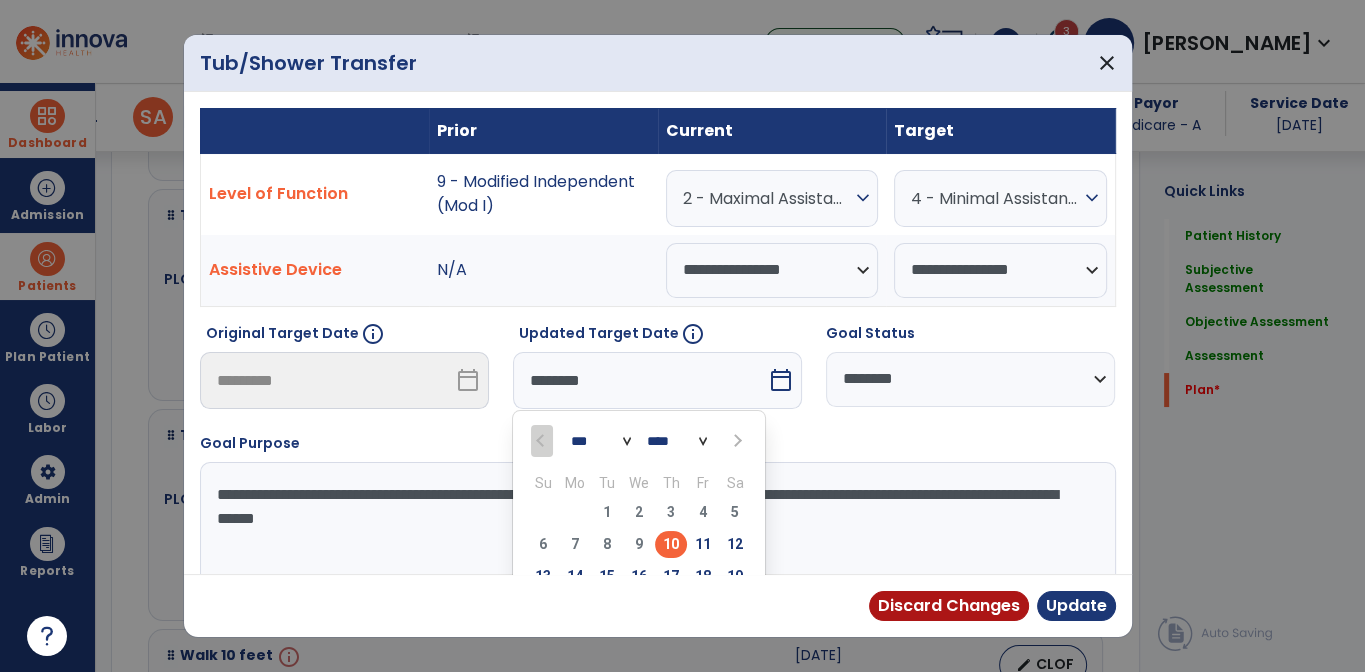 click at bounding box center (735, 440) 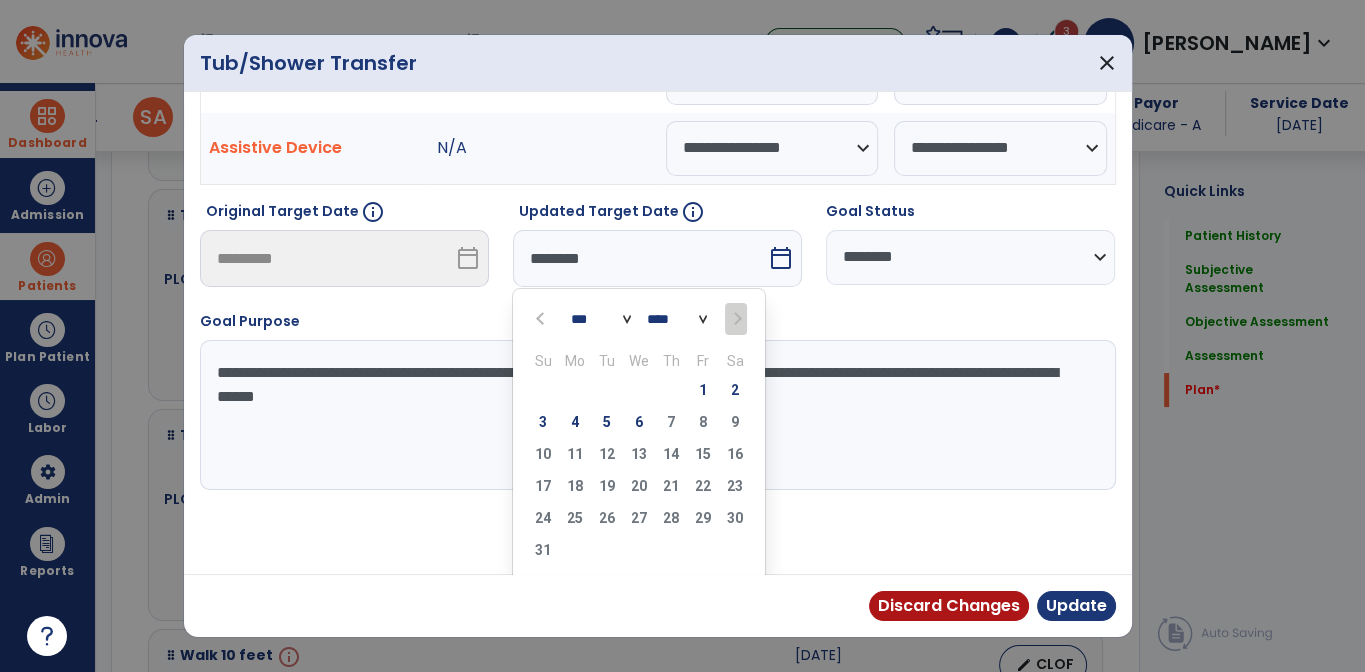 scroll, scrollTop: 128, scrollLeft: 0, axis: vertical 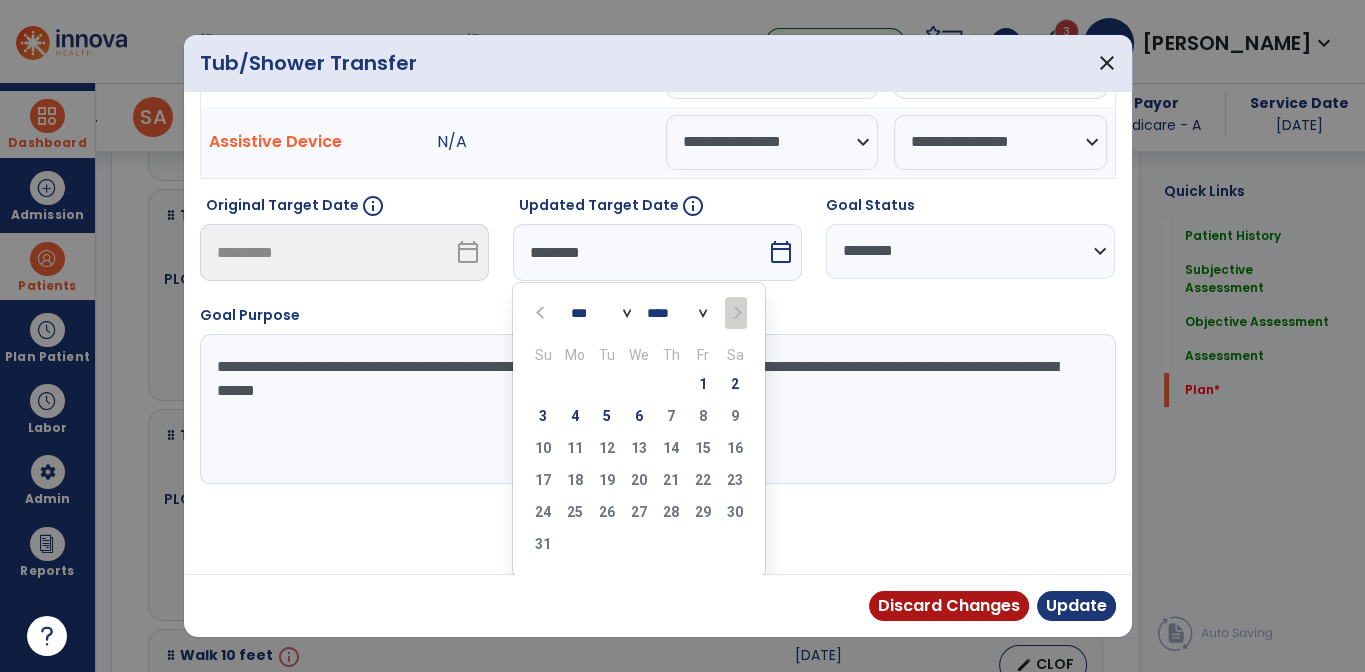 click on "3   4   5   6   7   8   9" at bounding box center (639, 419) 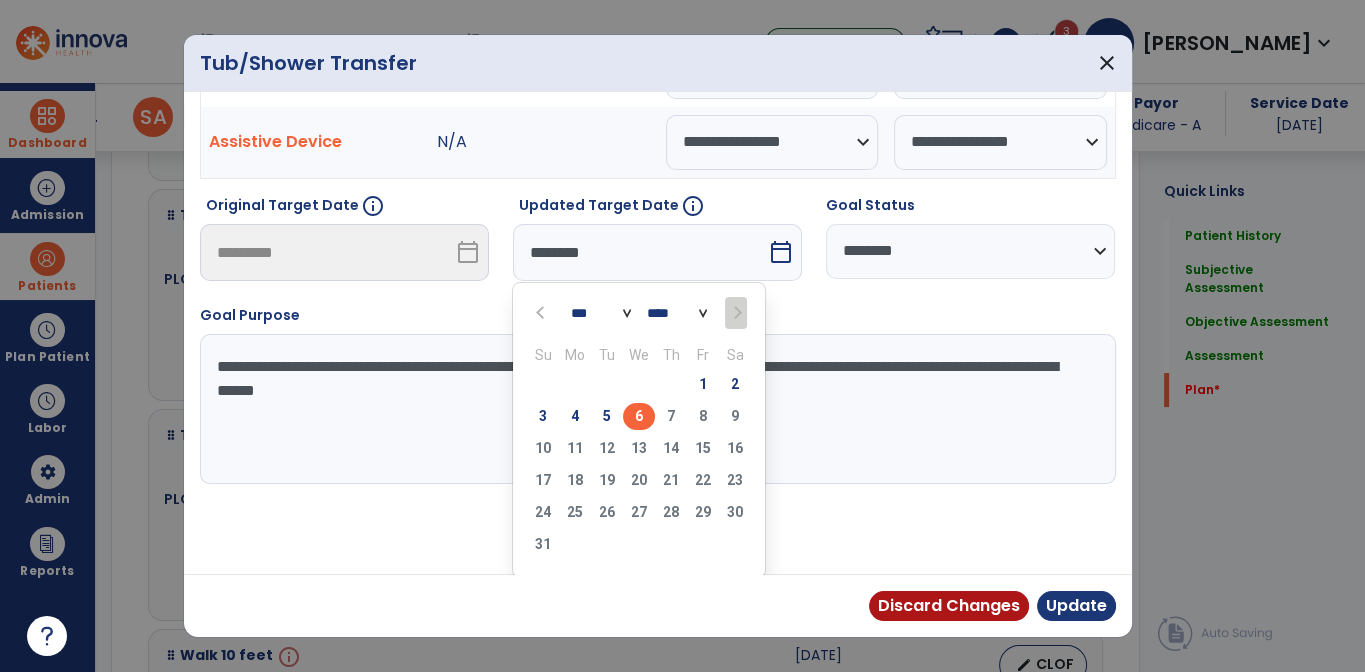 click on "6" at bounding box center [639, 416] 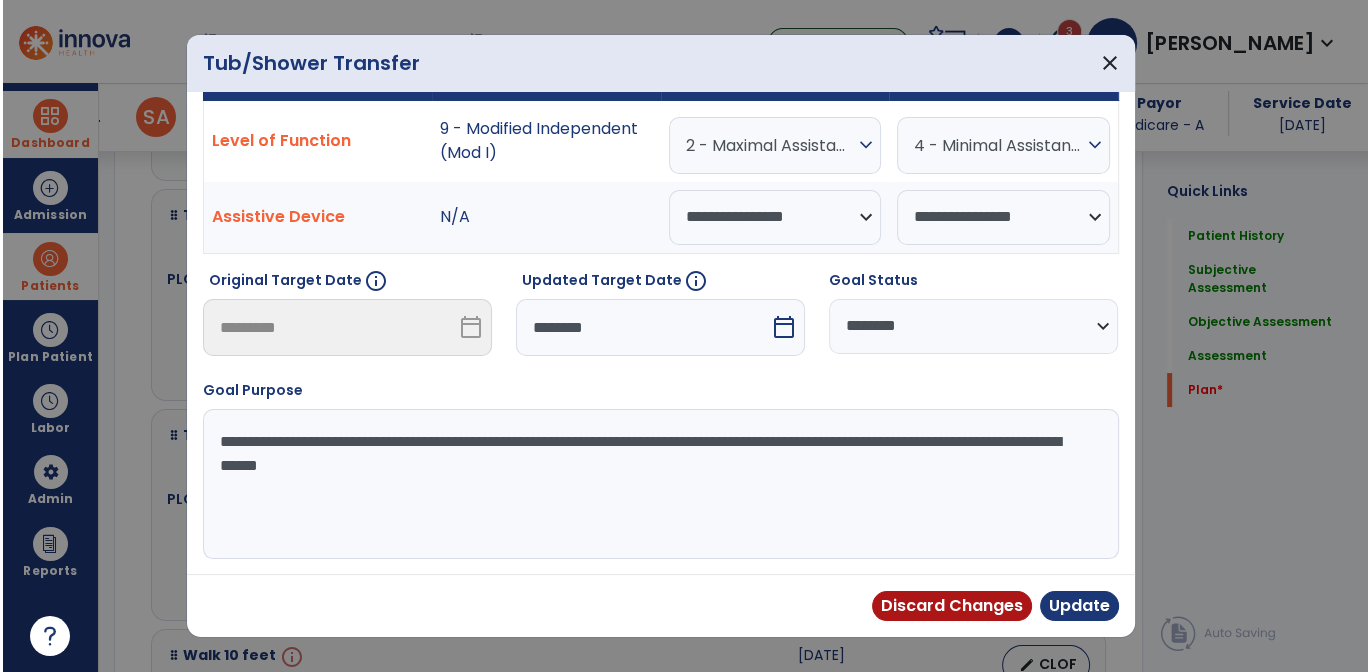 scroll, scrollTop: 50, scrollLeft: 0, axis: vertical 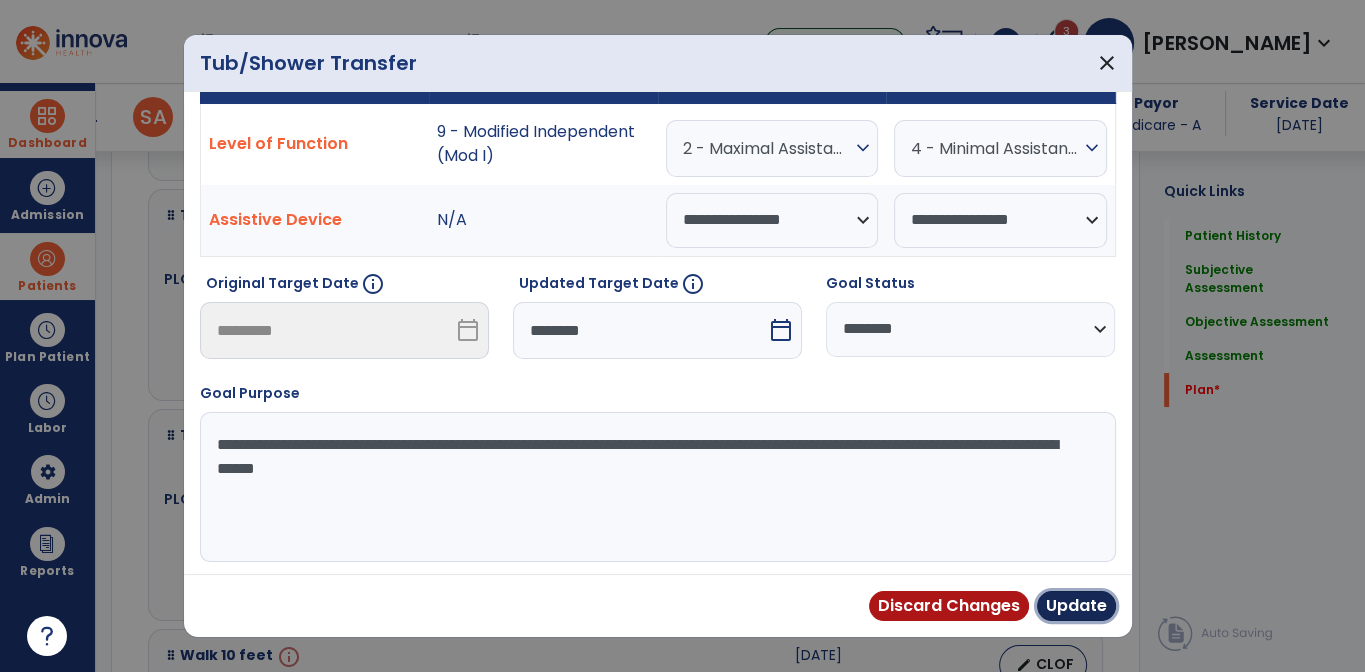 click on "Update" at bounding box center [1076, 606] 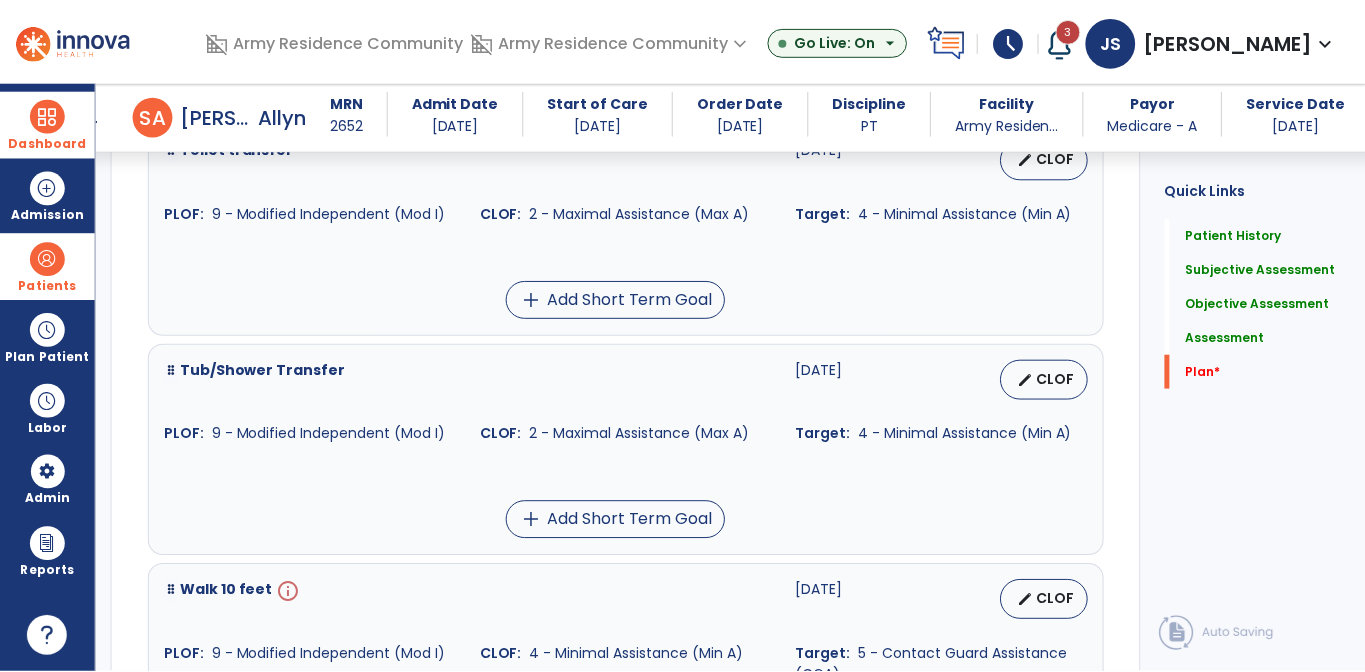 scroll, scrollTop: 7000, scrollLeft: 0, axis: vertical 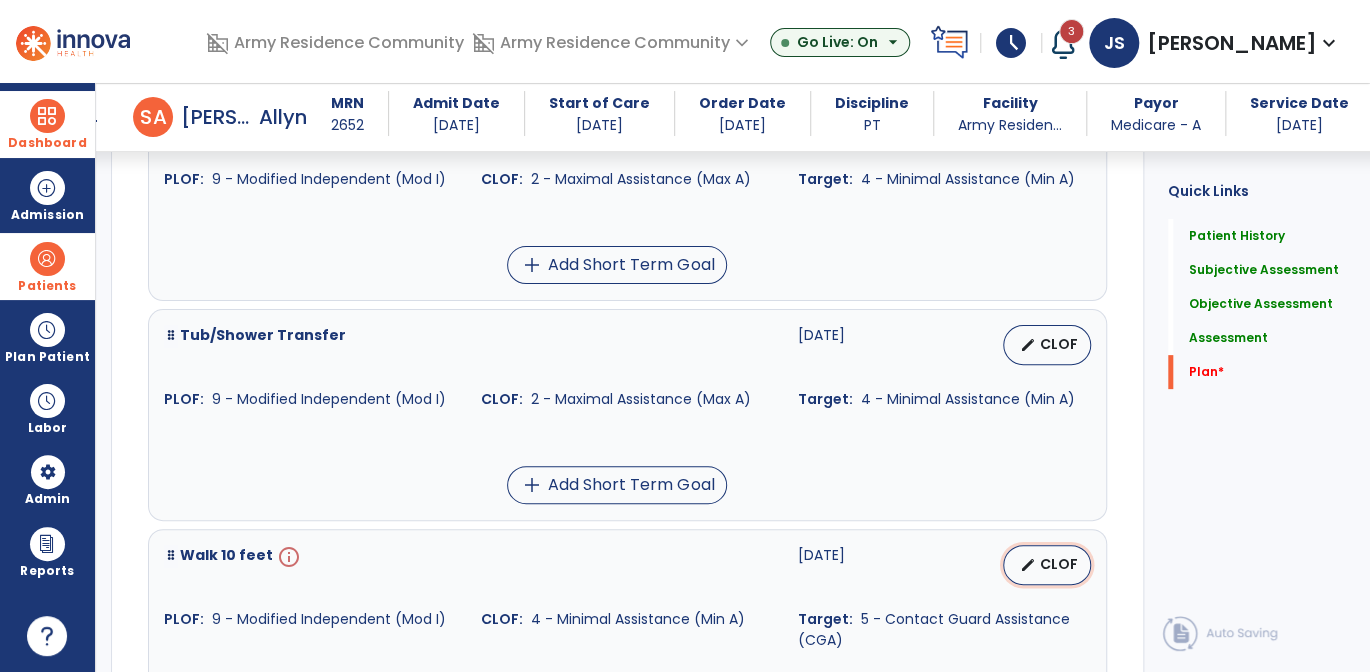 click on "CLOF" at bounding box center (1059, 564) 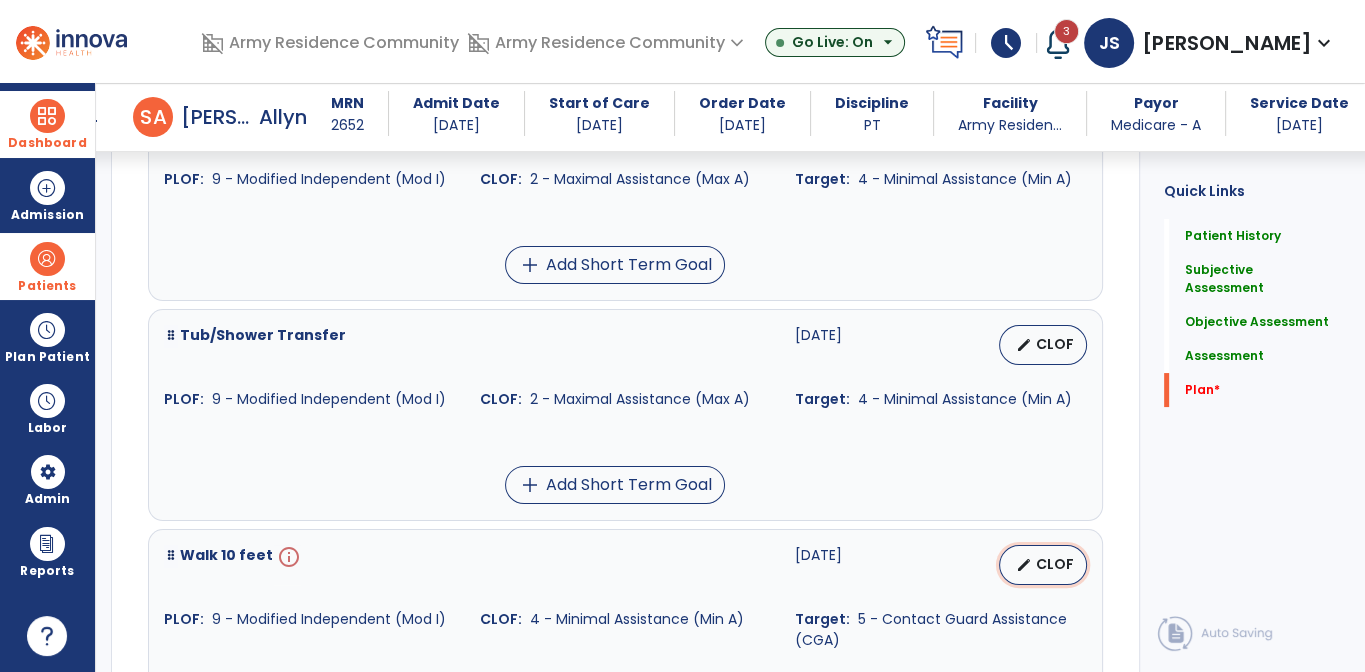 select on "**********" 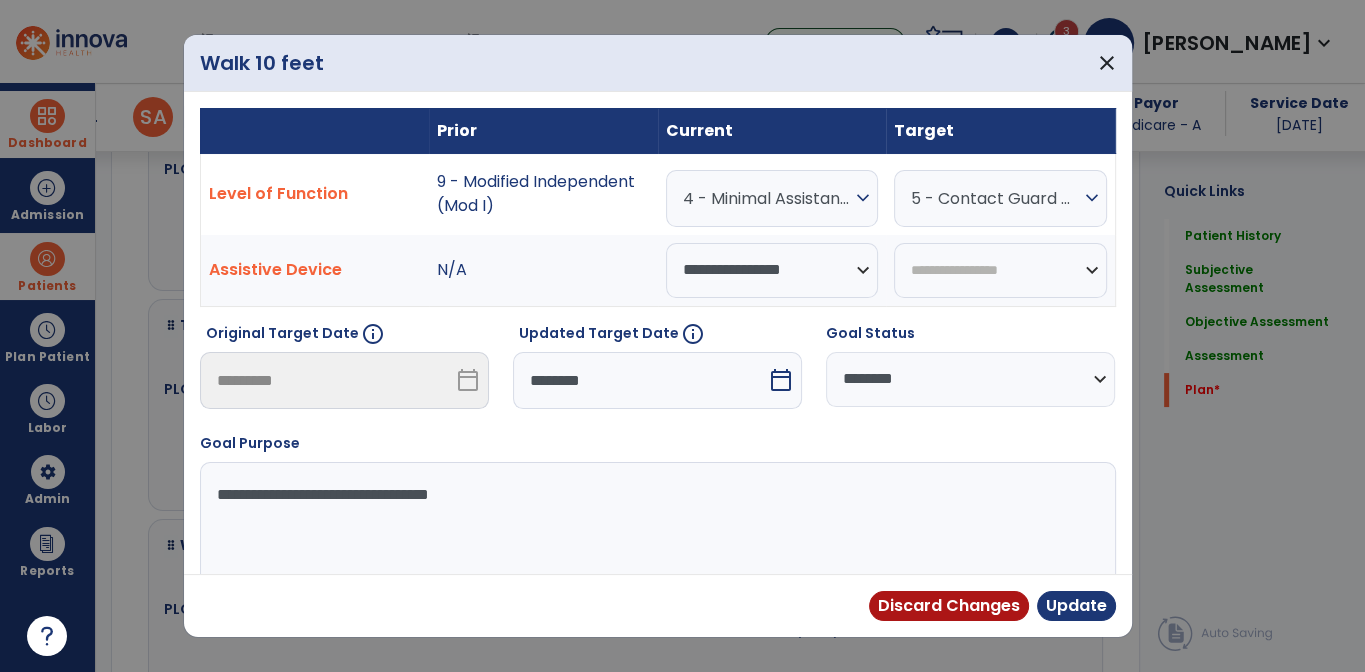 scroll, scrollTop: 7000, scrollLeft: 0, axis: vertical 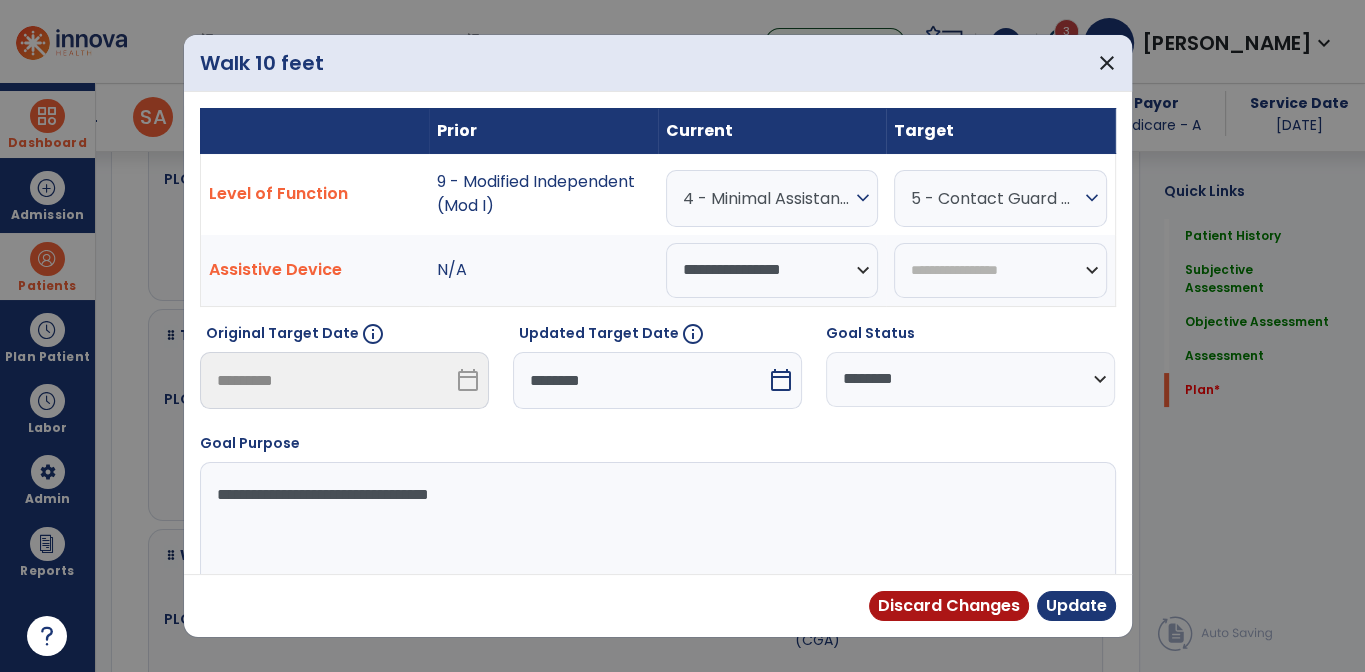 click on "calendar_today" at bounding box center (781, 380) 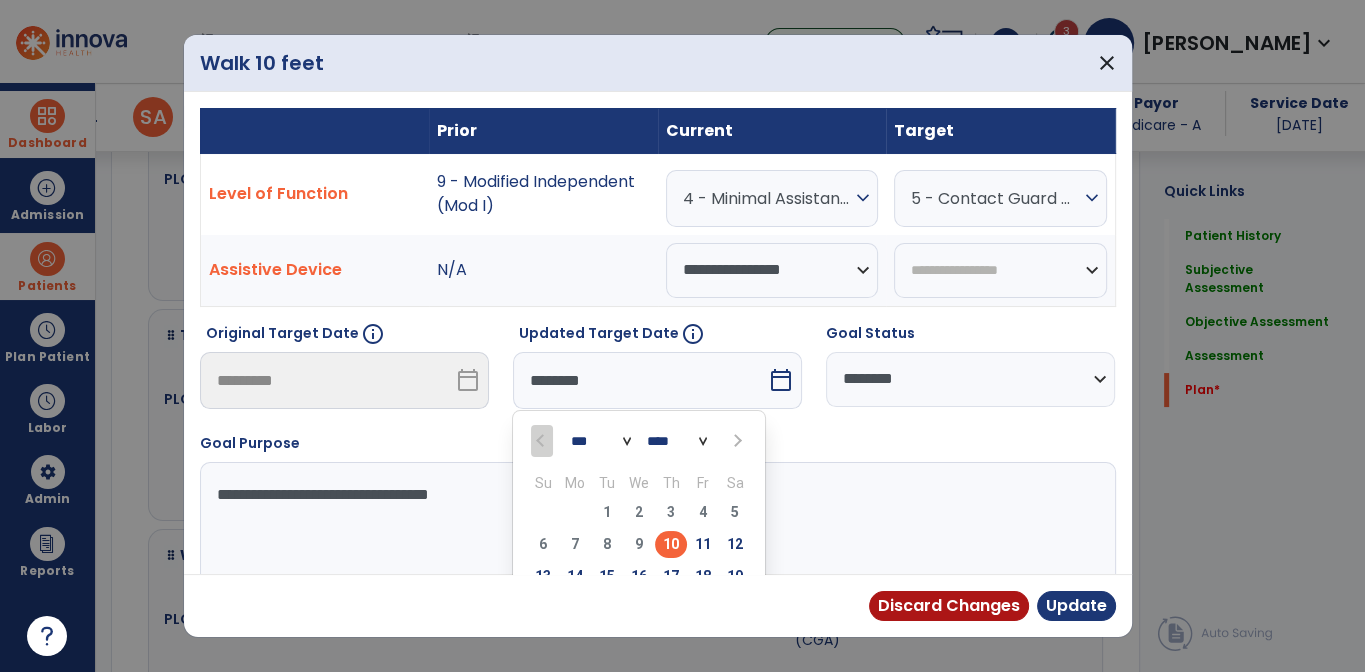 click at bounding box center [736, 441] 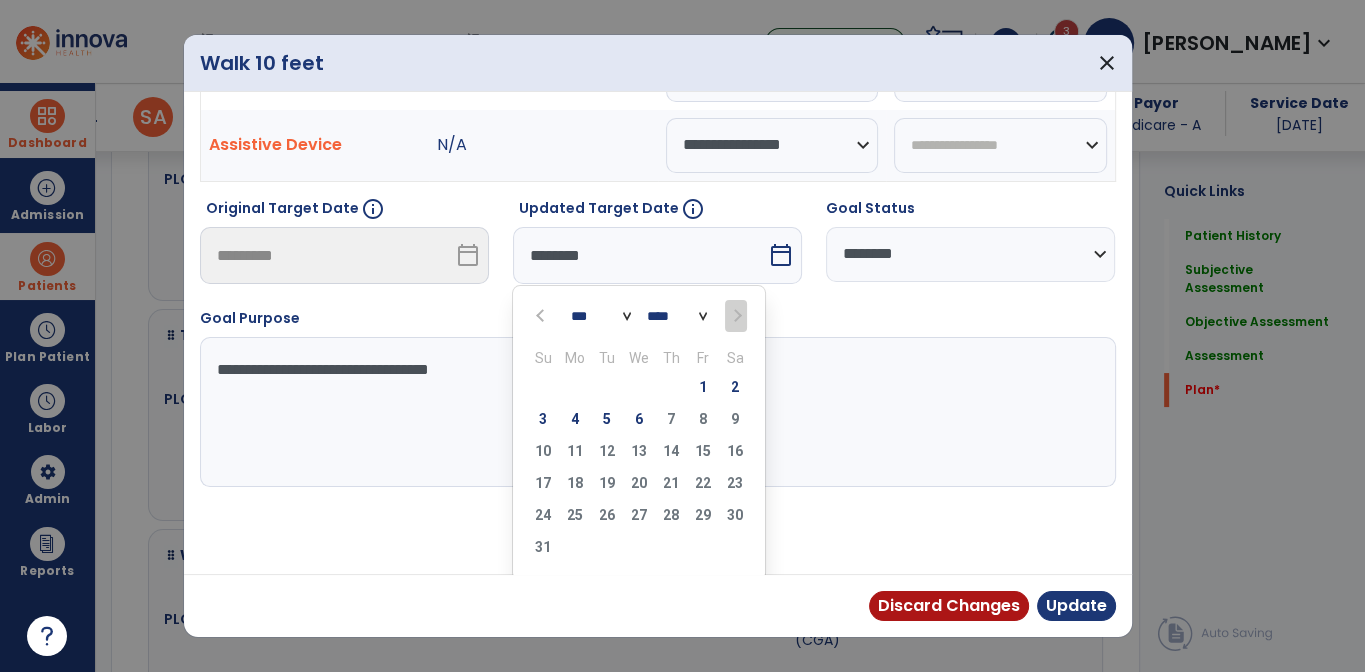 scroll, scrollTop: 128, scrollLeft: 0, axis: vertical 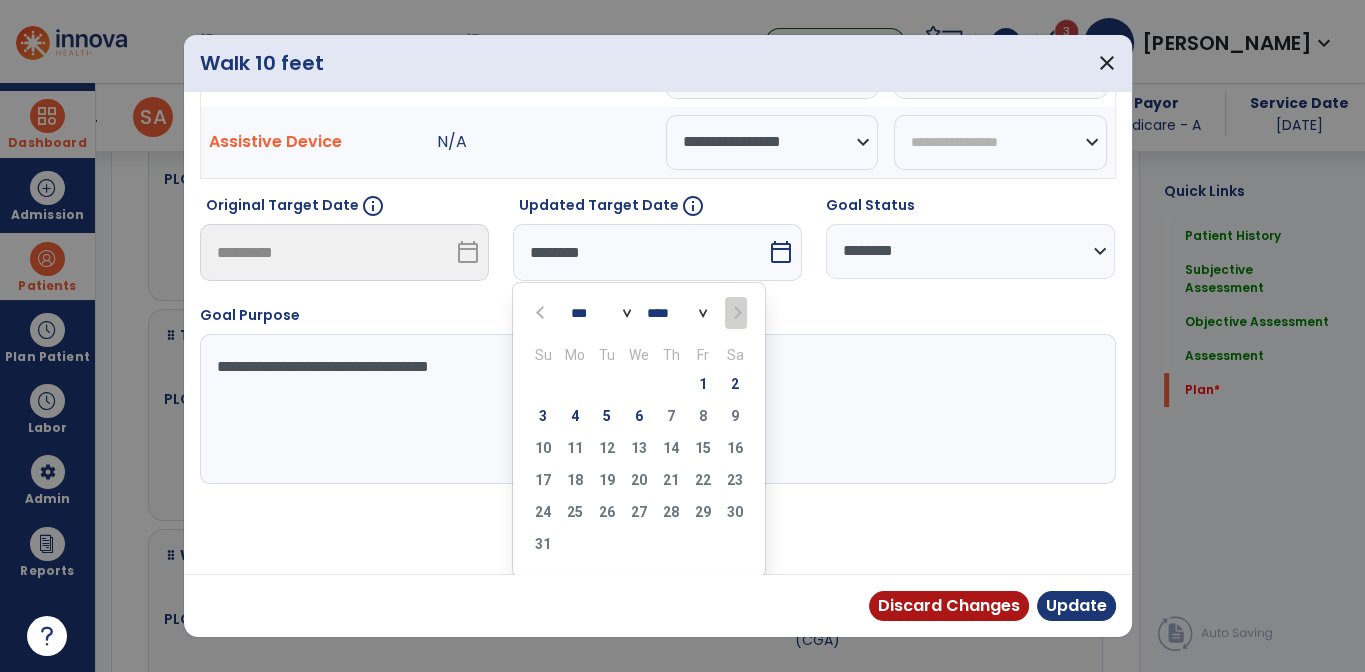 click on "3   4   5   6   7   8   9" at bounding box center (639, 419) 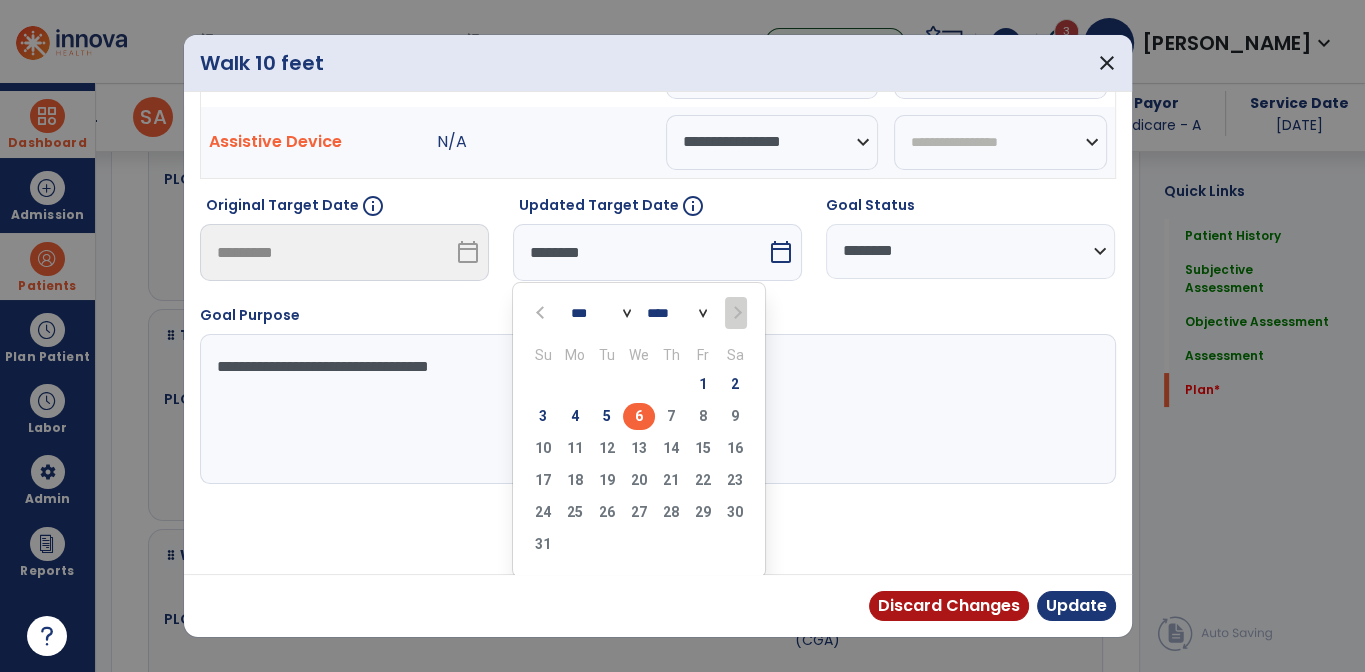 click on "6" at bounding box center [639, 416] 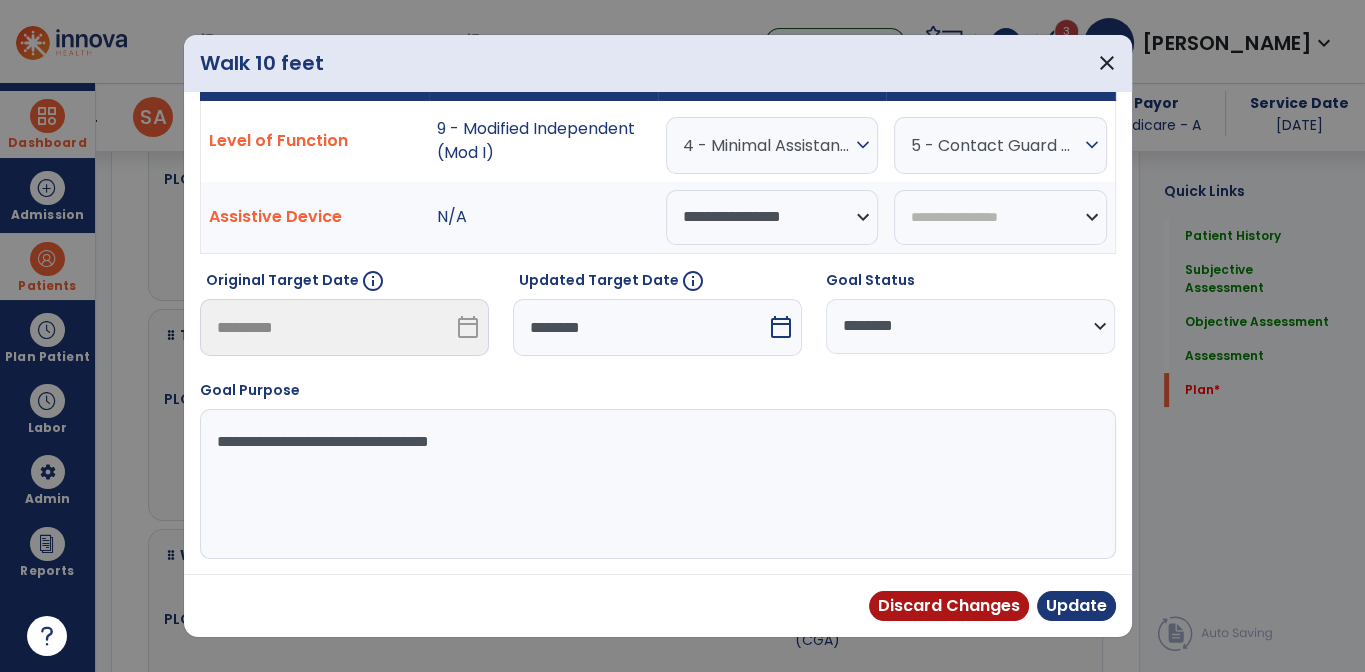 scroll, scrollTop: 50, scrollLeft: 0, axis: vertical 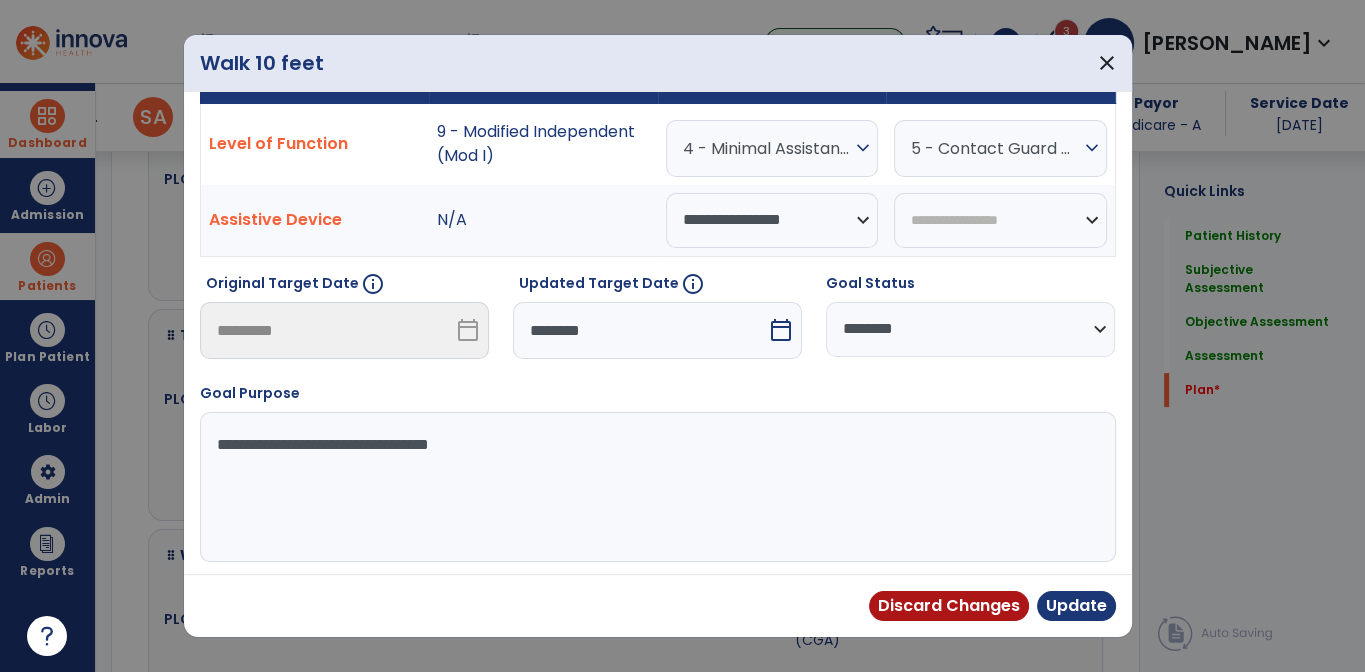 click on "4 - Minimal Assistance (Min A)" at bounding box center [767, 148] 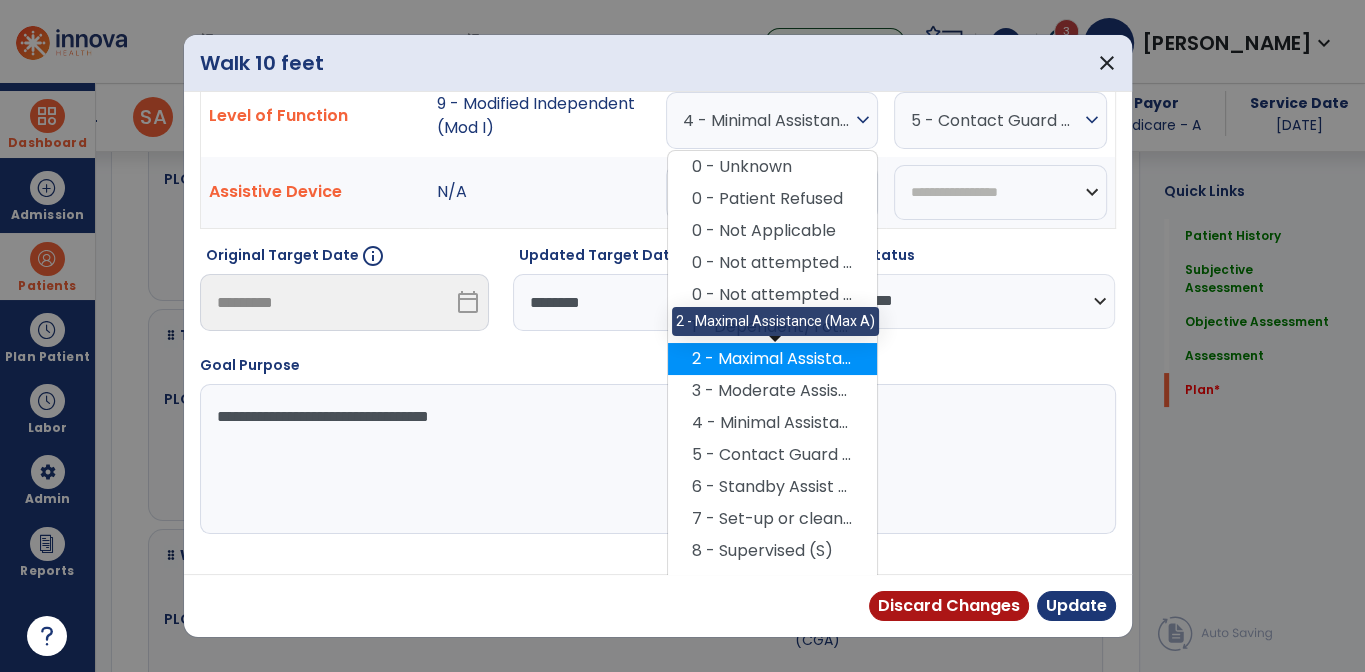 scroll, scrollTop: 128, scrollLeft: 0, axis: vertical 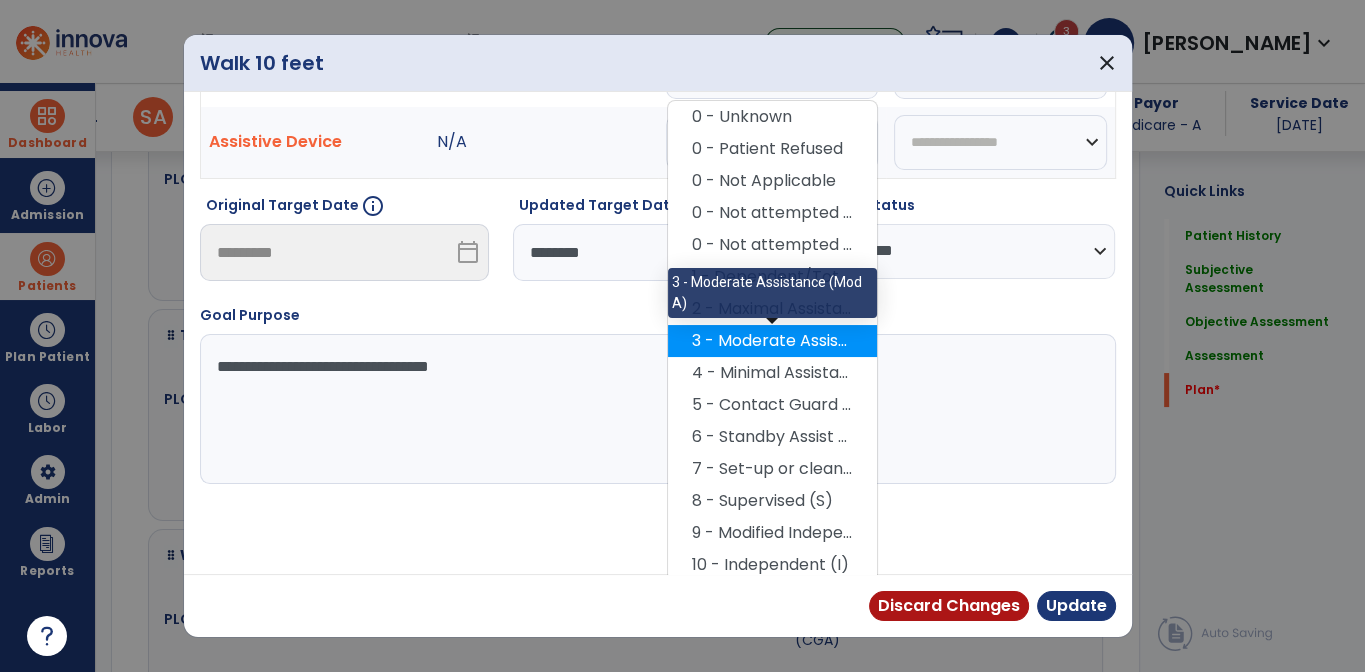 click on "3 - Moderate Assistance (Mod A)" at bounding box center (772, 341) 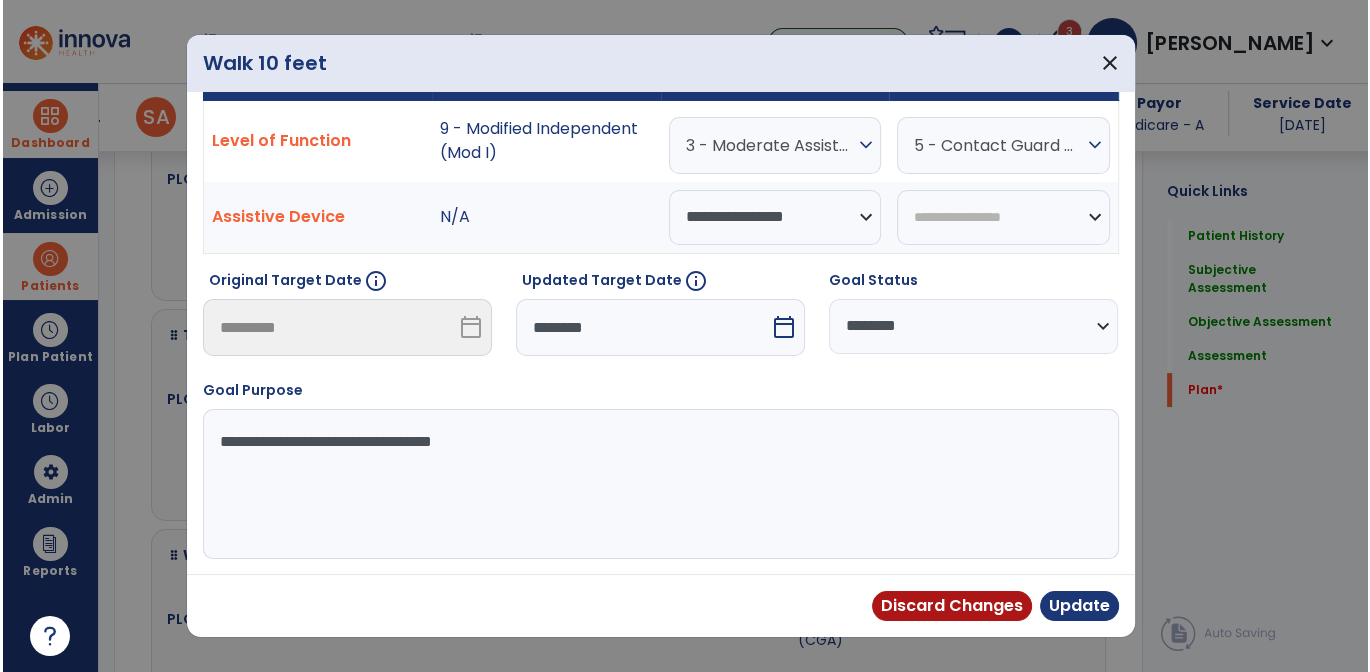 scroll, scrollTop: 50, scrollLeft: 0, axis: vertical 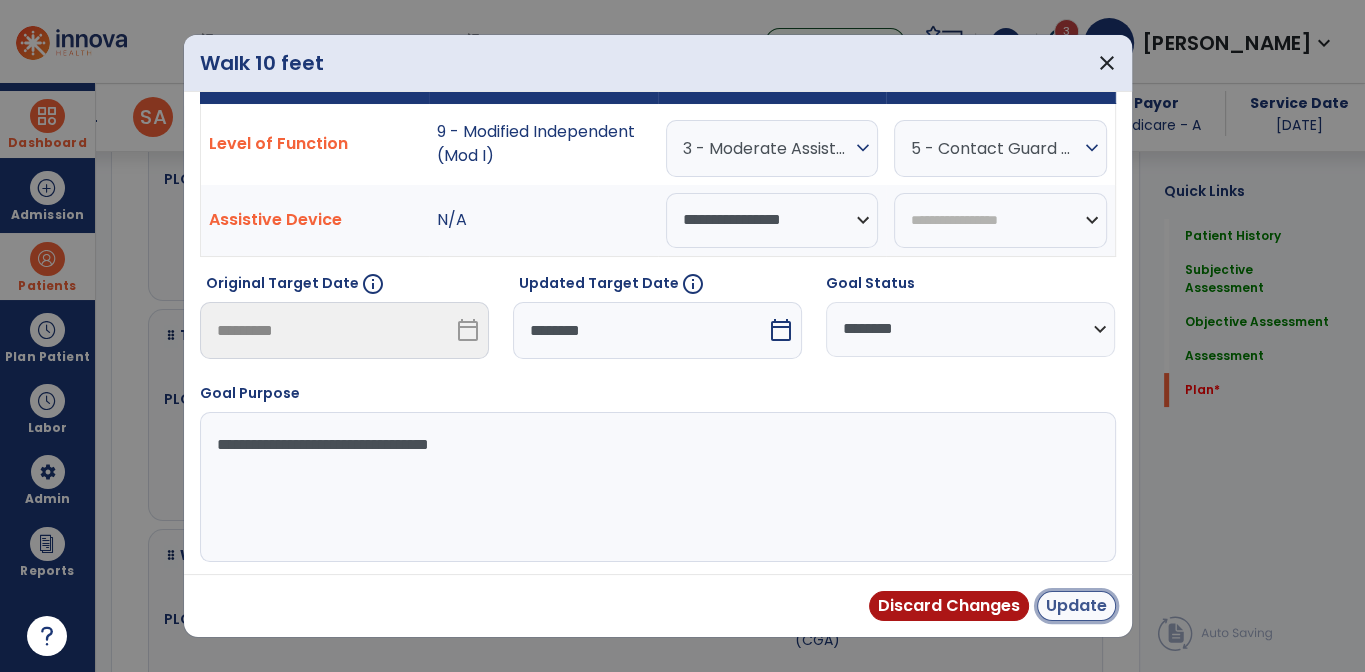click on "Update" at bounding box center [1076, 606] 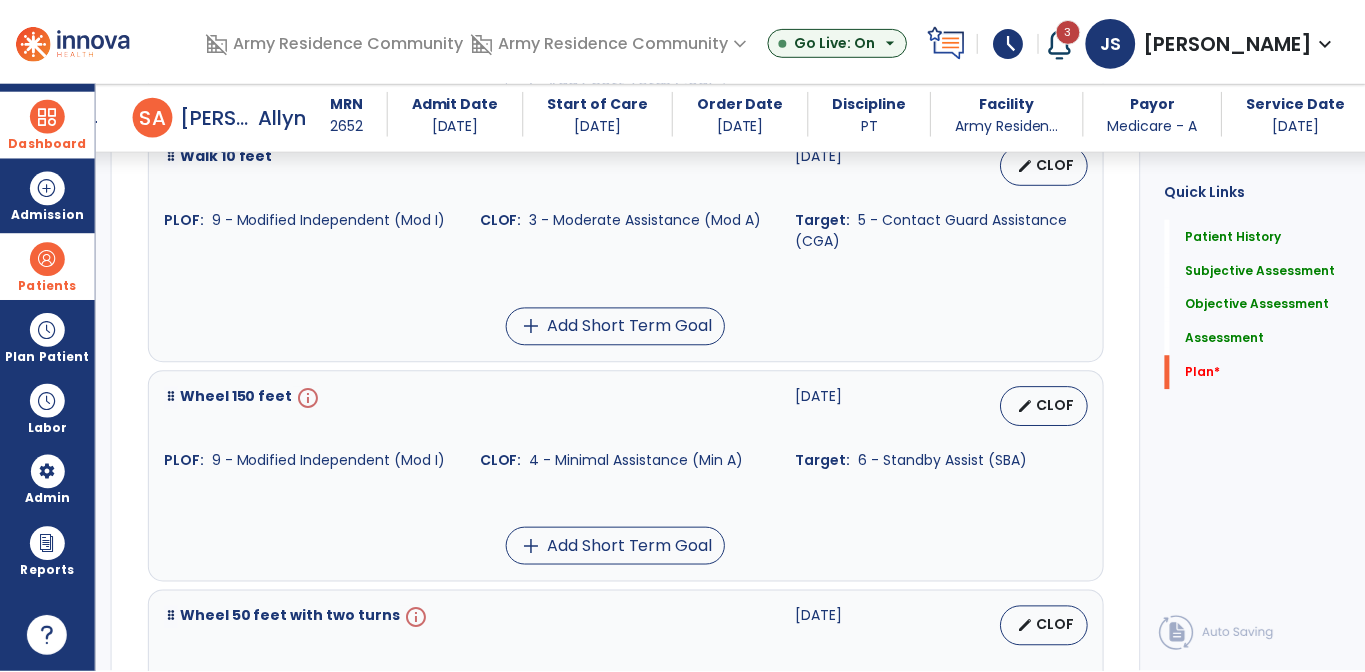 scroll, scrollTop: 7300, scrollLeft: 0, axis: vertical 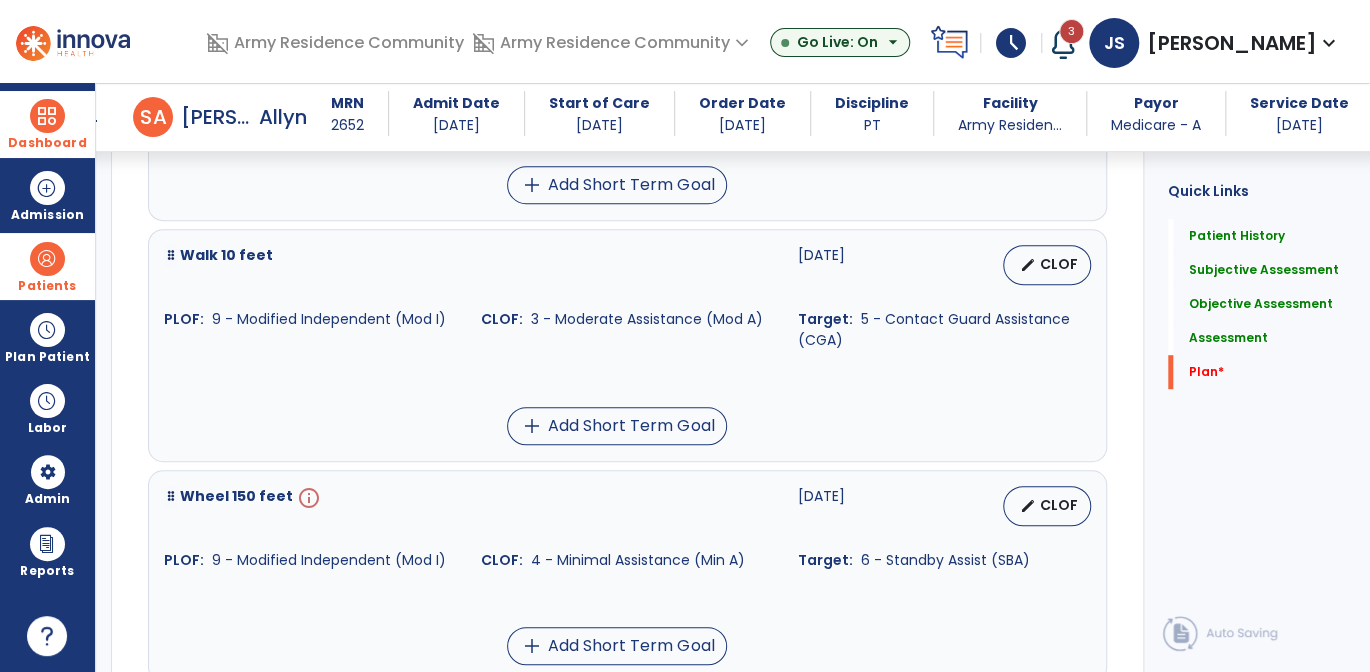 click on "add  Add Short Term Goal" at bounding box center (617, 646) 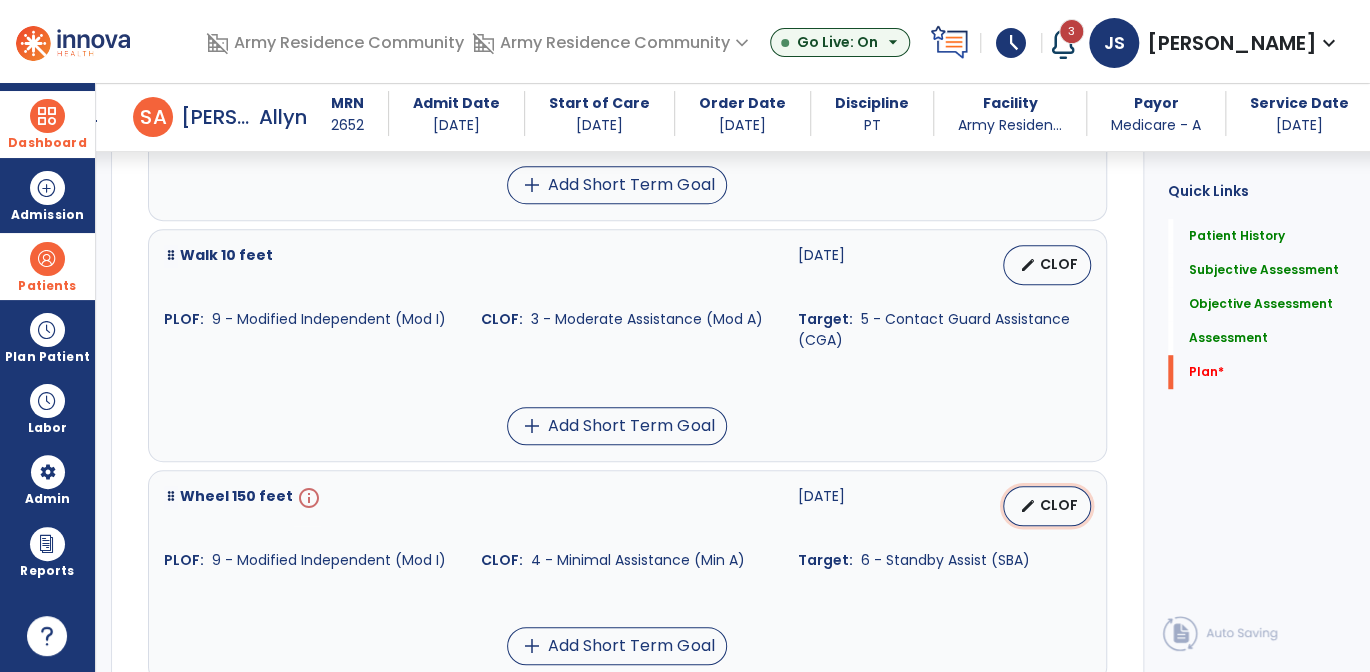 click on "edit   CLOF" at bounding box center (1047, 506) 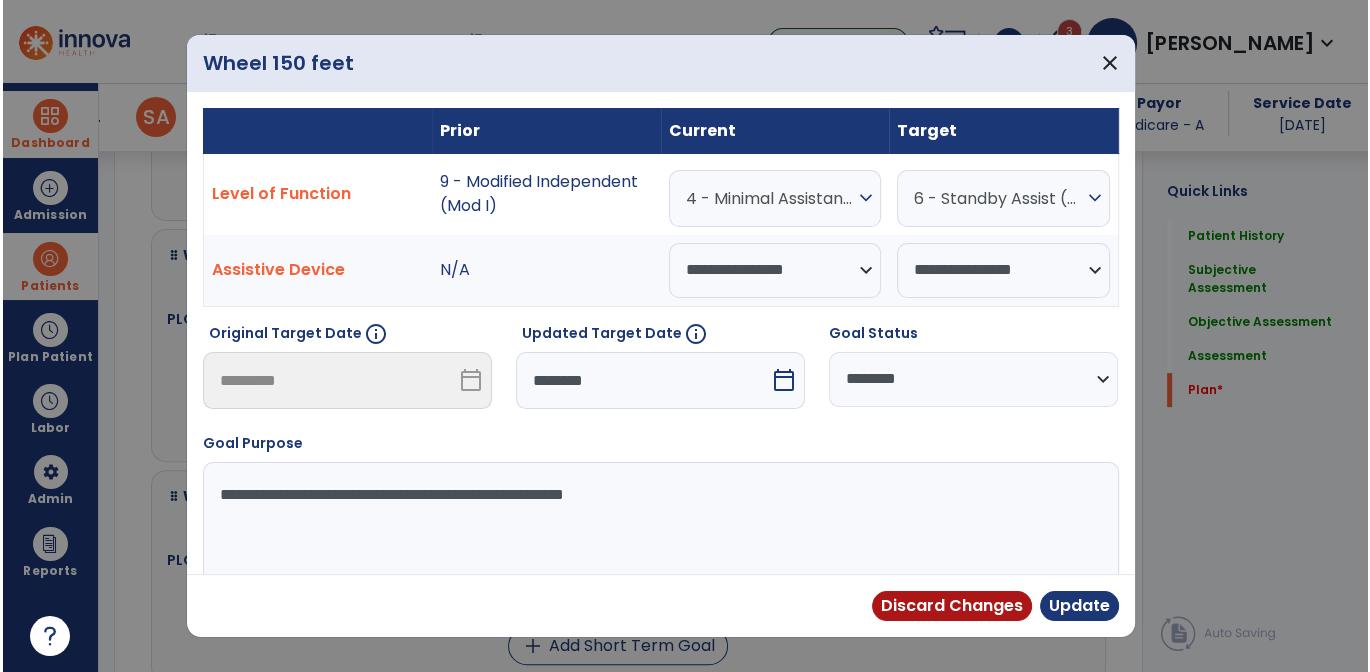 scroll, scrollTop: 7300, scrollLeft: 0, axis: vertical 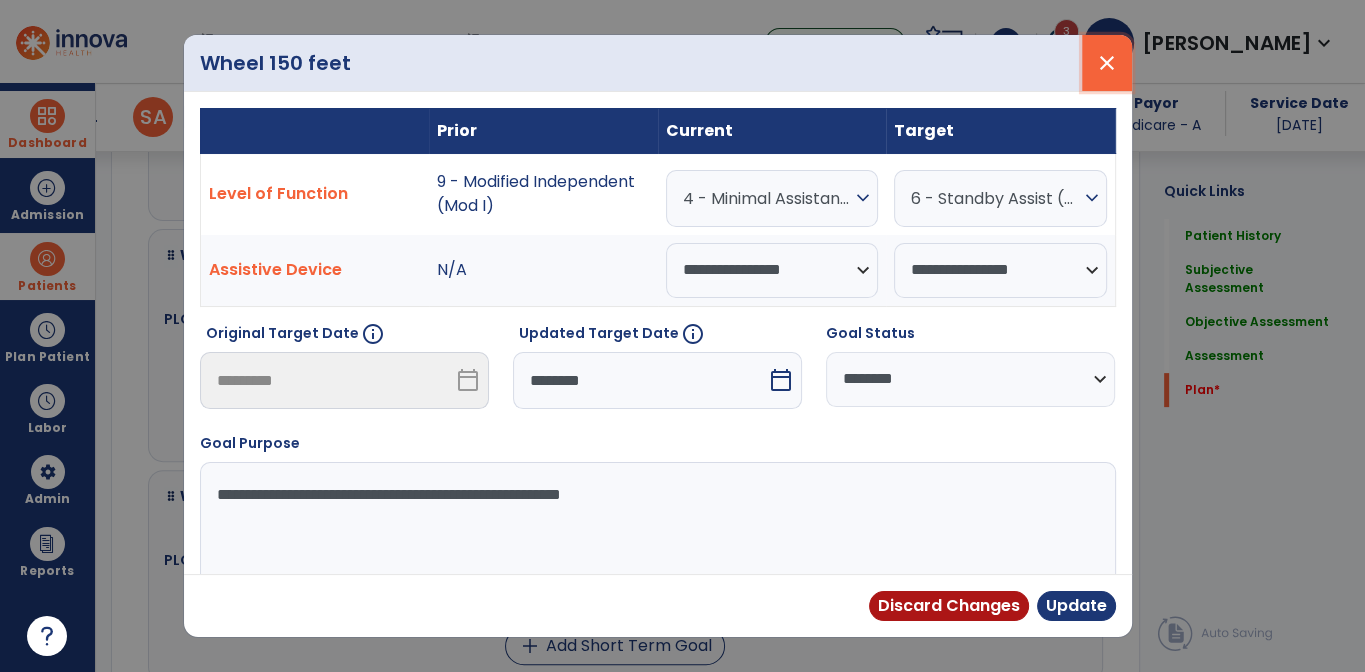 click on "close" at bounding box center (1107, 63) 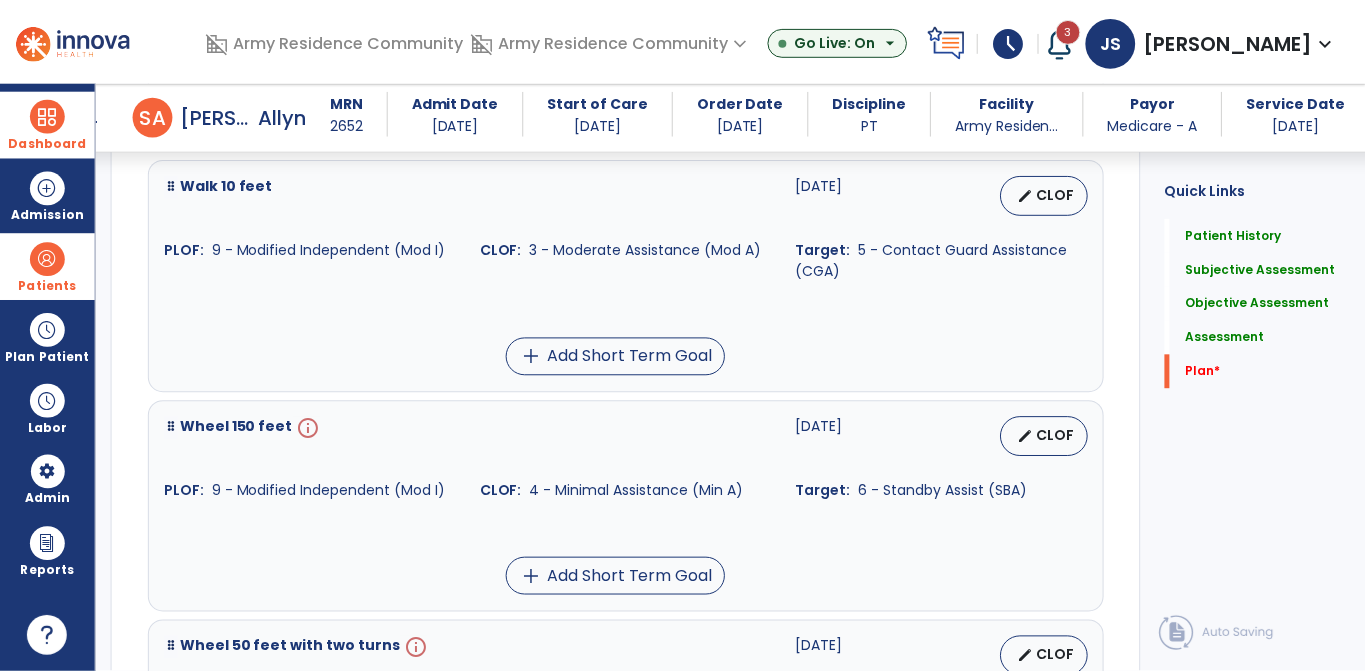 scroll, scrollTop: 7400, scrollLeft: 0, axis: vertical 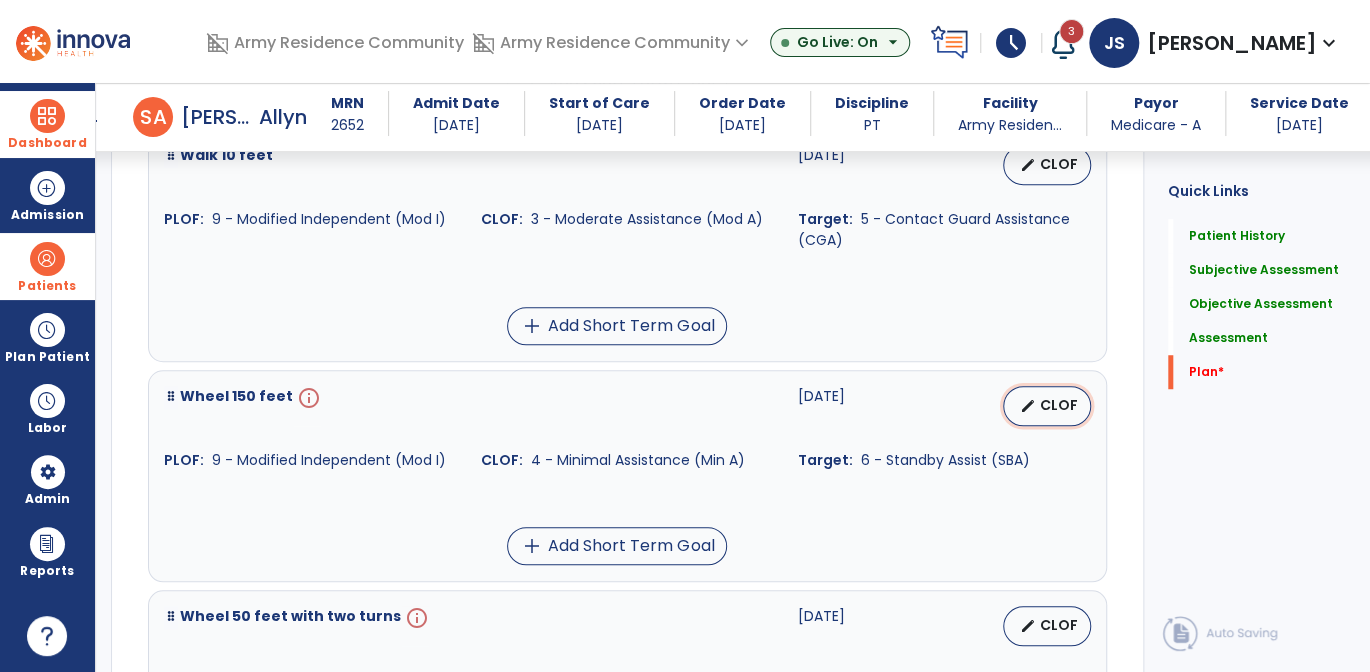 click on "edit" at bounding box center (1028, 406) 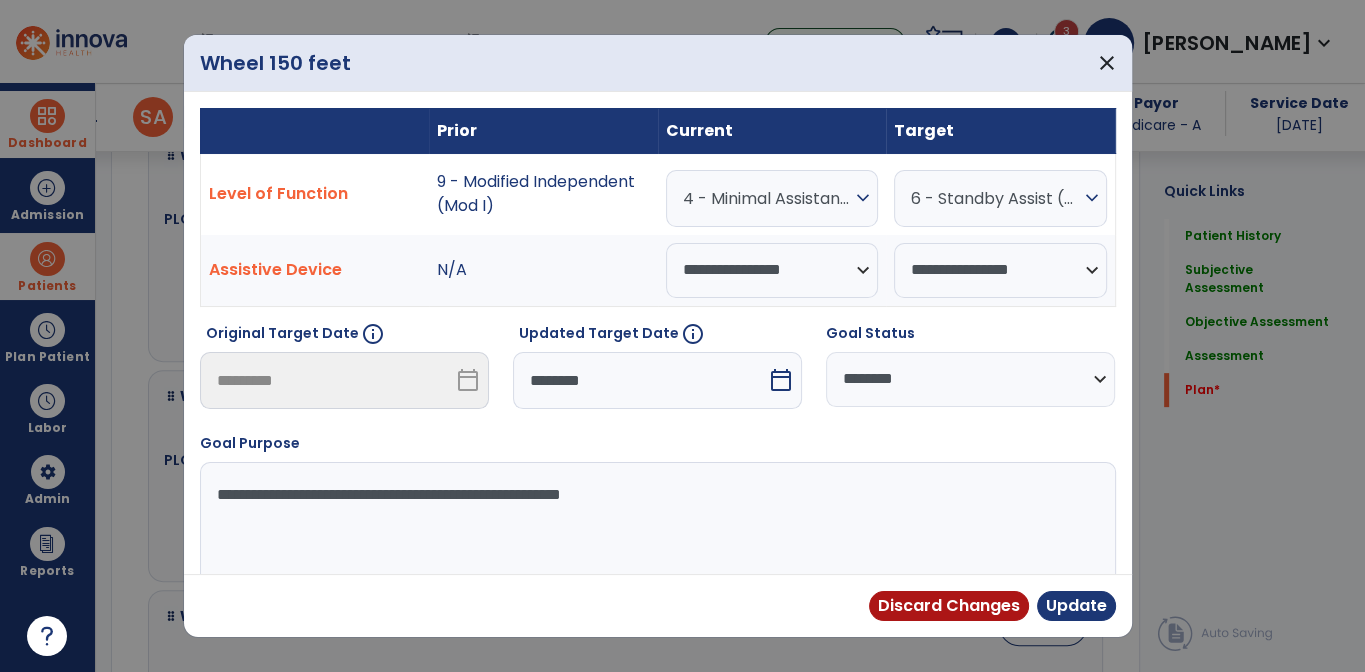scroll, scrollTop: 7400, scrollLeft: 0, axis: vertical 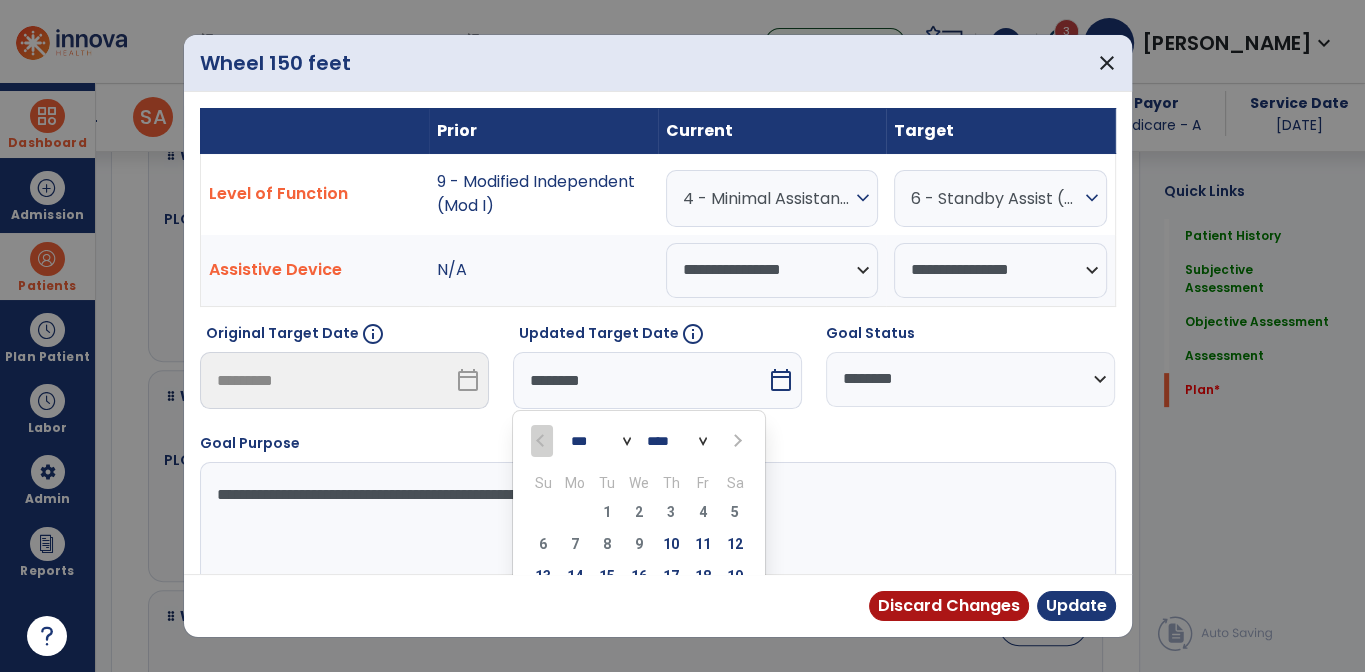 click at bounding box center (736, 441) 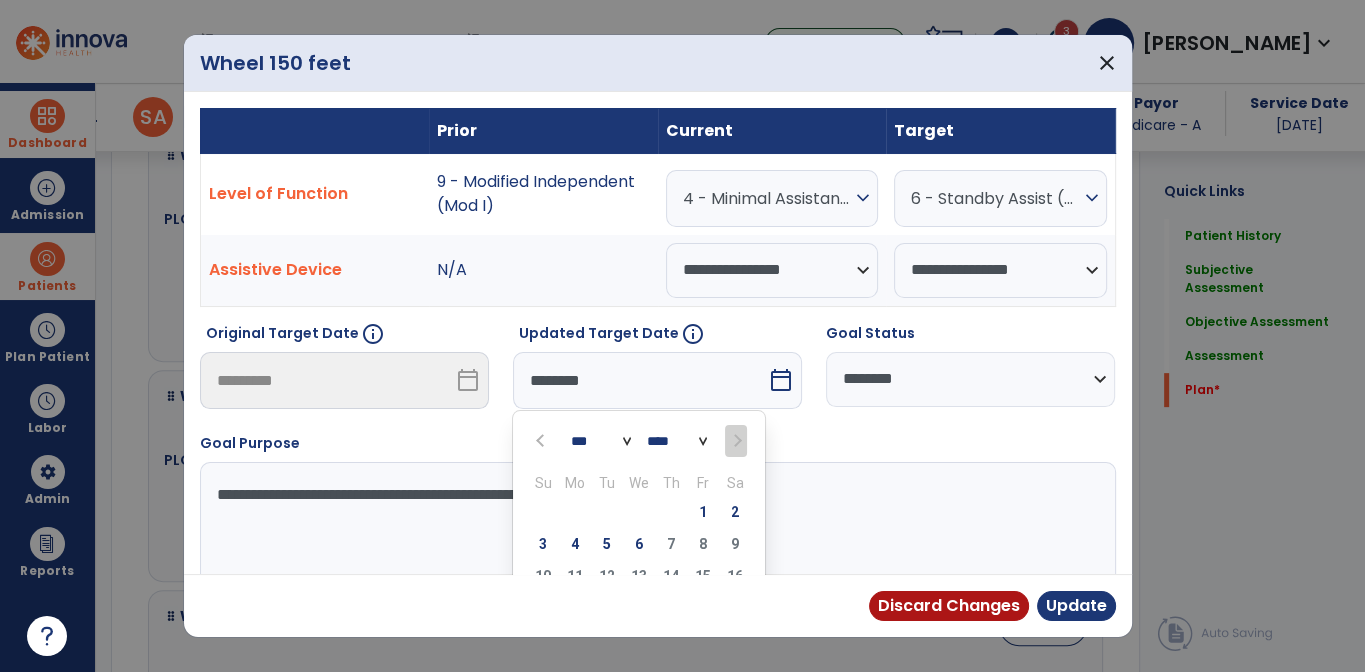 scroll, scrollTop: 100, scrollLeft: 0, axis: vertical 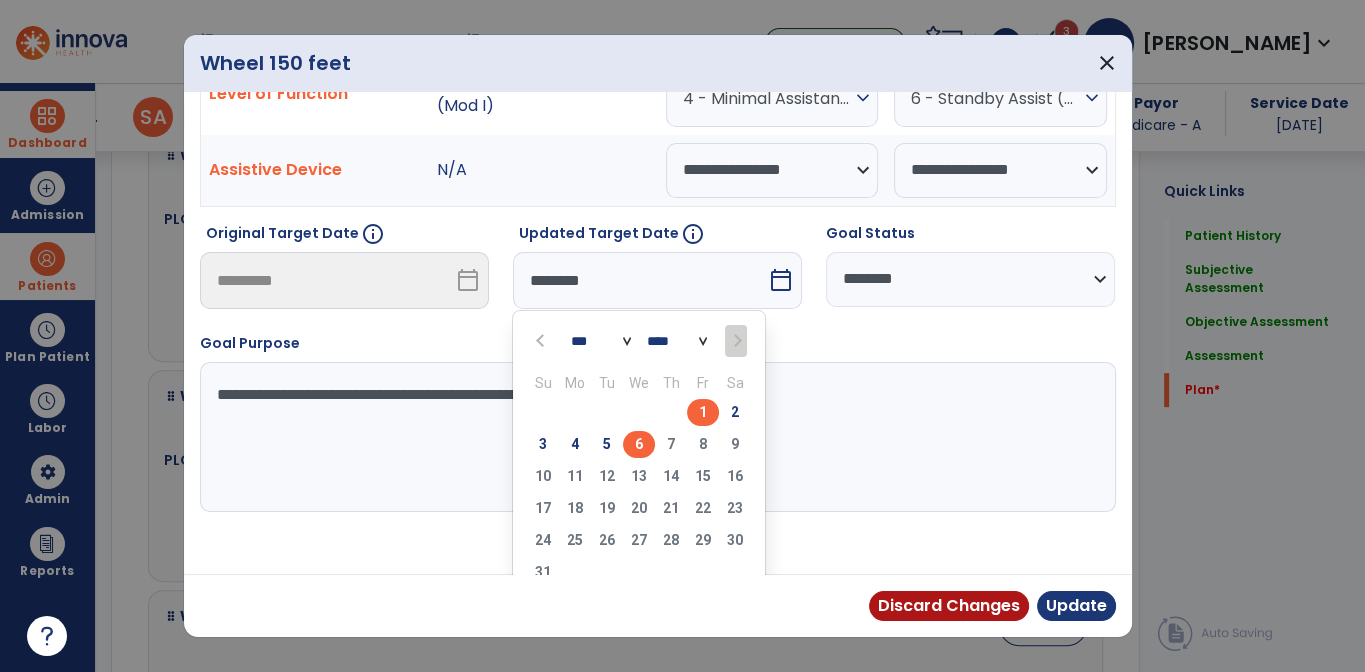 click on "6" at bounding box center (639, 444) 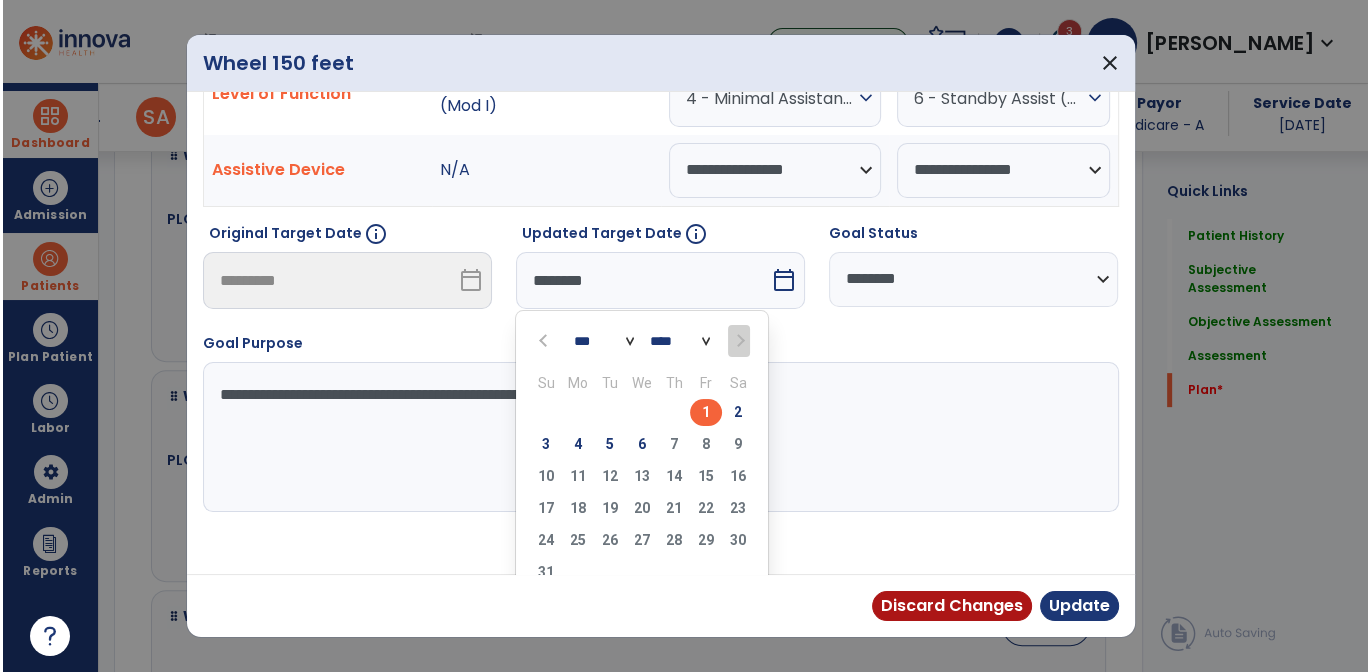 scroll, scrollTop: 50, scrollLeft: 0, axis: vertical 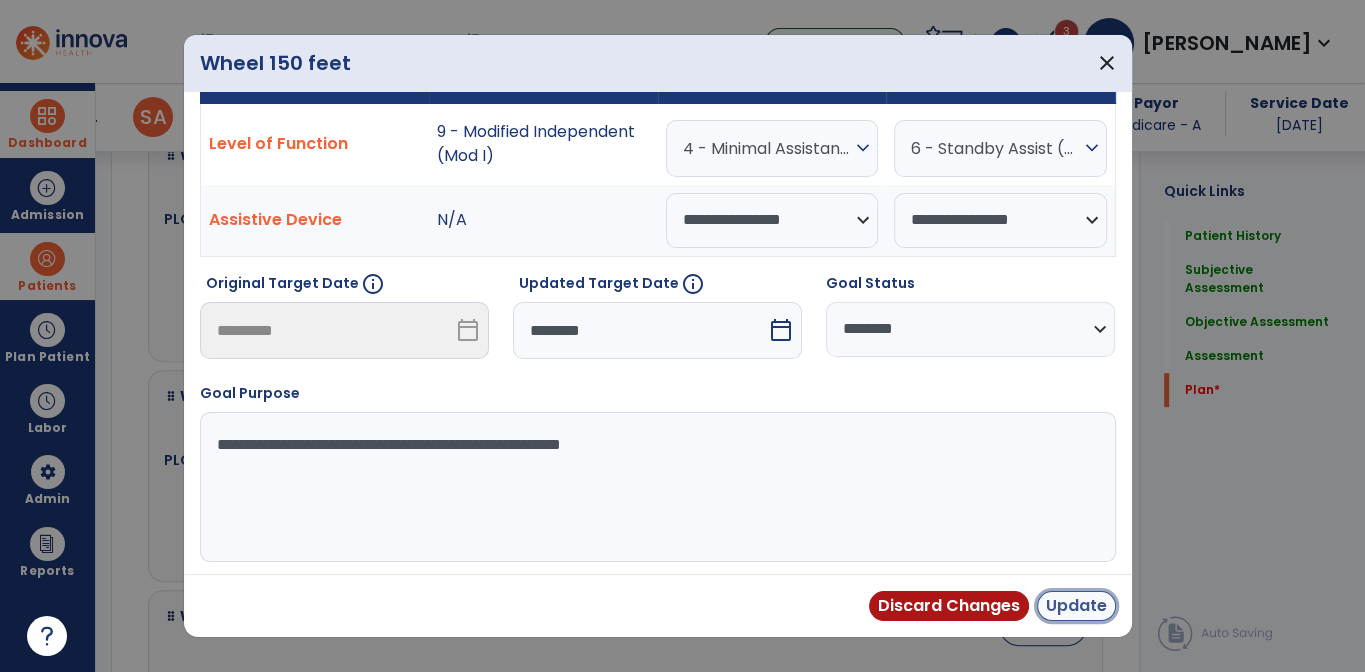 click on "Update" at bounding box center [1076, 606] 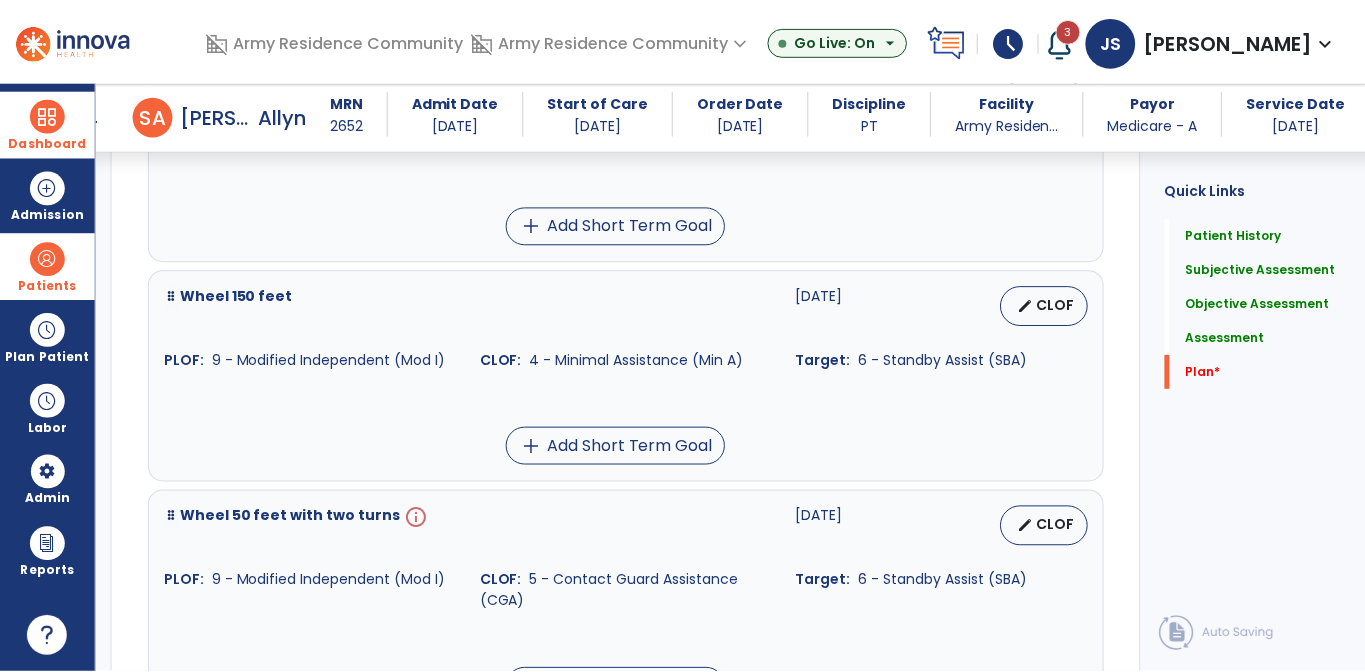 scroll, scrollTop: 7600, scrollLeft: 0, axis: vertical 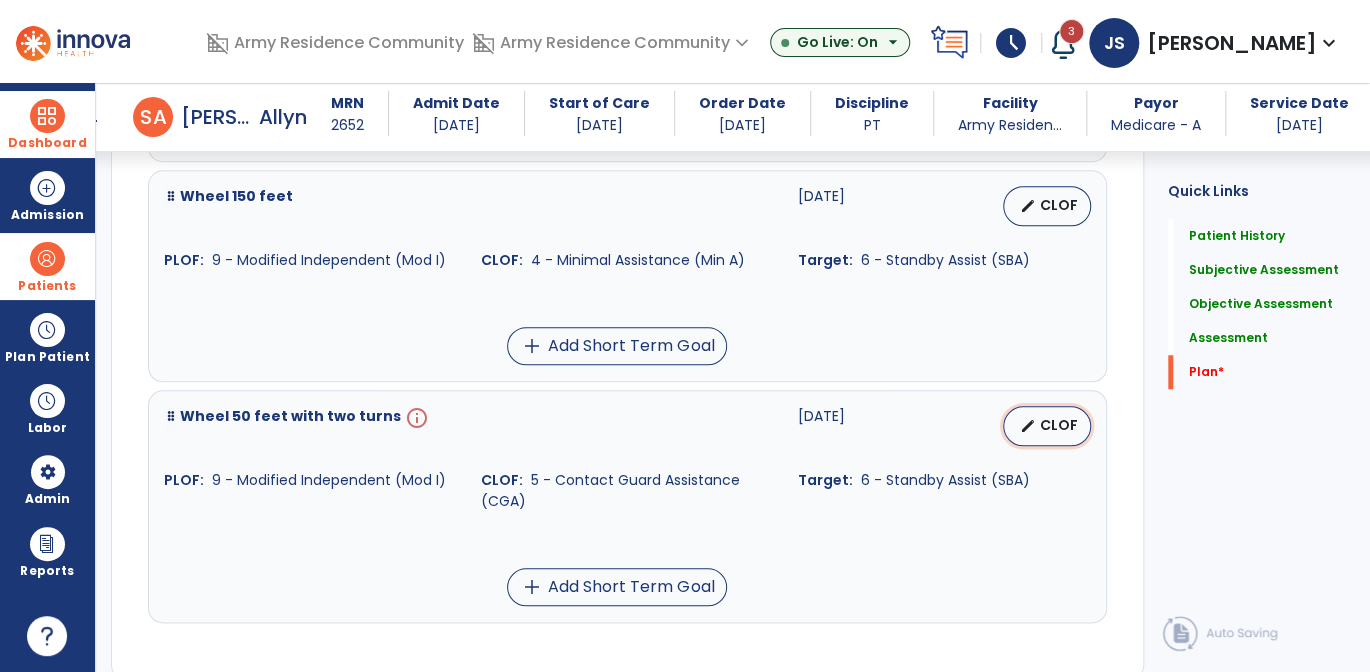 click on "edit   CLOF" at bounding box center [1047, 426] 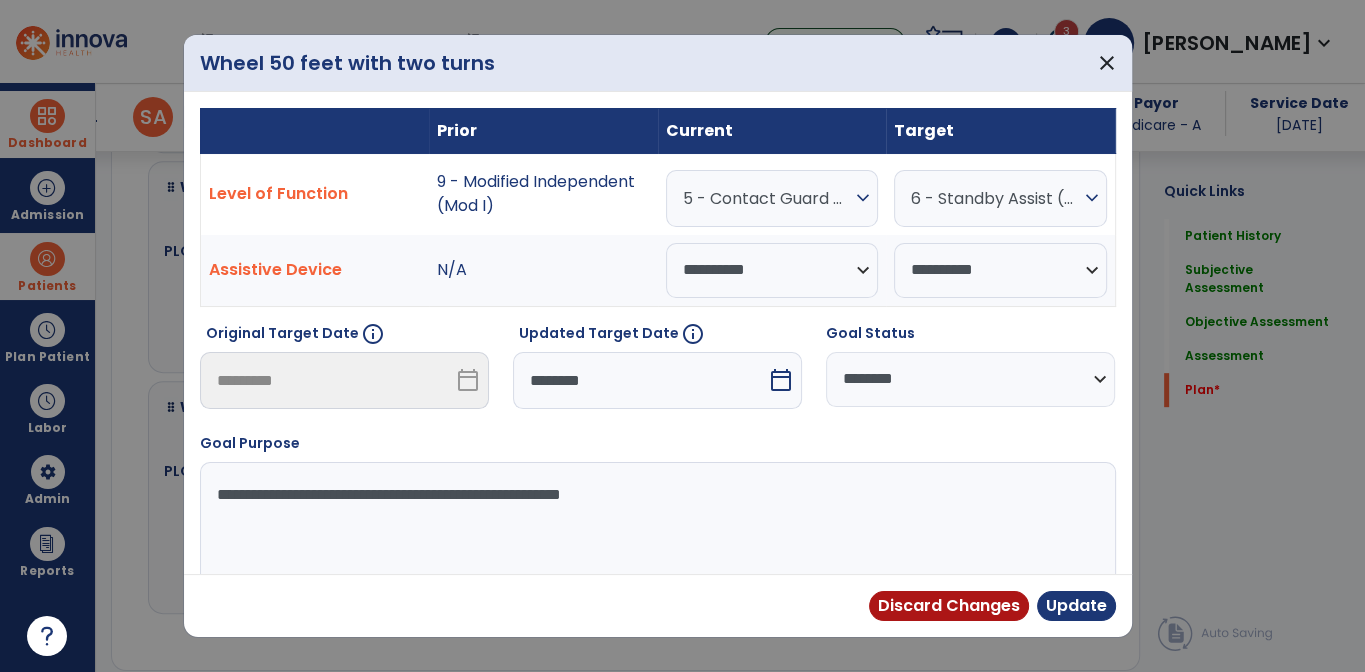 scroll, scrollTop: 7600, scrollLeft: 0, axis: vertical 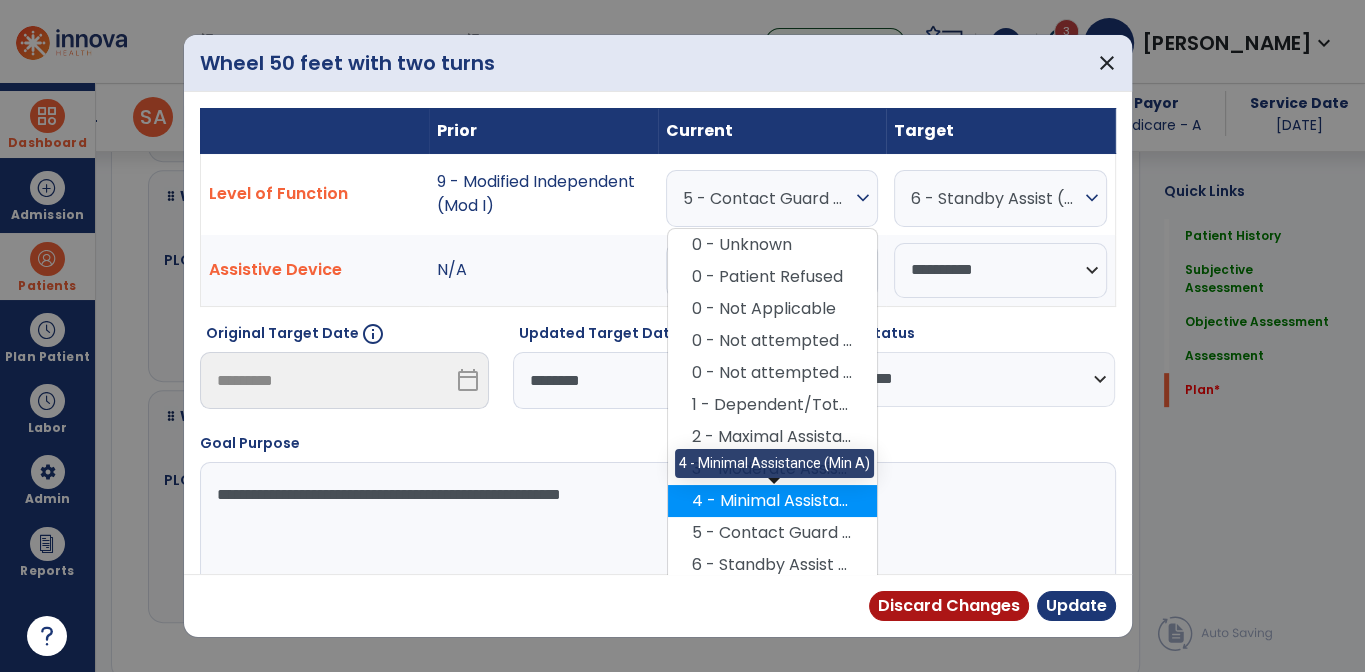 click on "4 - Minimal Assistance (Min A)" at bounding box center [772, 501] 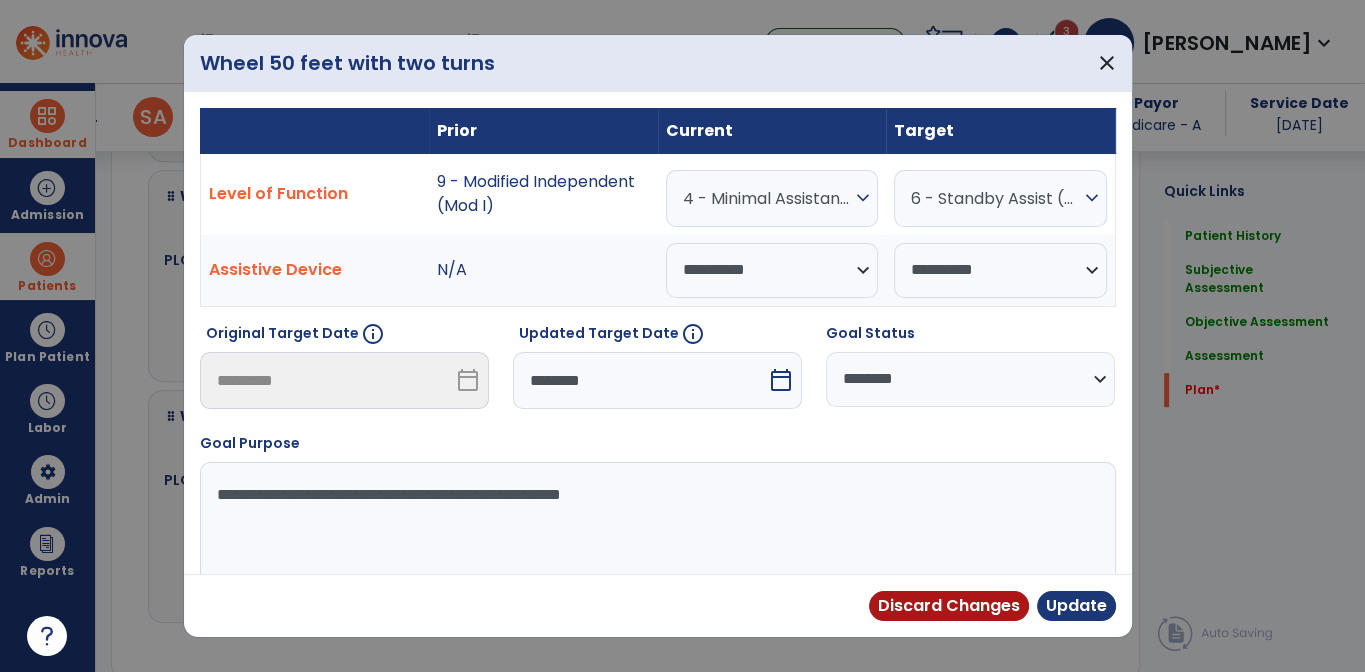 click on "calendar_today" at bounding box center (781, 380) 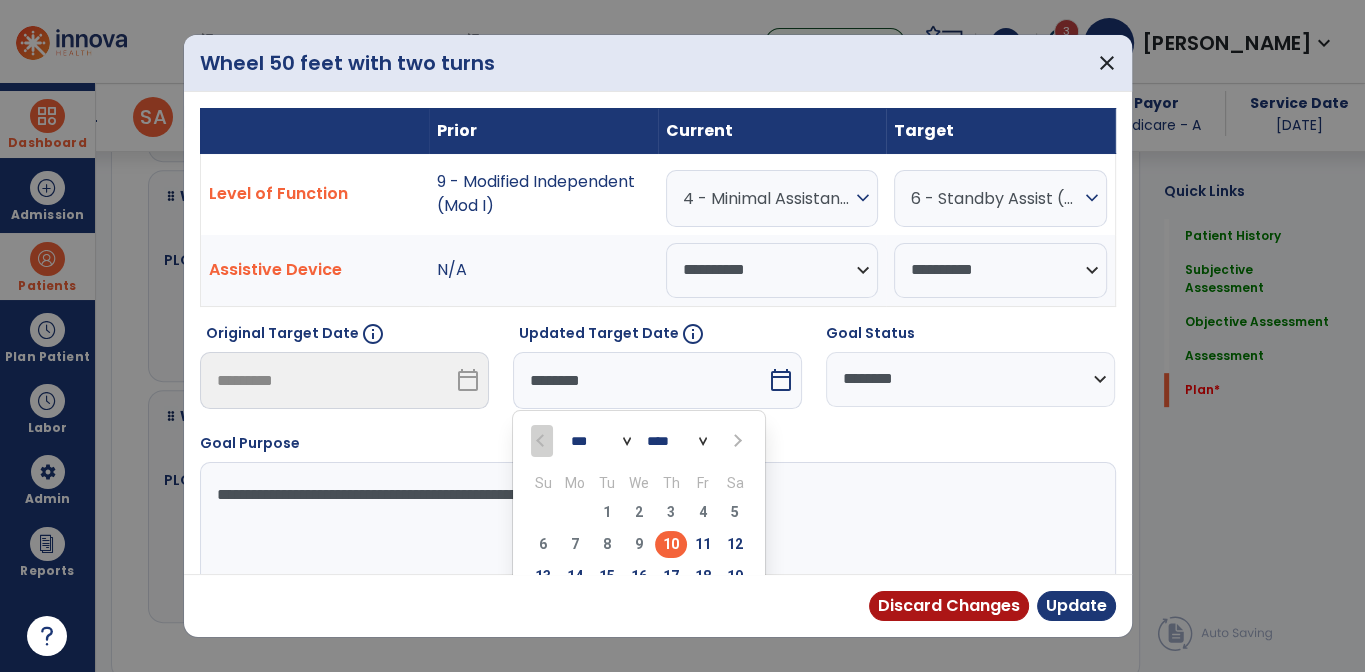 click at bounding box center [735, 440] 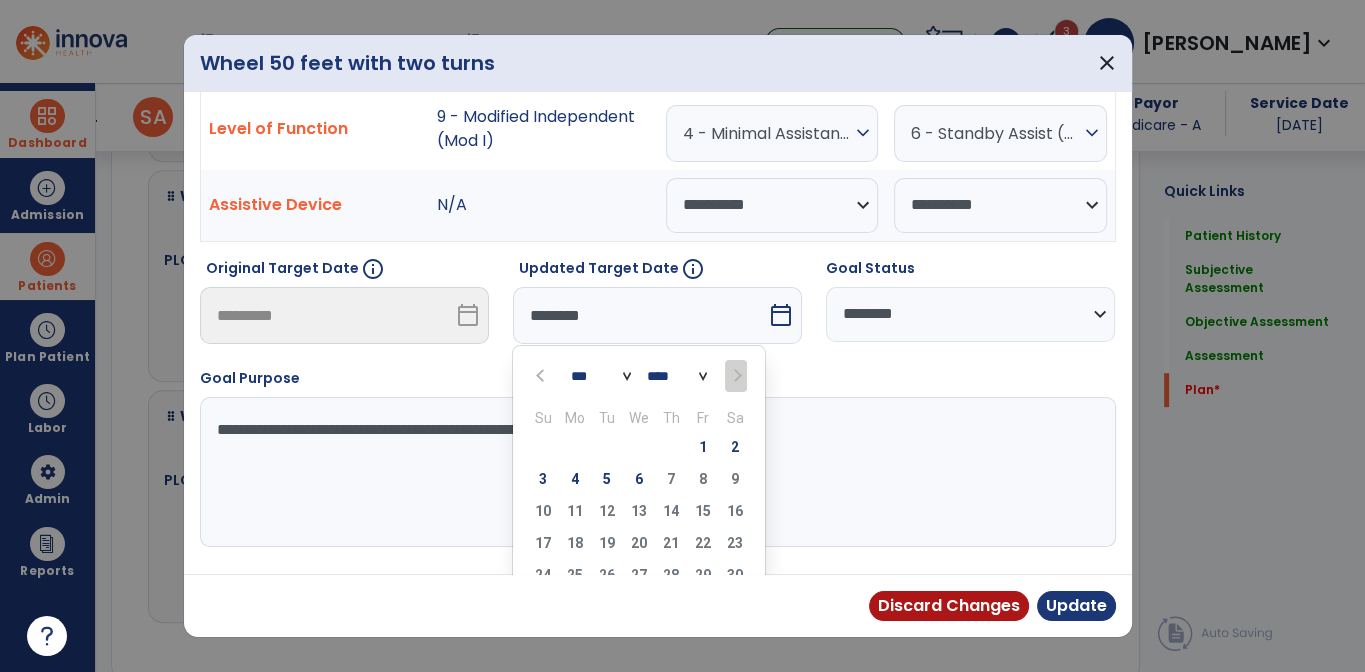 scroll, scrollTop: 100, scrollLeft: 0, axis: vertical 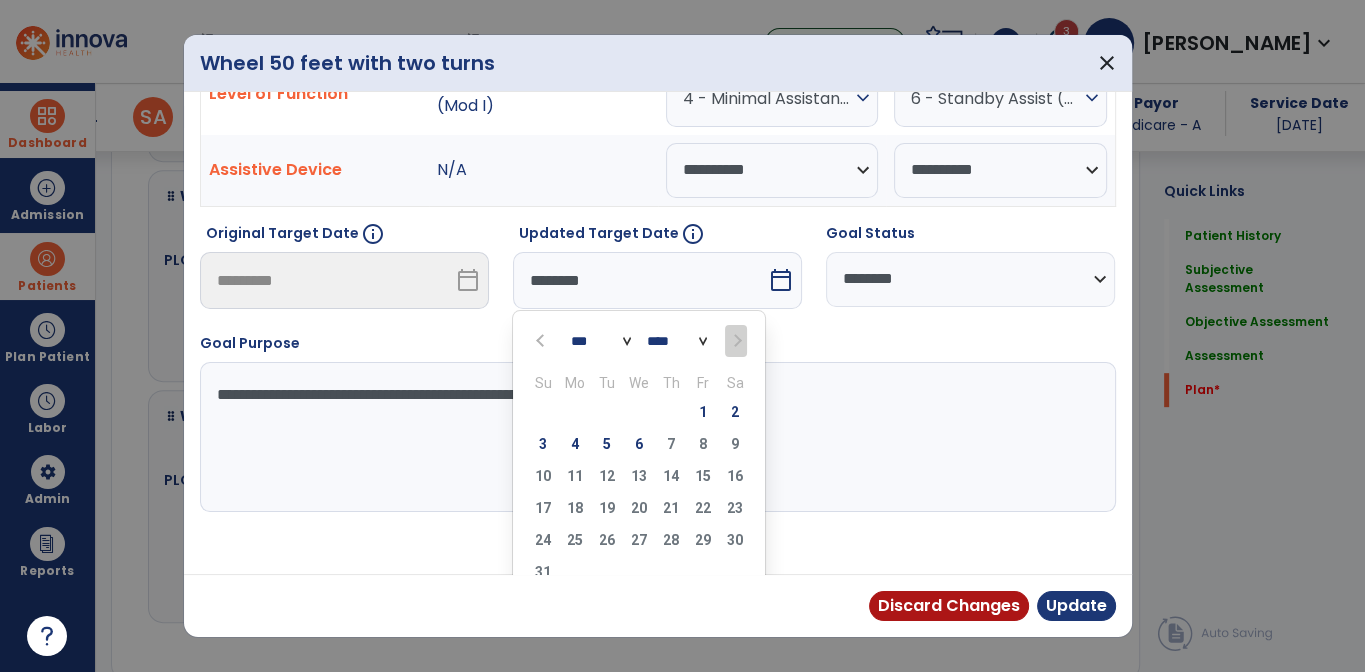 click on "3   4   5   6   7   8   9" at bounding box center (639, 447) 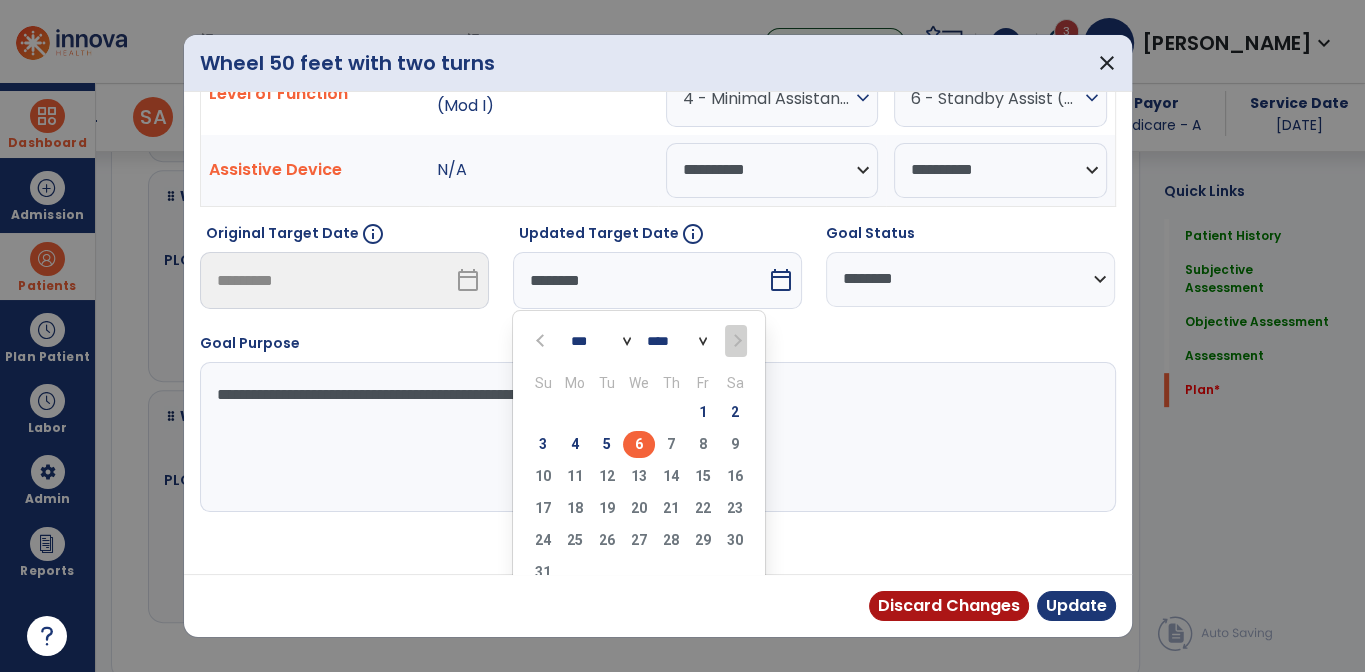 click on "6" at bounding box center (639, 444) 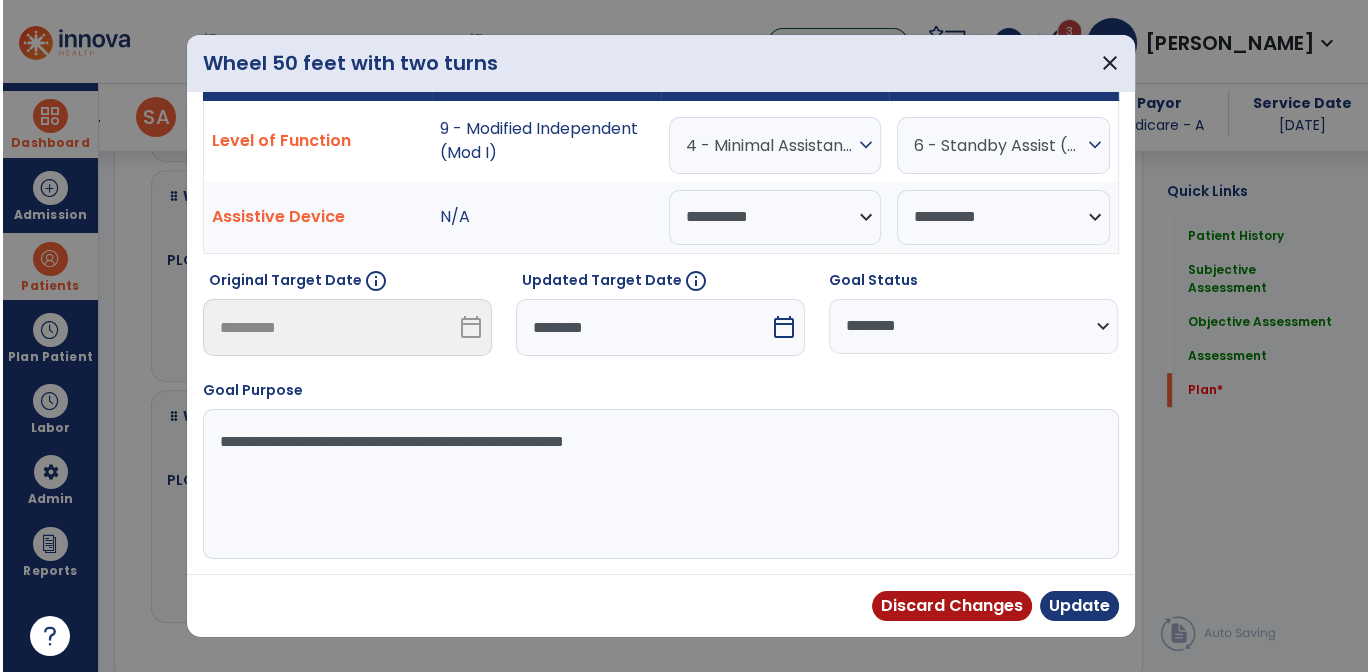 scroll, scrollTop: 50, scrollLeft: 0, axis: vertical 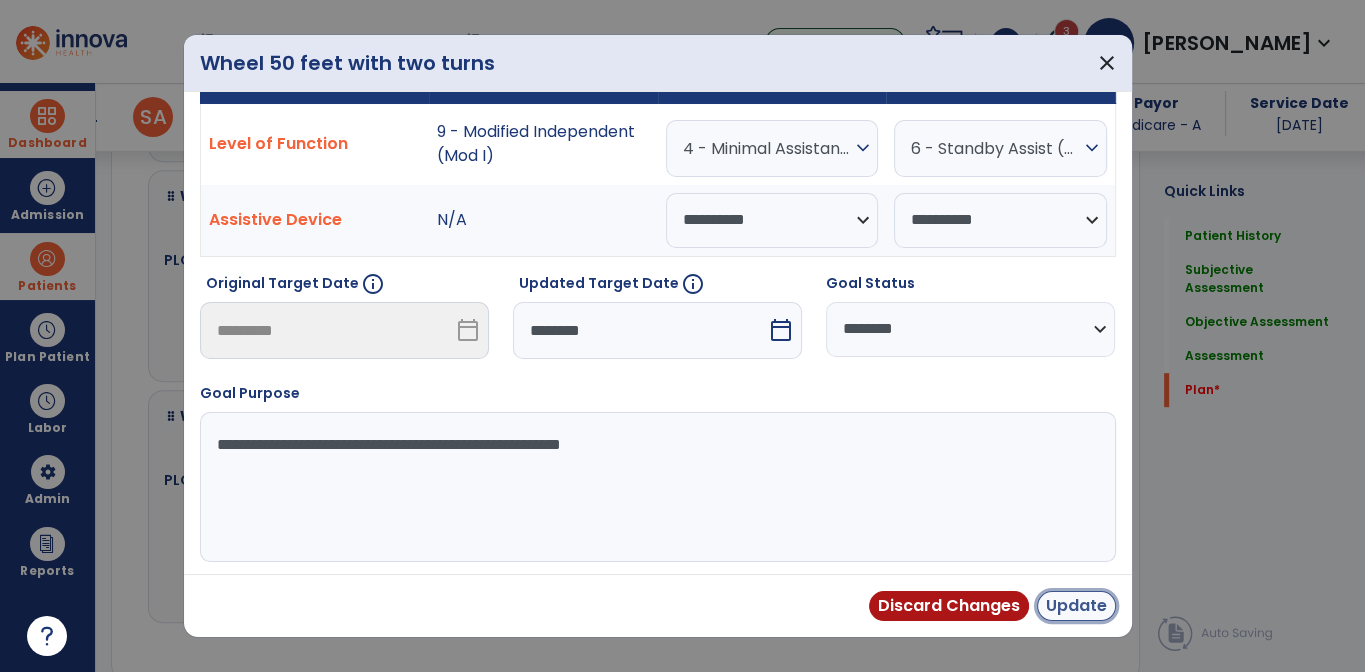 click on "Update" at bounding box center (1076, 606) 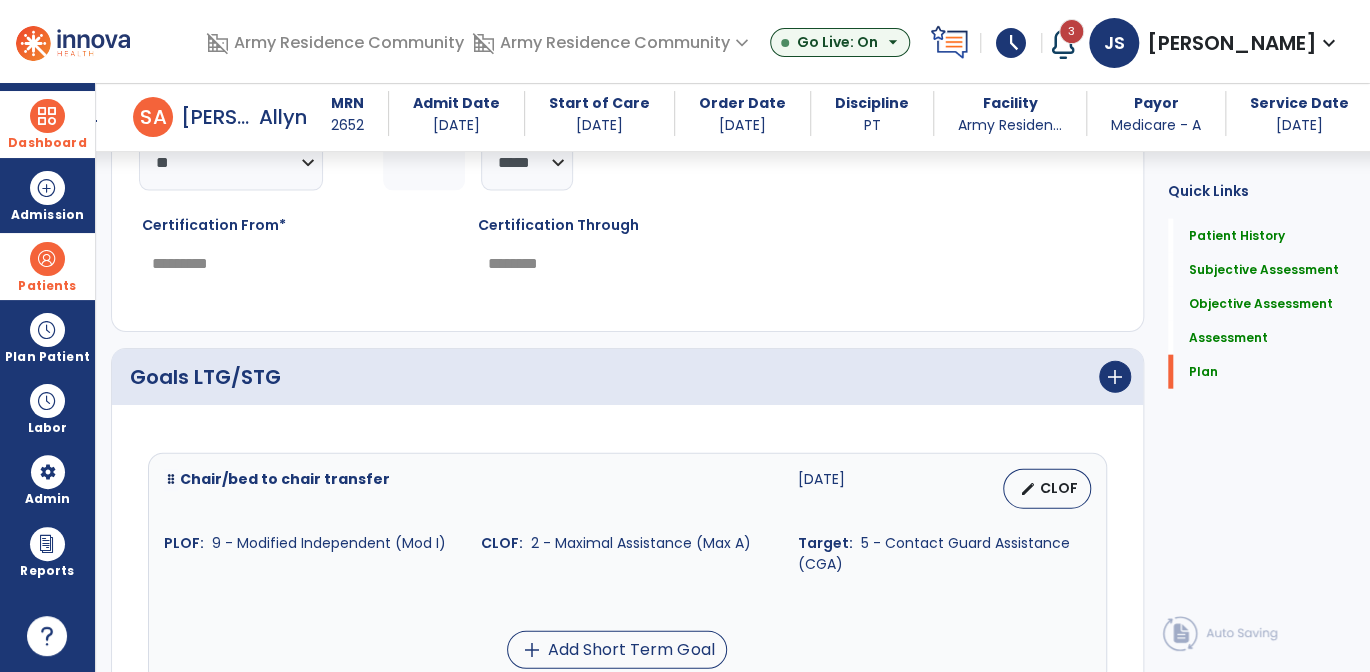 scroll, scrollTop: 5407, scrollLeft: 0, axis: vertical 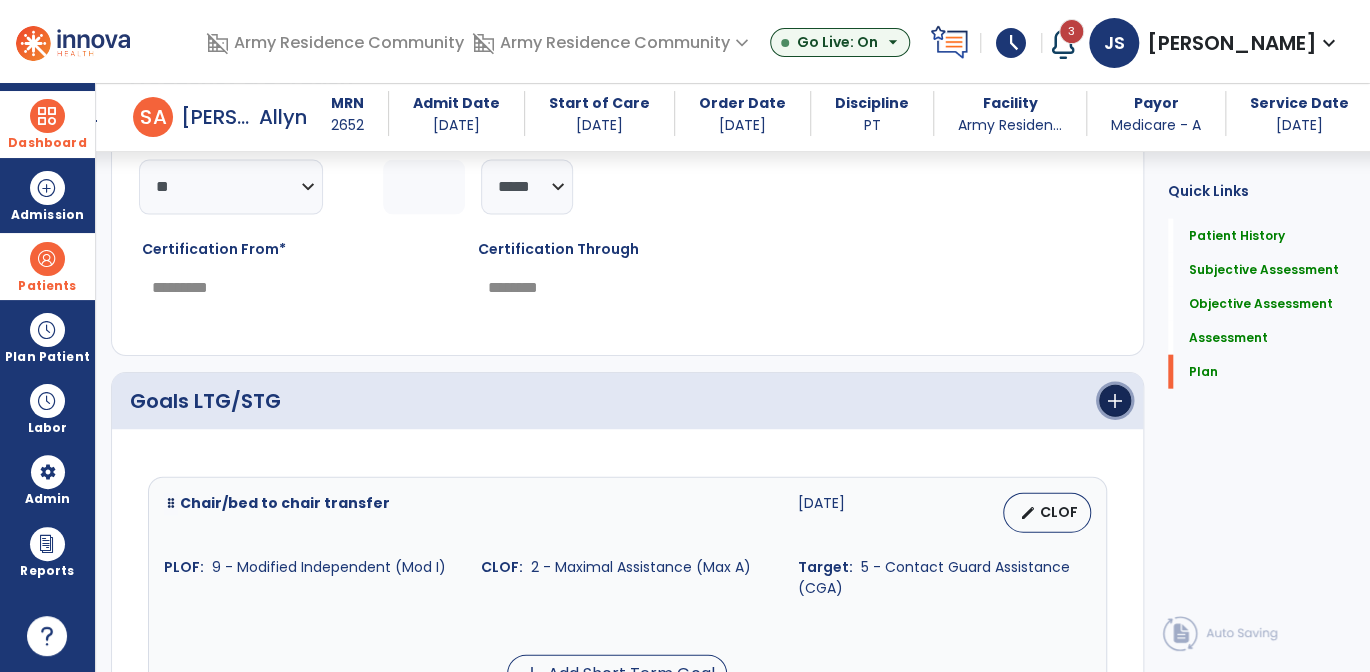 click on "add" 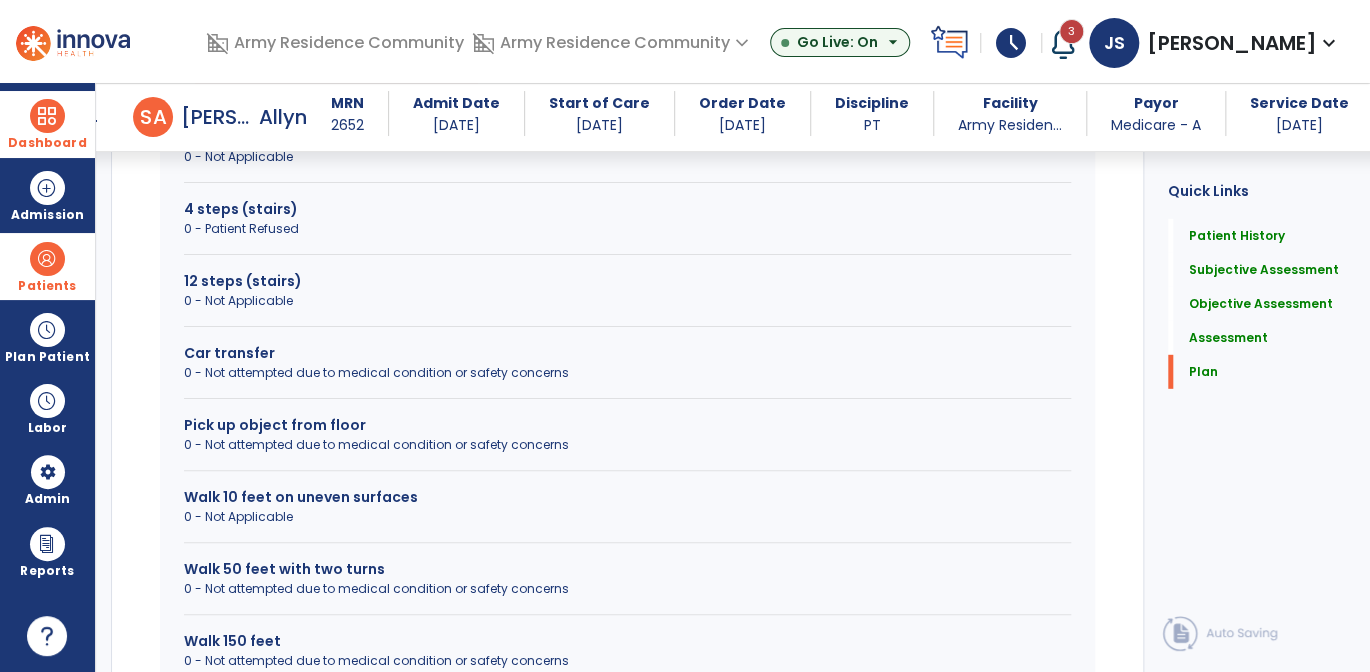 scroll, scrollTop: 6007, scrollLeft: 0, axis: vertical 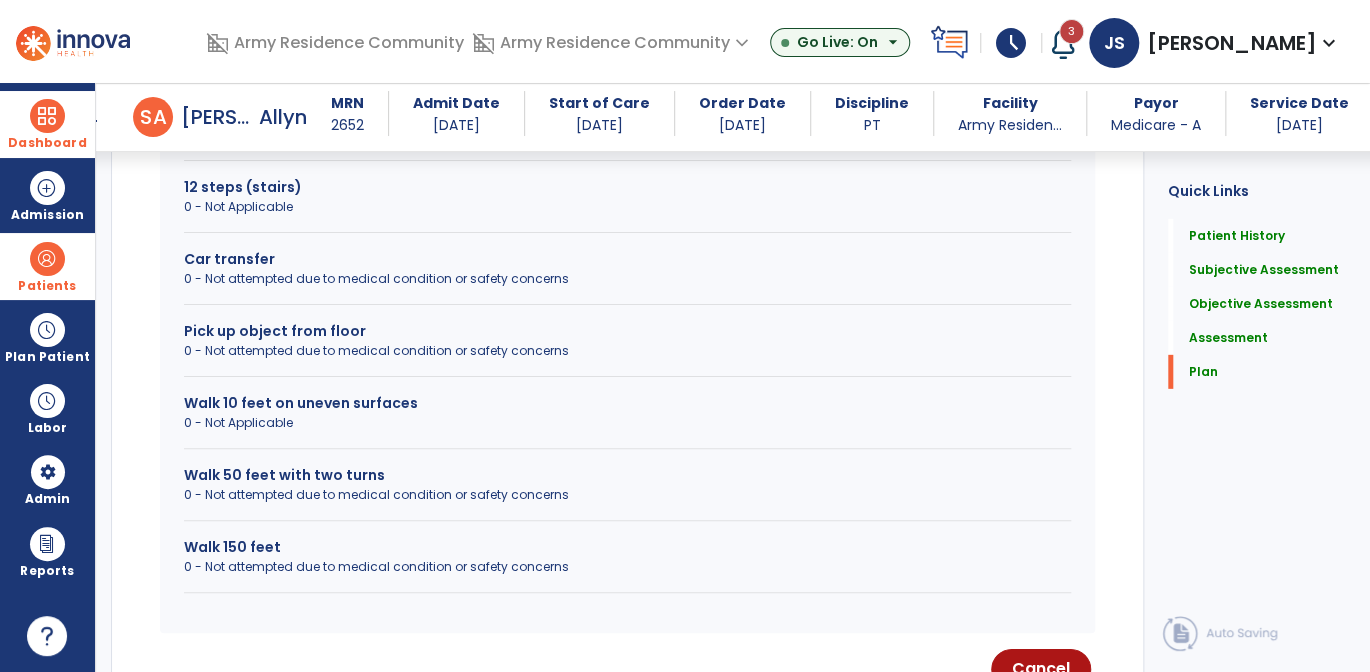click on "Walk 50 feet with two turns" 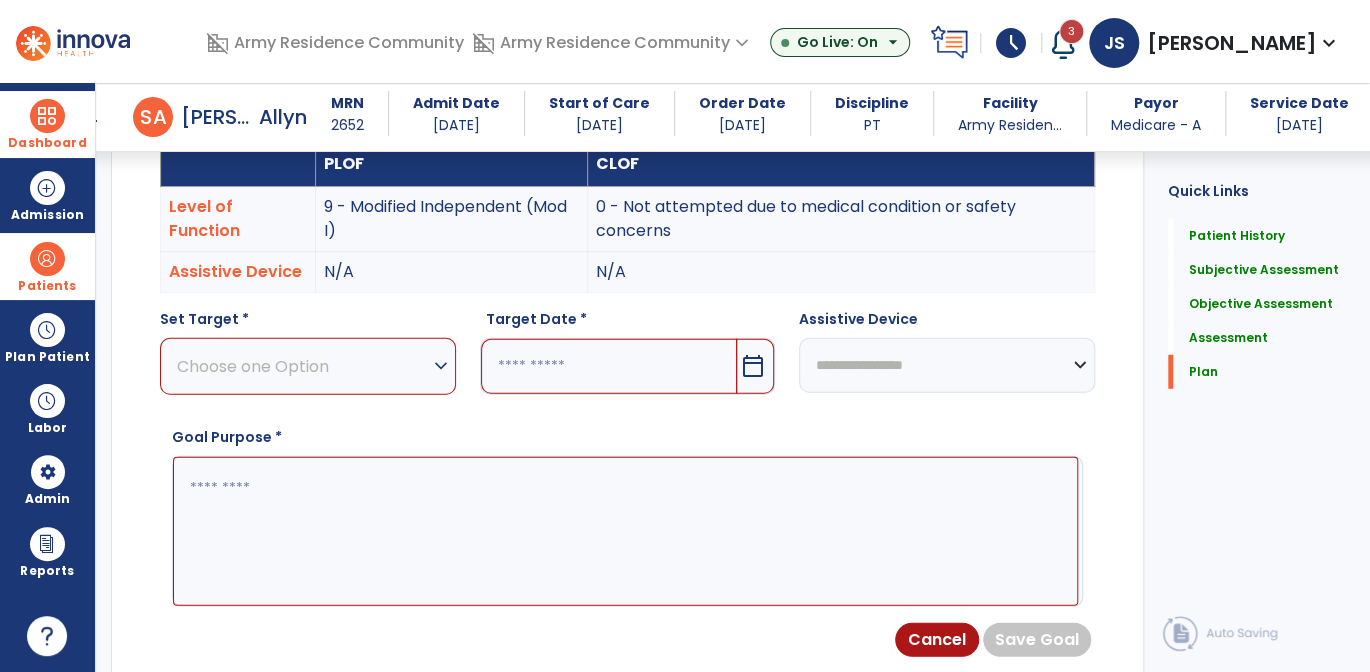scroll, scrollTop: 5707, scrollLeft: 0, axis: vertical 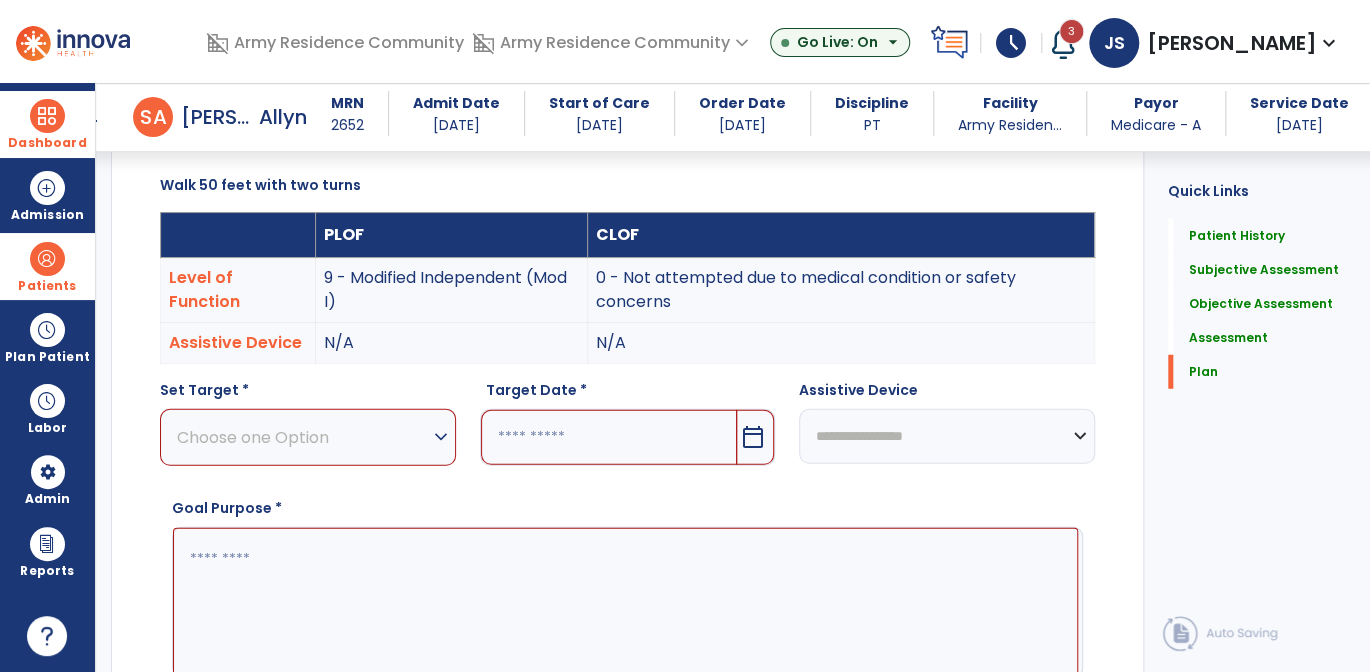click on "expand_more" at bounding box center [441, 437] 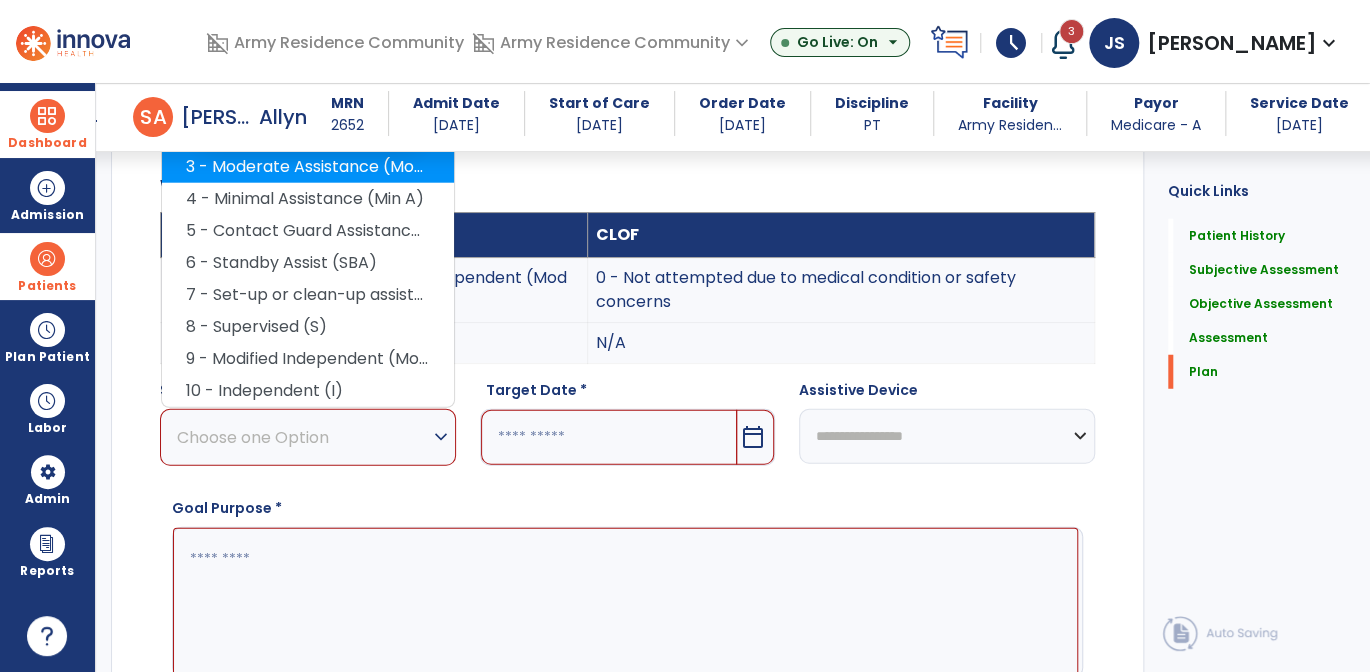 click on "3 - Moderate Assistance (Mod A)" 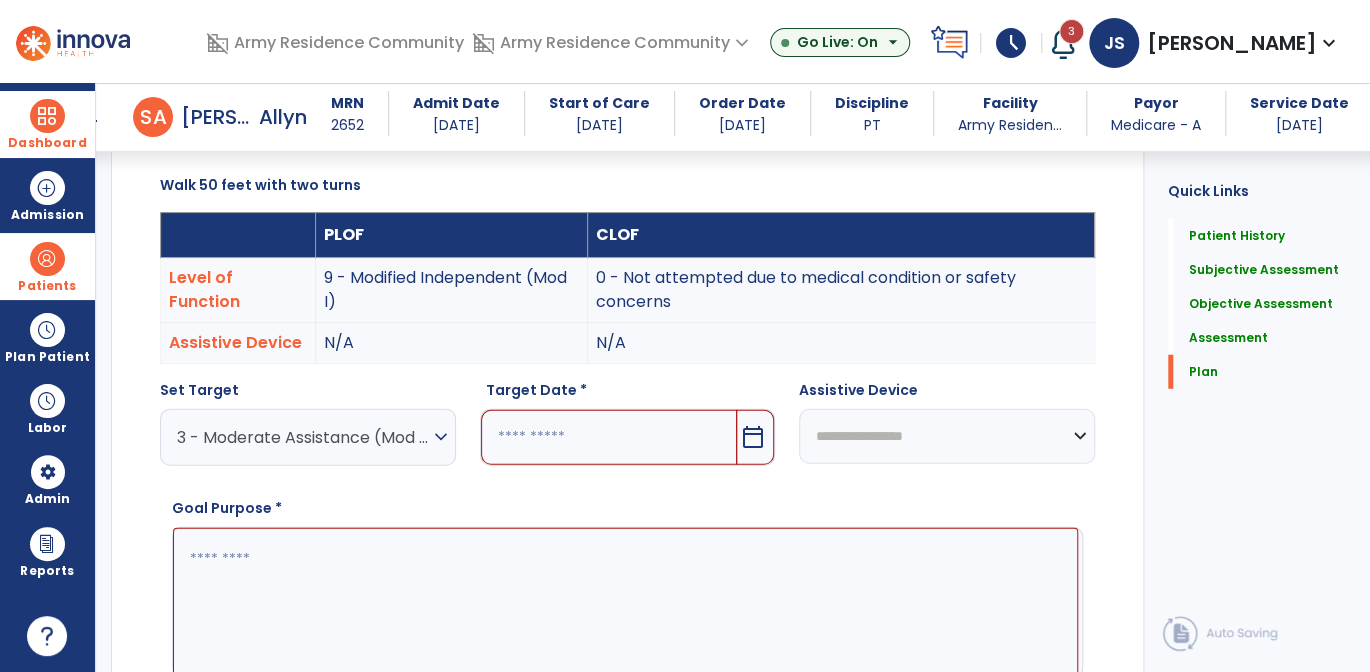 click on "calendar_today" at bounding box center (753, 437) 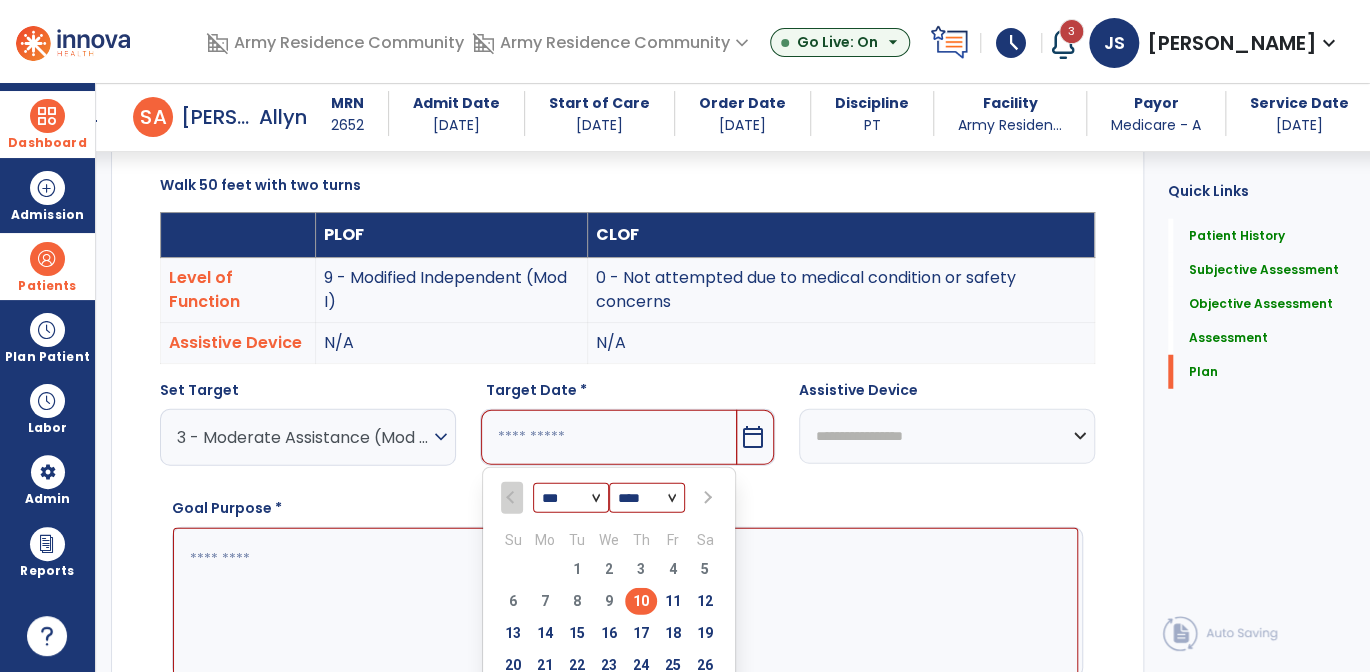 scroll, scrollTop: 5807, scrollLeft: 0, axis: vertical 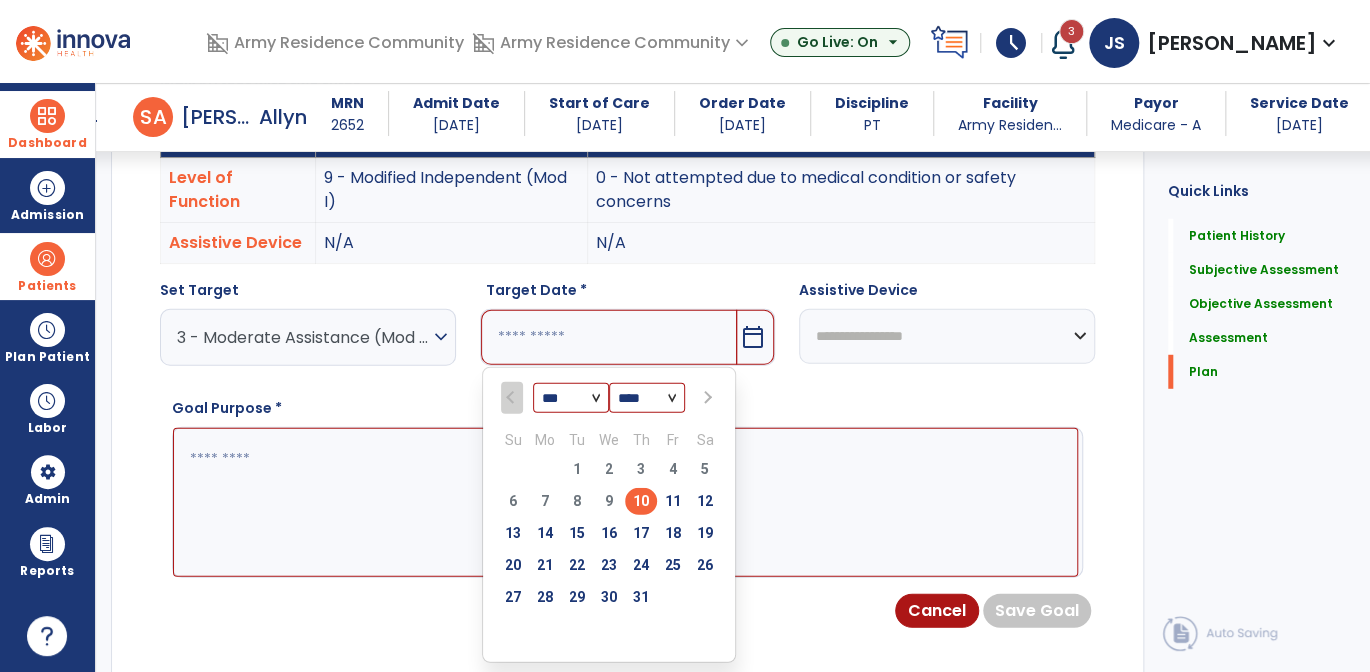 click at bounding box center (705, 397) 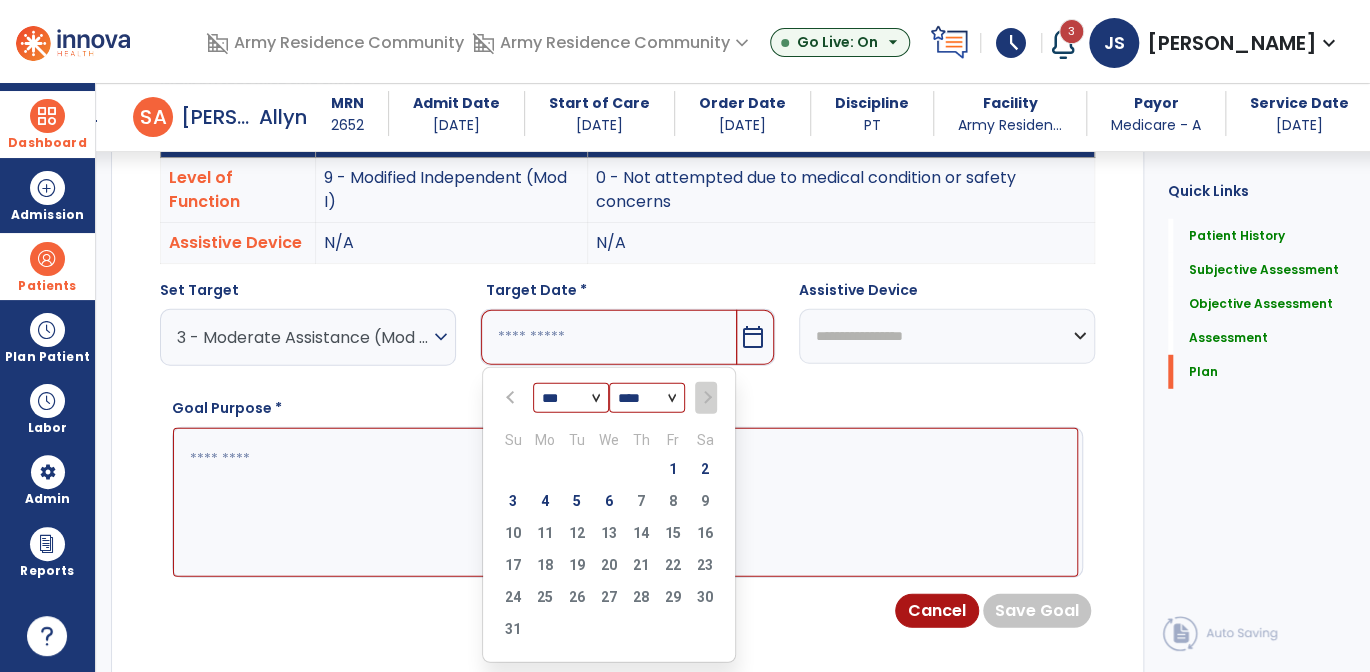 click on "3   4   5   6   7   8   9" at bounding box center [609, 504] 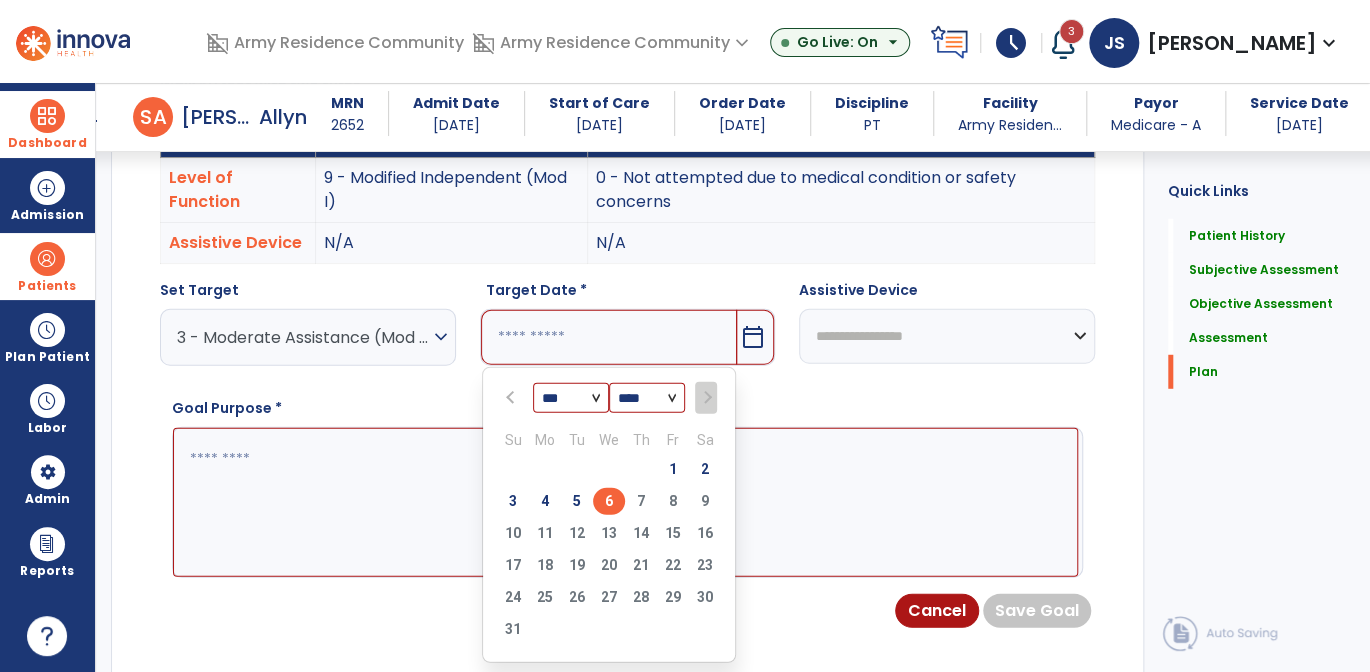 click on "6" at bounding box center [609, 501] 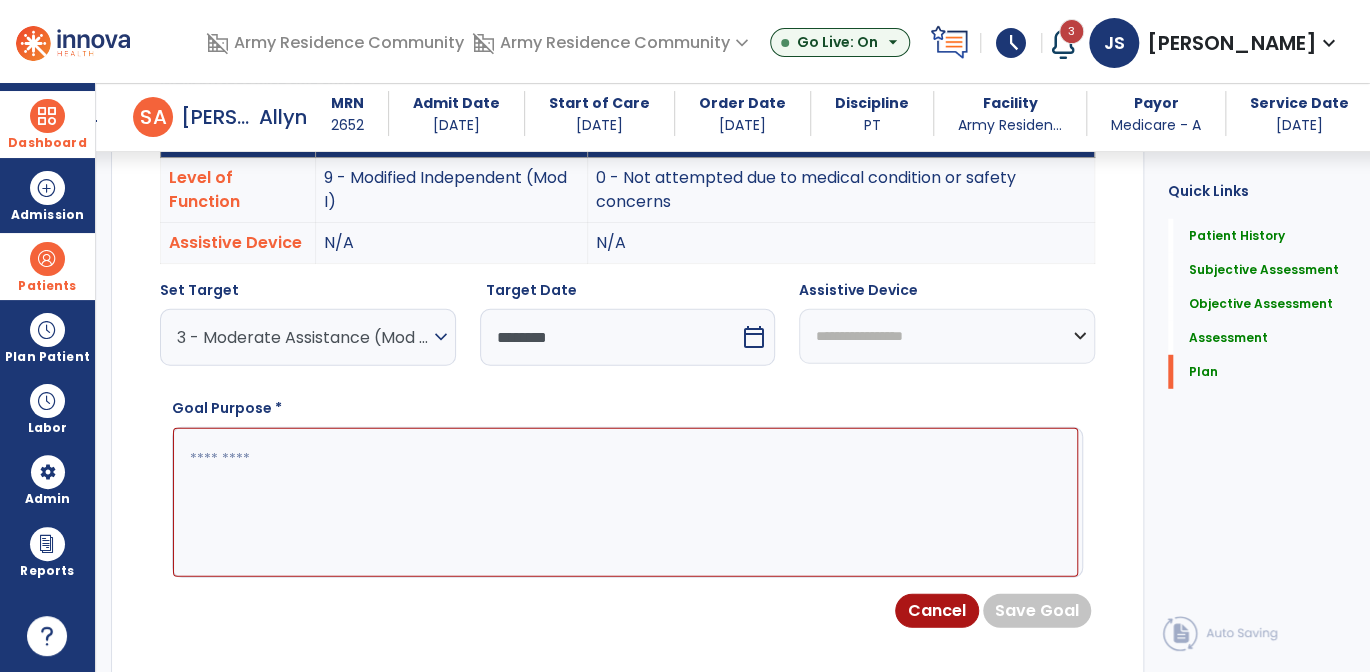 click on "**********" 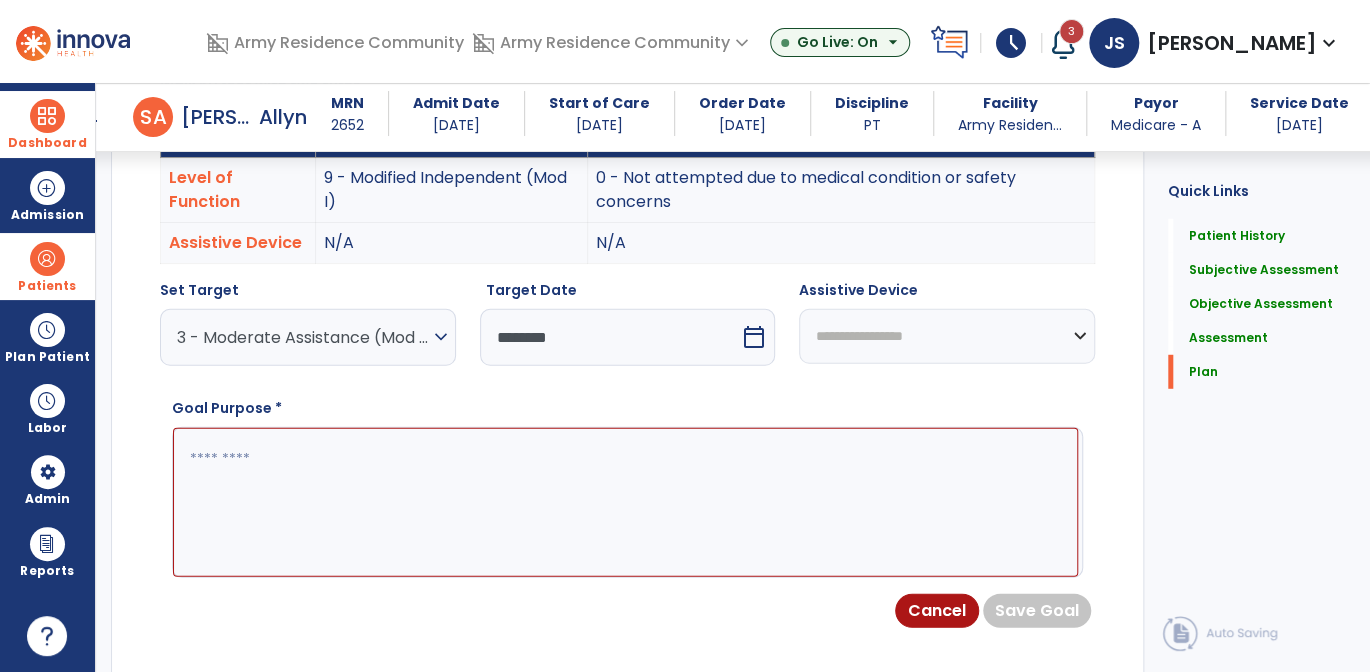 select on "**********" 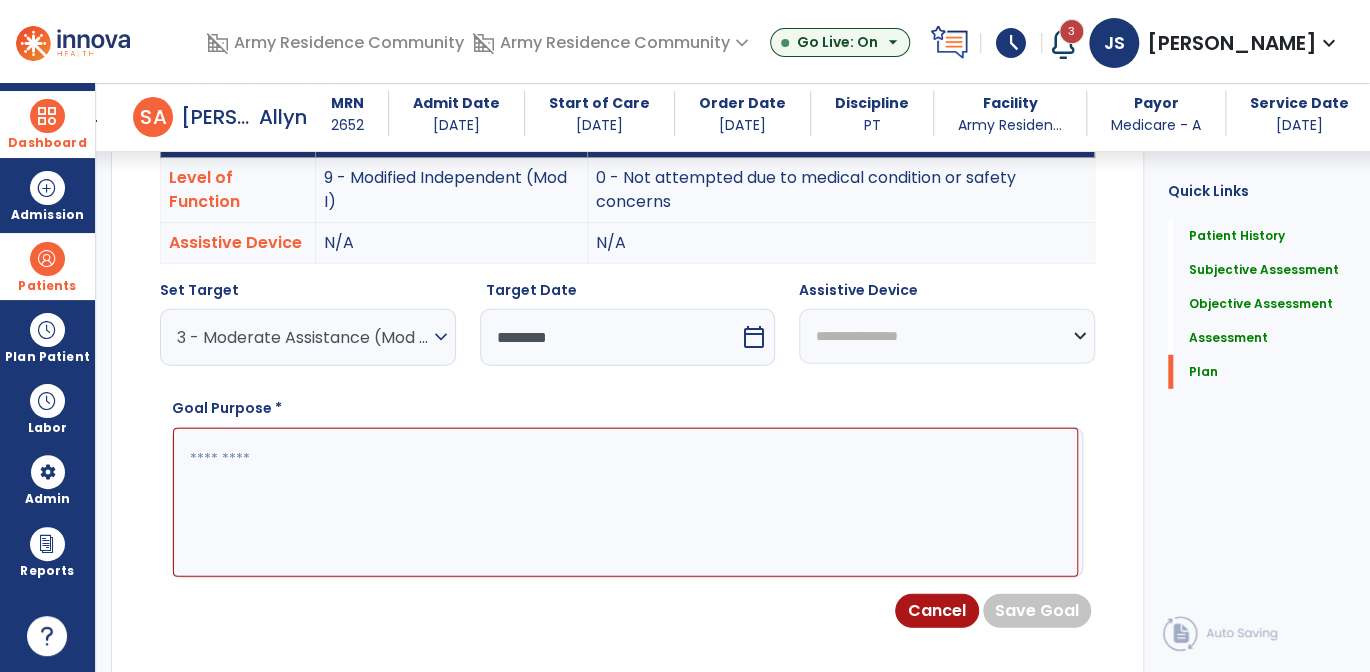 click on "**********" 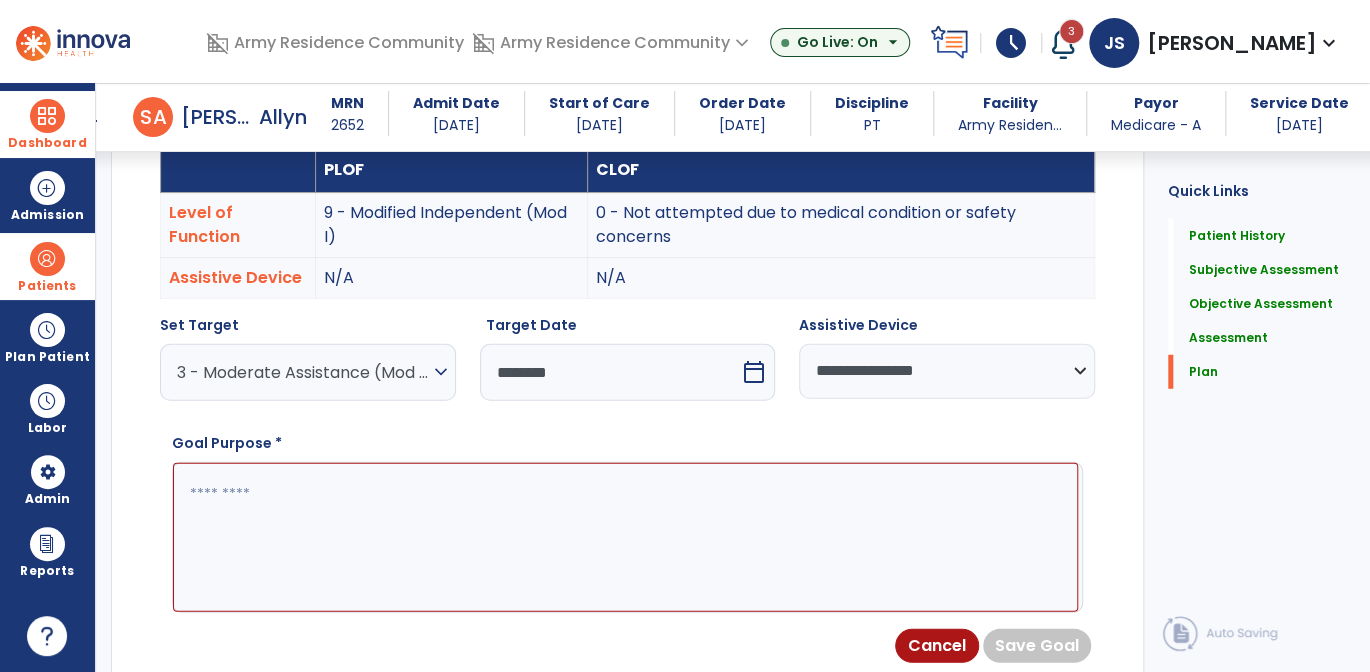 scroll, scrollTop: 5807, scrollLeft: 0, axis: vertical 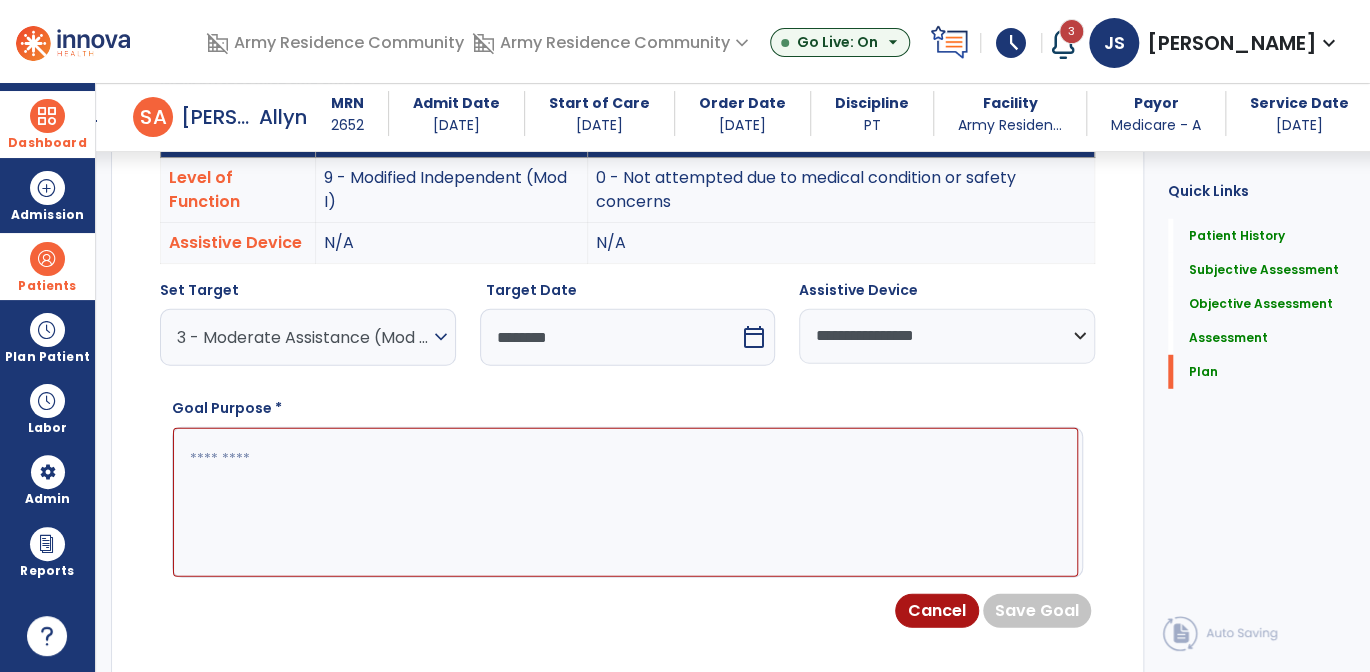 click 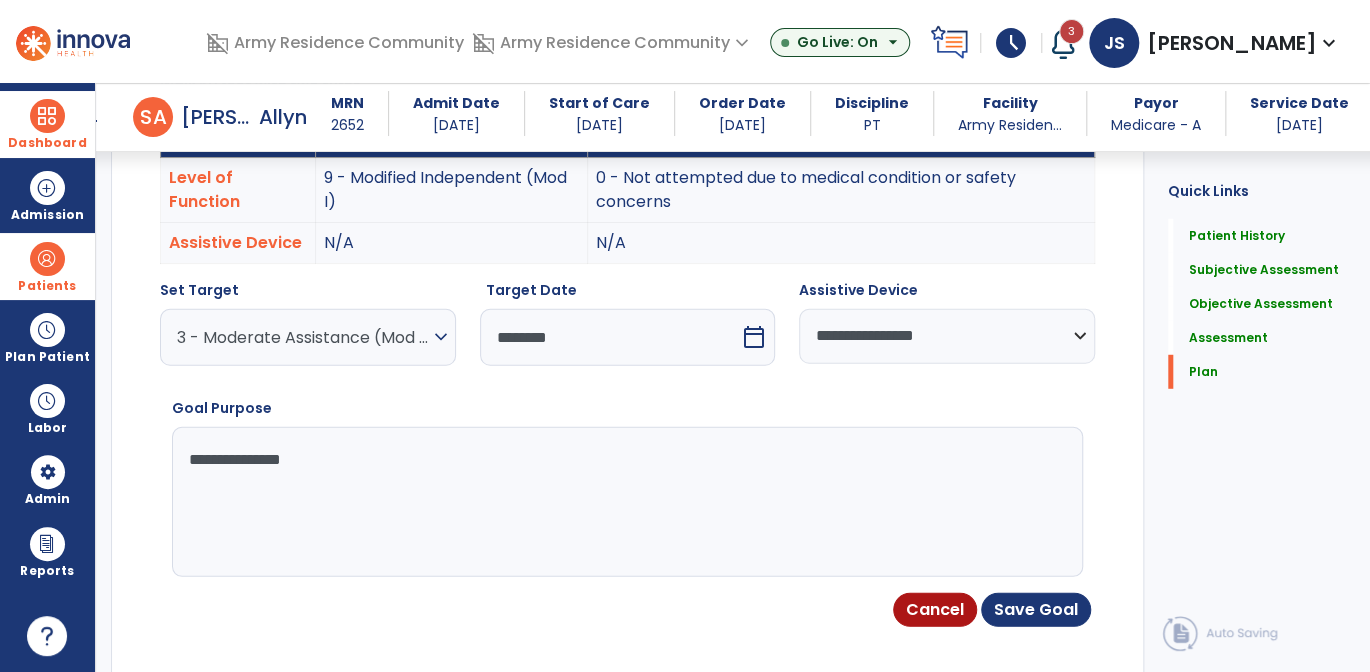 type on "**********" 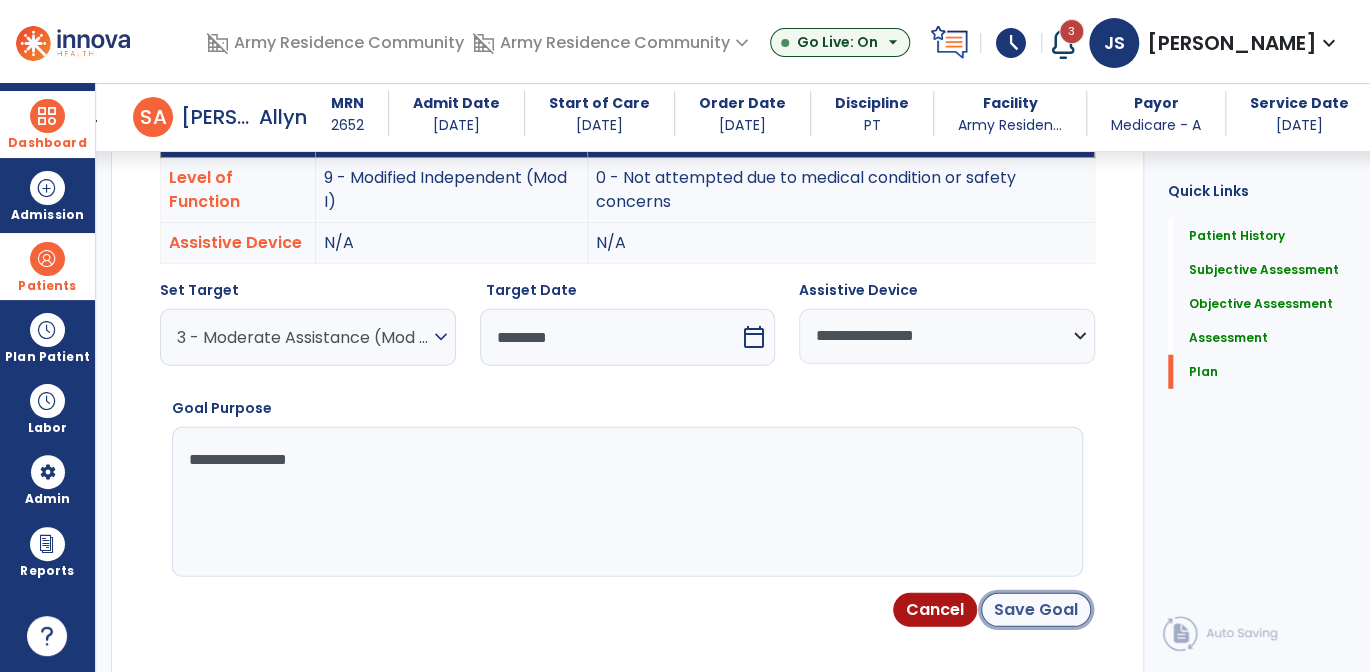 click on "Save Goal" 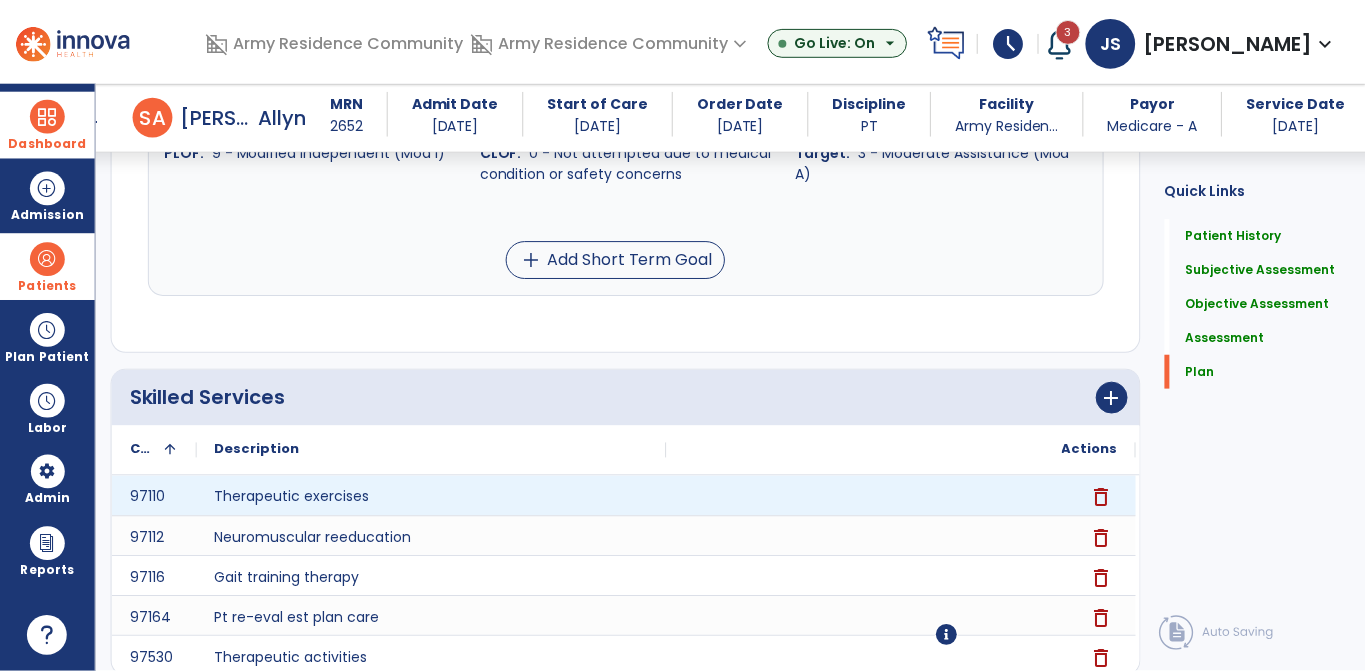 scroll, scrollTop: 8148, scrollLeft: 0, axis: vertical 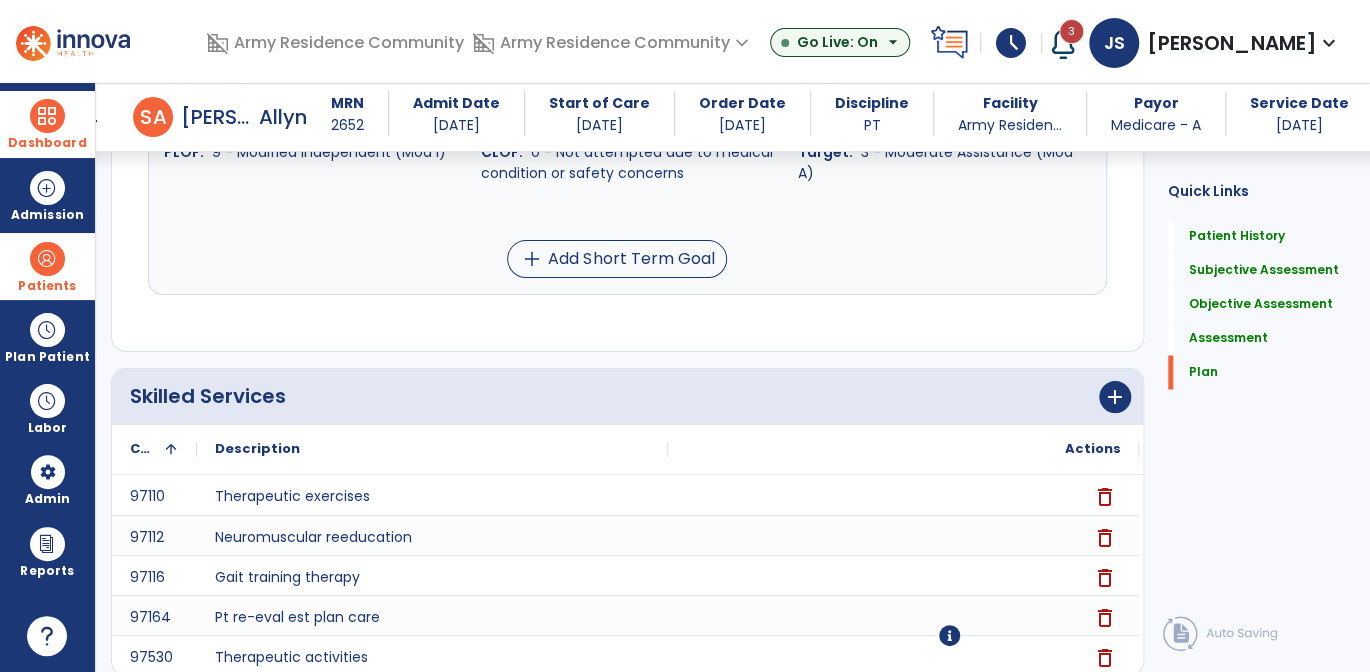 click on "chevron_right" 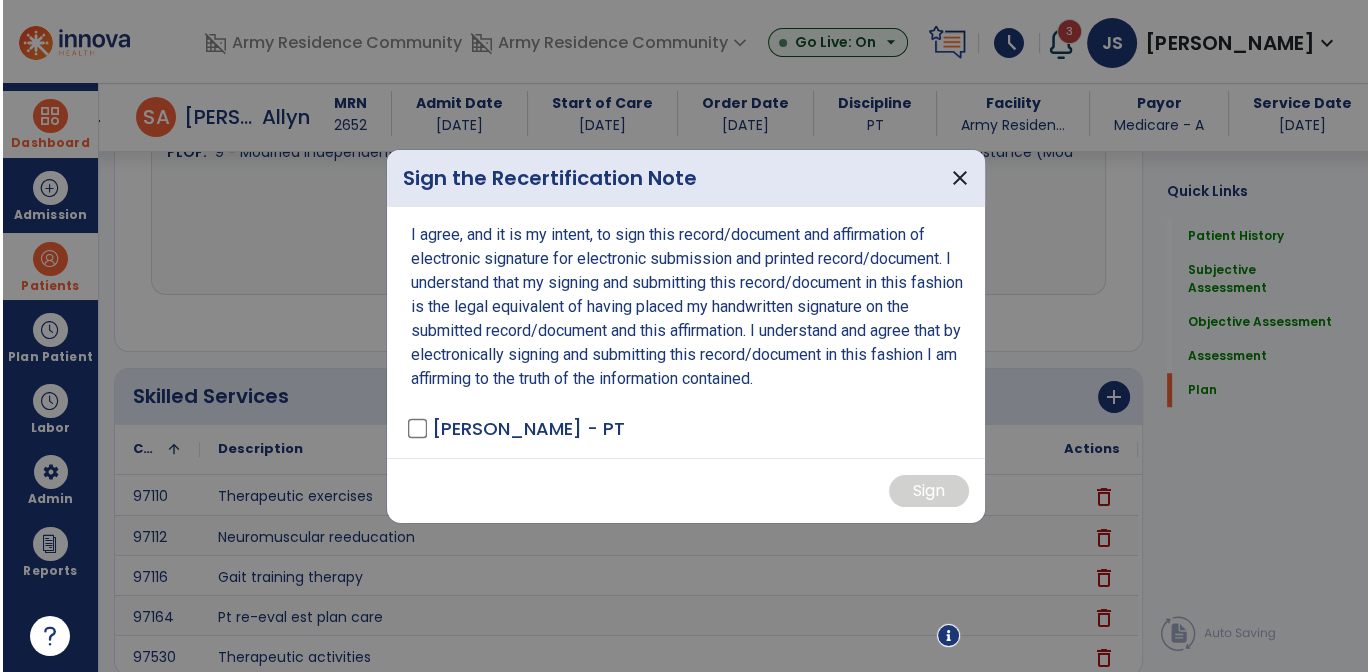 scroll, scrollTop: 8148, scrollLeft: 0, axis: vertical 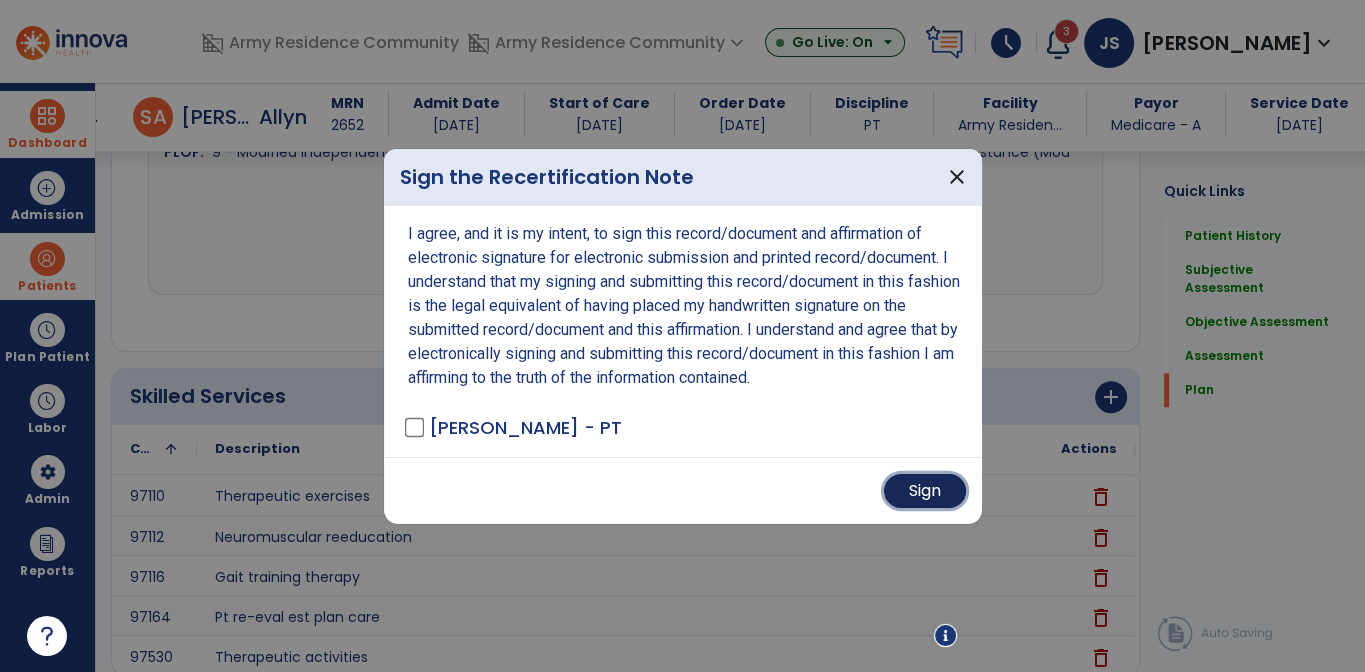 click on "Sign" at bounding box center (925, 491) 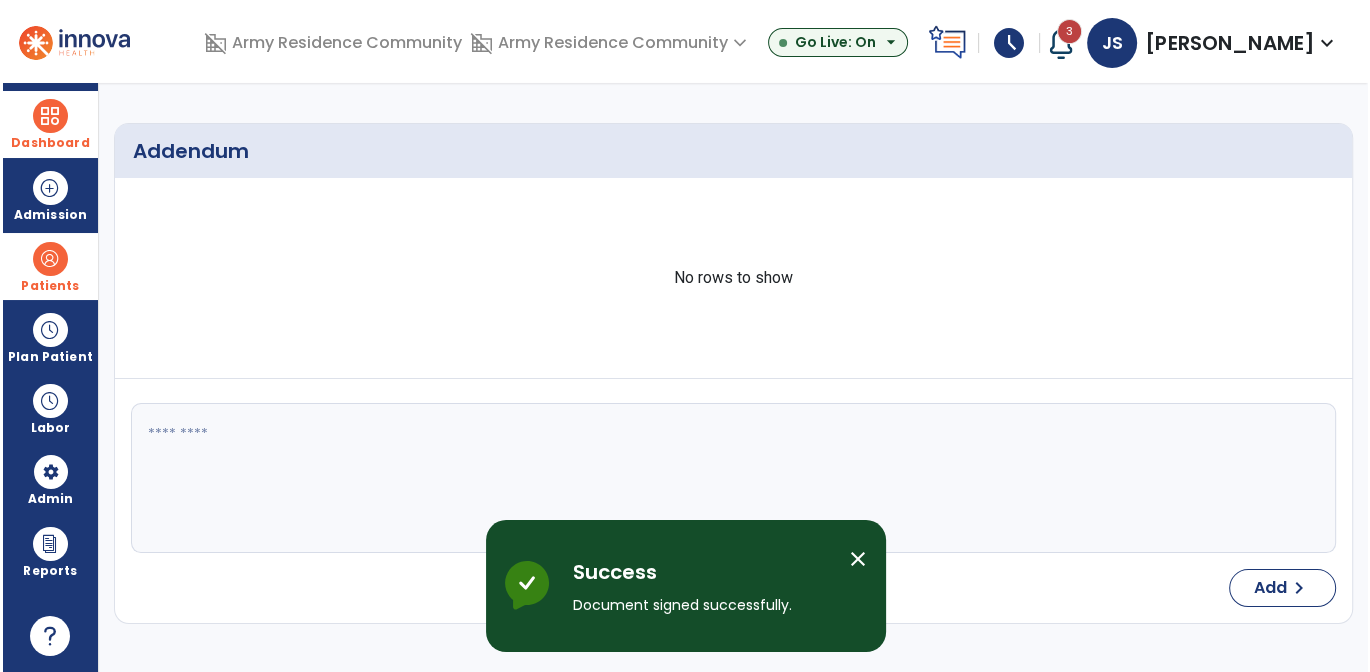scroll, scrollTop: 0, scrollLeft: 0, axis: both 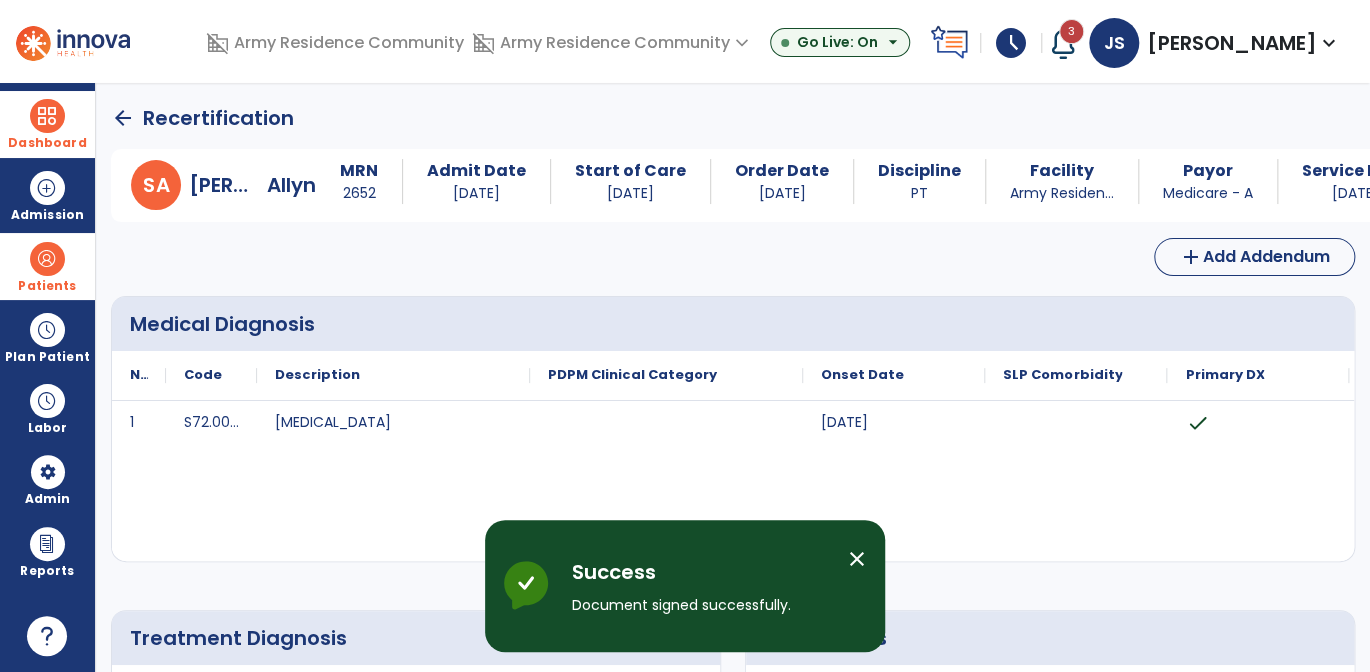 click on "arrow_back" 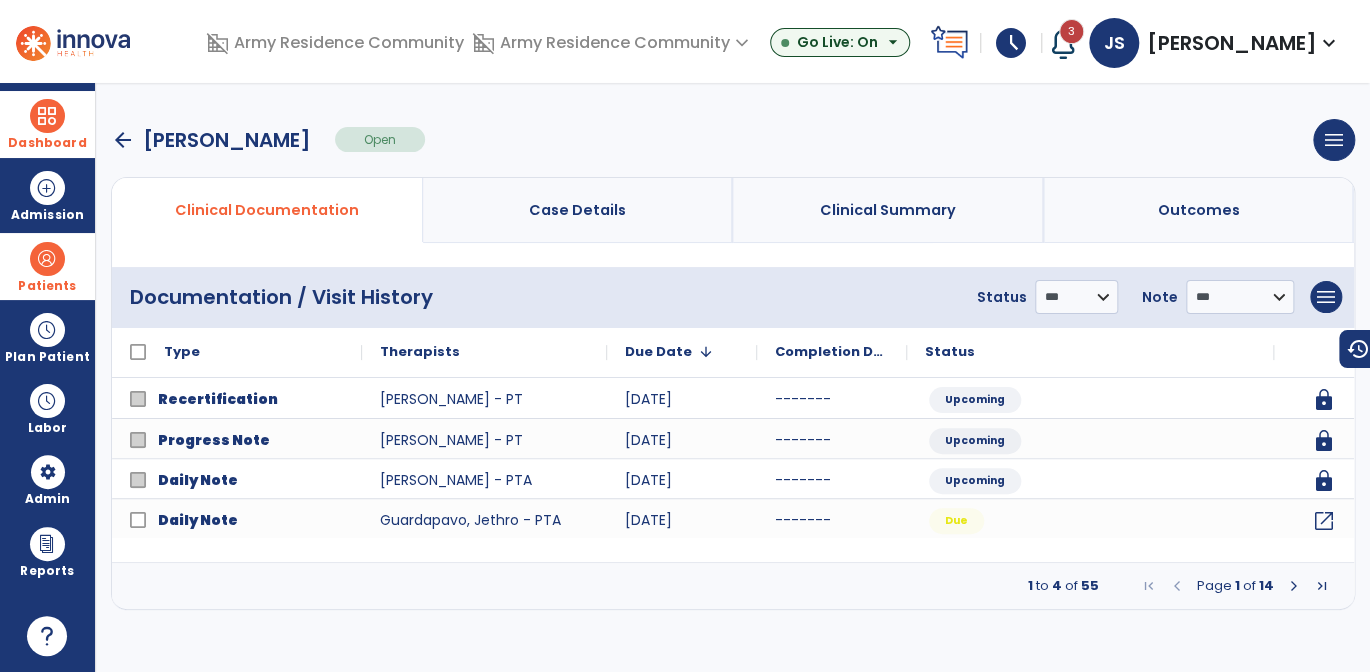 click on "arrow_back" at bounding box center (123, 140) 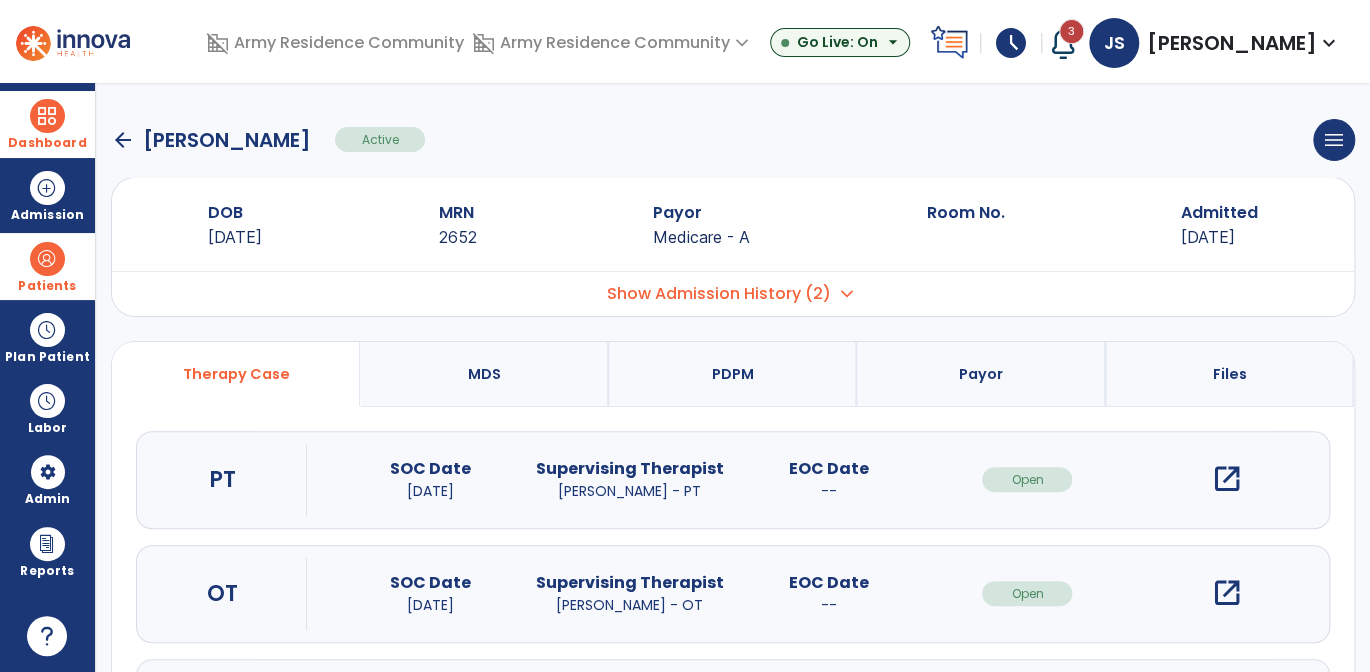 click on "open_in_new" at bounding box center (1227, 479) 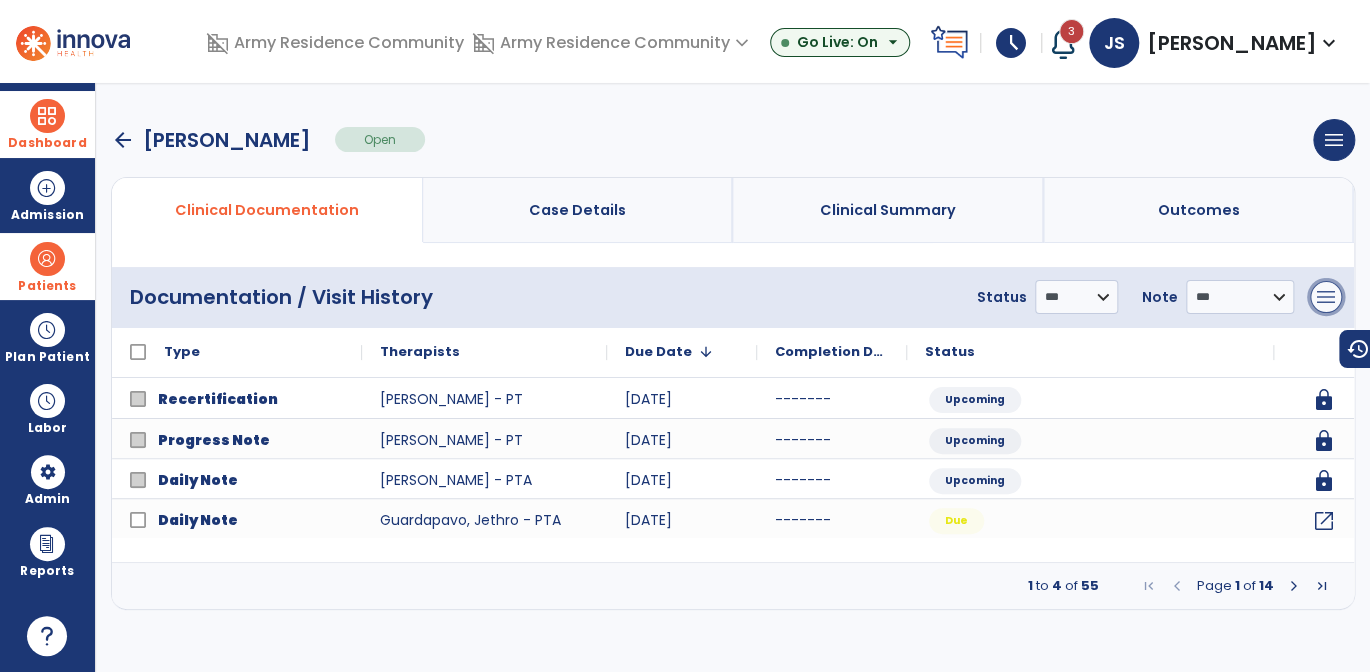 click on "menu" at bounding box center (1326, 297) 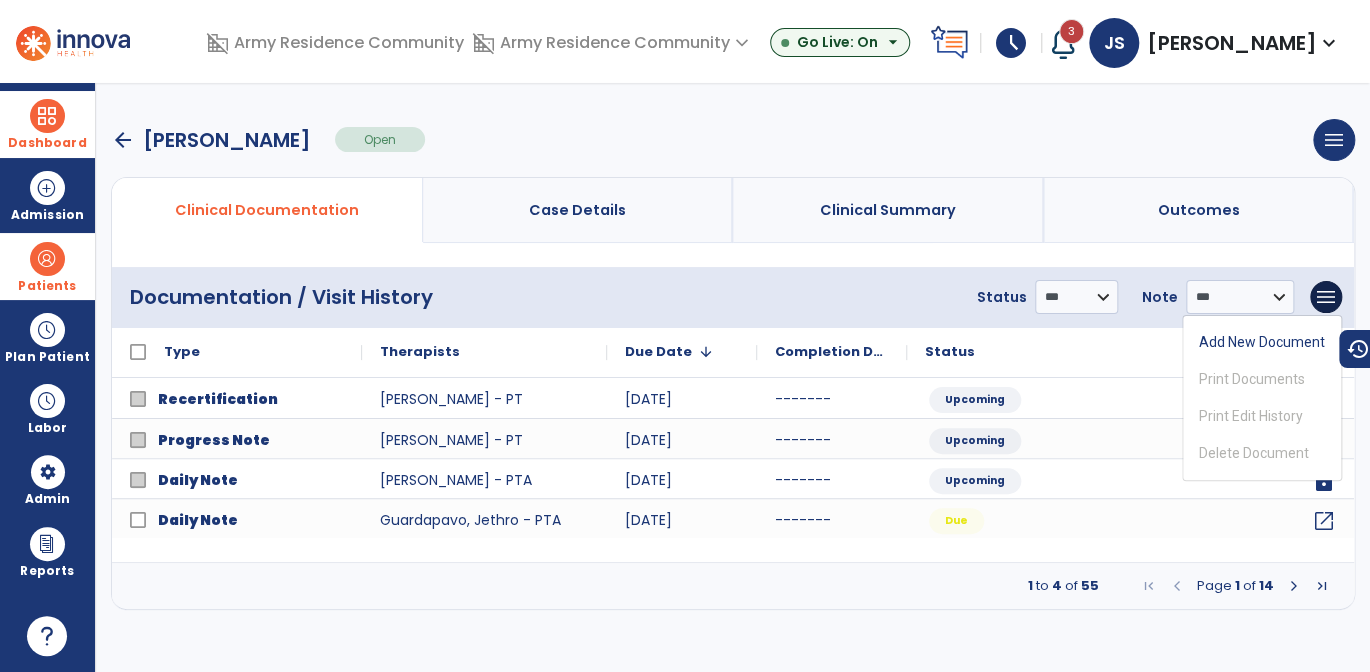 click on "arrow_back   [PERSON_NAME]  Open  menu   Edit Therapy Case   Delete Therapy Case   Close Therapy Case" at bounding box center (733, 140) 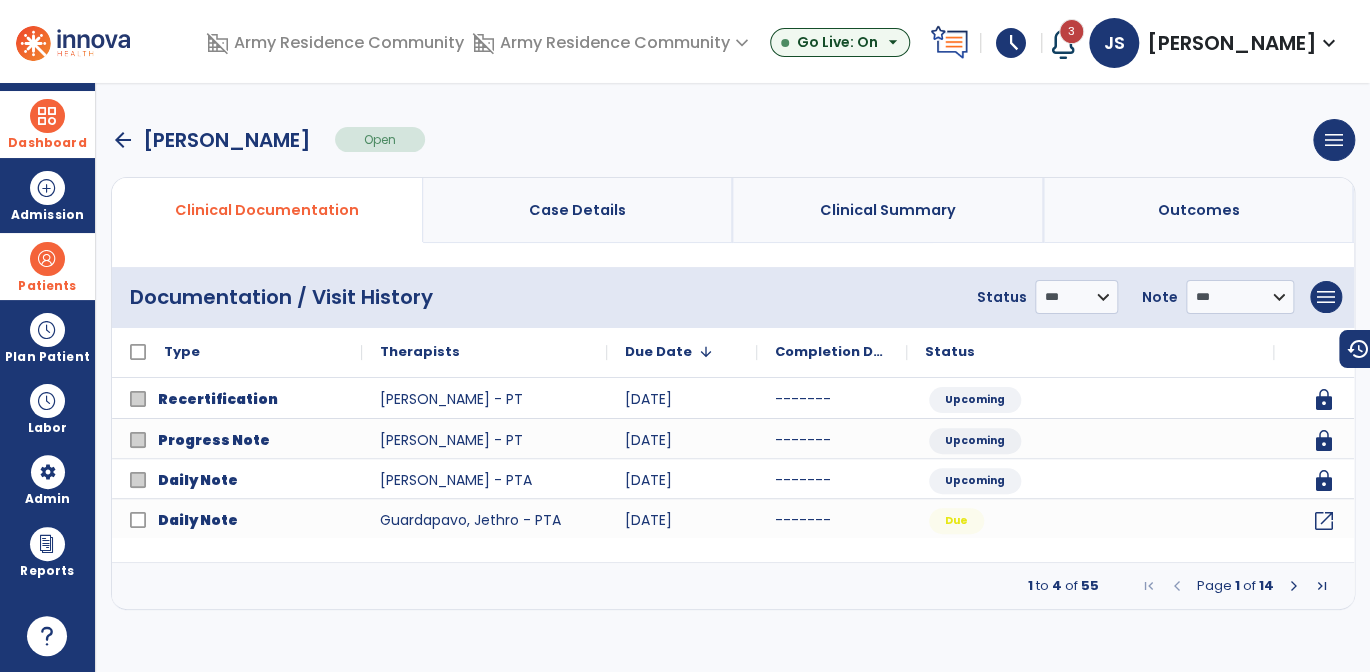 click at bounding box center (1294, 586) 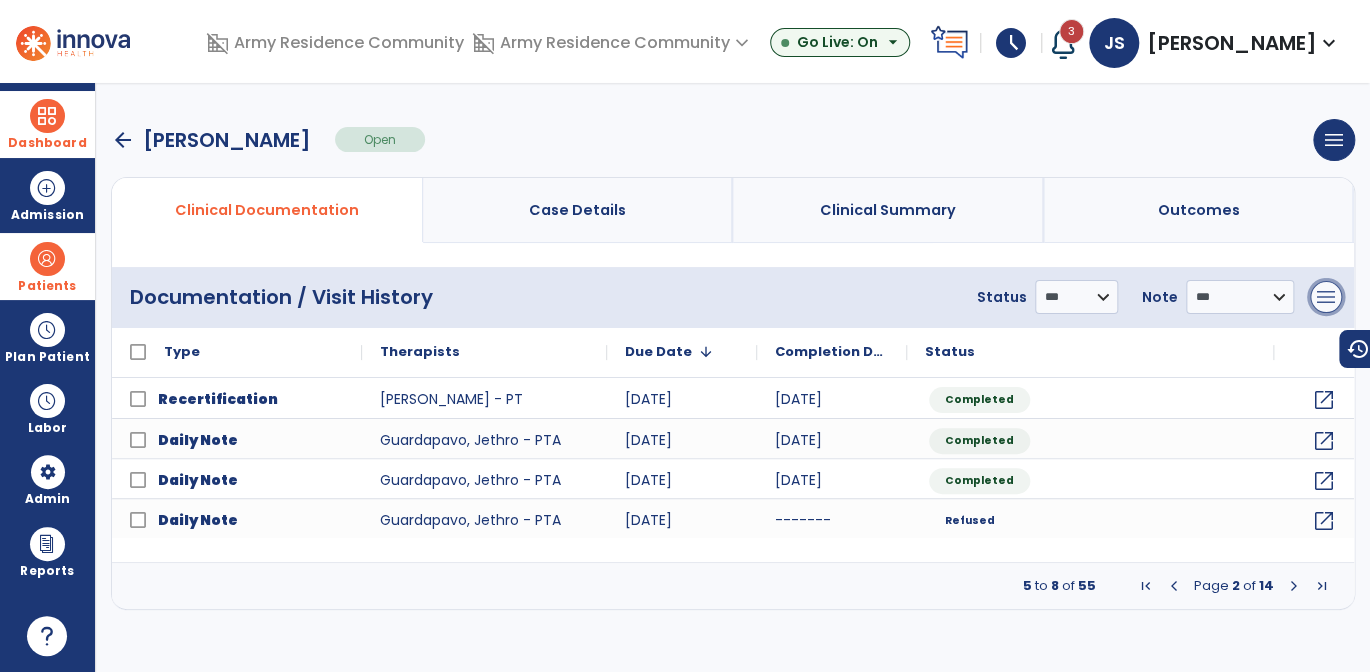 click on "menu" at bounding box center [1326, 297] 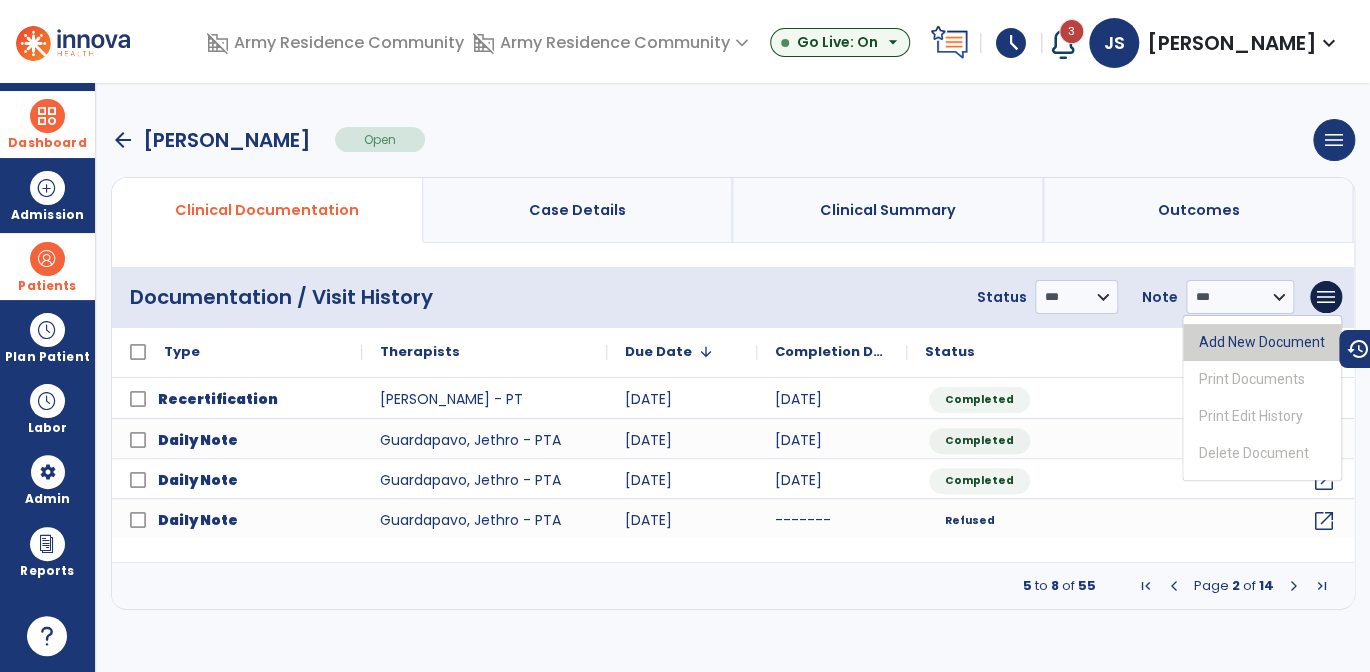 click on "Add New Document" at bounding box center [1262, 342] 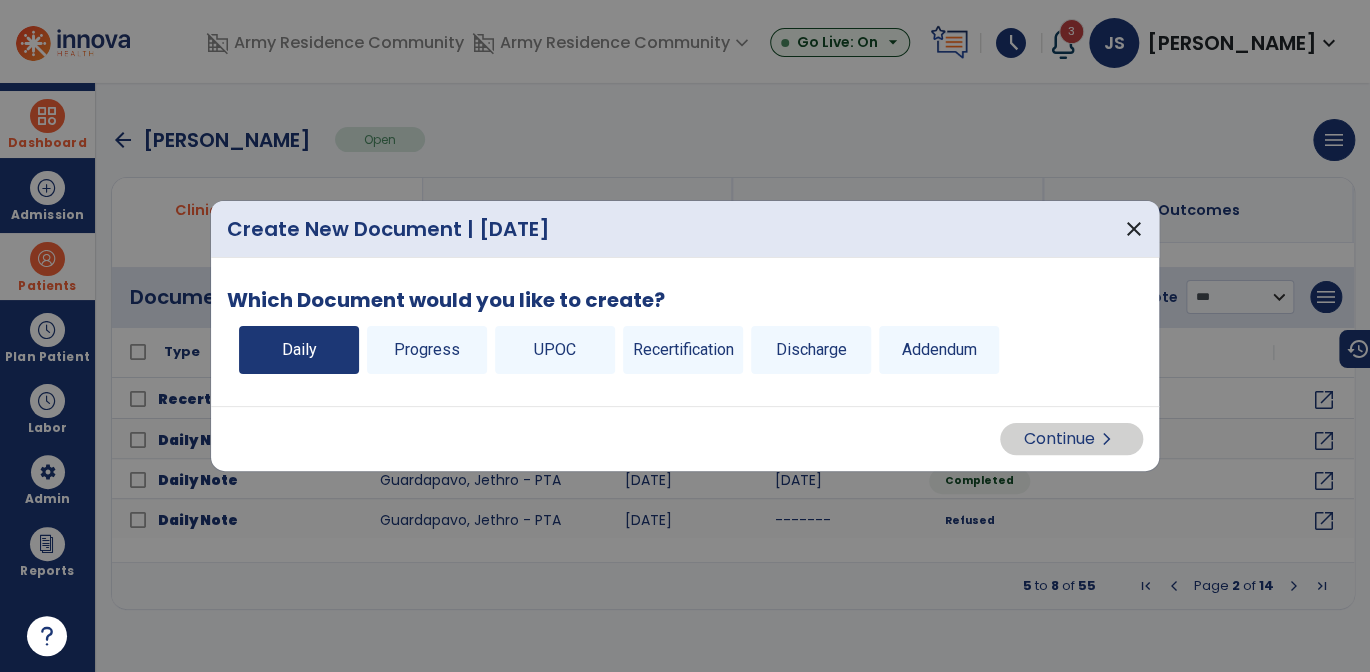 click on "Daily" at bounding box center (299, 350) 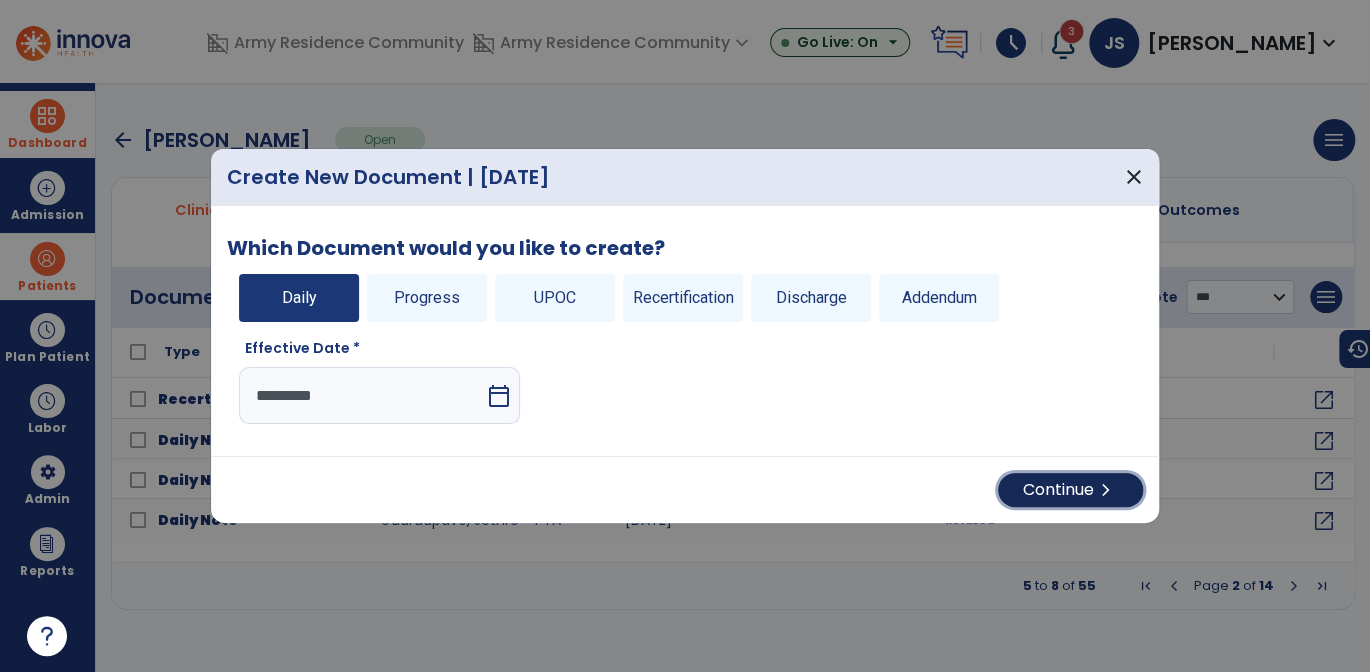 click on "Continue   chevron_right" at bounding box center [1070, 490] 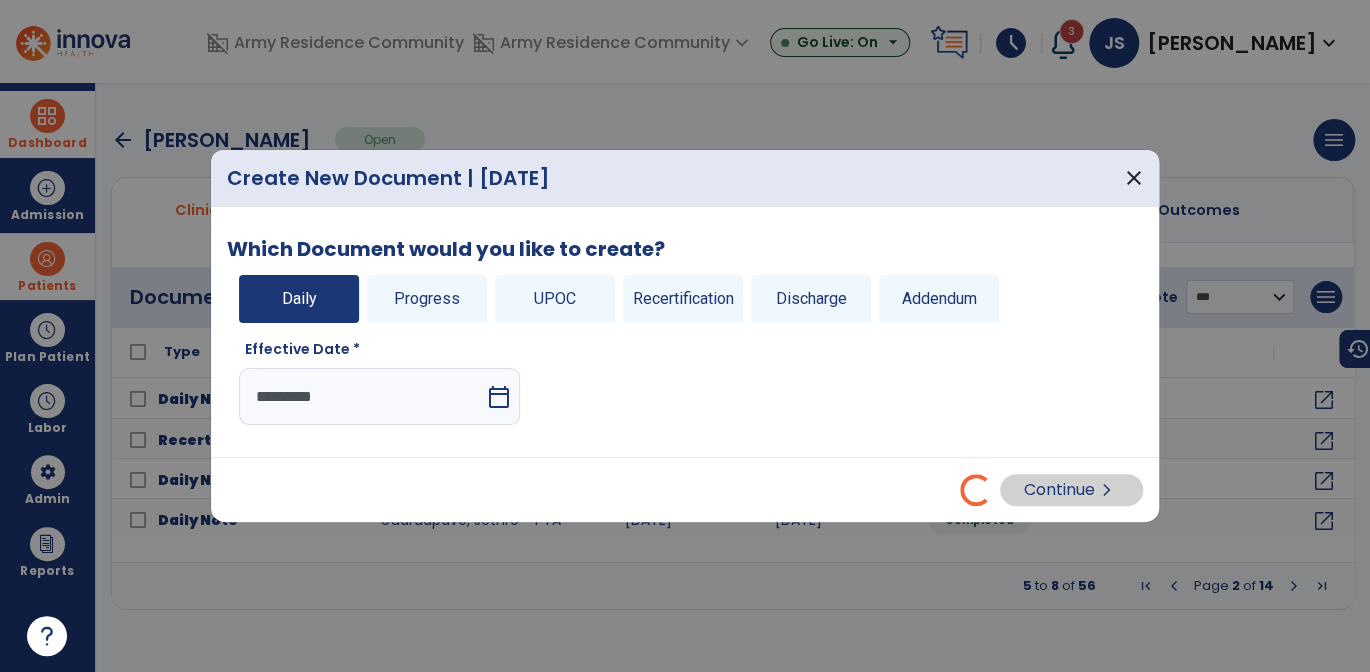 select on "*" 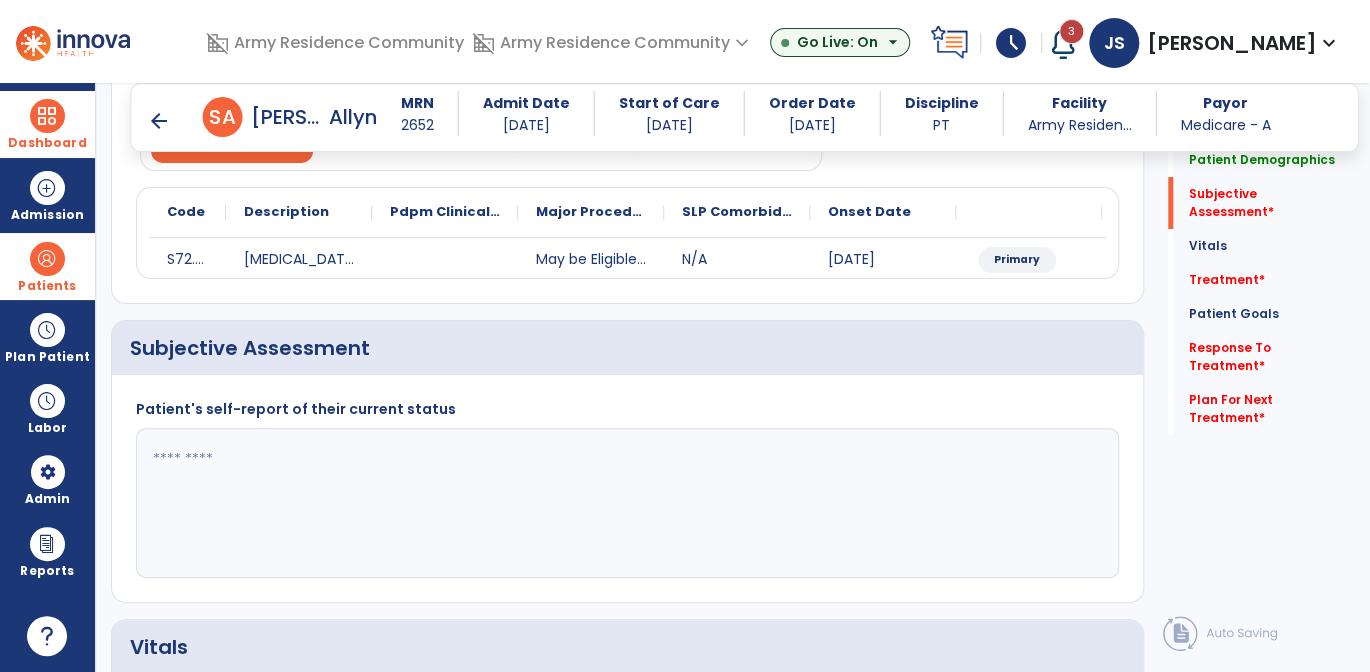 scroll, scrollTop: 400, scrollLeft: 0, axis: vertical 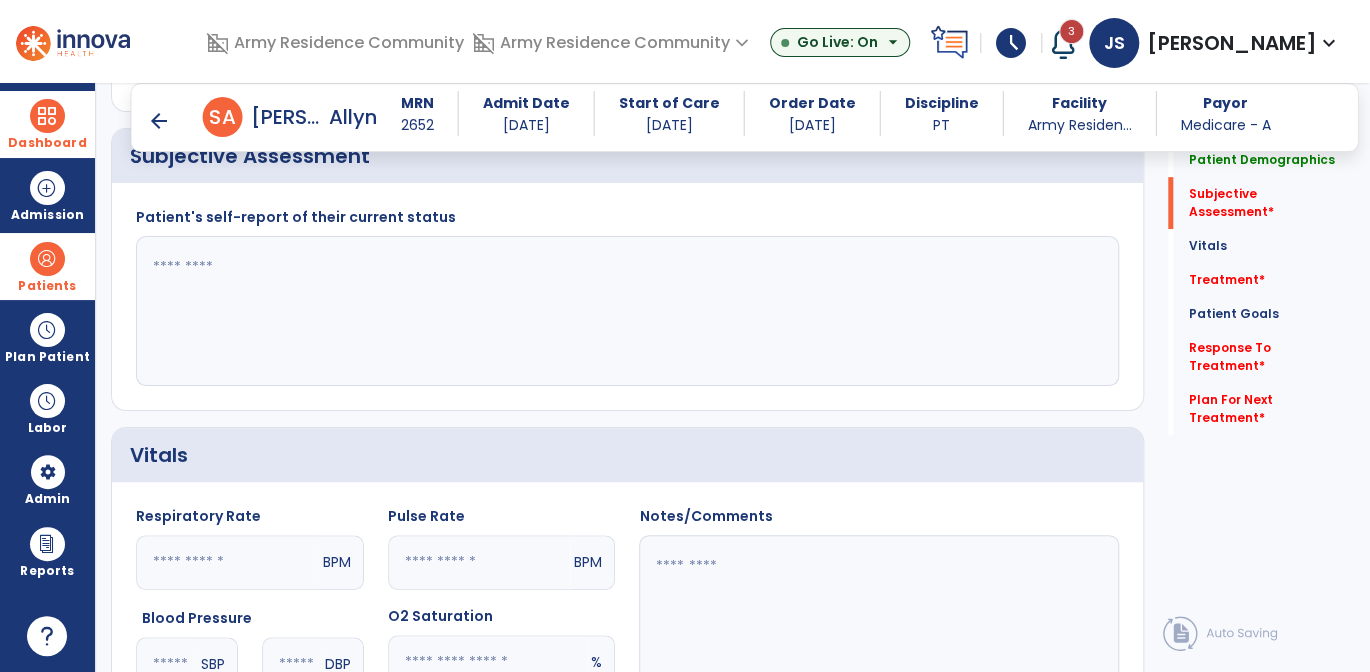click 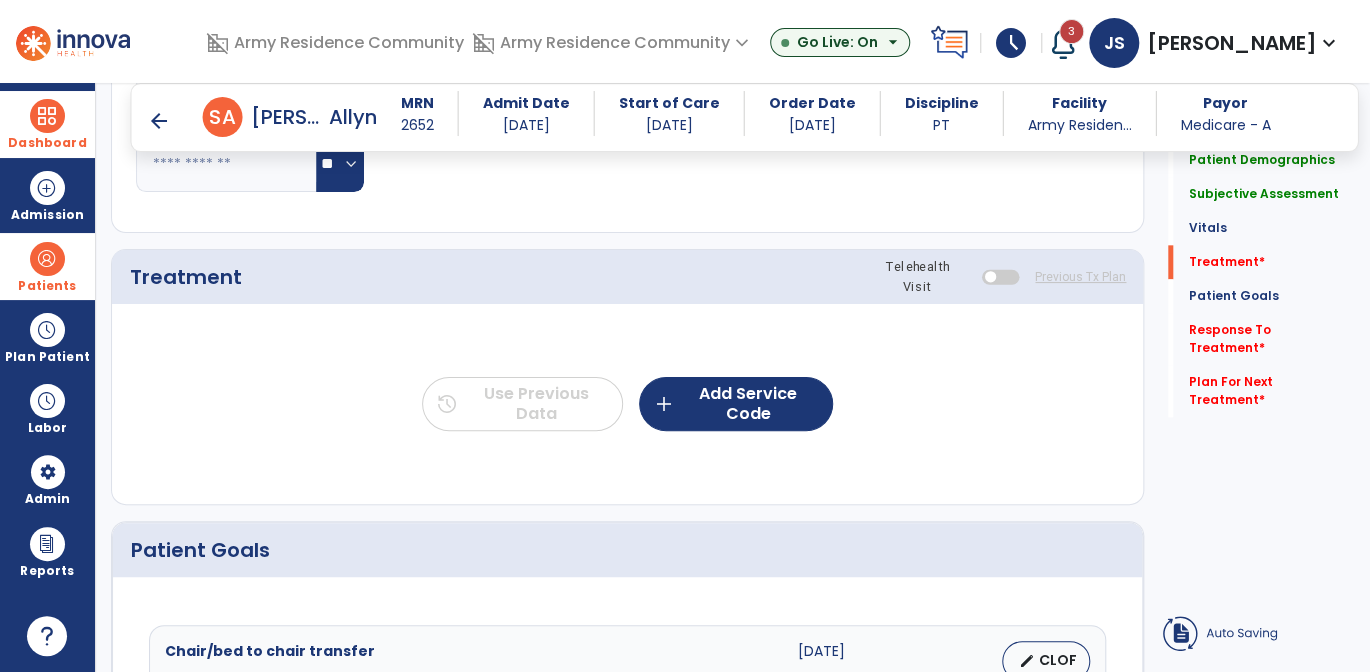 scroll, scrollTop: 1100, scrollLeft: 0, axis: vertical 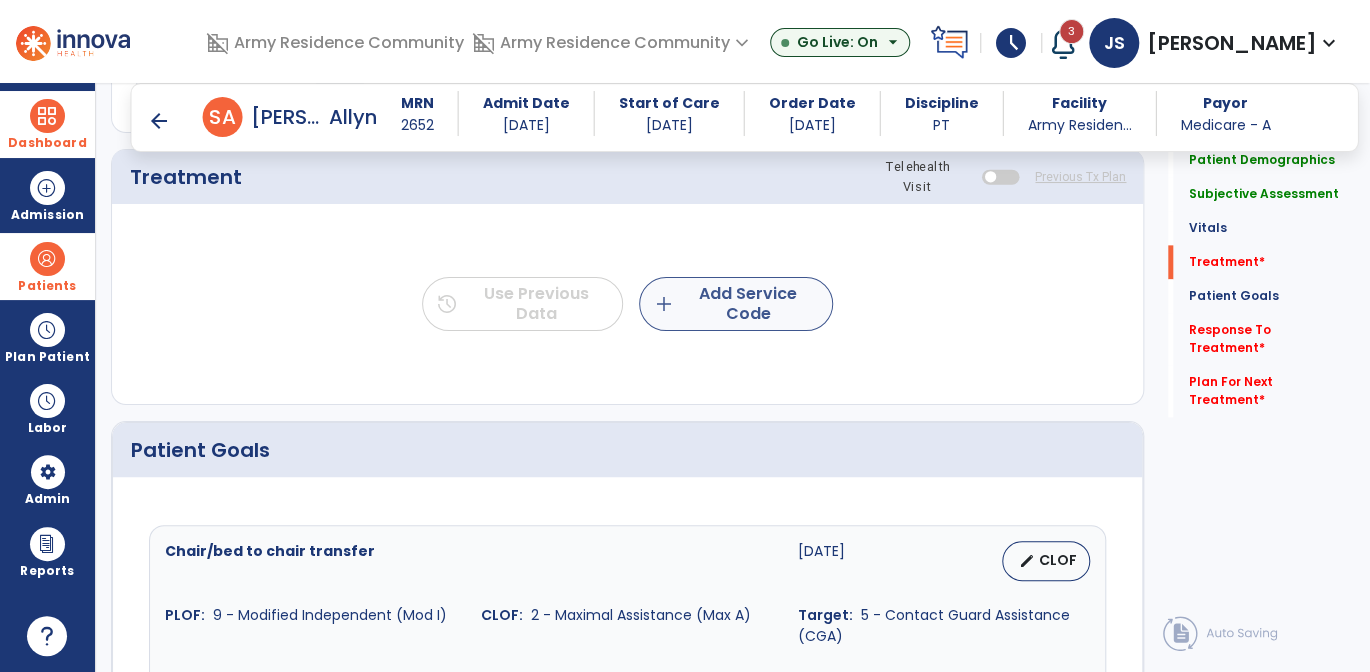 type on "**********" 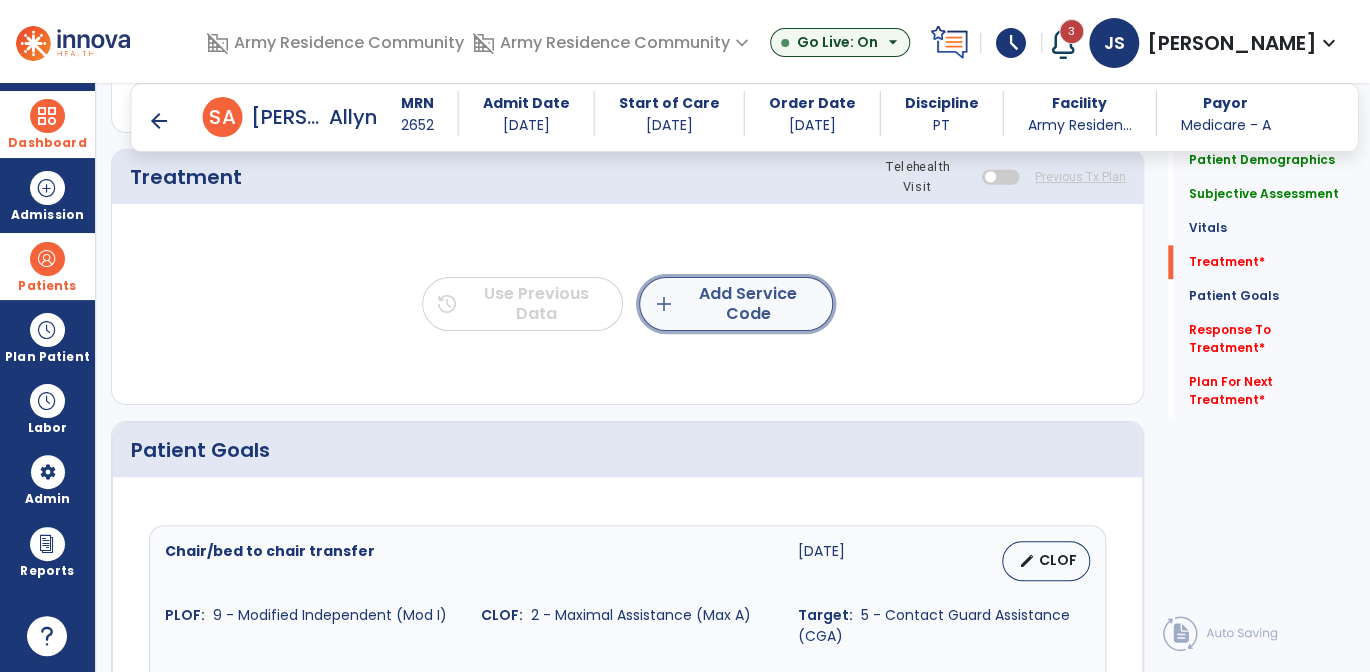 click on "add  Add Service Code" 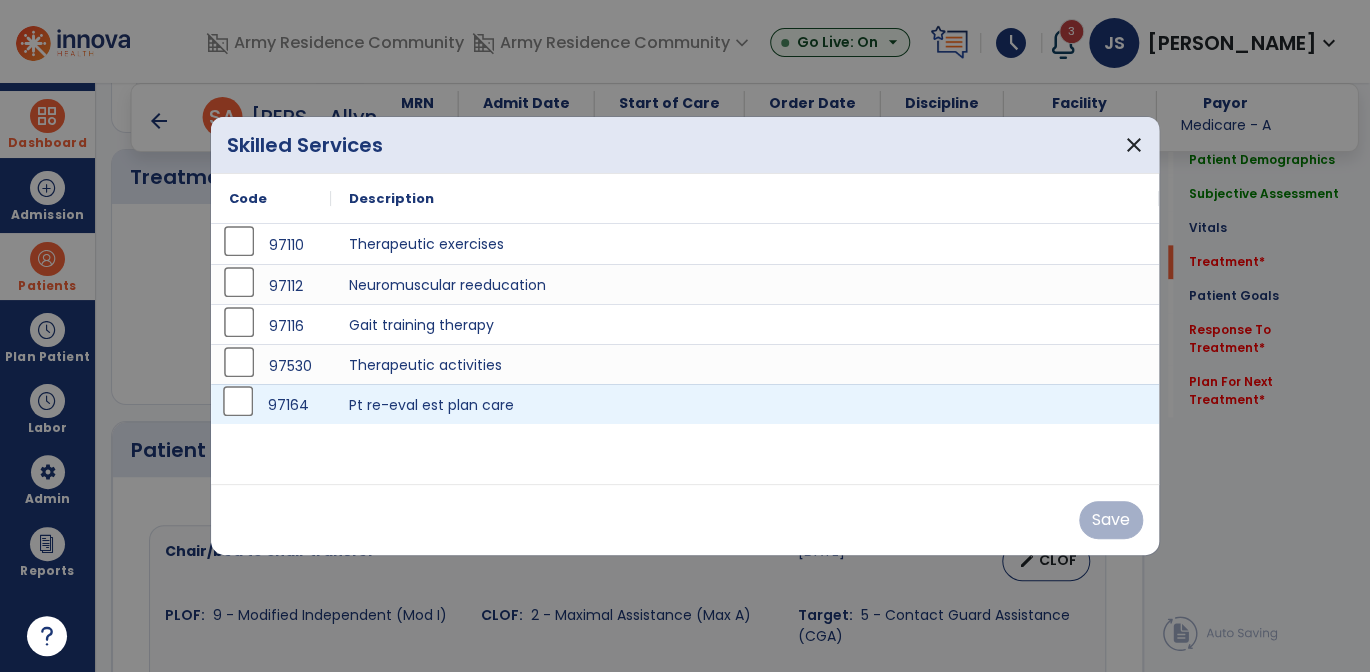 click on "97164" at bounding box center [271, 404] 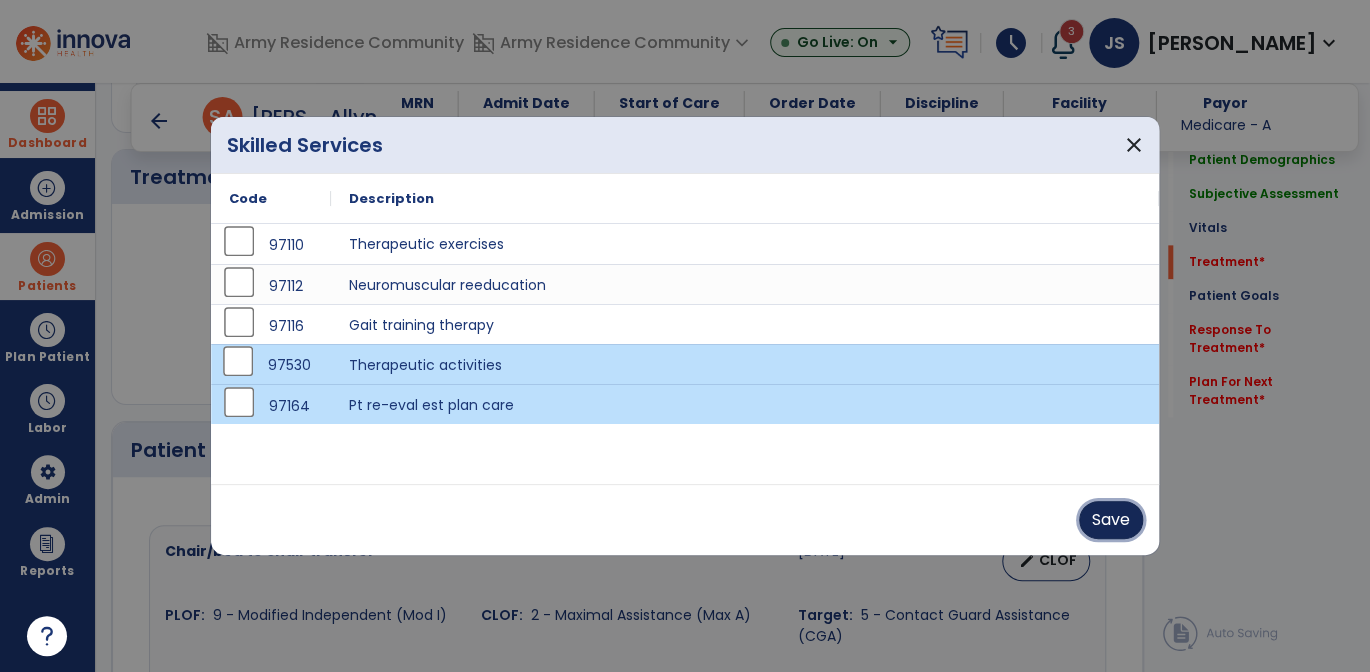 click on "Save" at bounding box center (1111, 520) 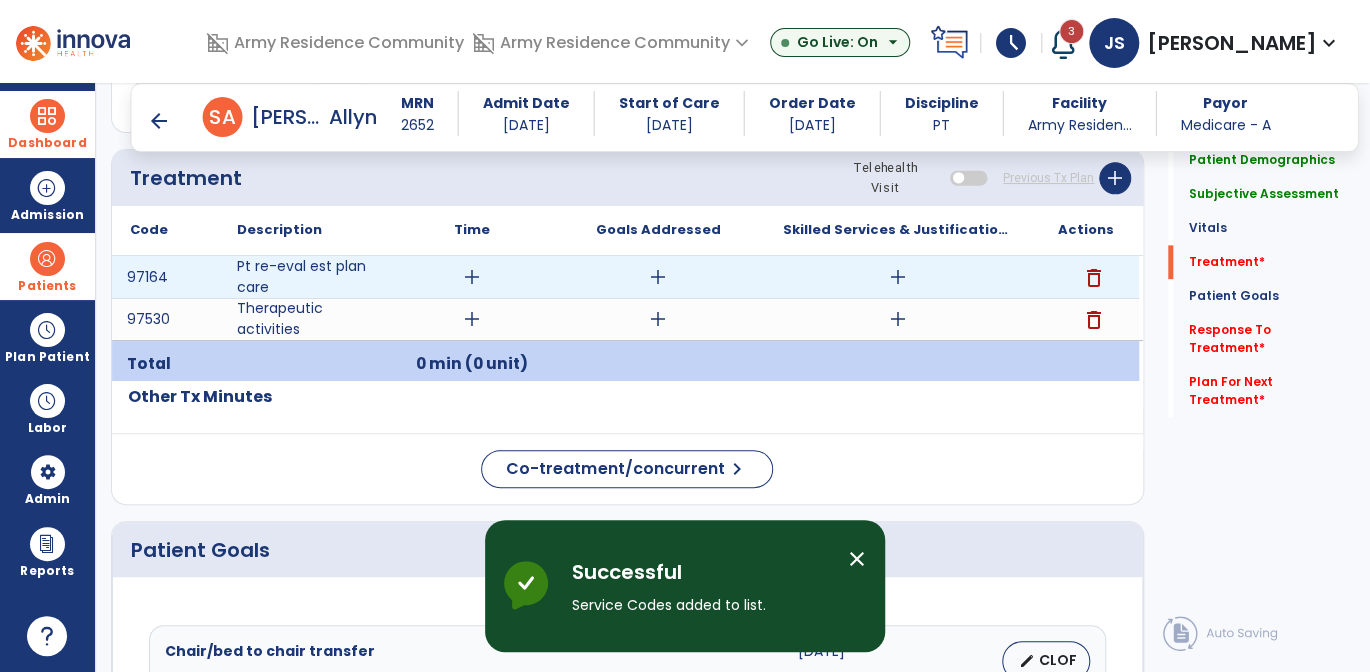 click on "add" at bounding box center [472, 277] 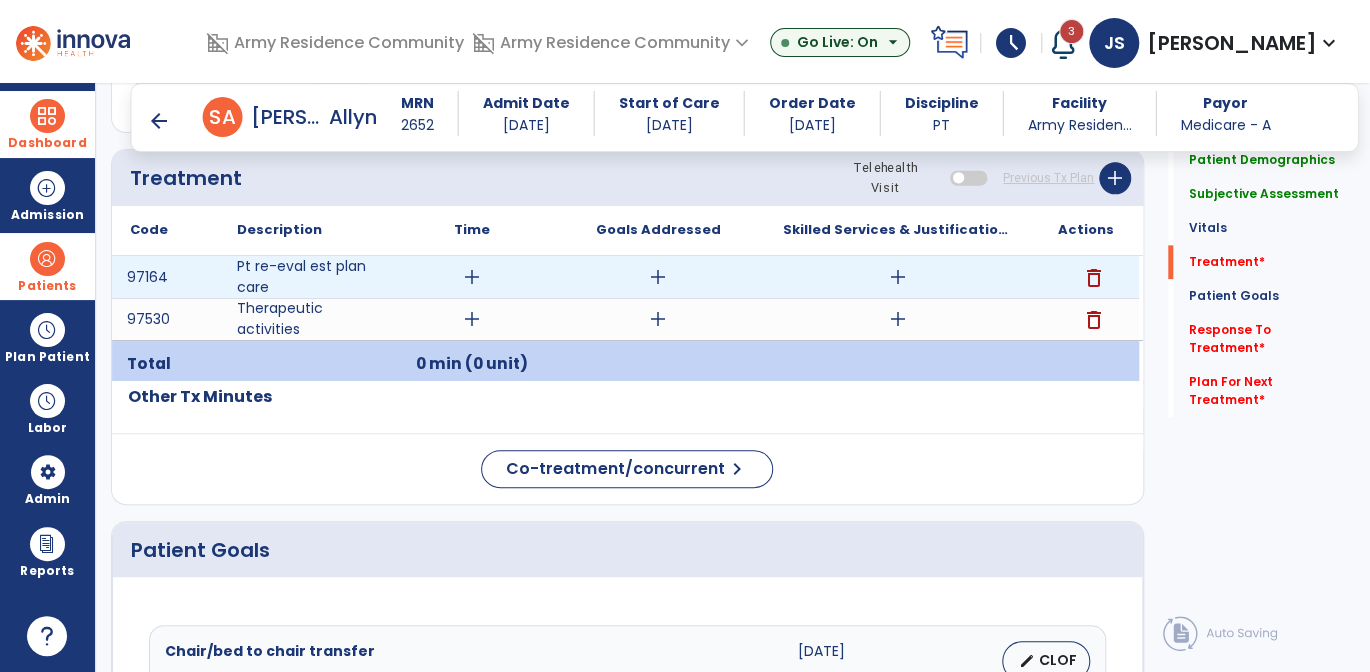 click on "add" at bounding box center (472, 277) 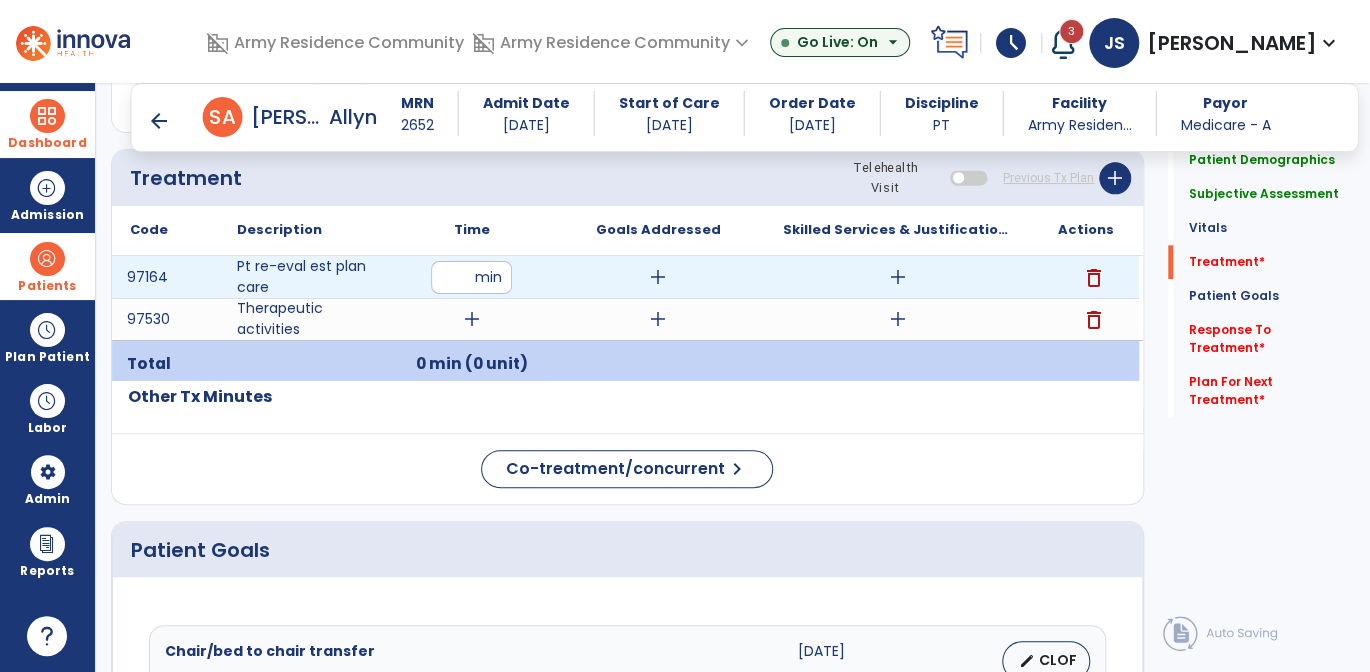 type on "**" 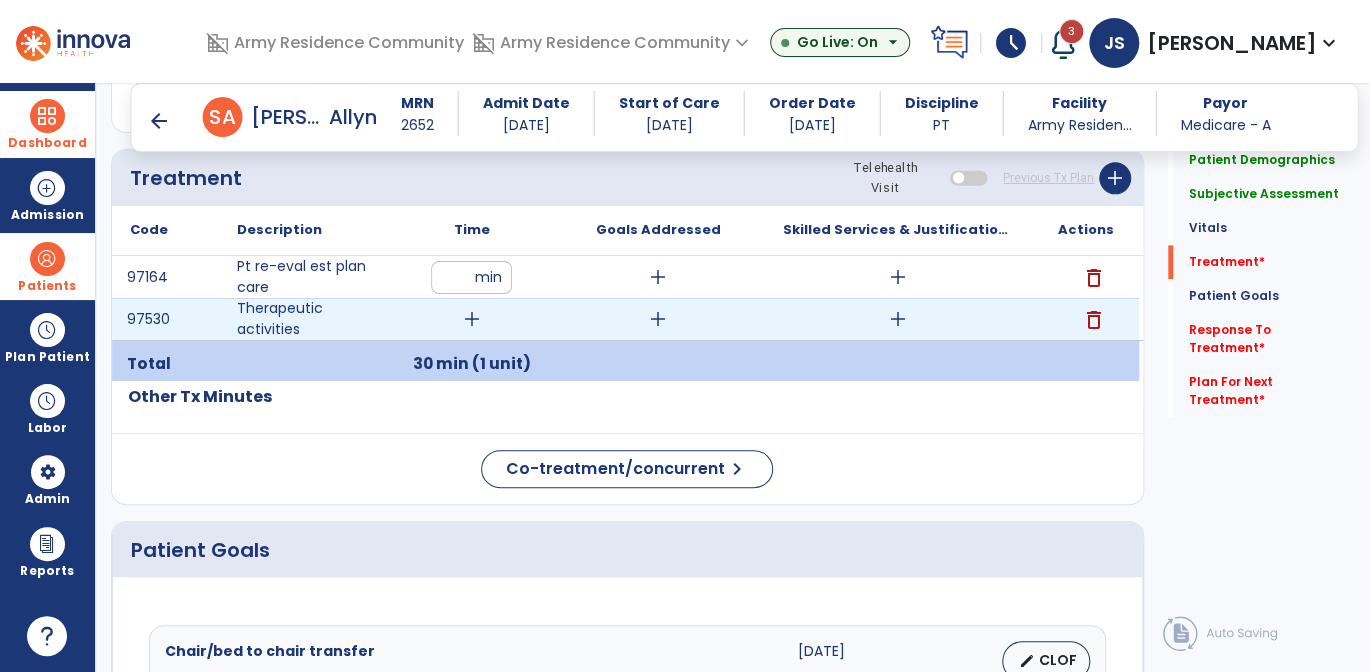 click on "add" at bounding box center [472, 319] 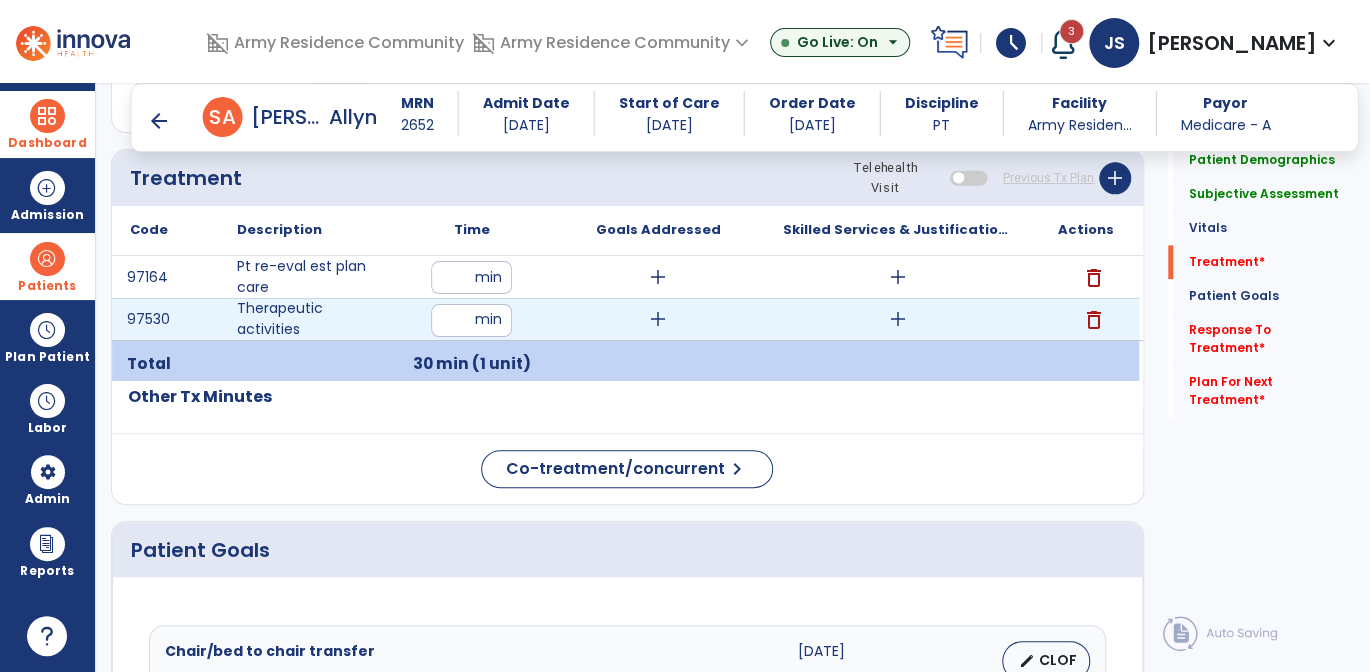 type on "**" 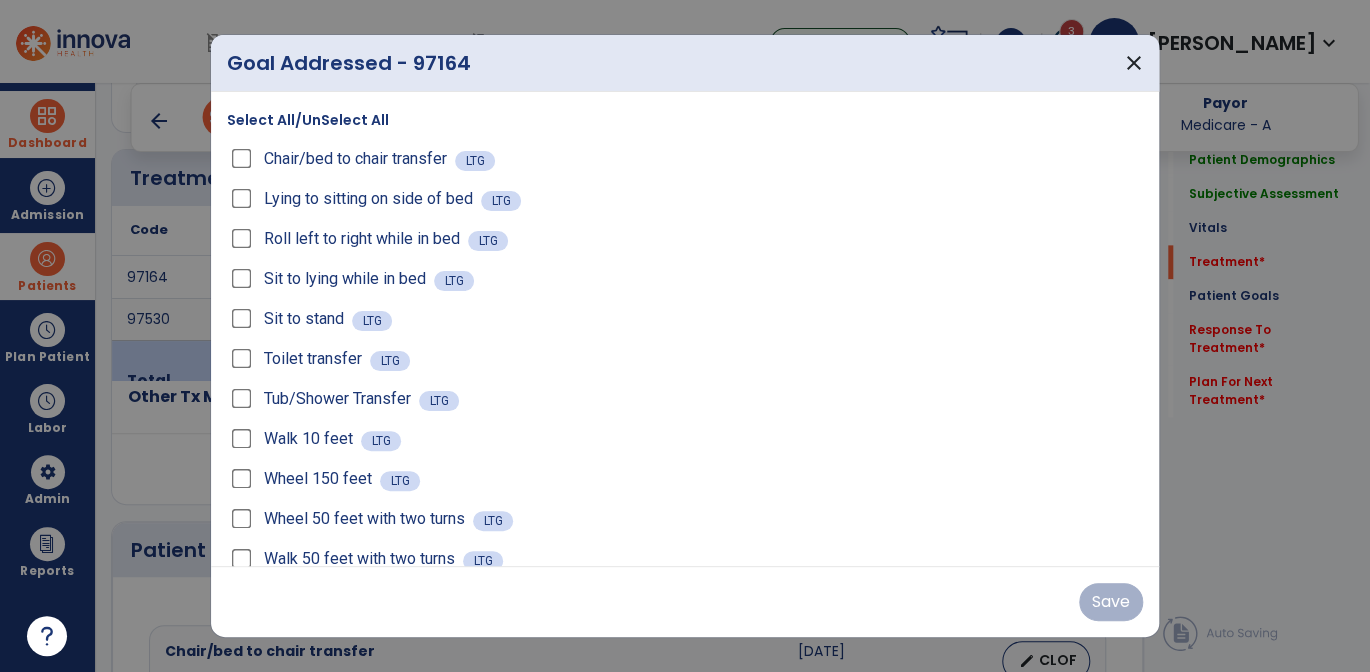 click on "Select All/UnSelect All" at bounding box center [308, 120] 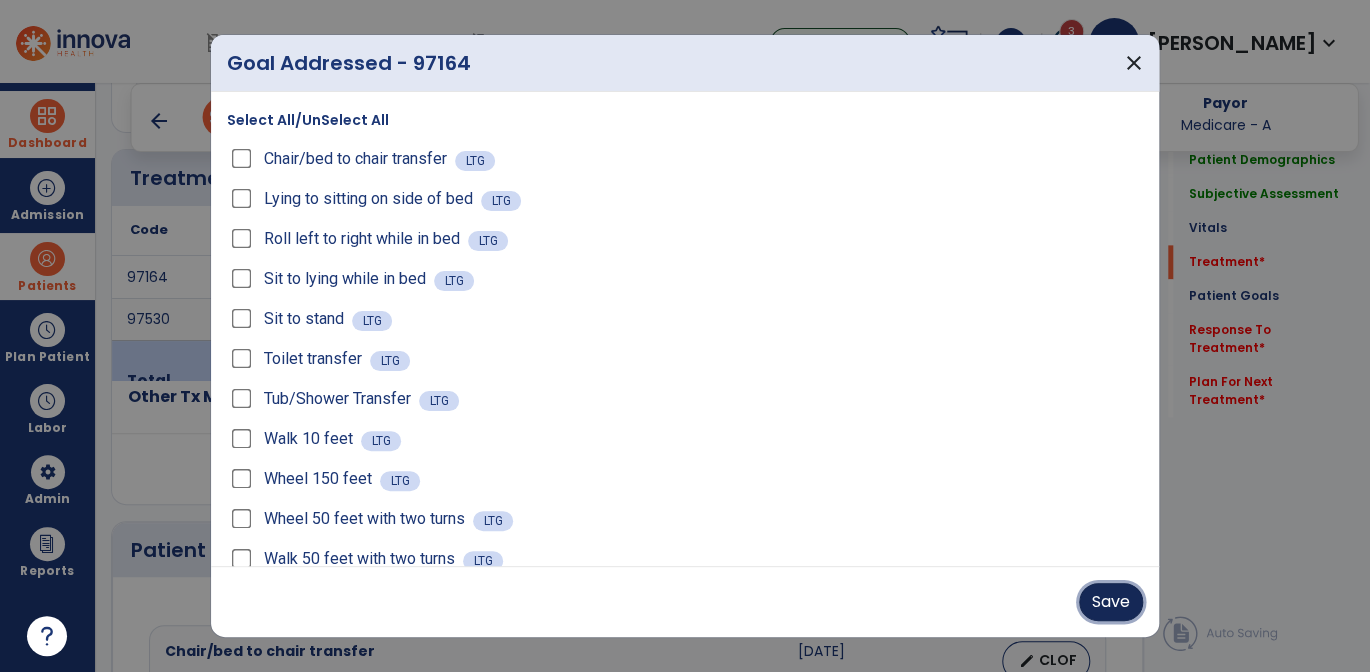 click on "Save" at bounding box center (1111, 602) 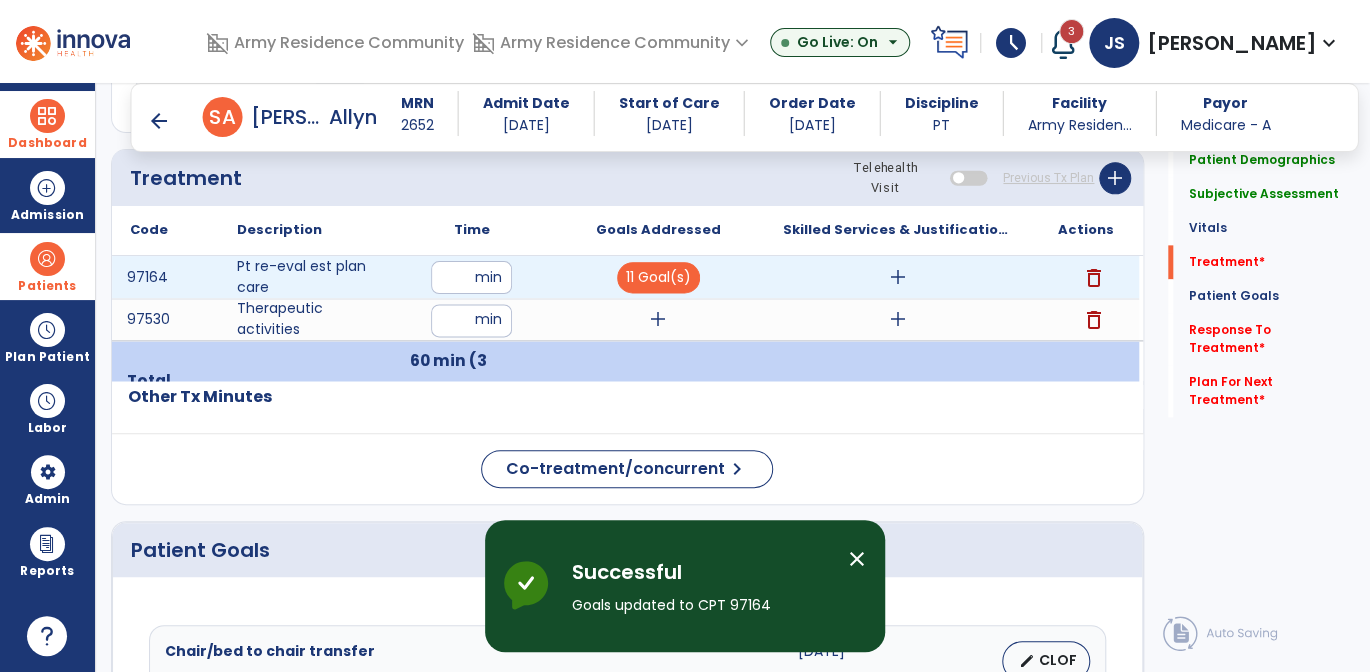 click on "add" at bounding box center (898, 277) 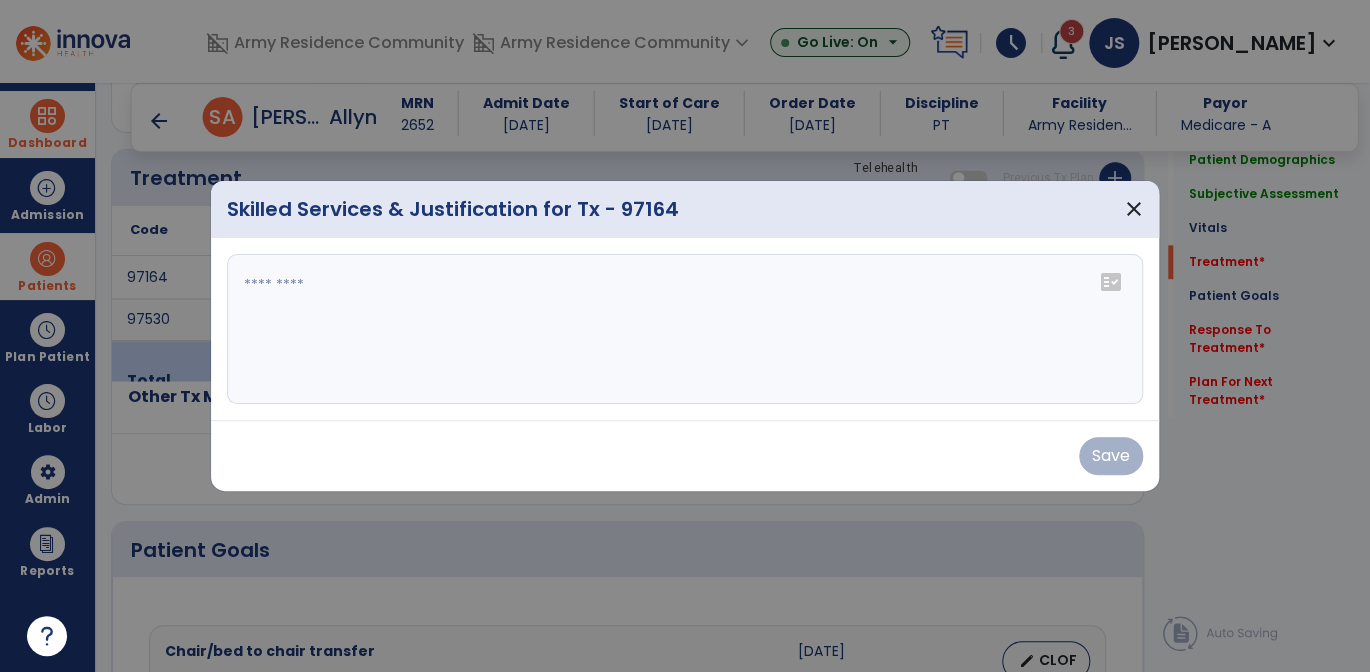 click at bounding box center (685, 329) 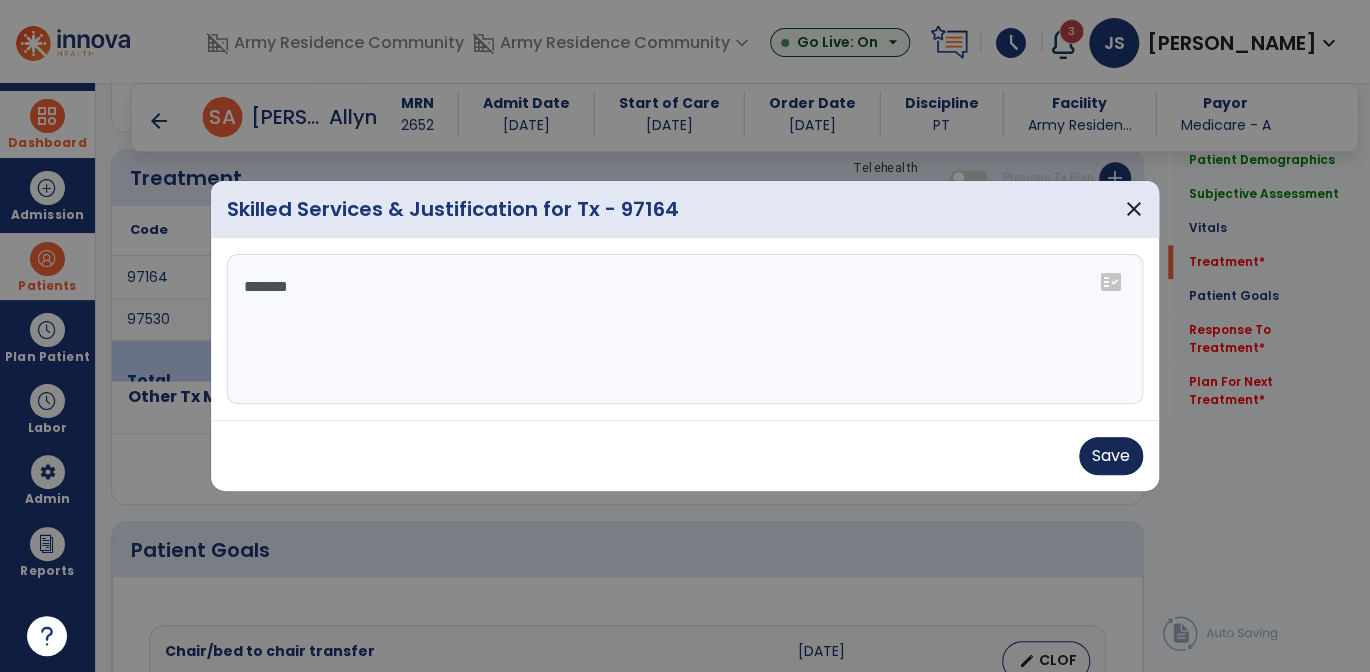 type on "*******" 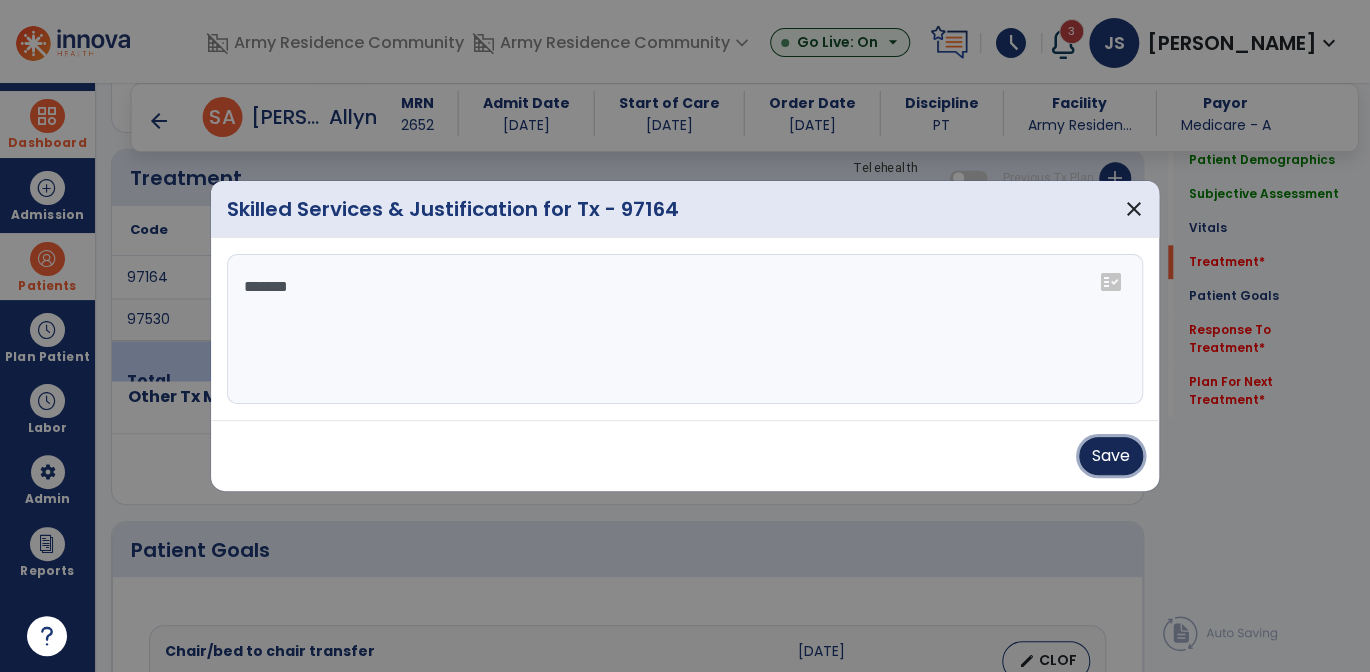 click on "Save" at bounding box center [1111, 456] 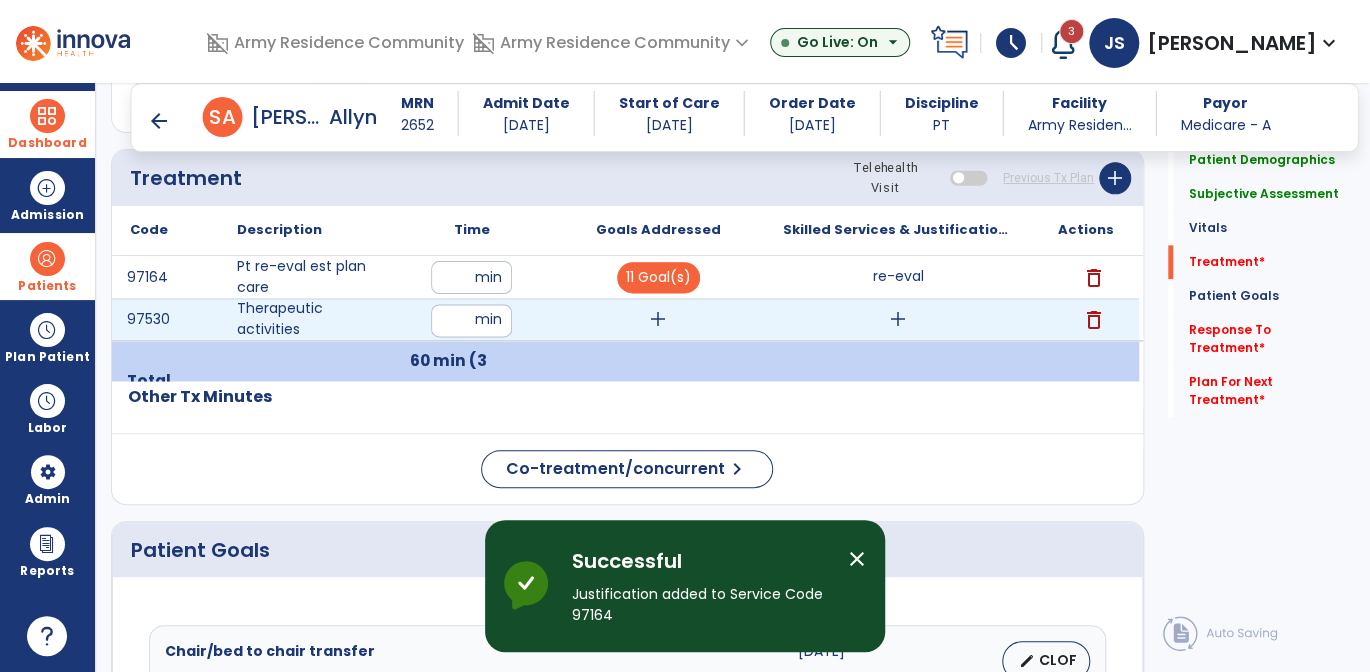 click on "add" at bounding box center (658, 319) 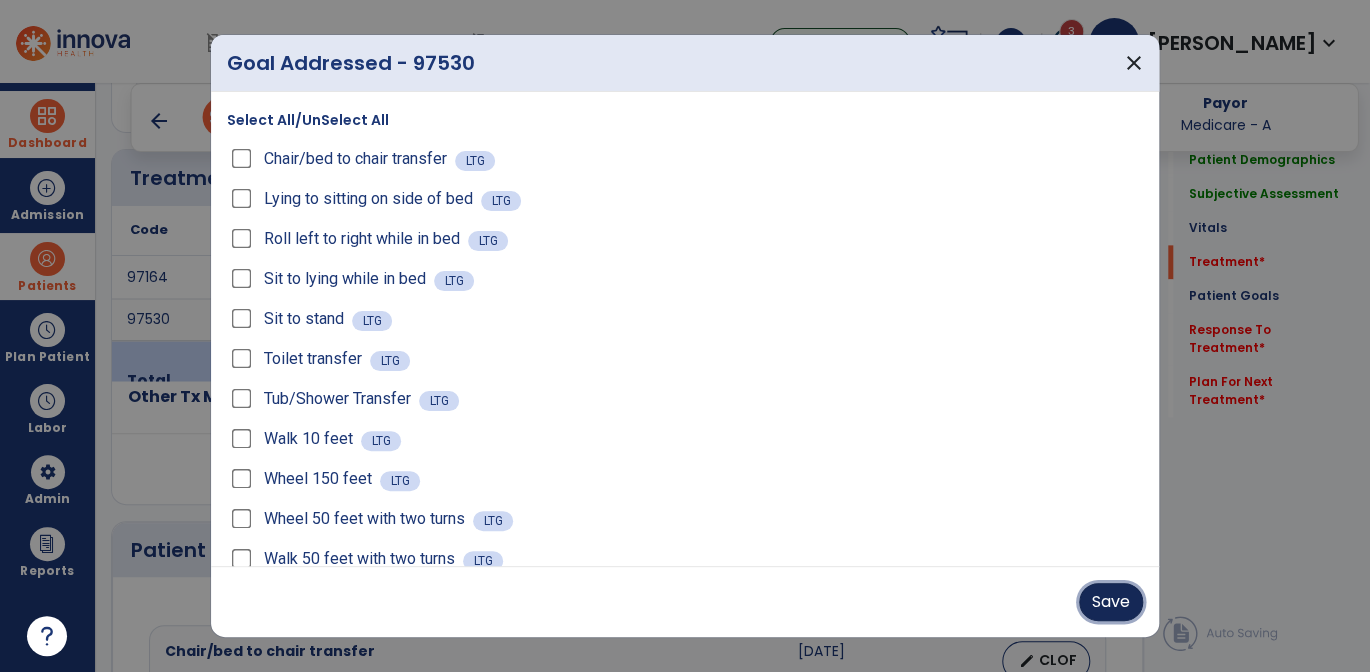 click on "Save" at bounding box center [1111, 602] 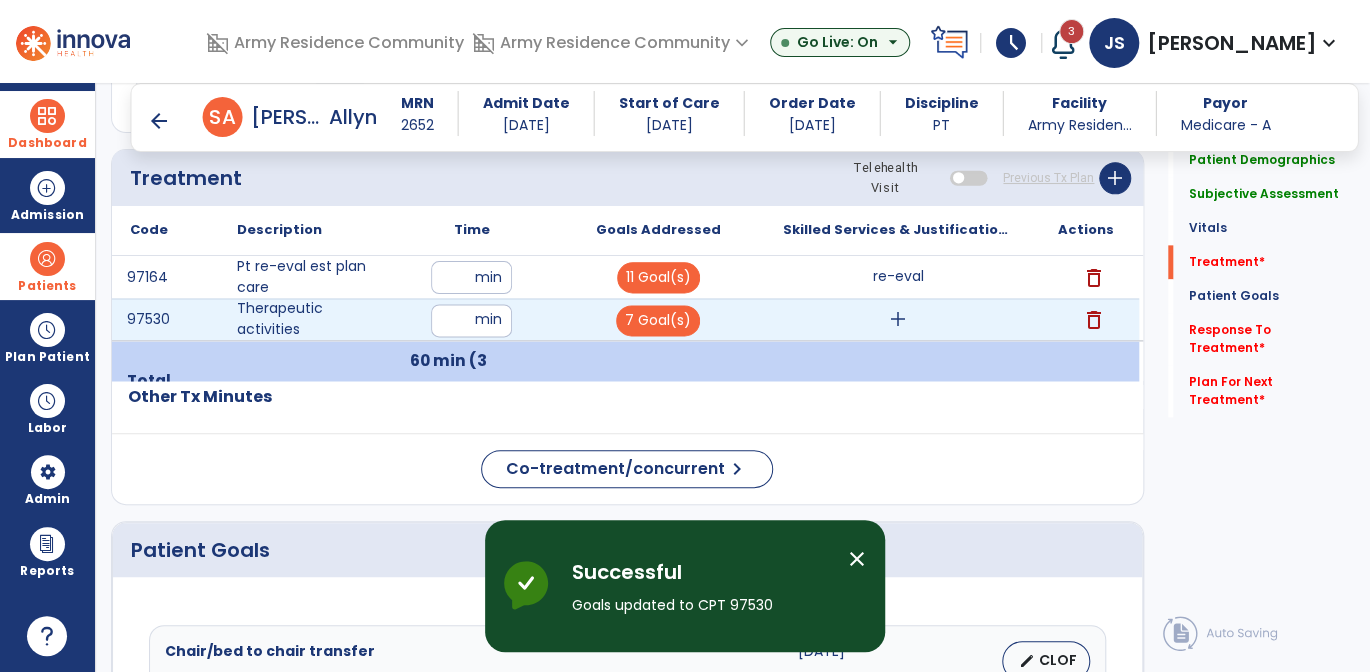 click on "add" at bounding box center (898, 319) 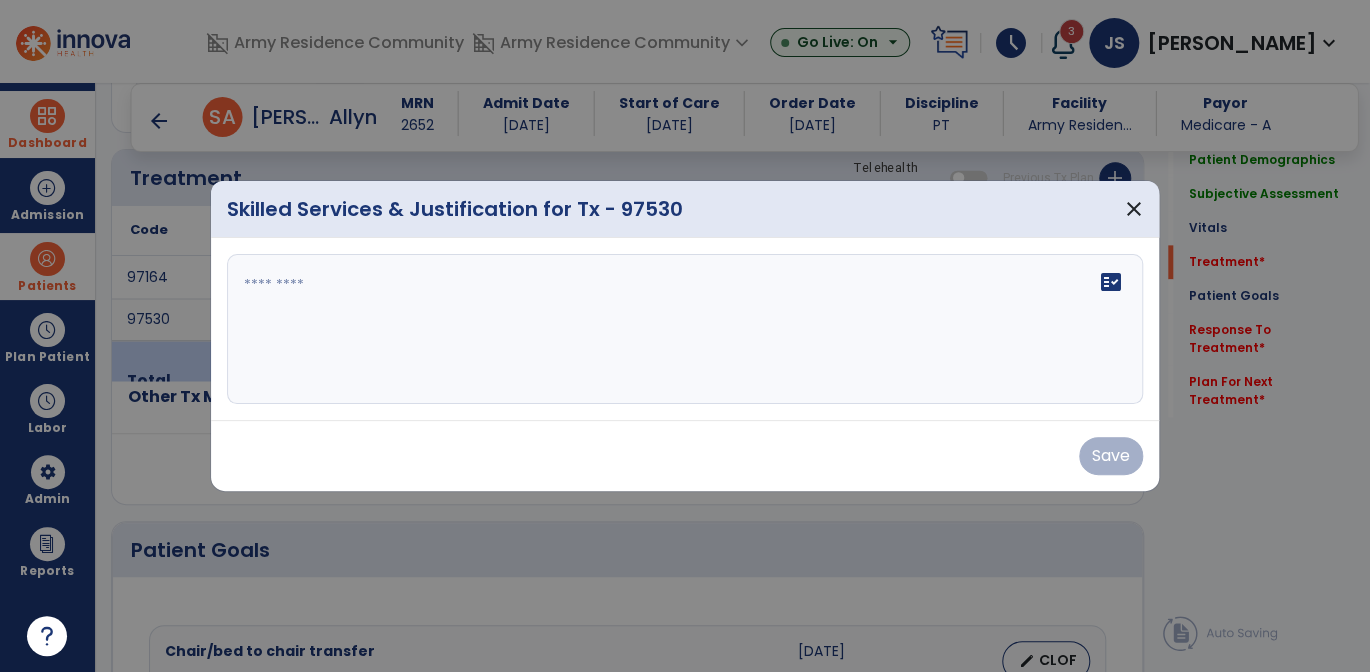click on "fact_check" at bounding box center [685, 329] 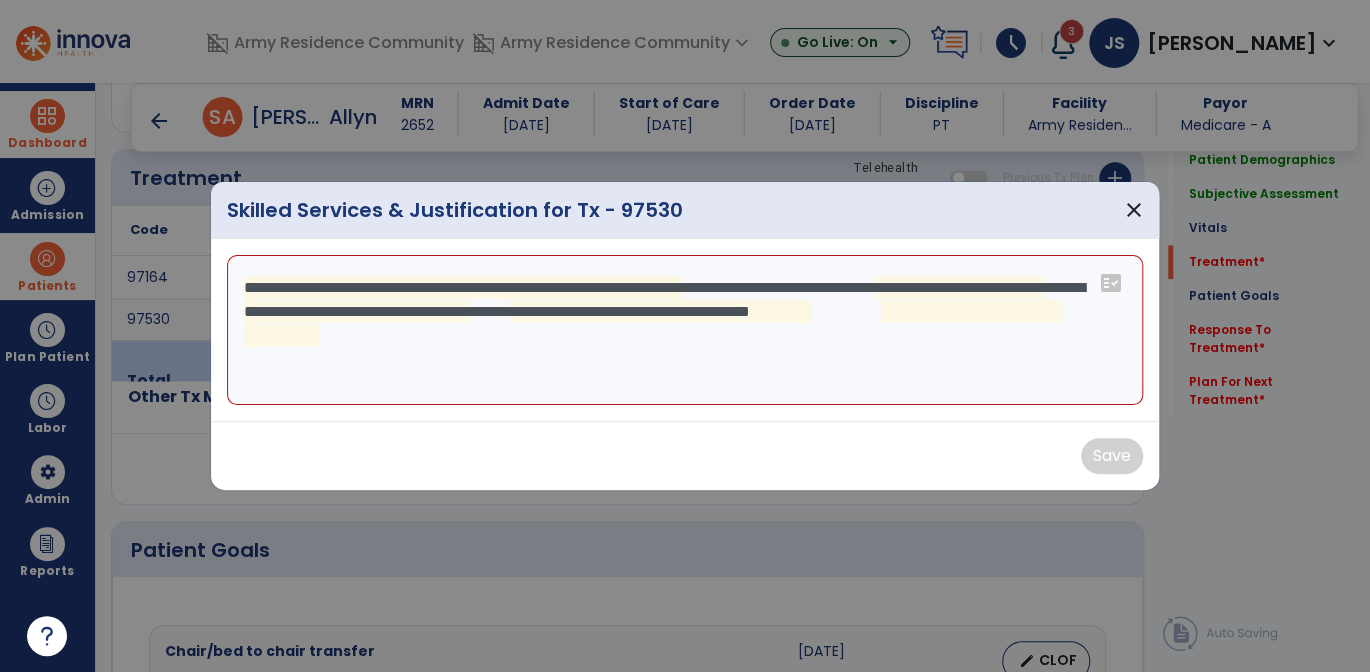 click on "**********" at bounding box center (685, 330) 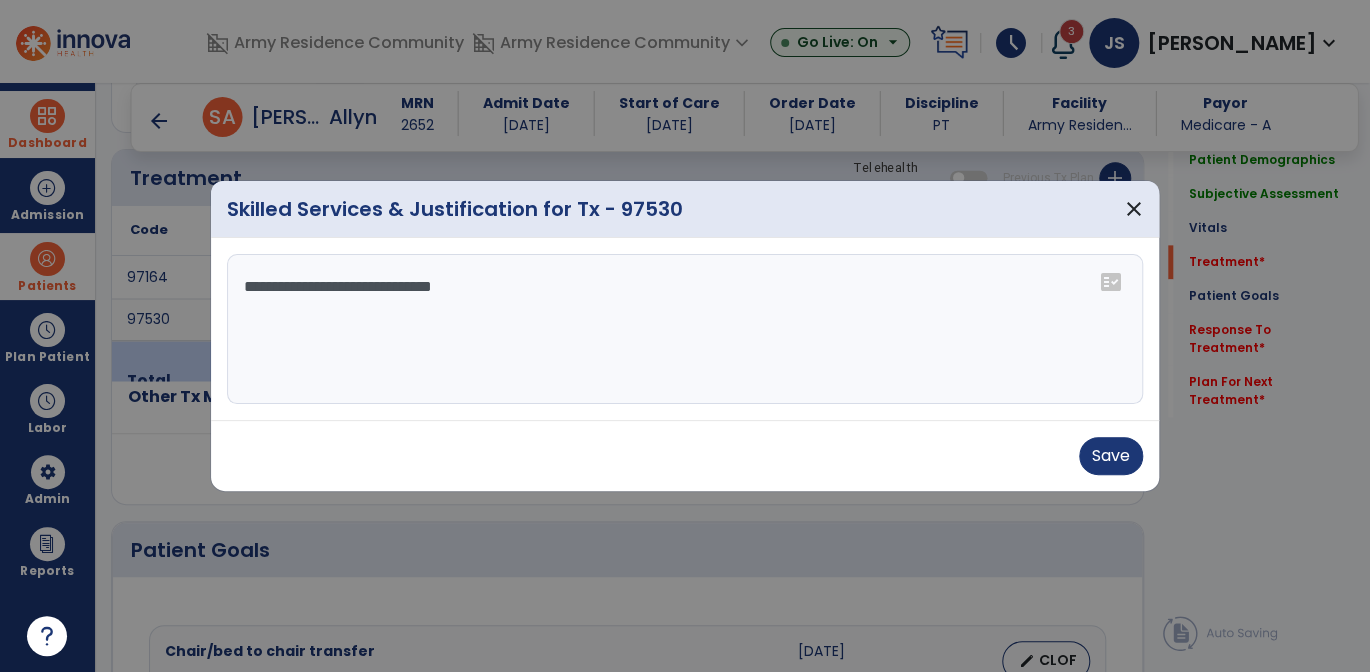 drag, startPoint x: 457, startPoint y: 287, endPoint x: 862, endPoint y: 342, distance: 408.7175 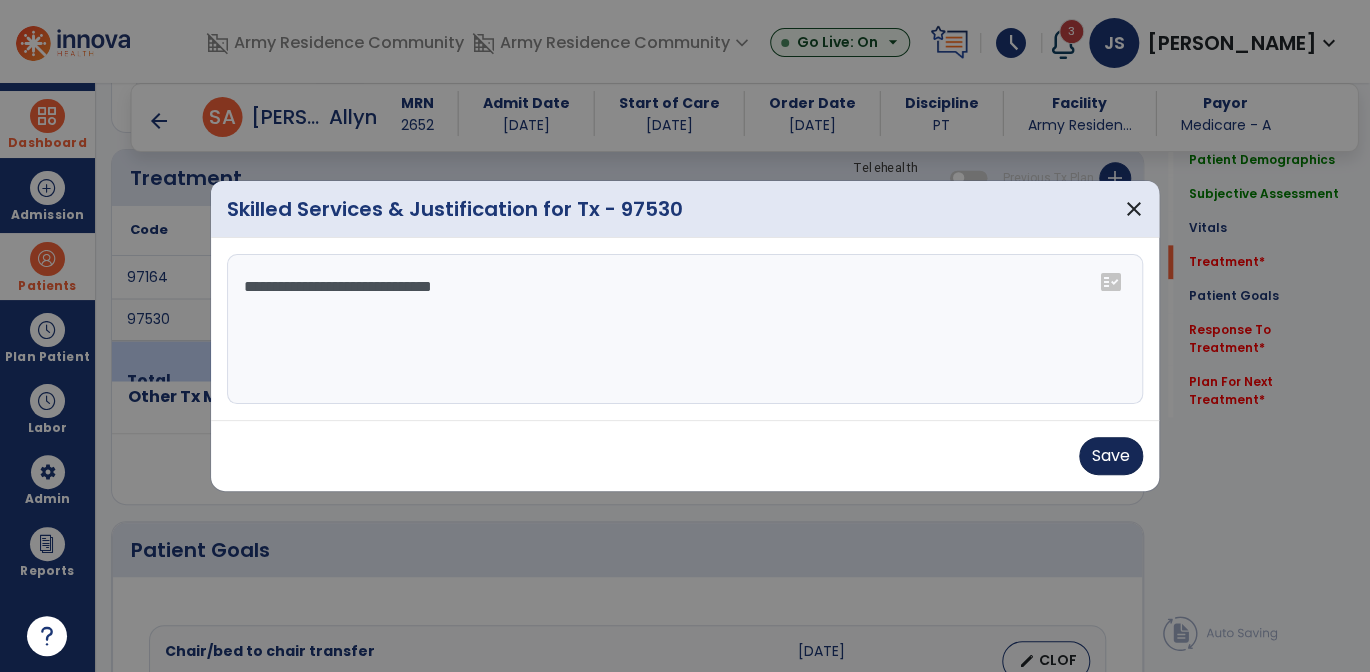 type on "**********" 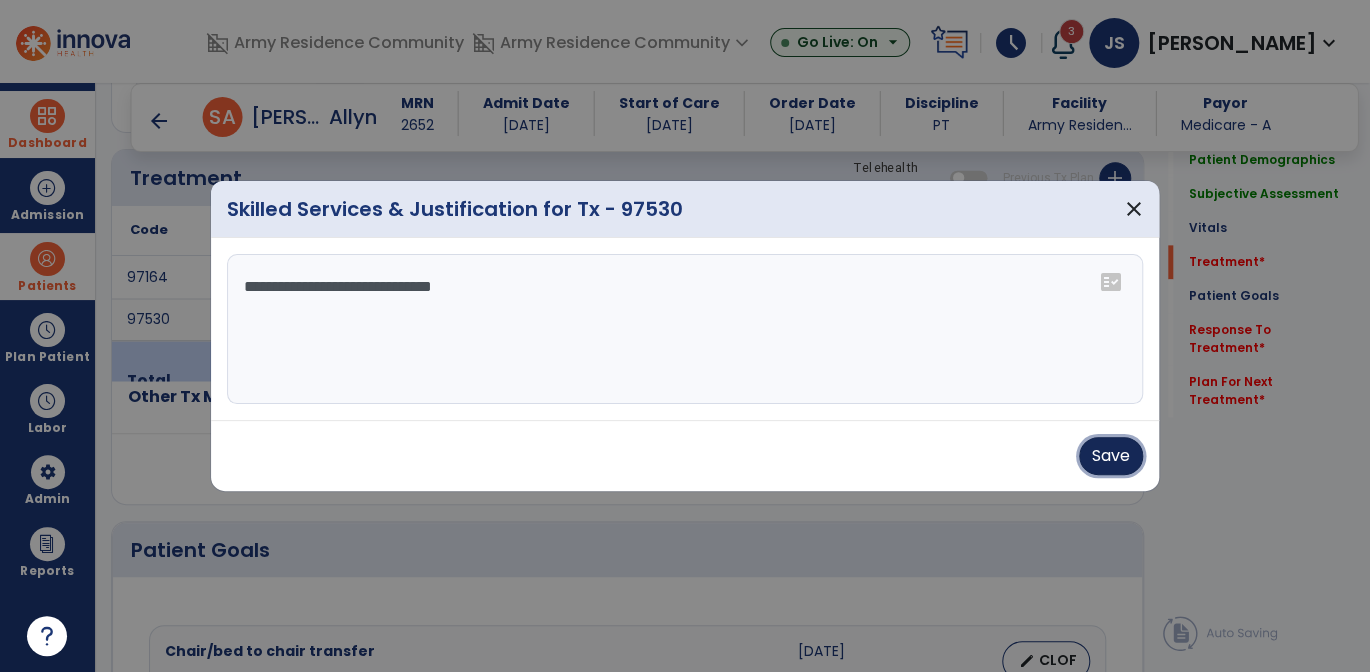 click on "Save" at bounding box center (1111, 456) 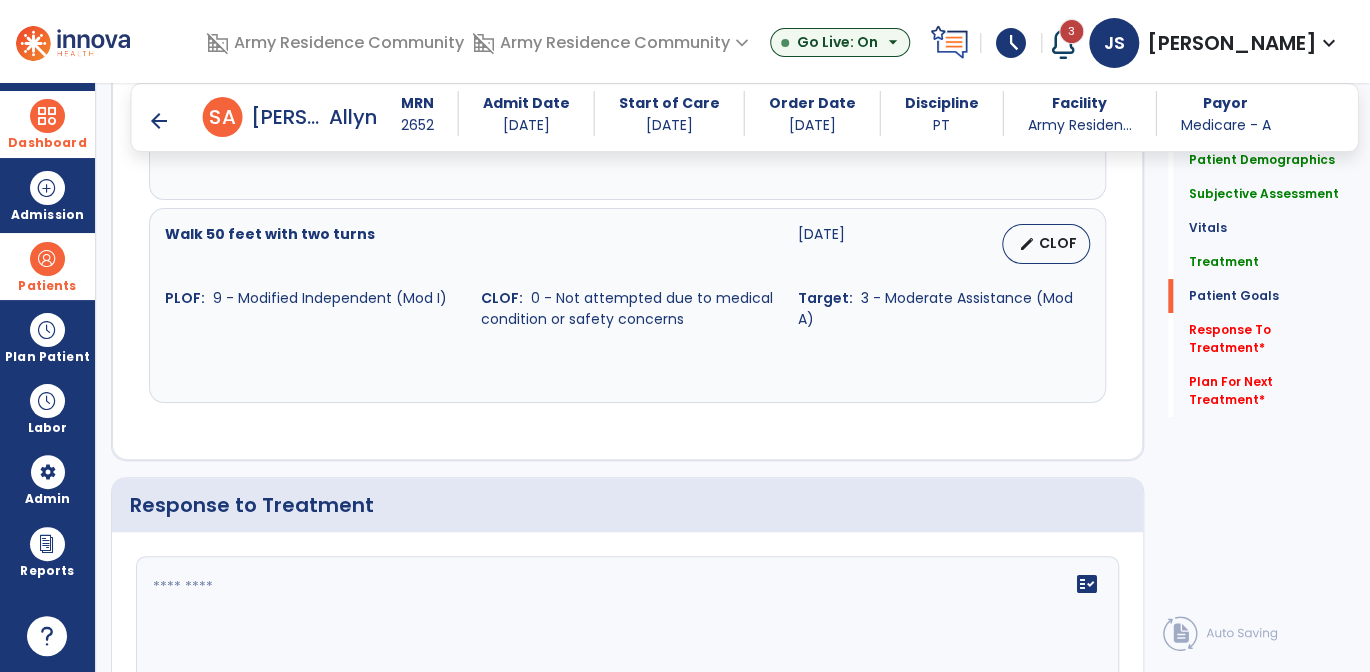 scroll, scrollTop: 3685, scrollLeft: 0, axis: vertical 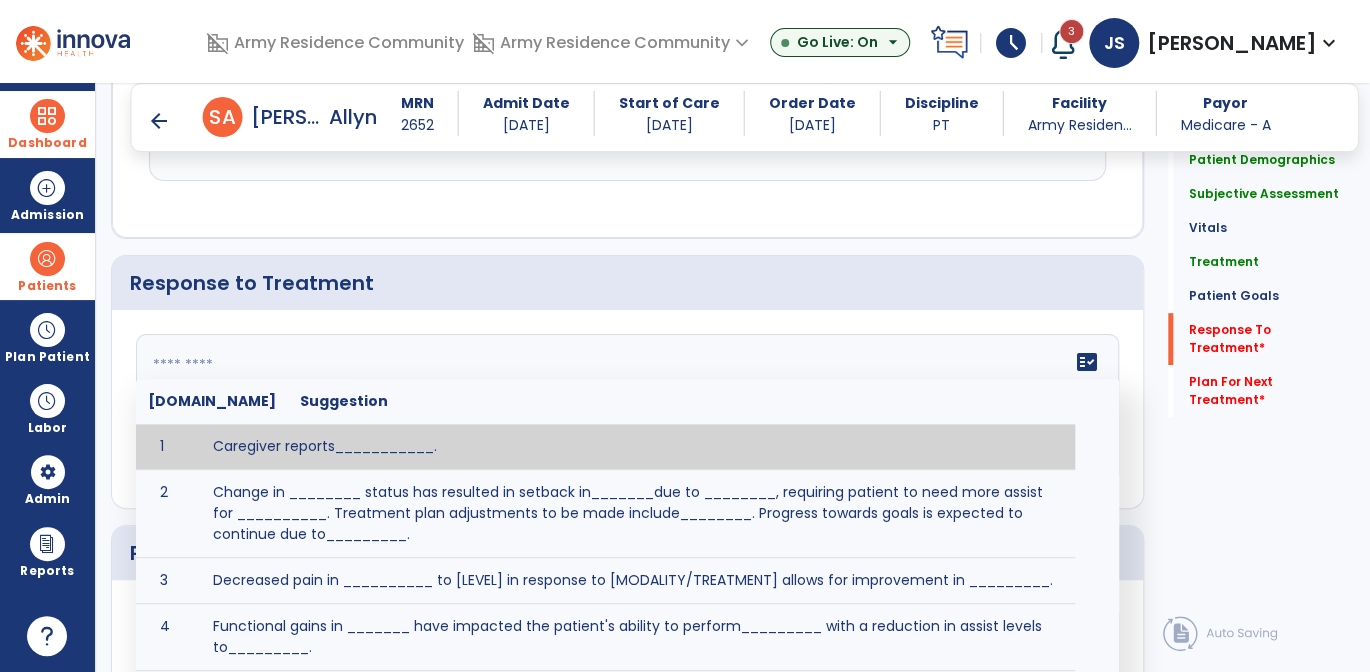 click 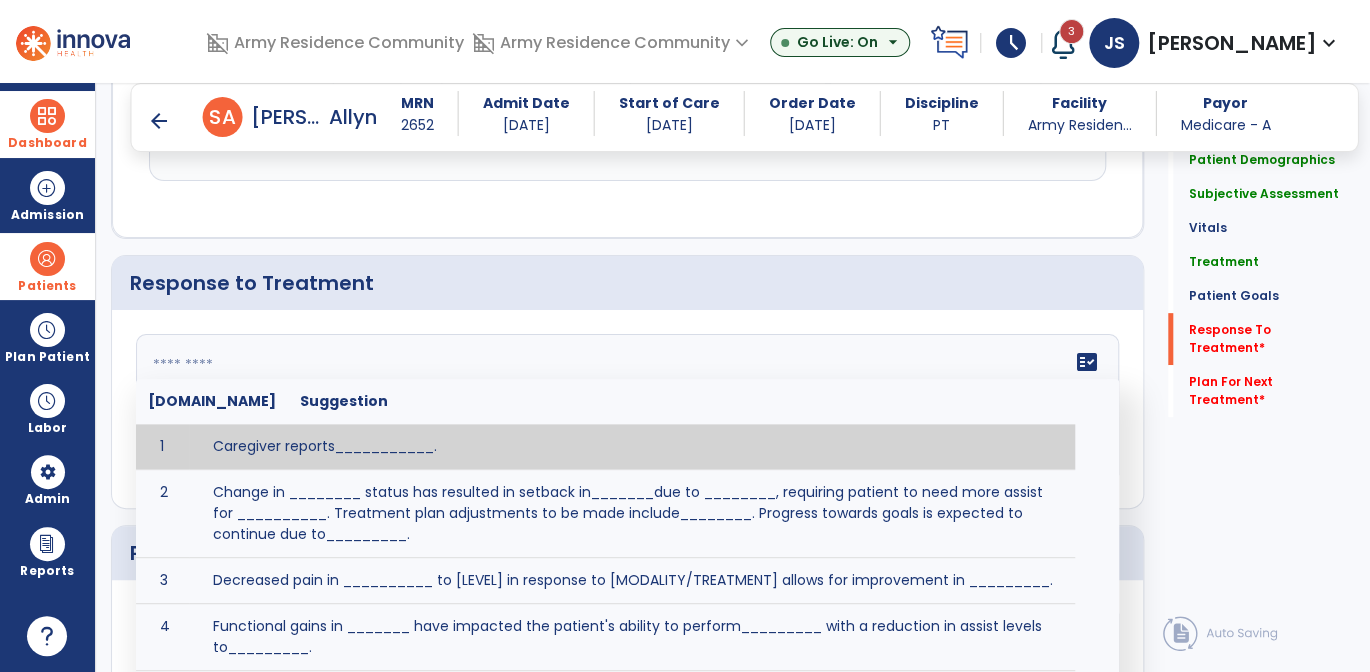 type on "*" 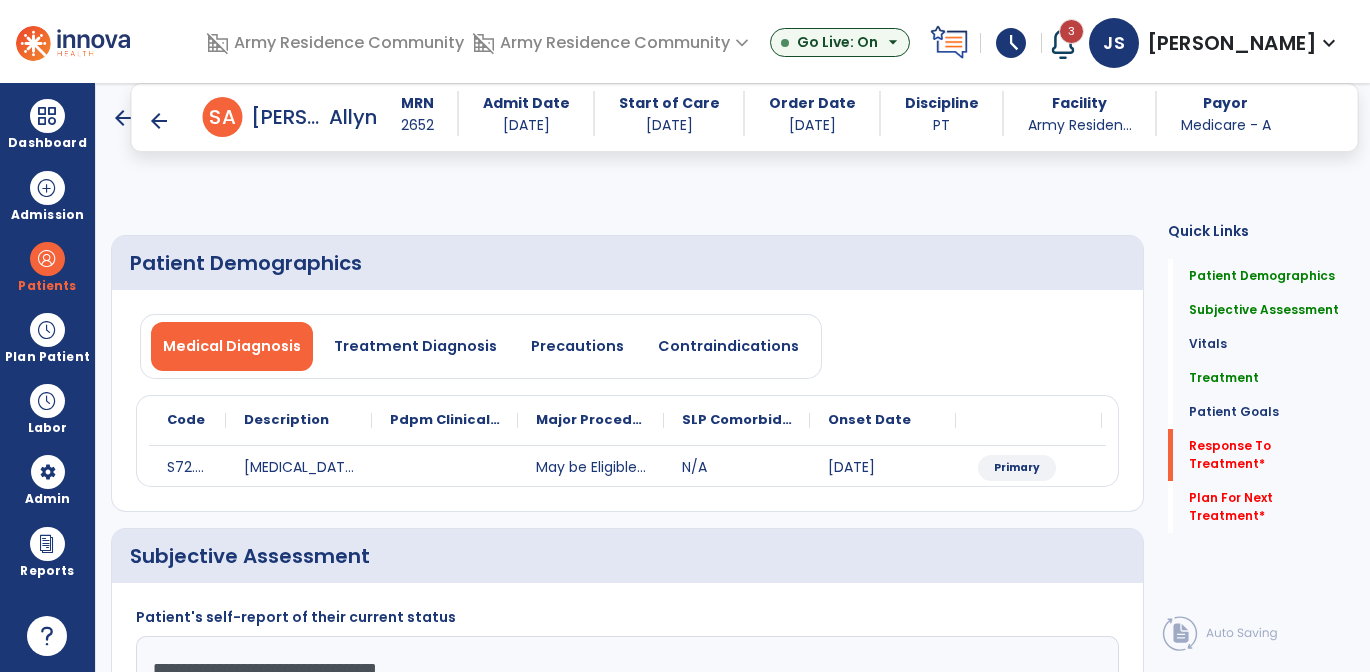 select on "*" 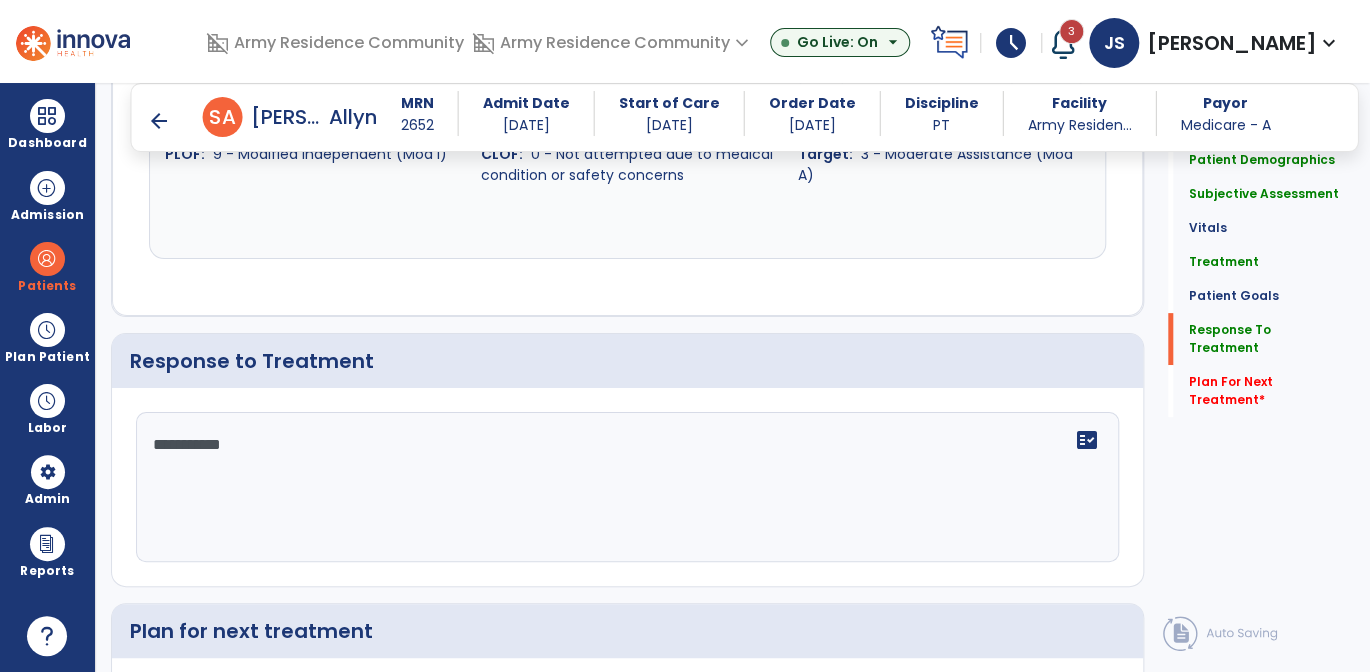 scroll, scrollTop: 3785, scrollLeft: 0, axis: vertical 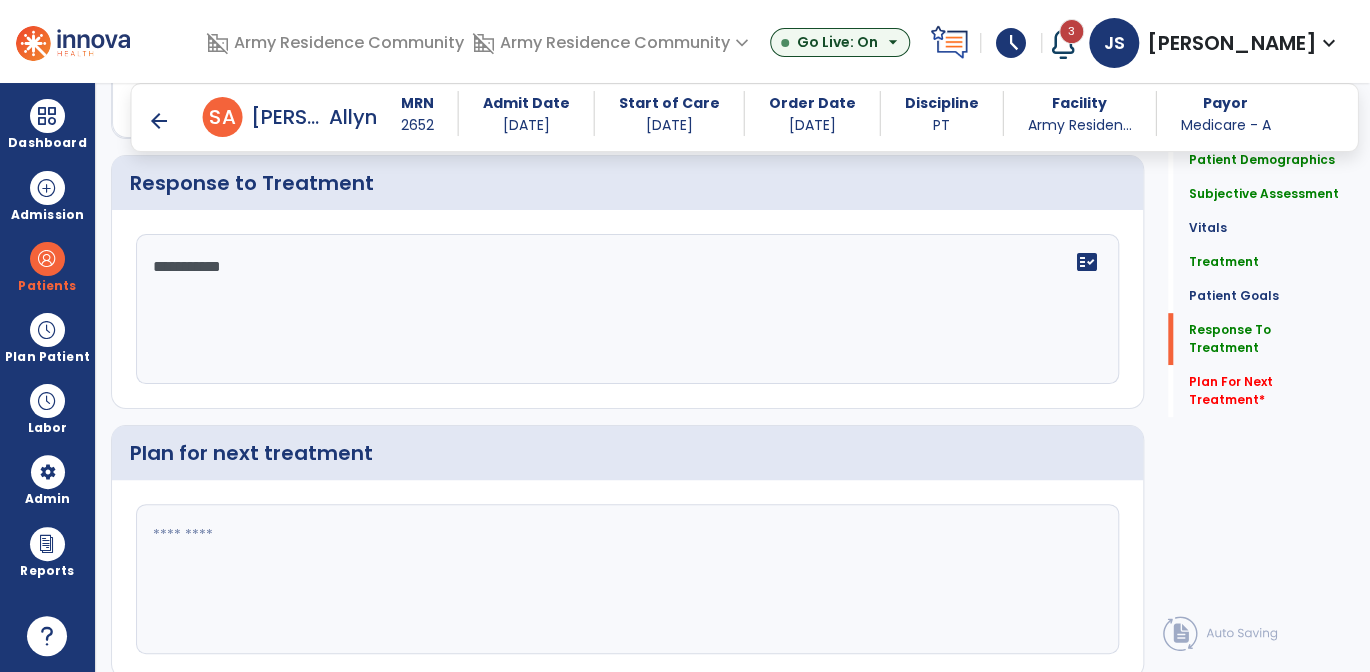 type on "**********" 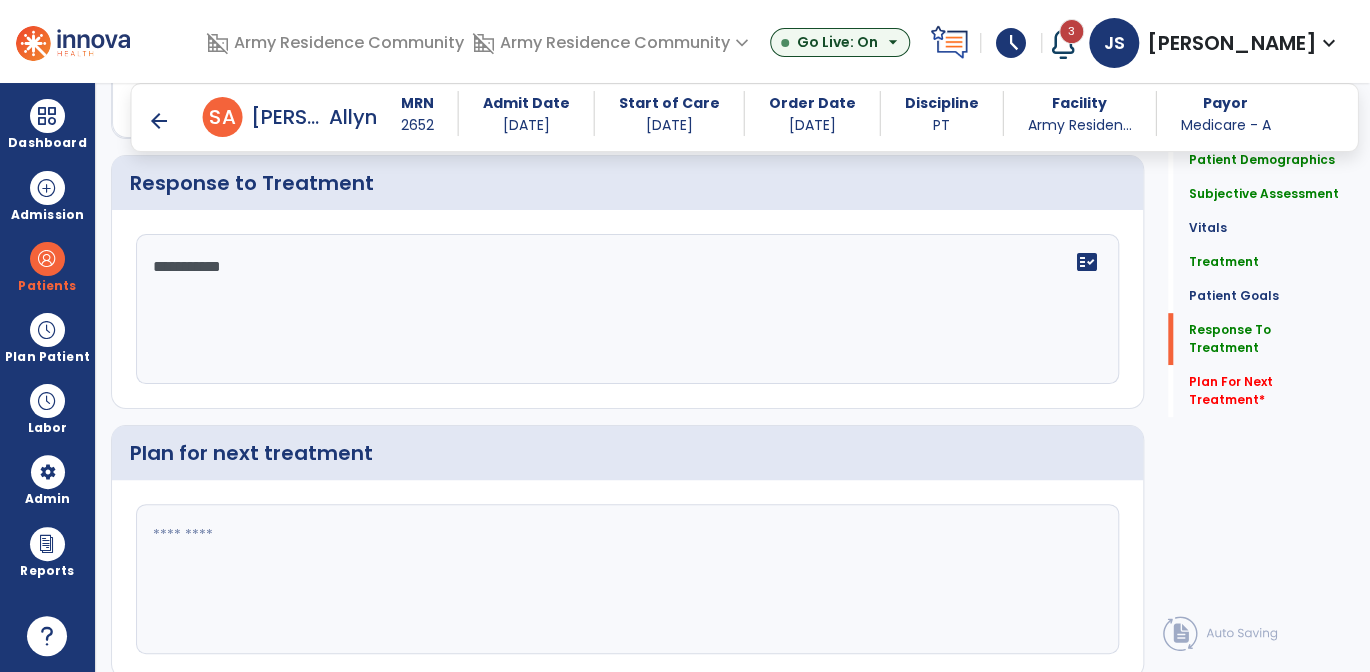 click 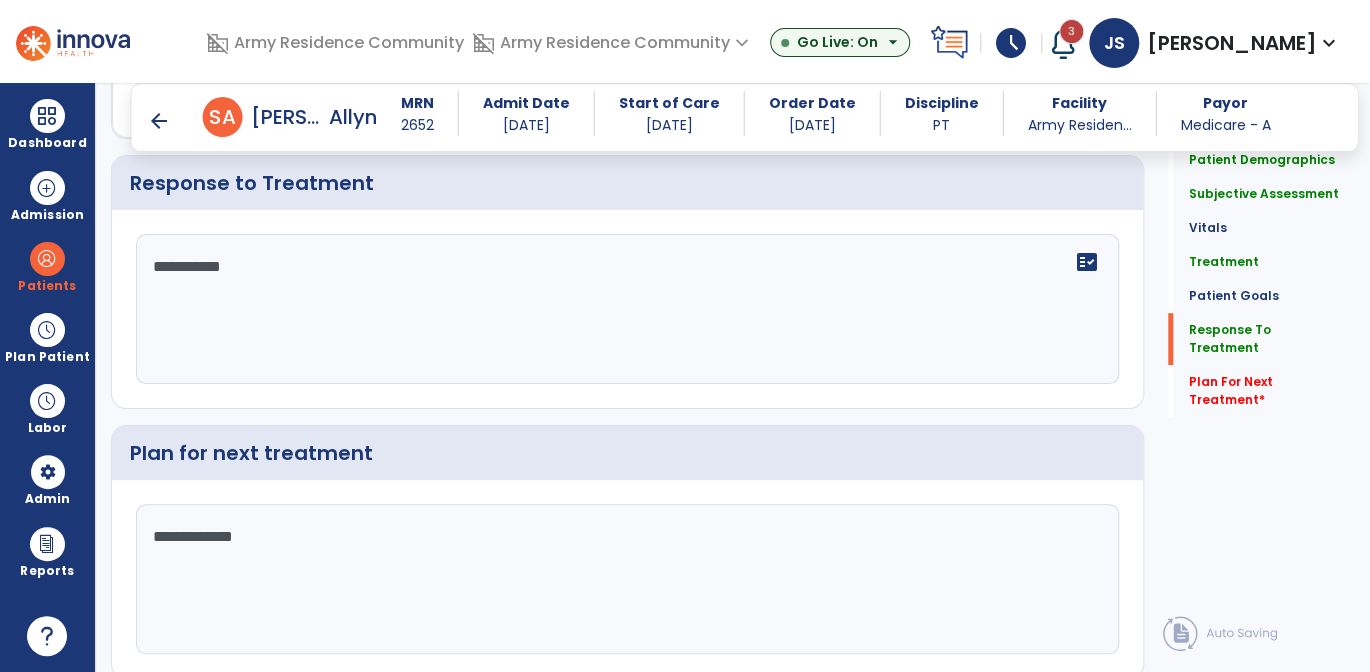 click on "**********" 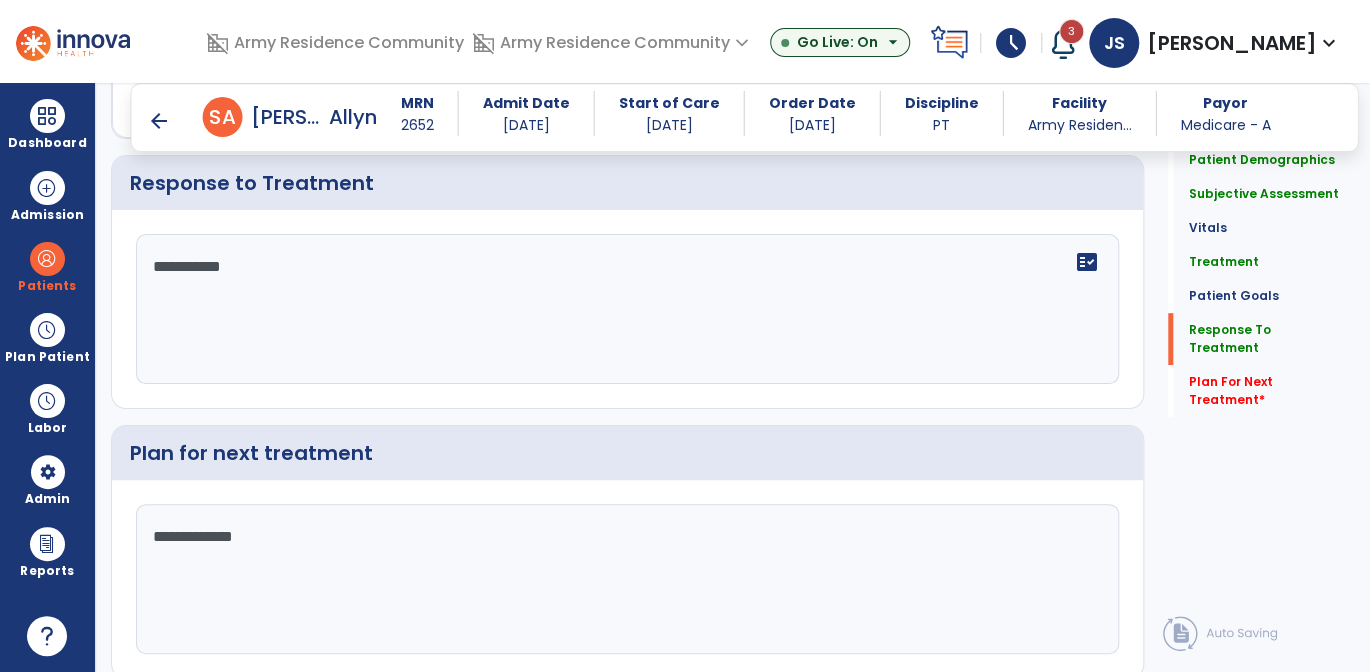 click on "**********" 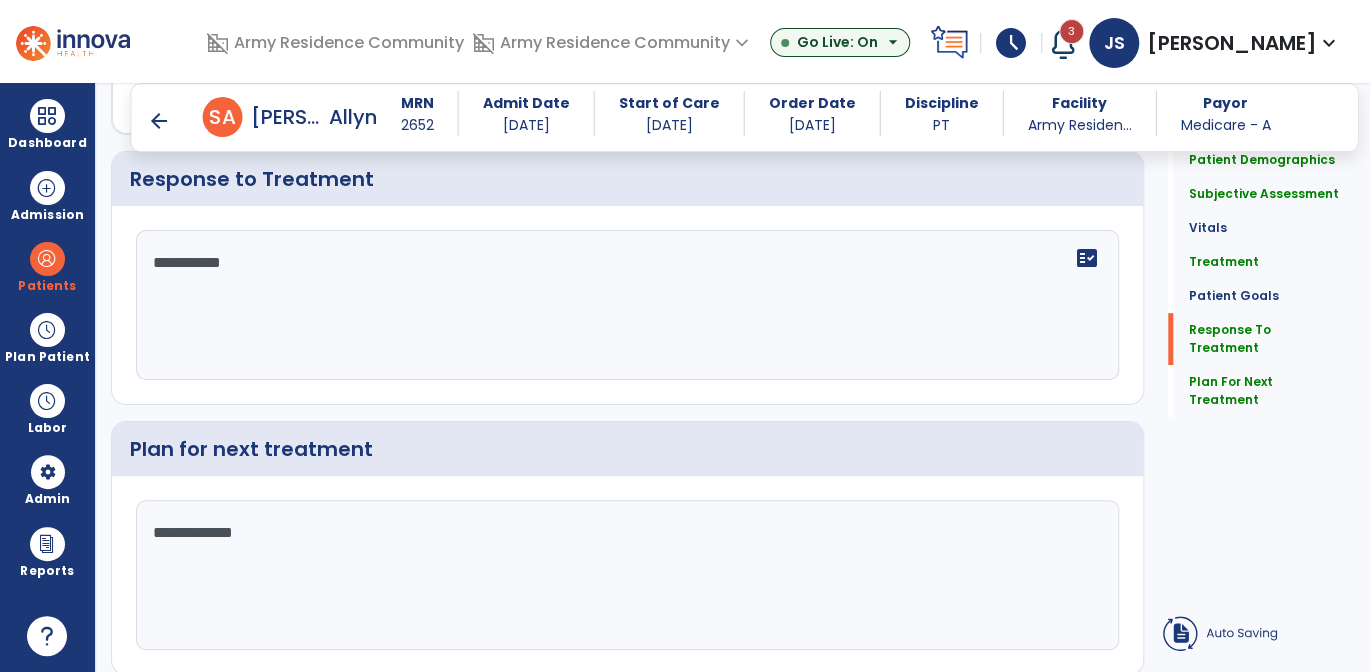 type on "**********" 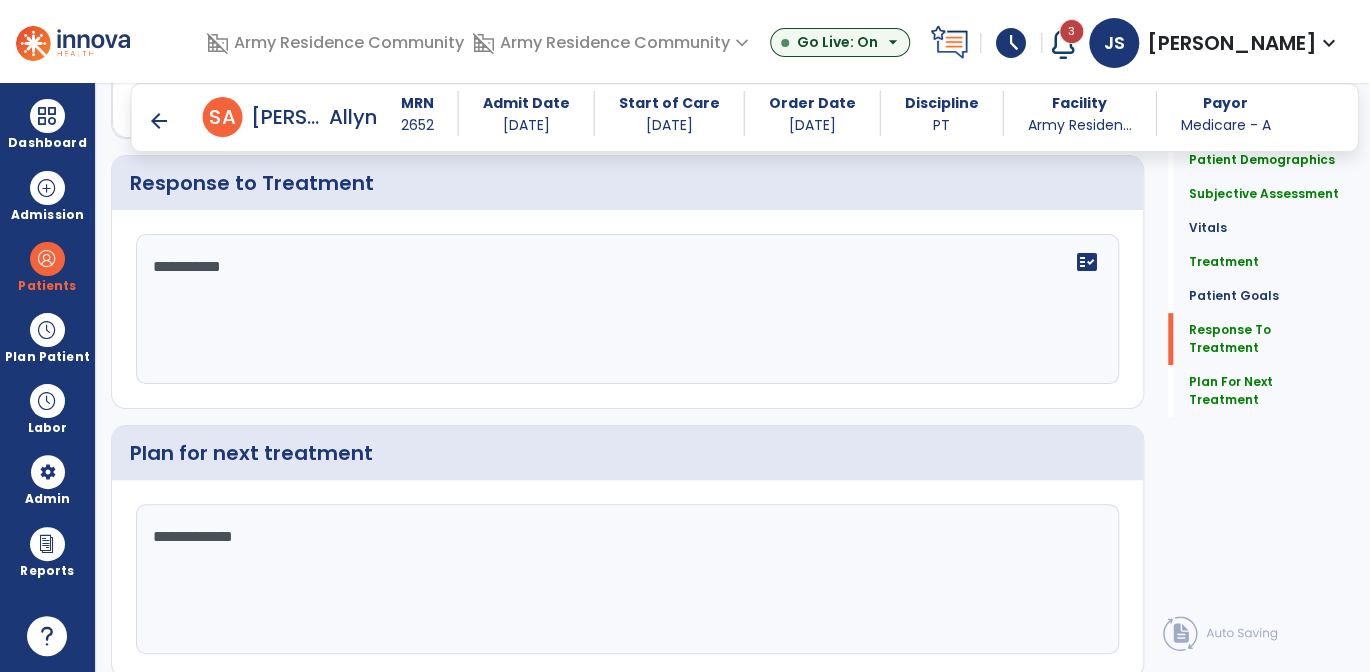 click on "**********" 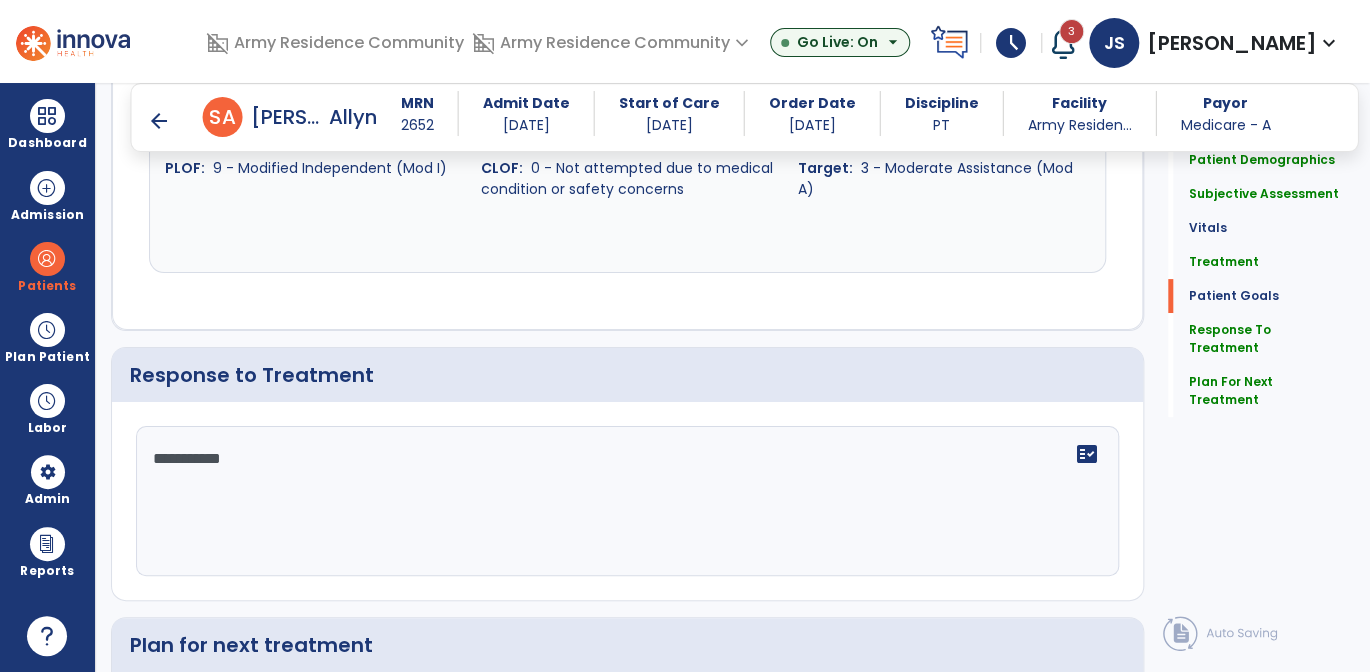 scroll, scrollTop: 3785, scrollLeft: 0, axis: vertical 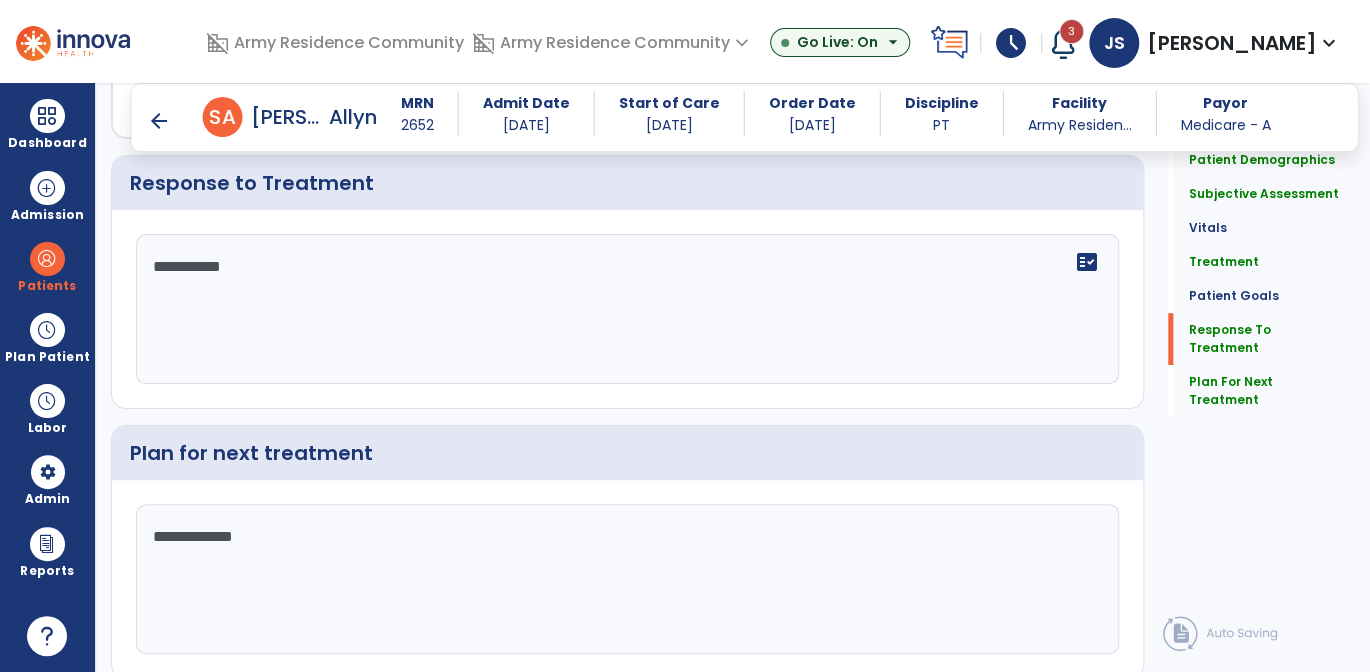 click on "Sign Doc" 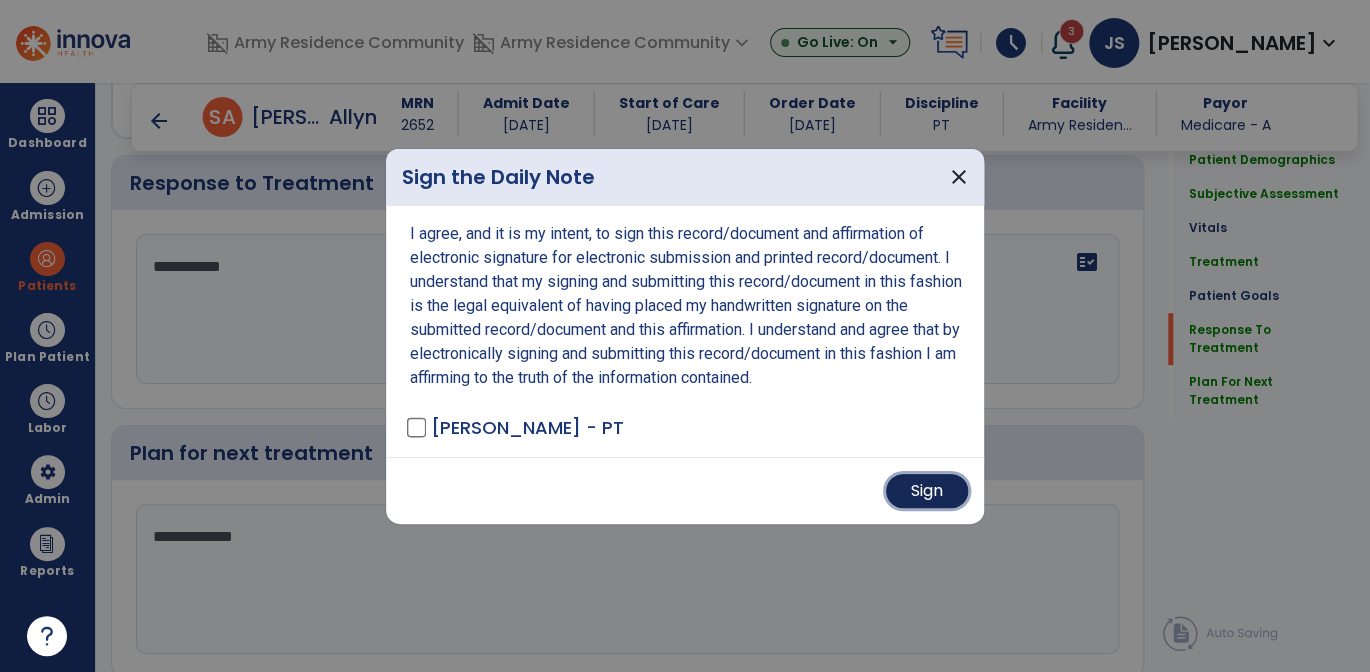 click on "Sign" at bounding box center (927, 491) 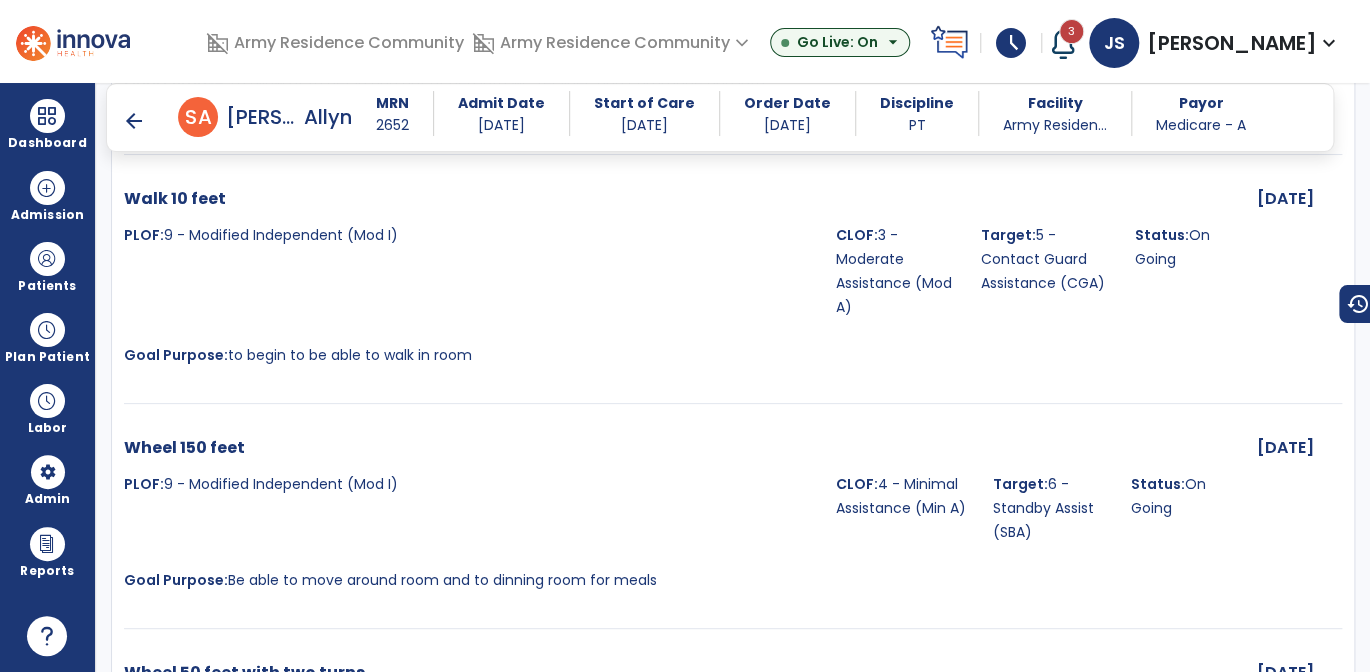 scroll, scrollTop: 4271, scrollLeft: 0, axis: vertical 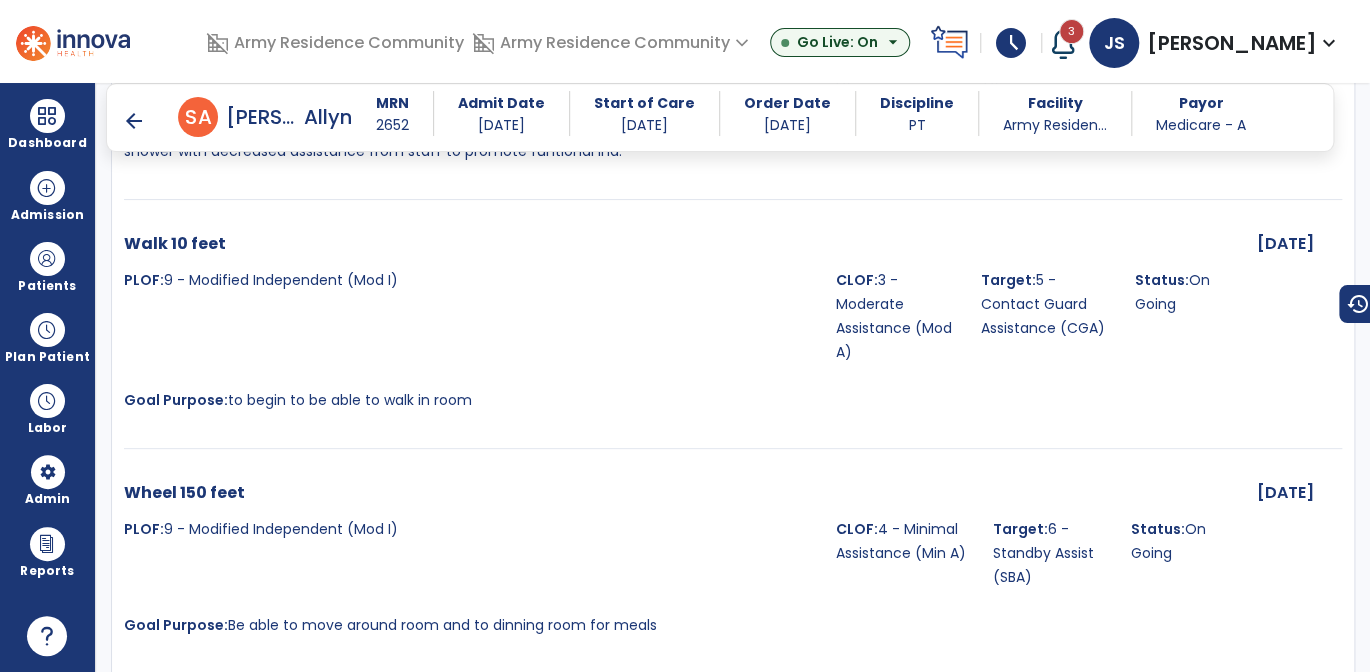 click on "arrow_back      S  A  Sullivan,   Allyn  MRN 2652 Admit Date 05/14/2025 Start of Care 05/15/2025 Order Date 05/14/2025 Discipline PT Facility Army Residen... Payor Medicare - A" at bounding box center [720, 117] 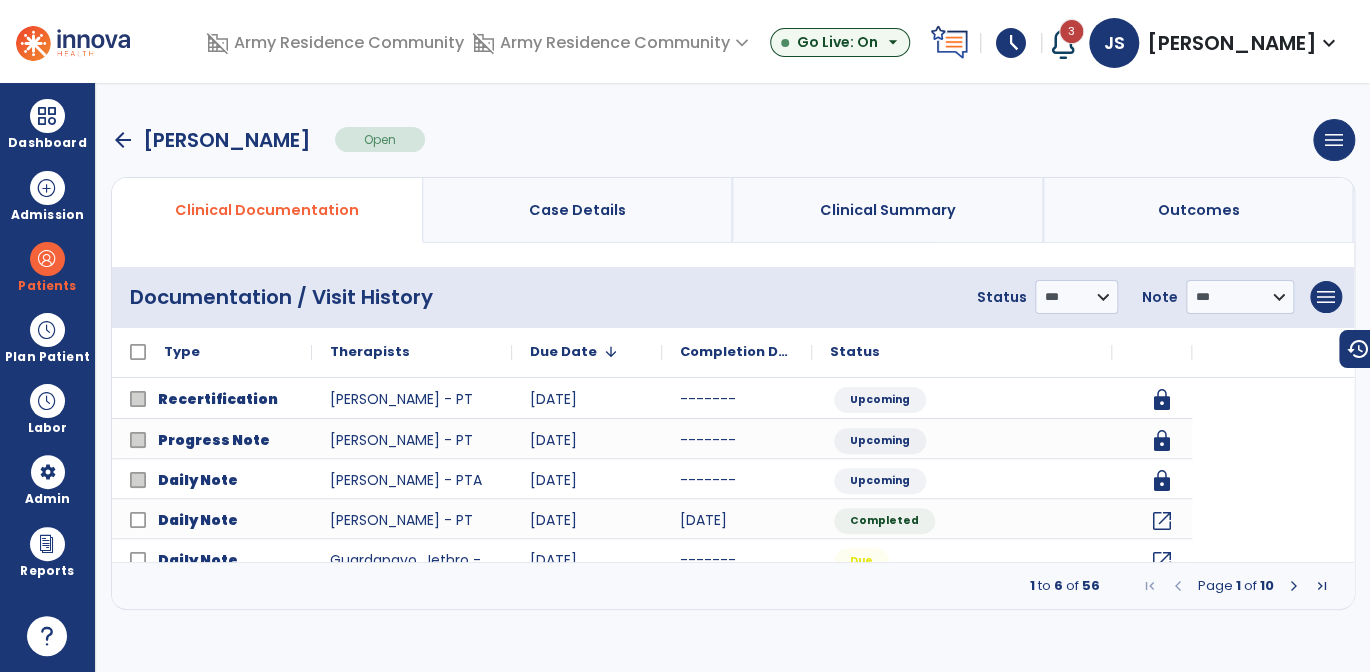 scroll, scrollTop: 0, scrollLeft: 0, axis: both 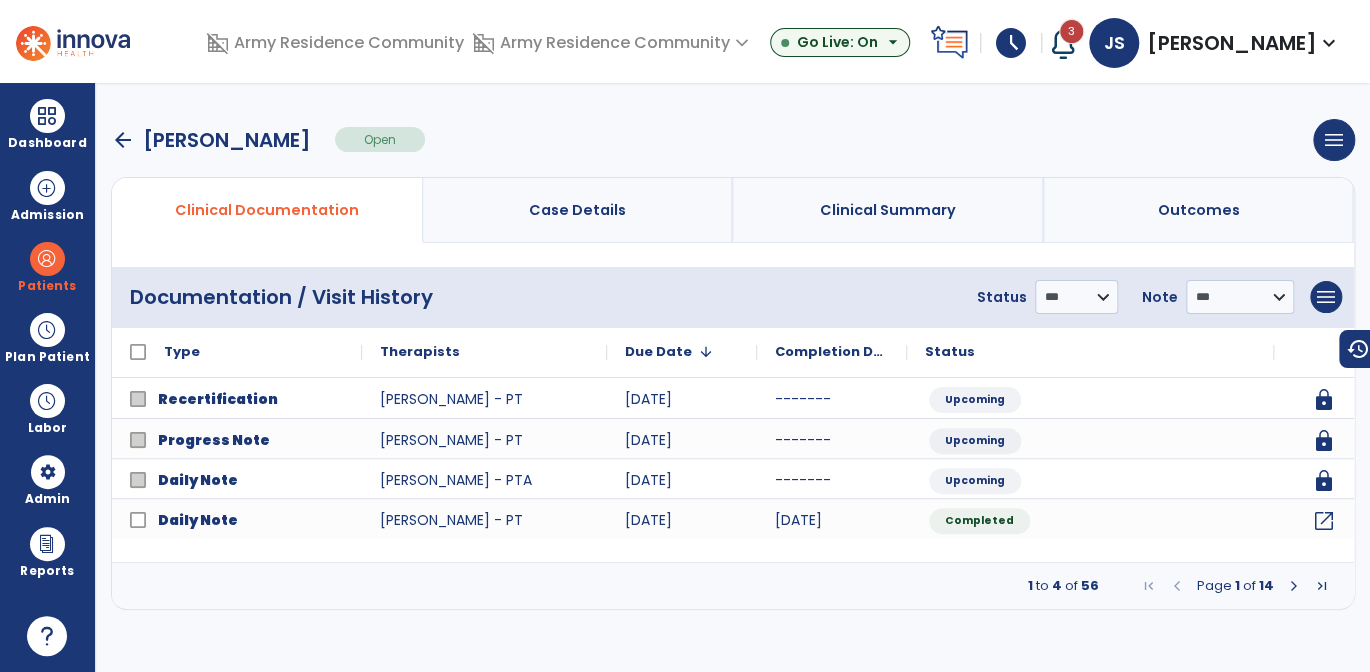 click at bounding box center [1322, 586] 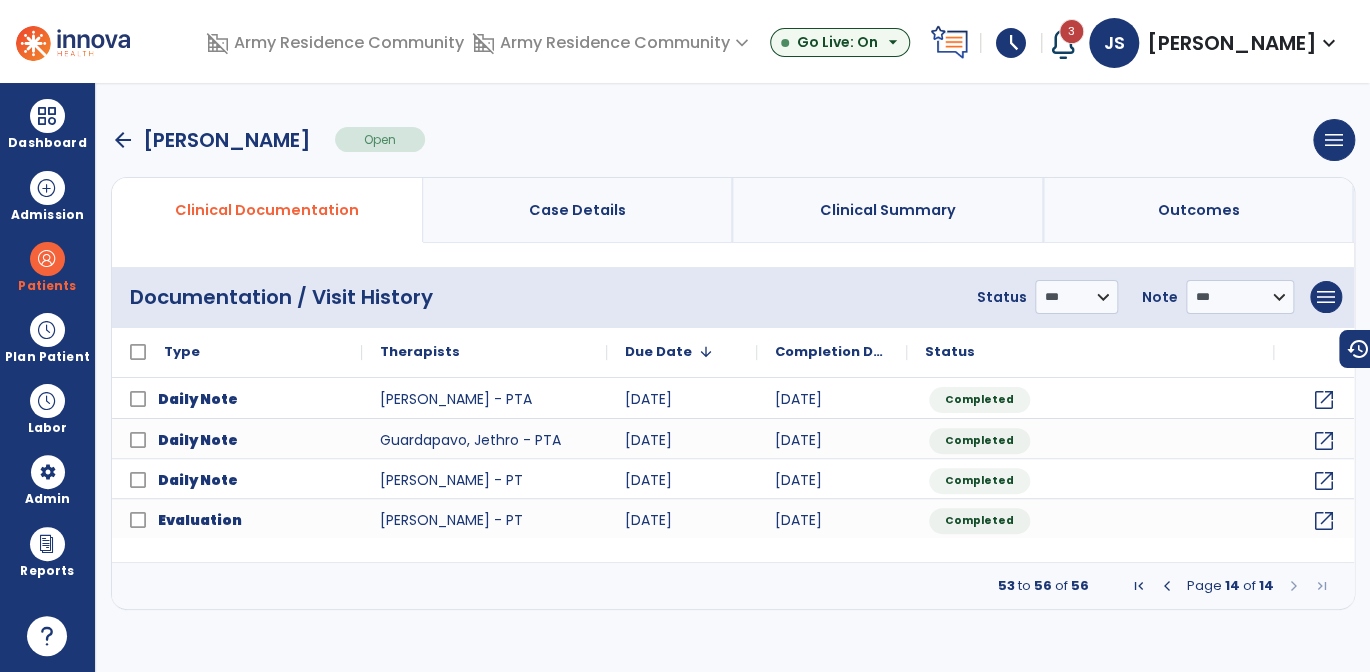 click at bounding box center [1167, 586] 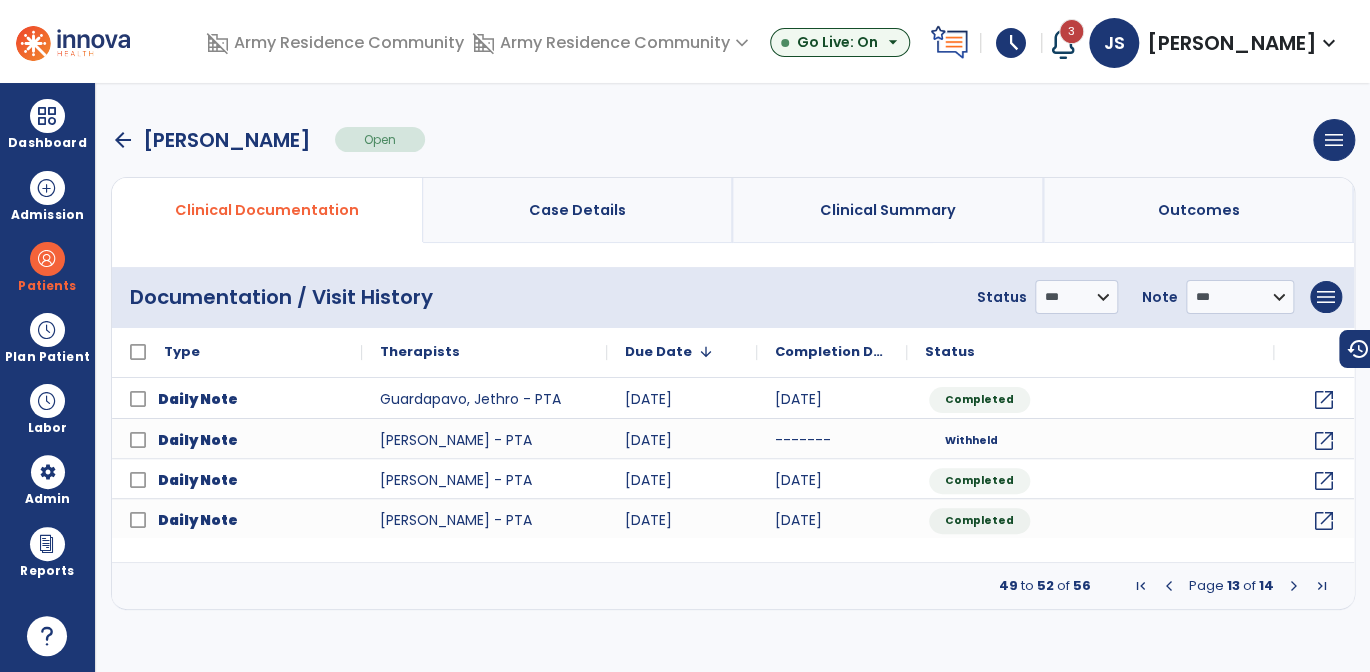 click at bounding box center [1169, 586] 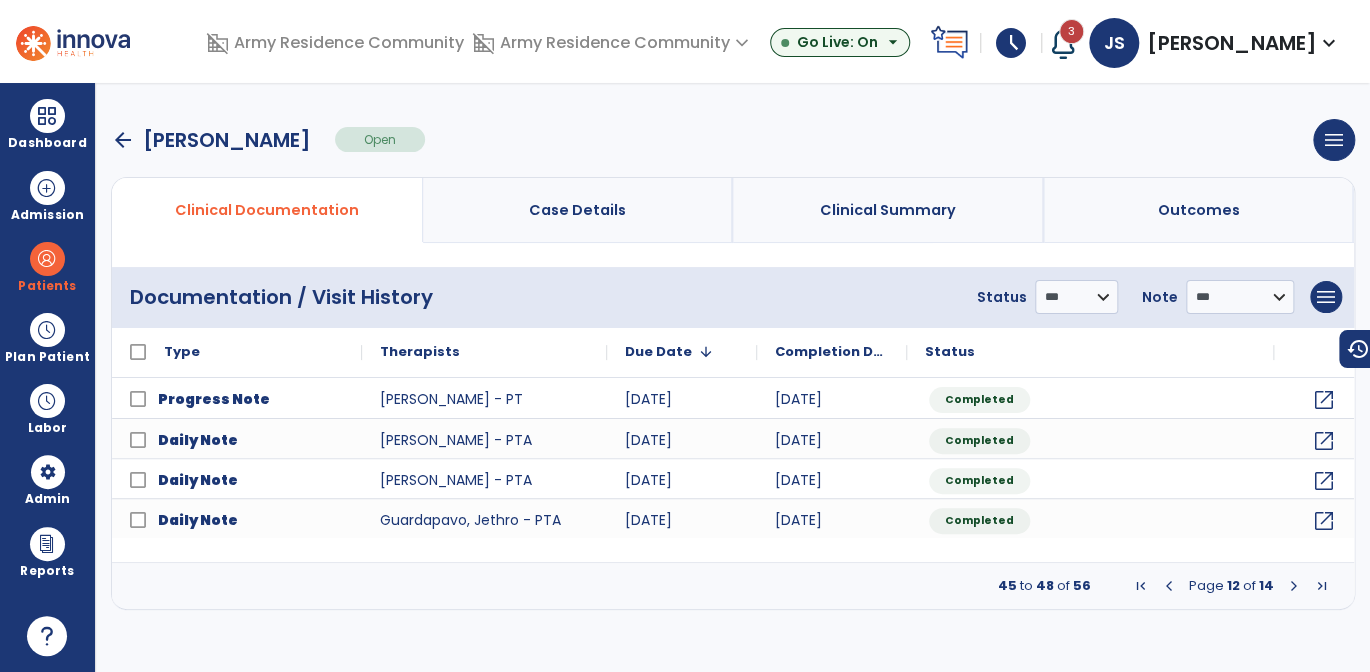 click at bounding box center [1169, 586] 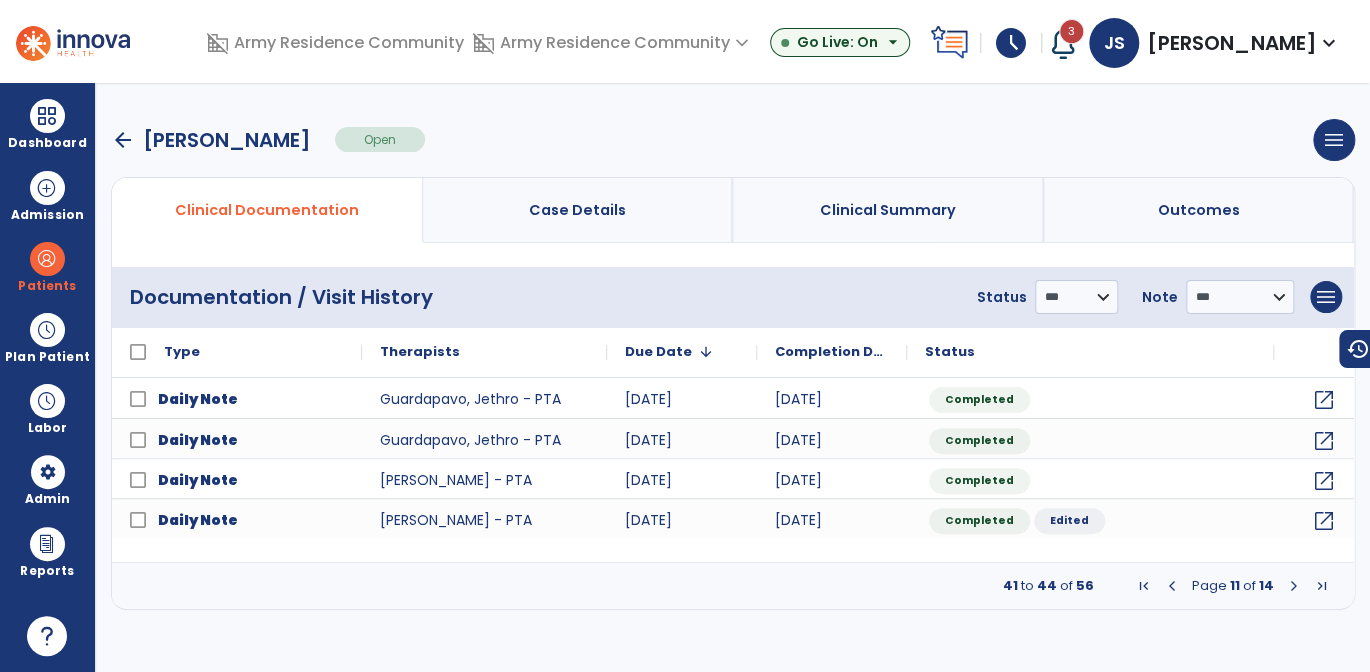 click at bounding box center (1172, 586) 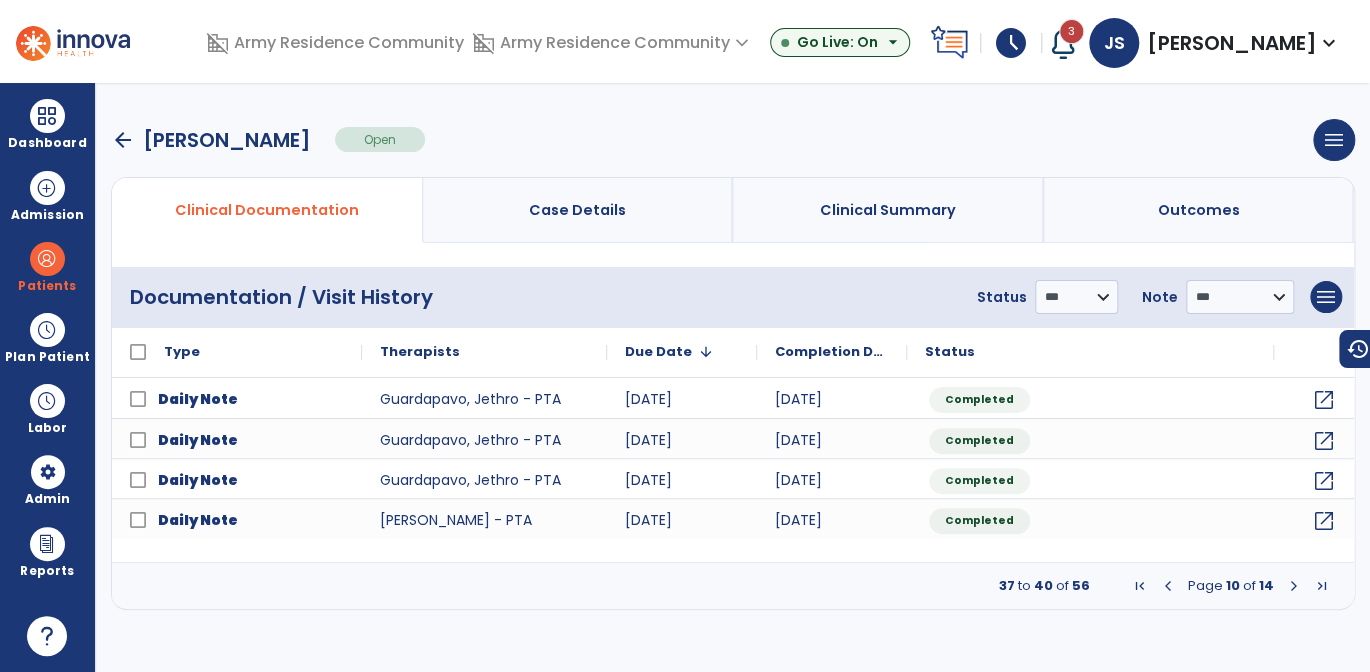 click at bounding box center [1168, 586] 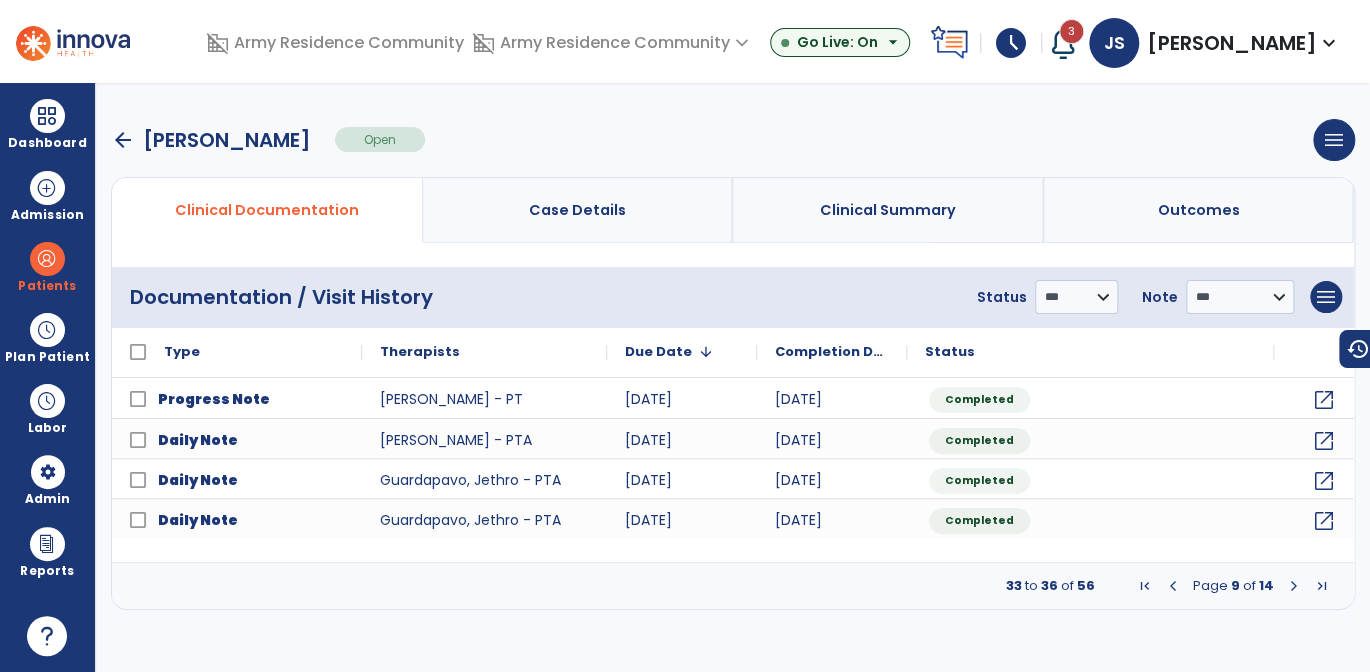 click at bounding box center (1173, 586) 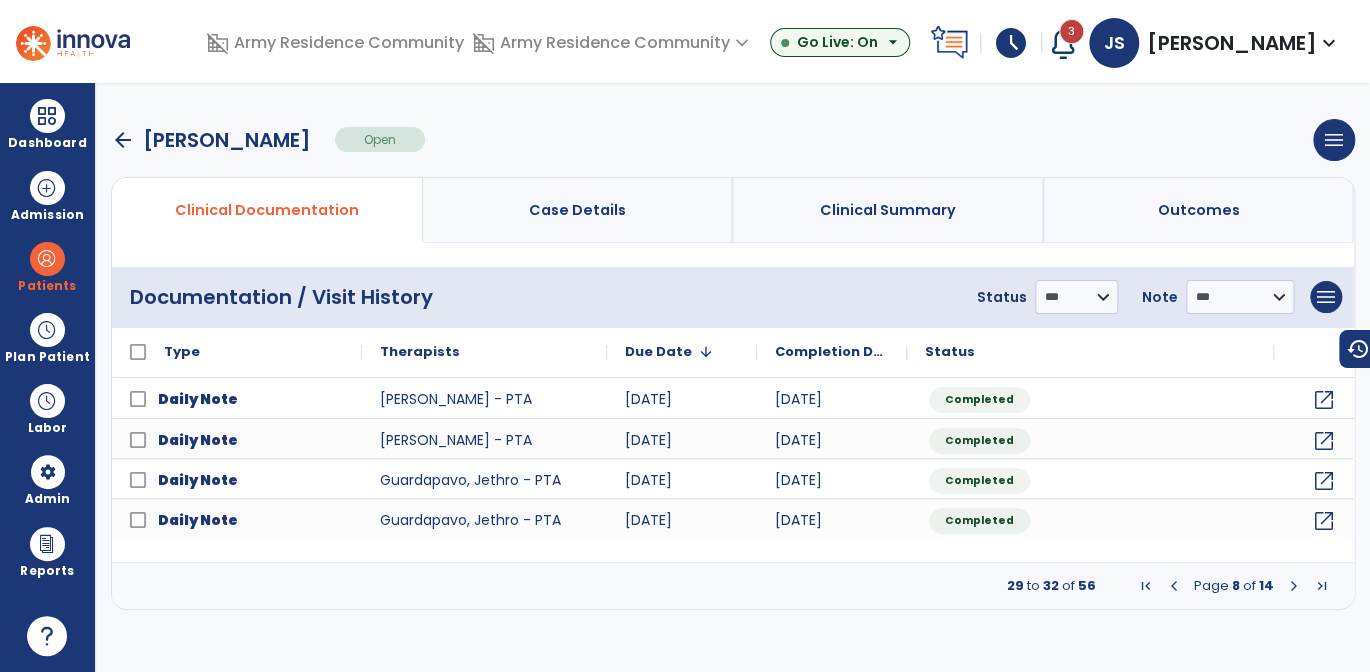 click at bounding box center (1174, 586) 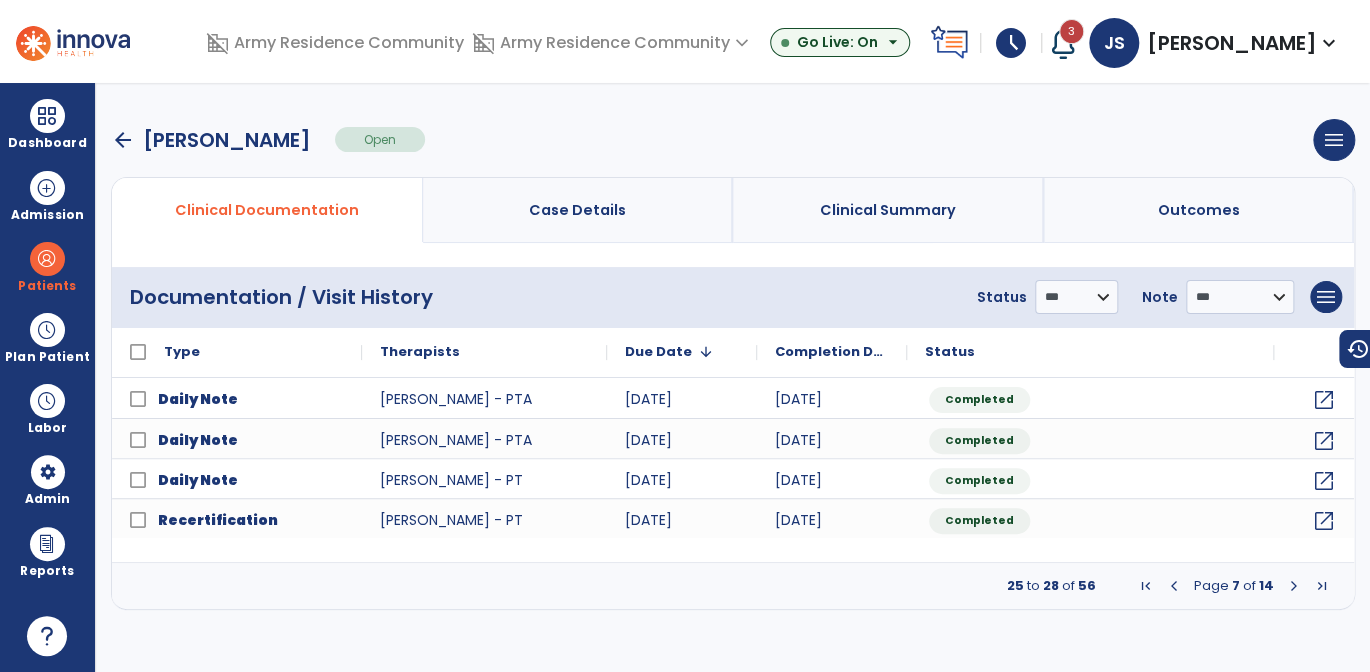 click at bounding box center [1174, 586] 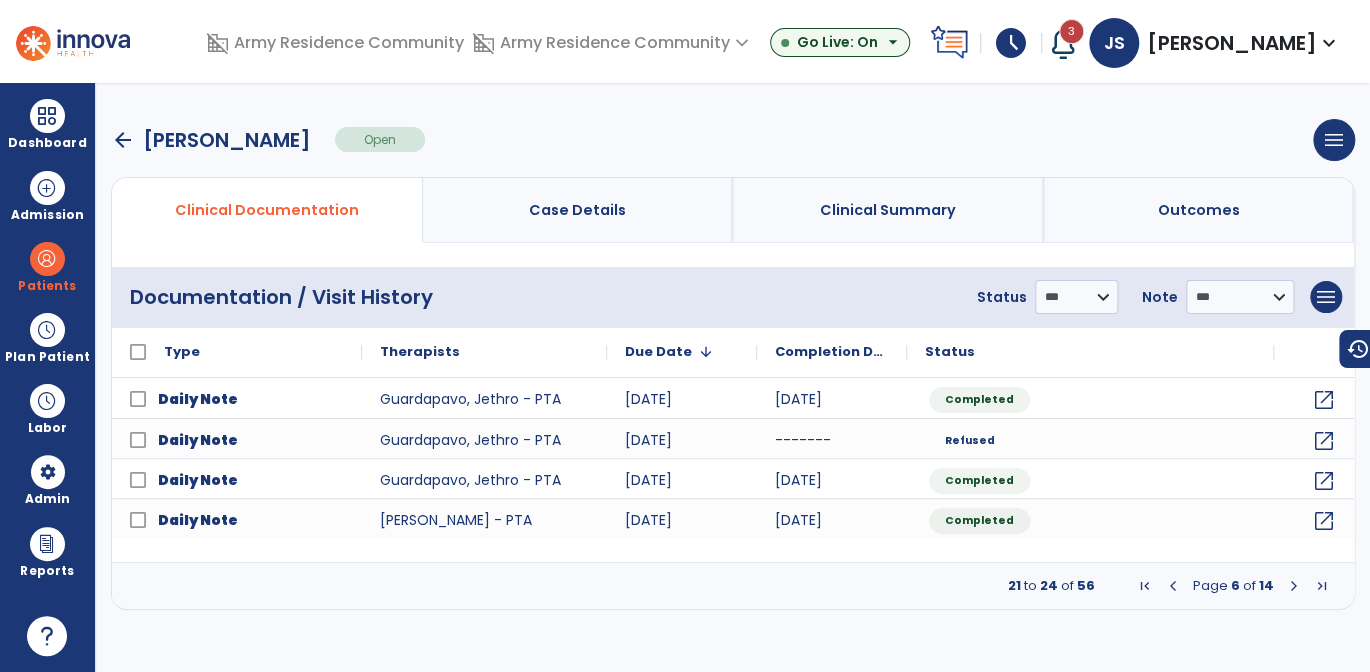 click at bounding box center [1173, 586] 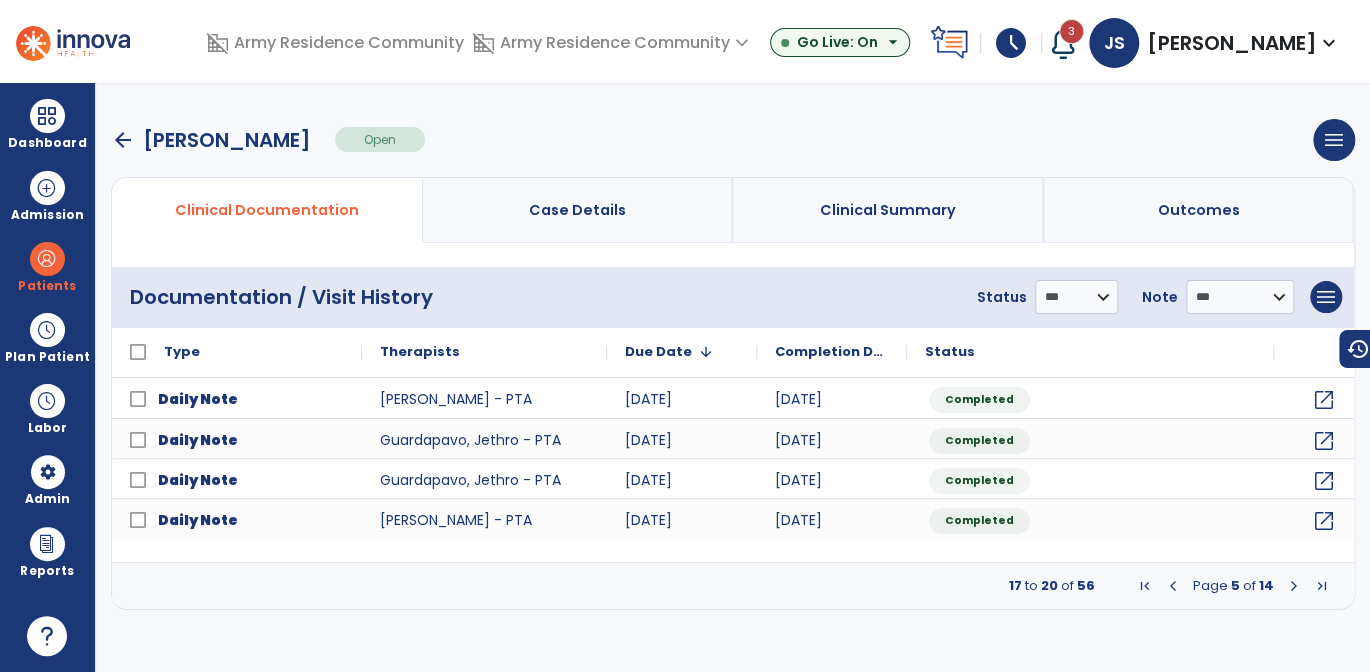 click at bounding box center (1173, 586) 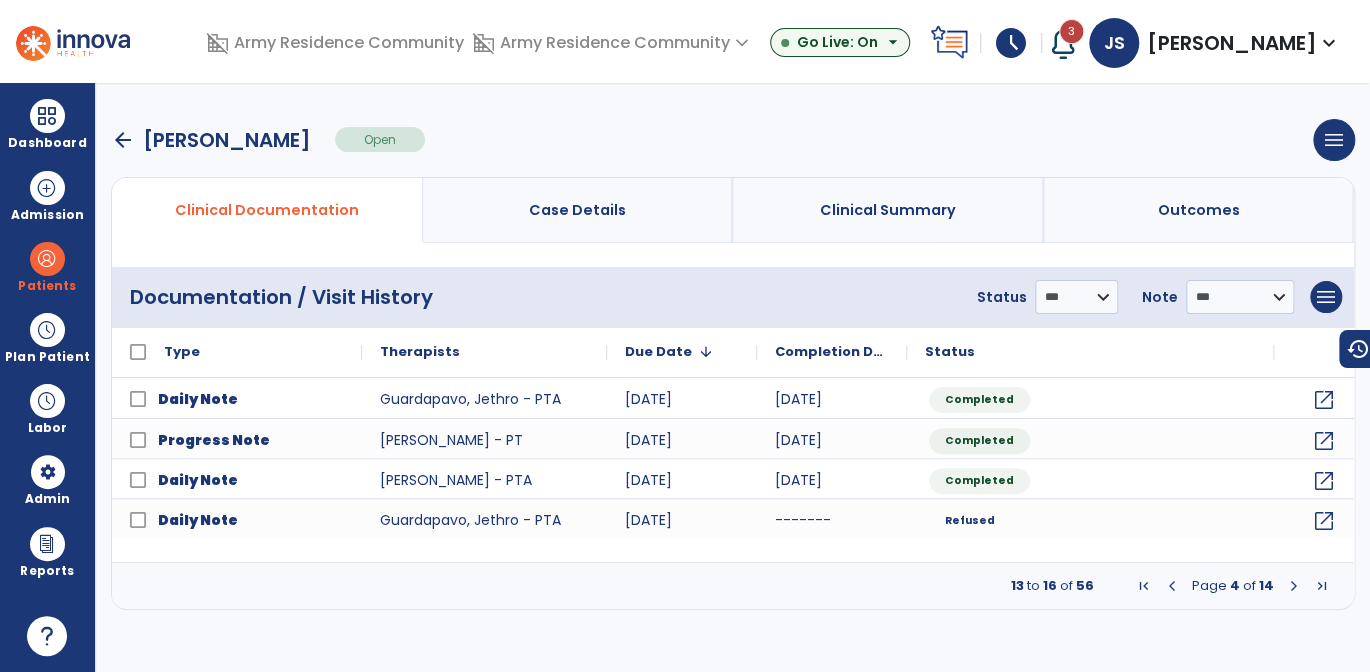 click at bounding box center [1172, 586] 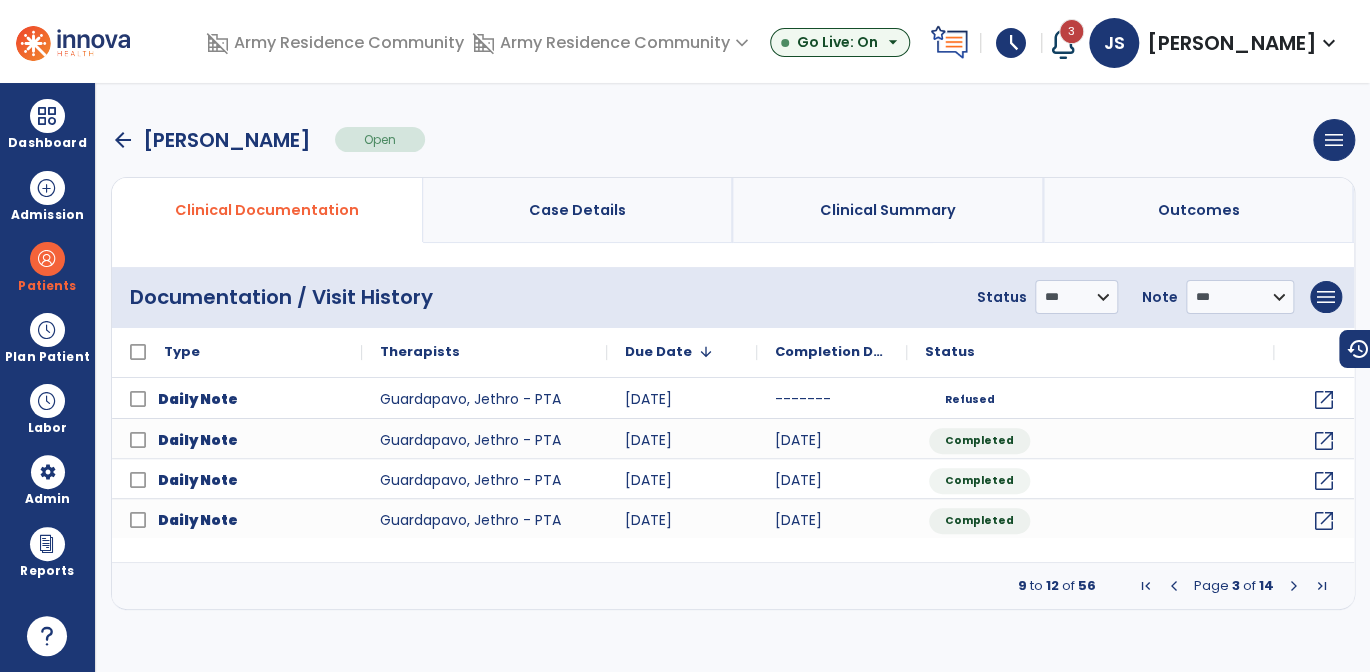 click at bounding box center (1174, 586) 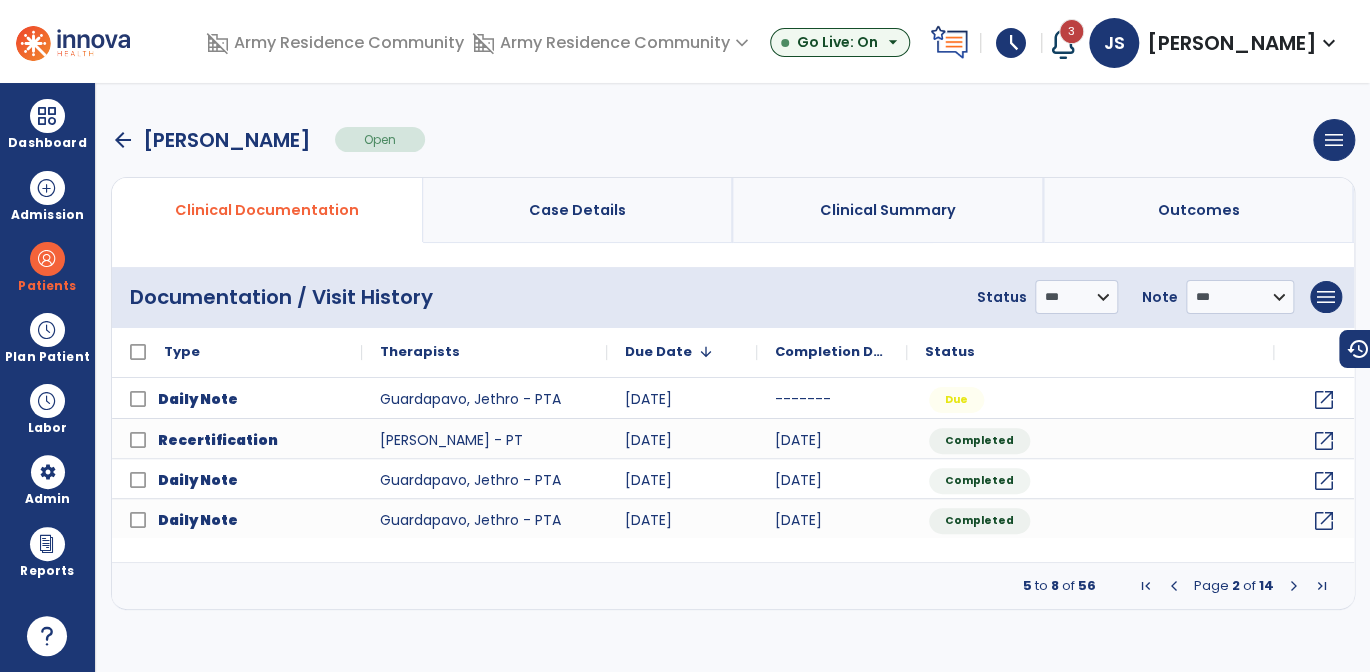 click on "arrow_back" at bounding box center [123, 140] 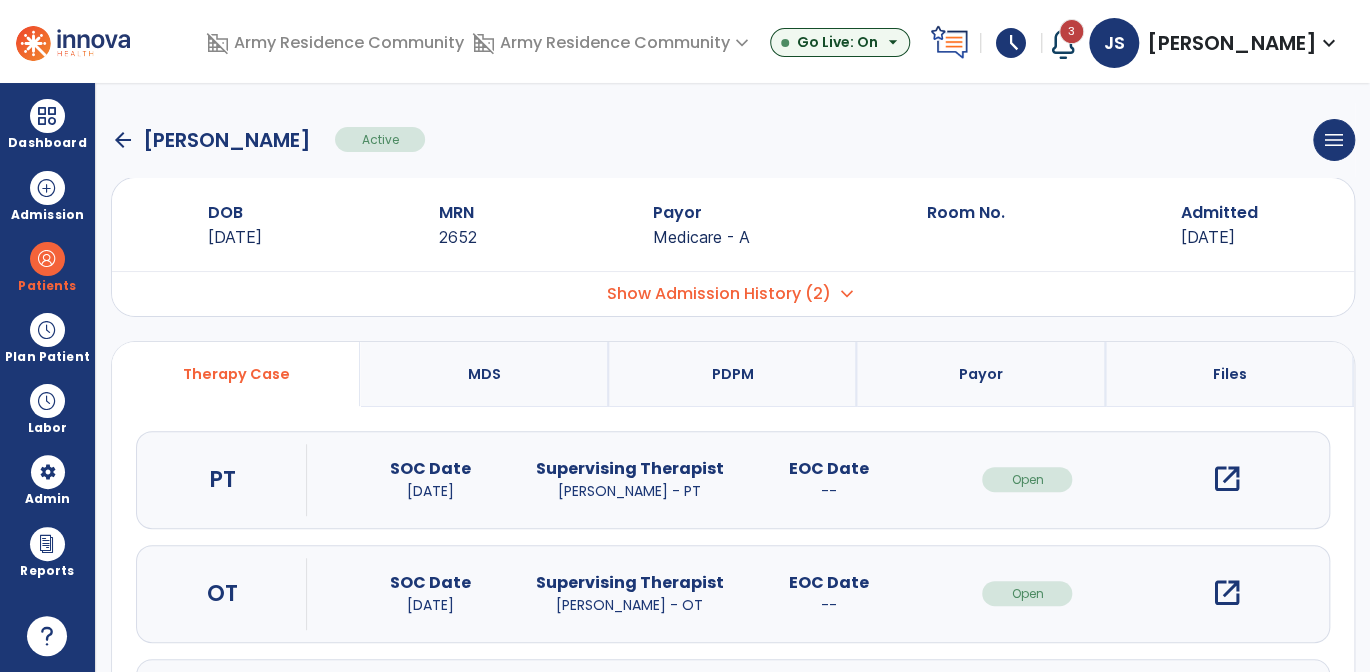 click on "arrow_back" 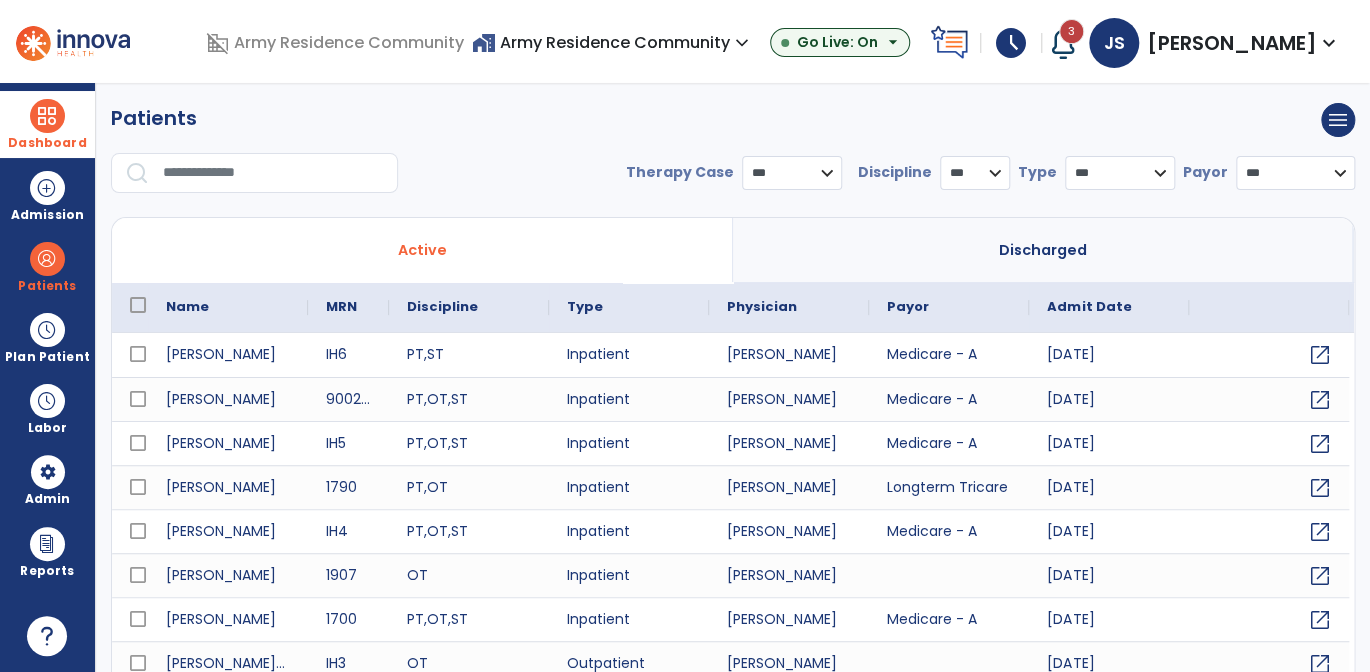 click on "Dashboard" at bounding box center (47, 124) 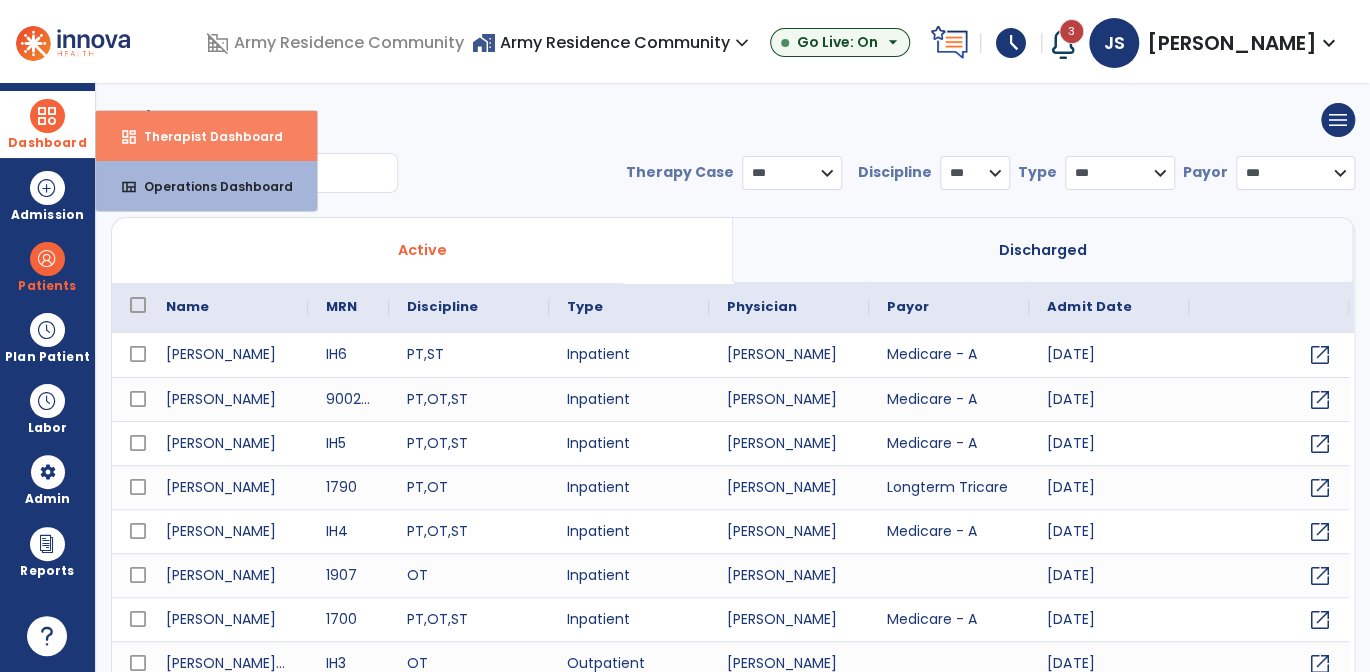 click on "dashboard  Therapist Dashboard" at bounding box center [206, 136] 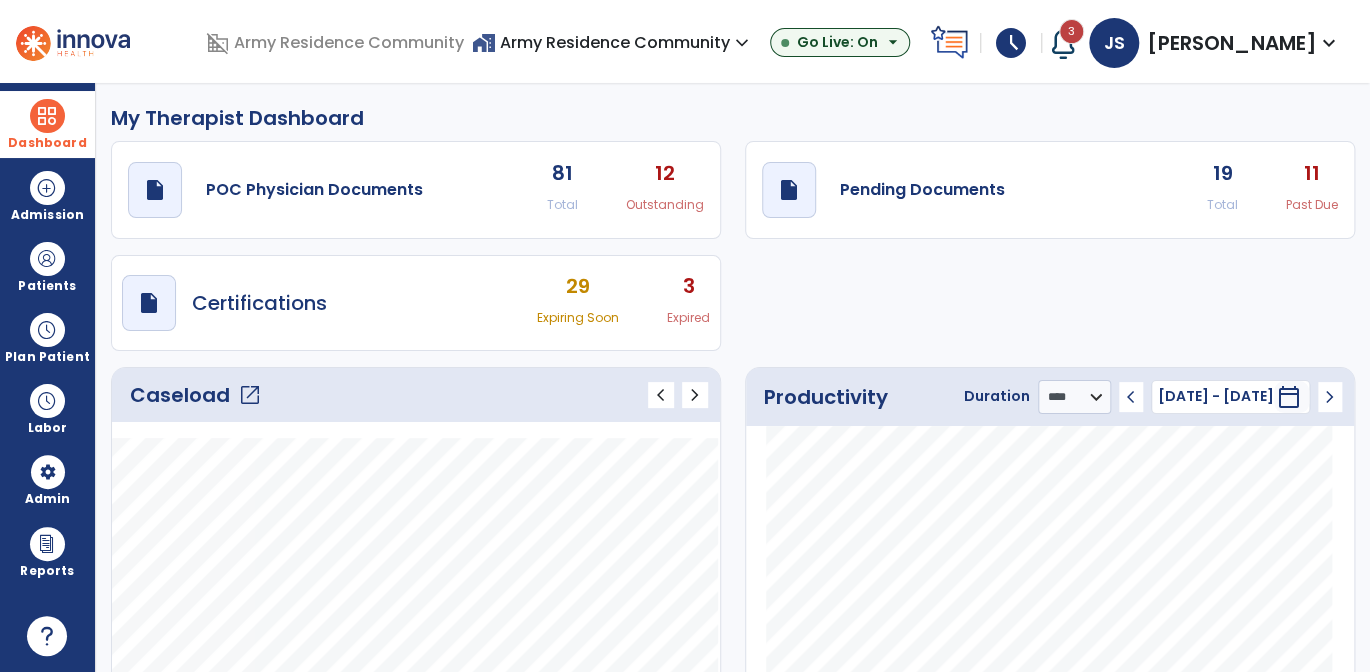 click on "3" at bounding box center [688, 286] 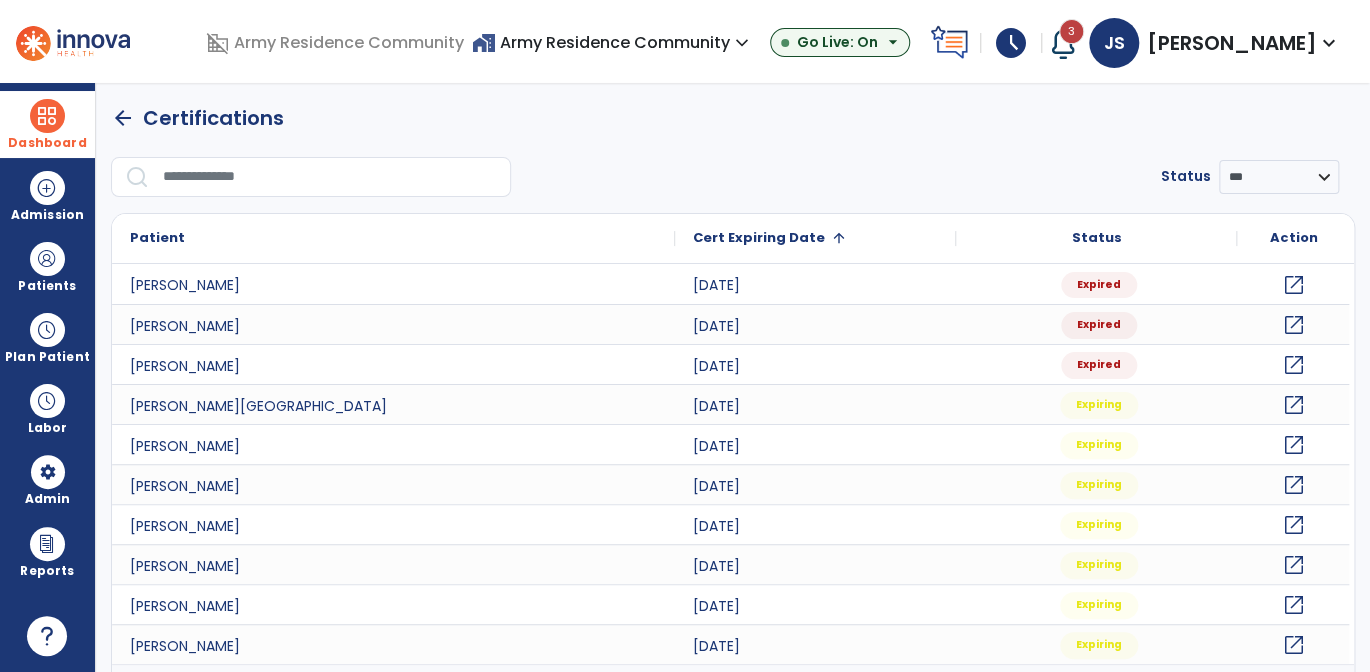 click on "arrow_back" 